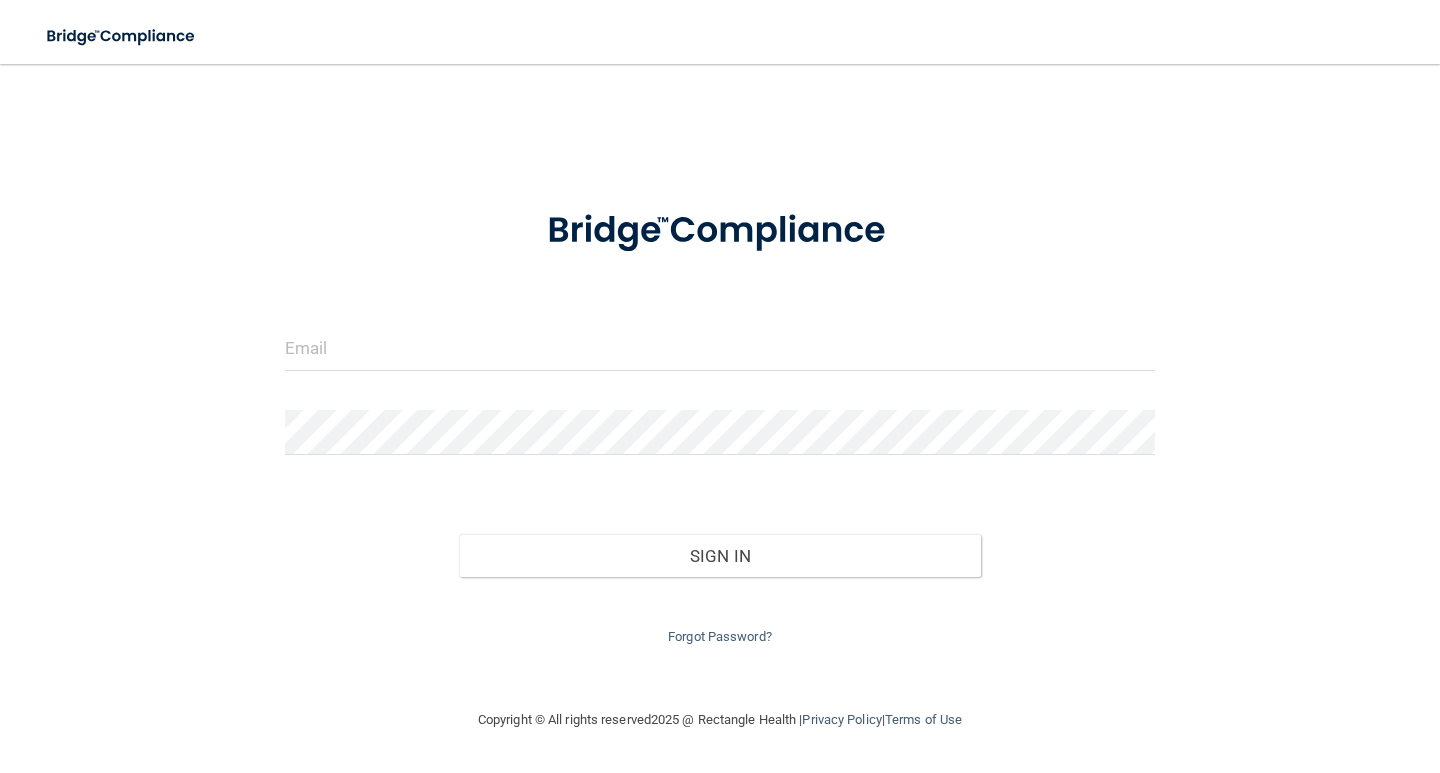 scroll, scrollTop: 0, scrollLeft: 0, axis: both 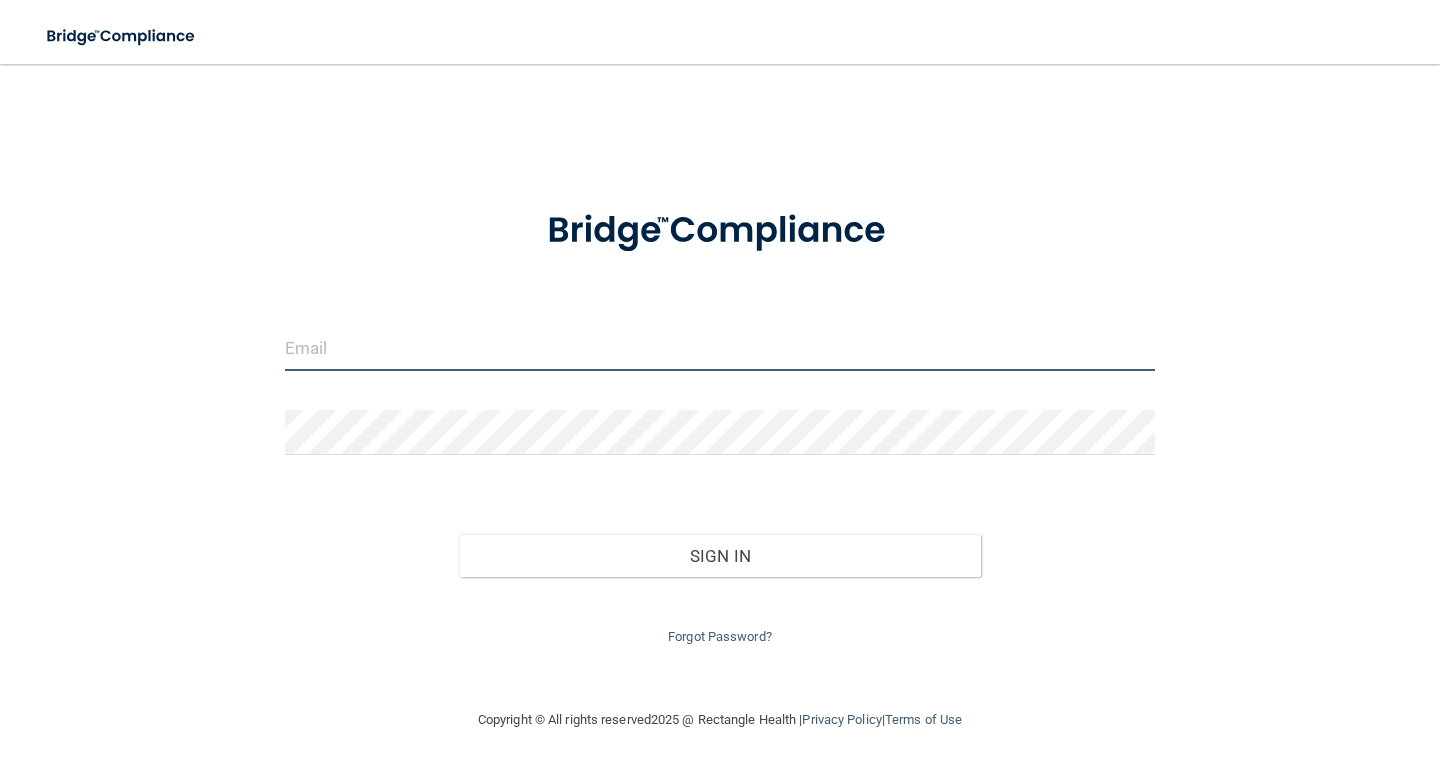 click at bounding box center [720, 348] 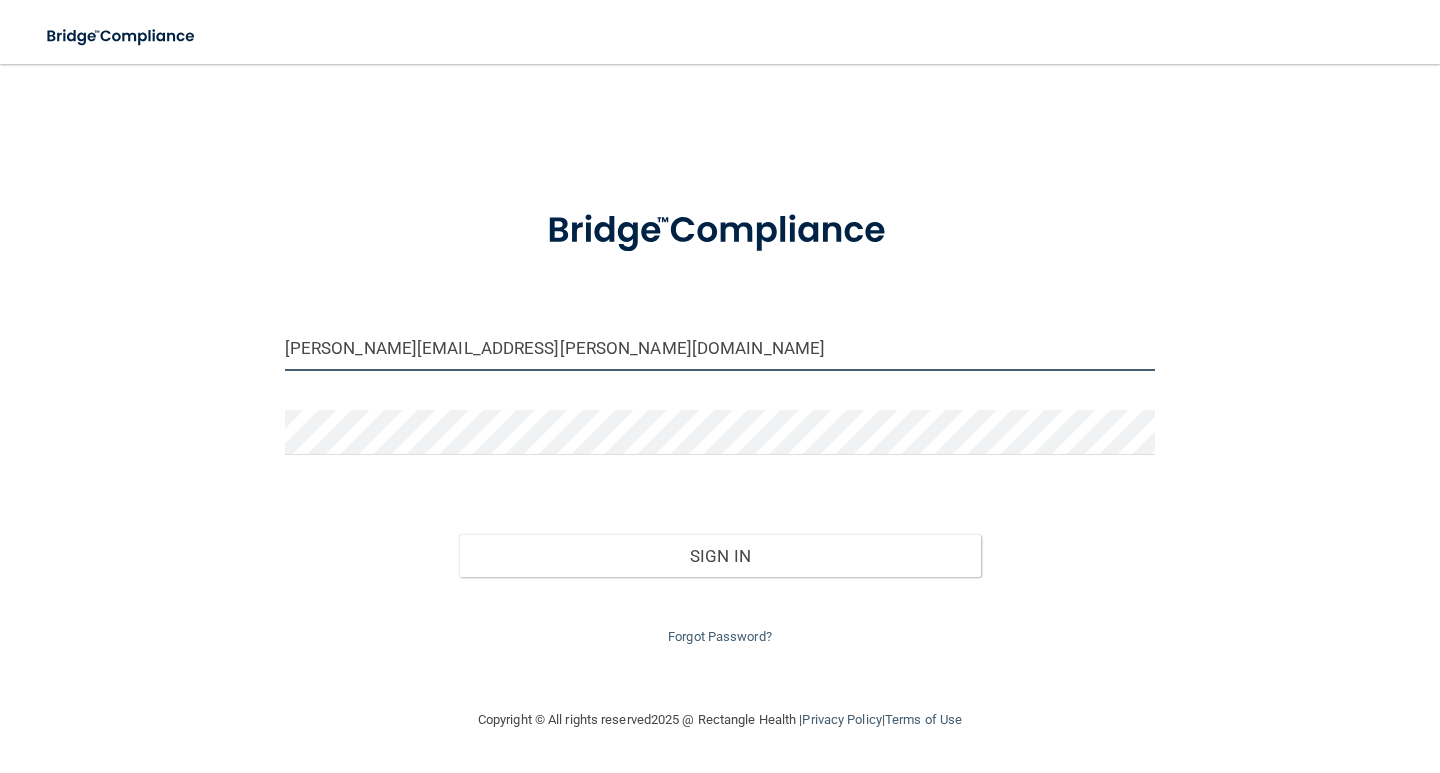 type on "[PERSON_NAME][EMAIL_ADDRESS][PERSON_NAME][DOMAIN_NAME]" 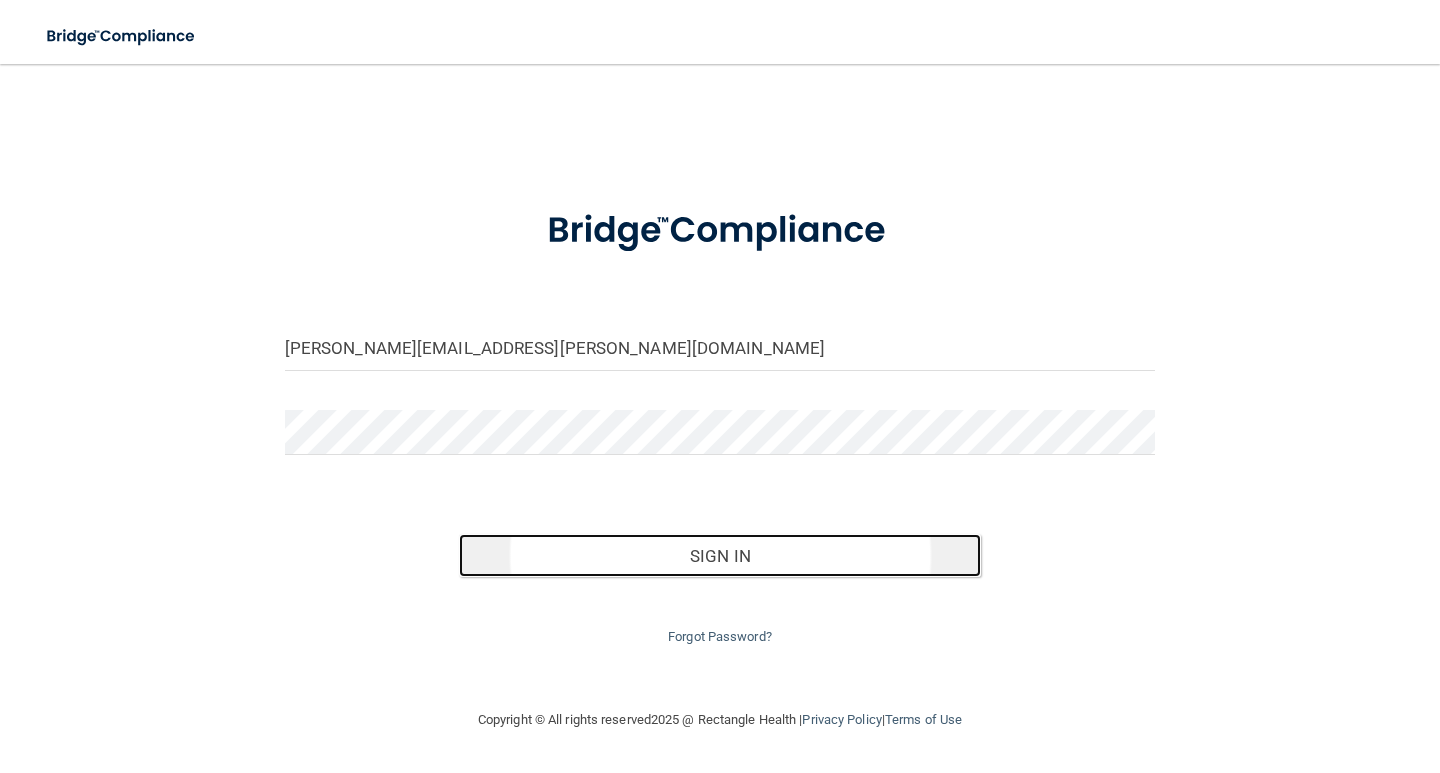 click on "Sign In" at bounding box center [720, 556] 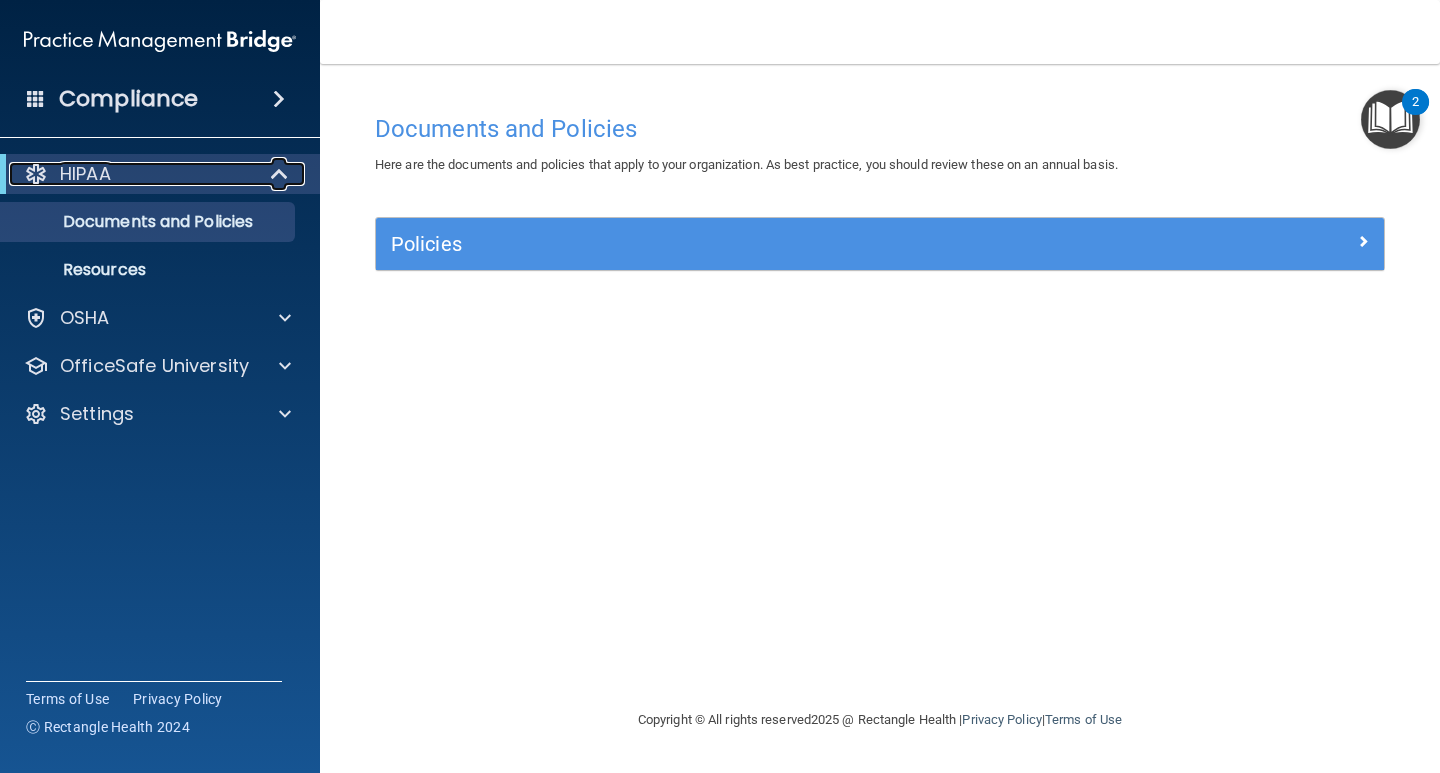 click on "HIPAA" at bounding box center (132, 174) 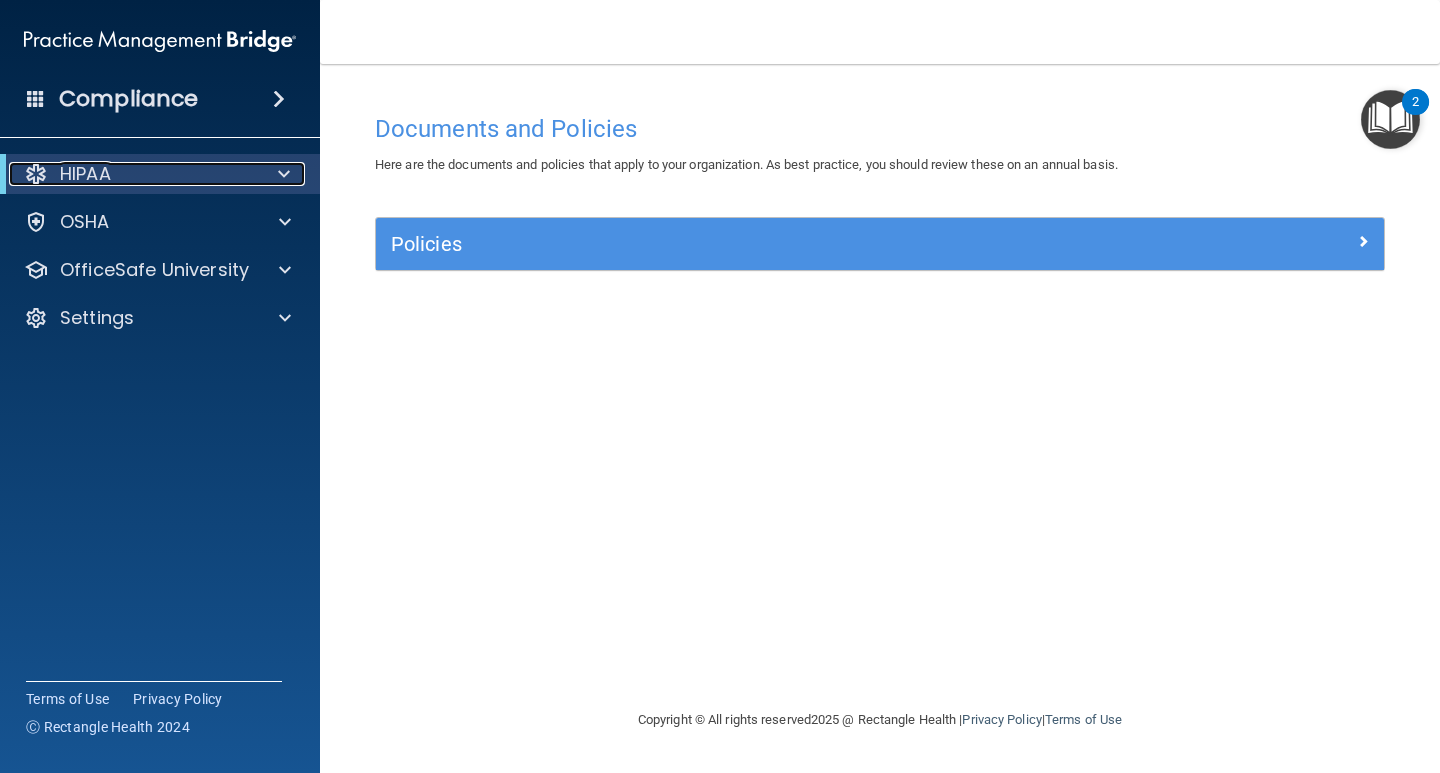 click on "HIPAA" at bounding box center (132, 174) 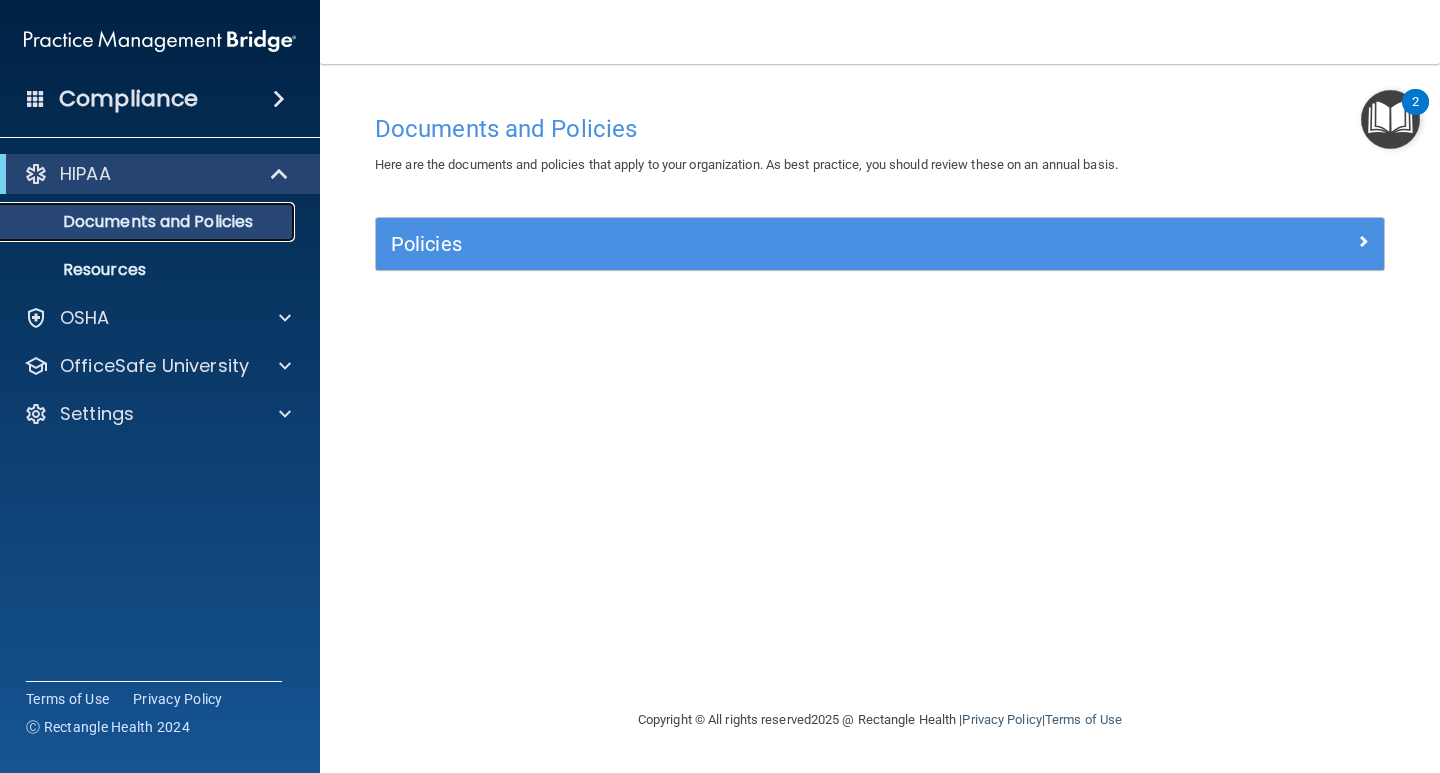 click on "Documents and Policies" at bounding box center (149, 222) 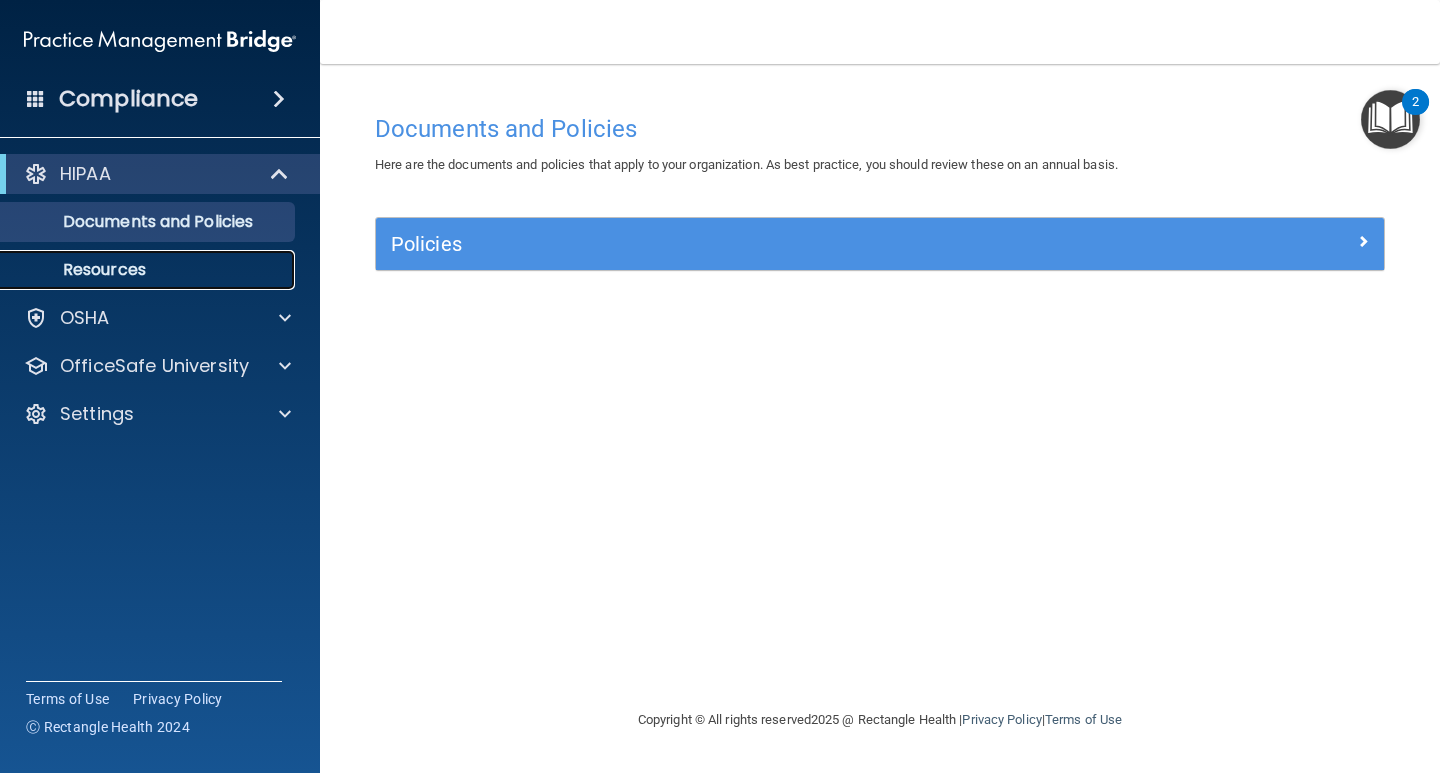 click on "Resources" at bounding box center [149, 270] 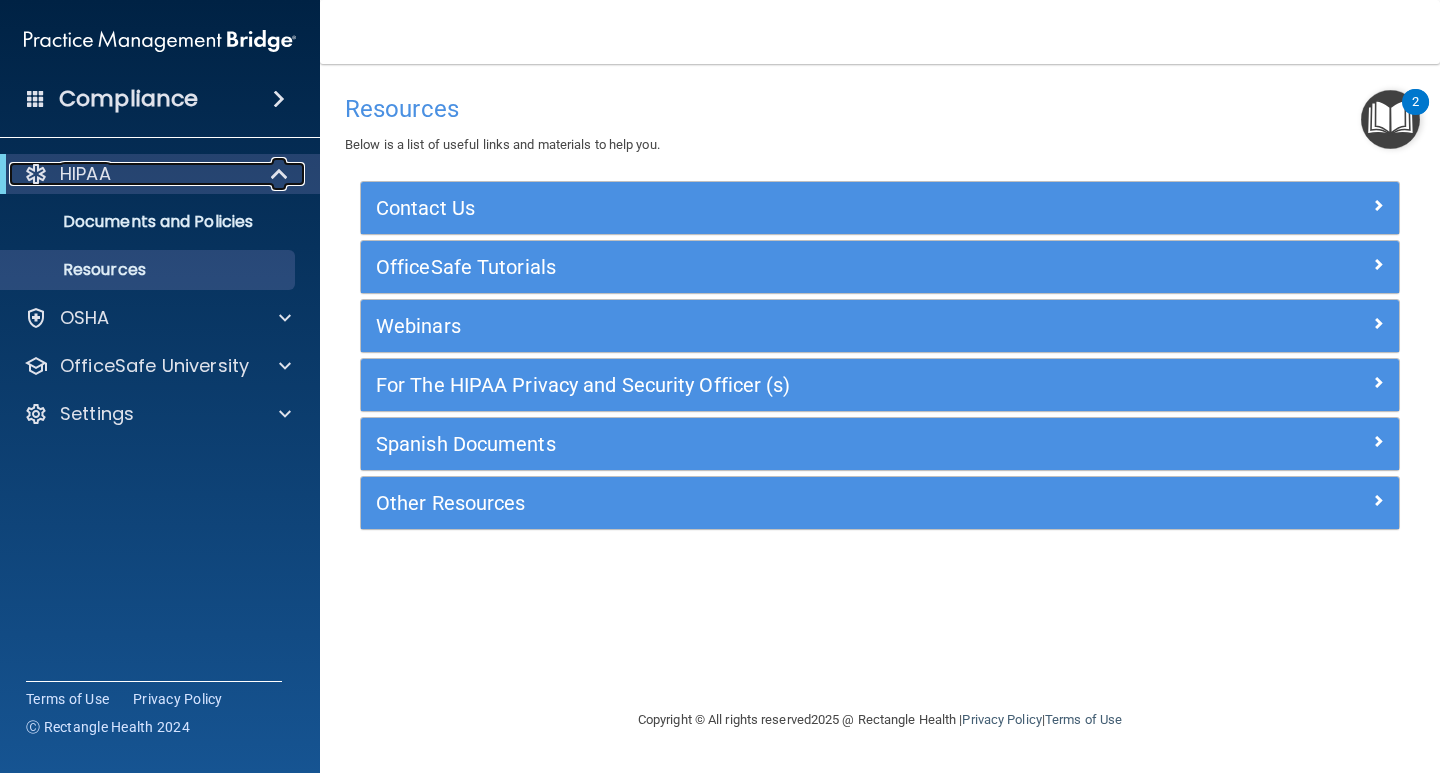 click on "HIPAA" at bounding box center (85, 174) 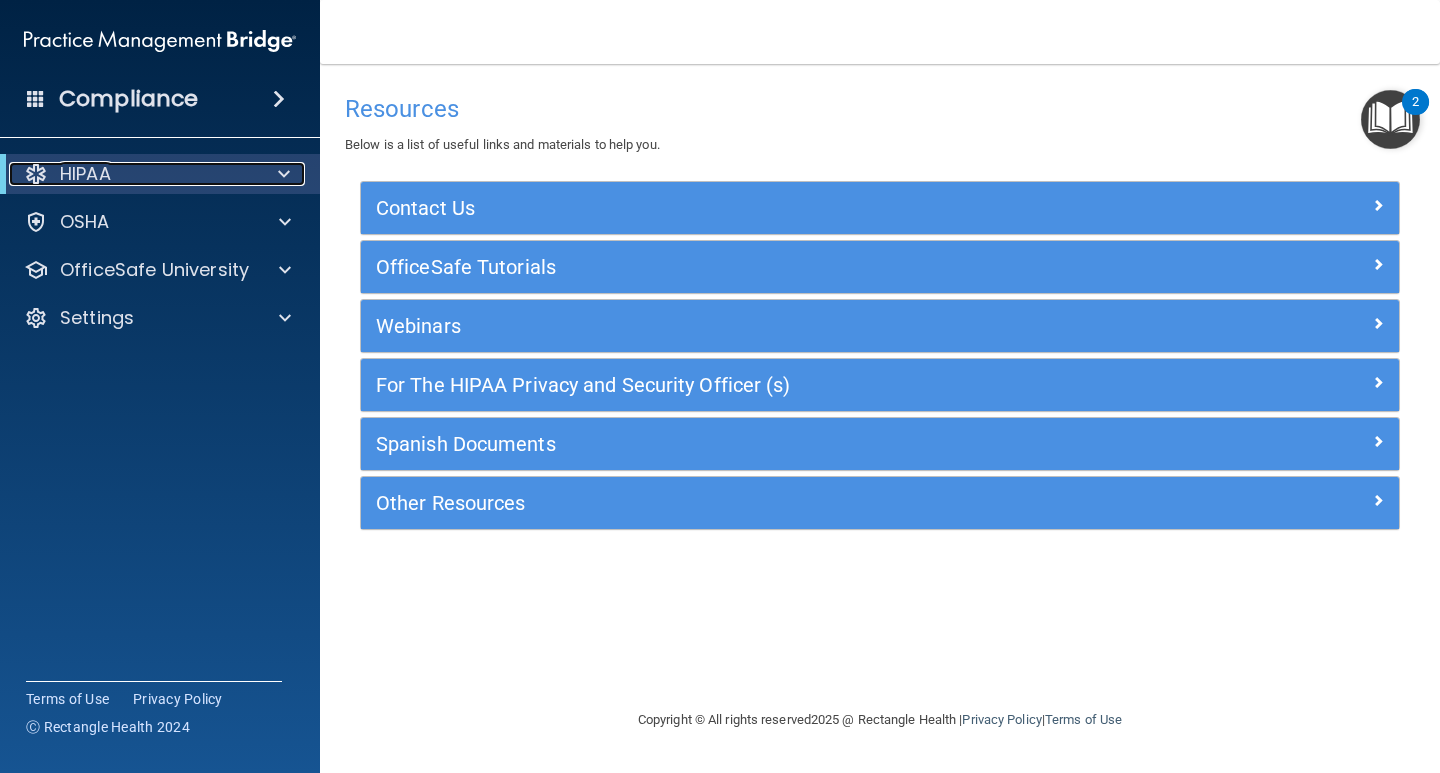 click at bounding box center [280, 174] 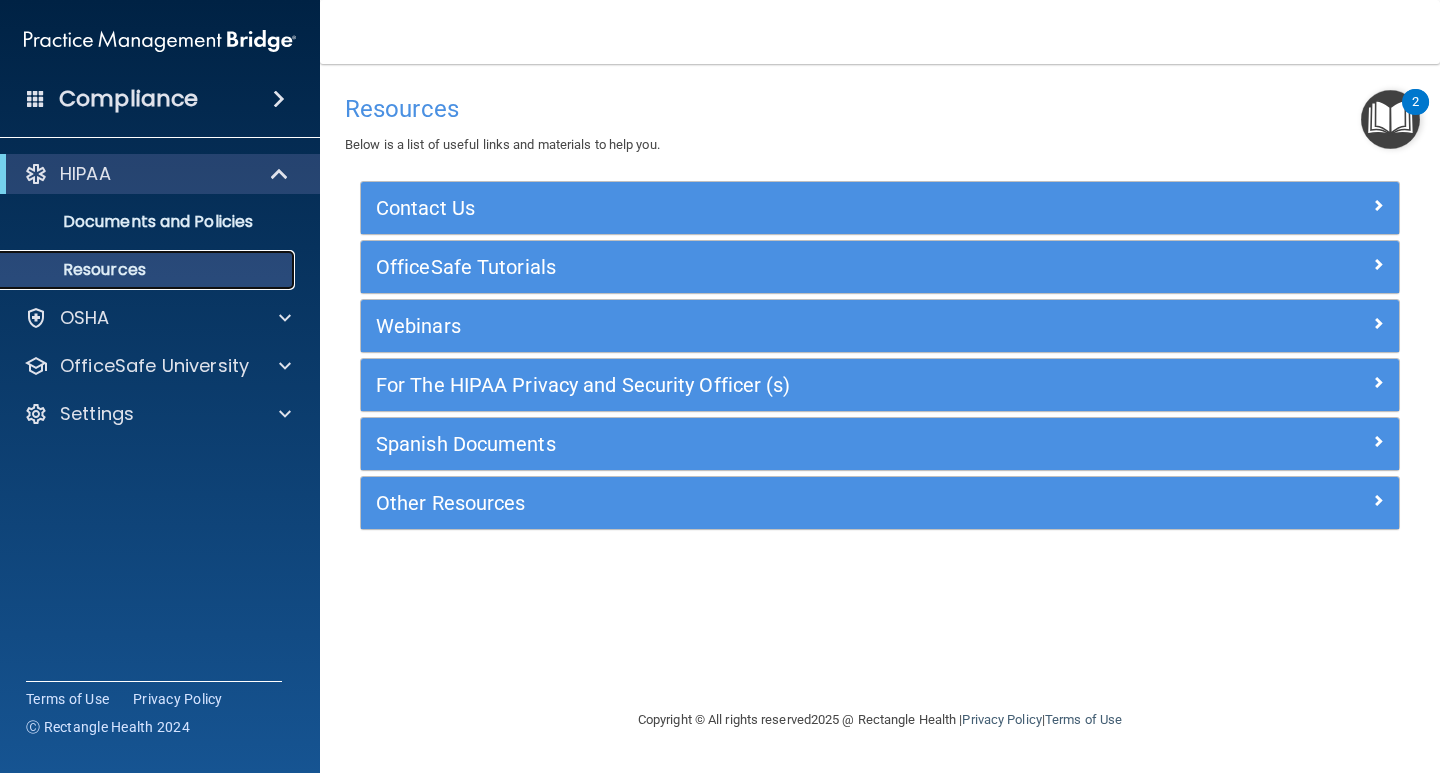 click on "Resources" at bounding box center (149, 270) 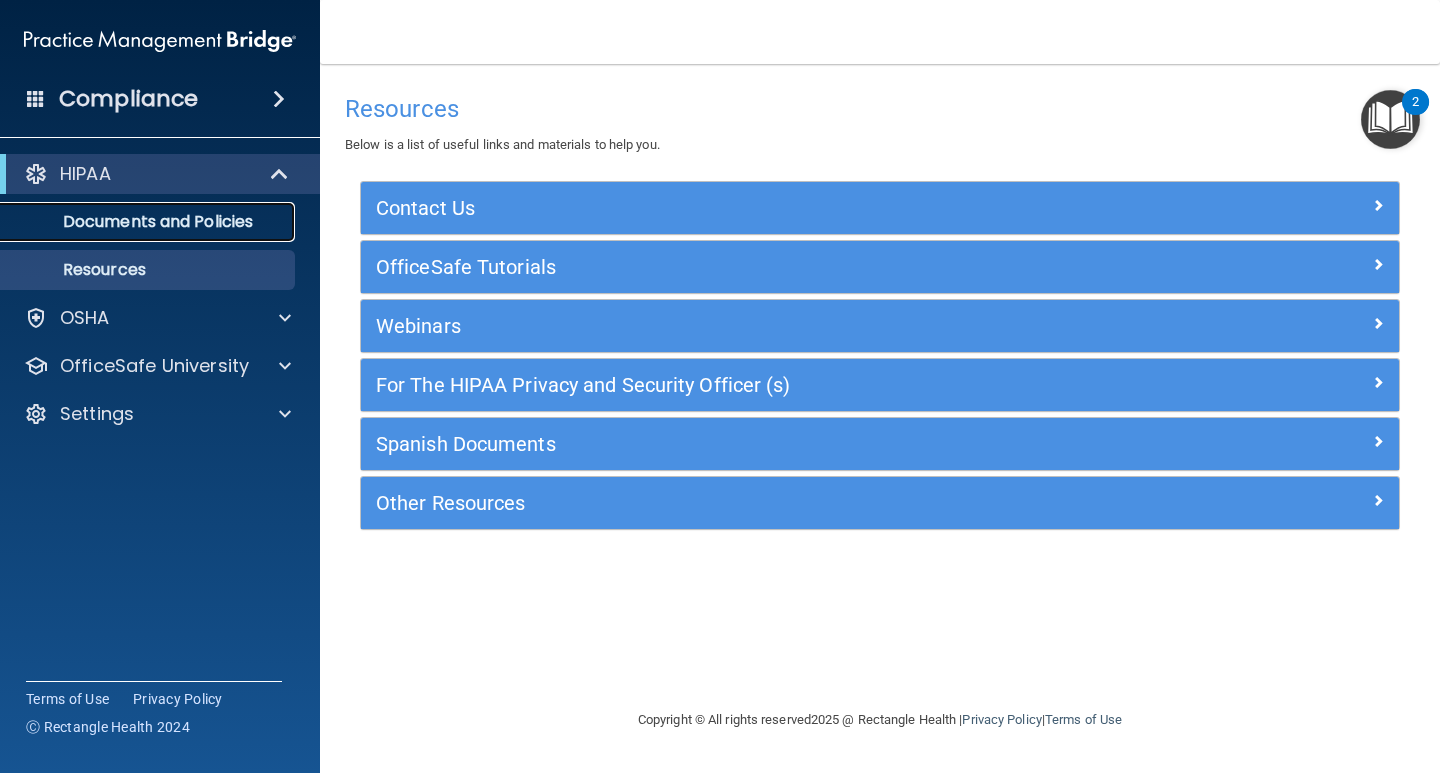 click on "Documents and Policies" at bounding box center [149, 222] 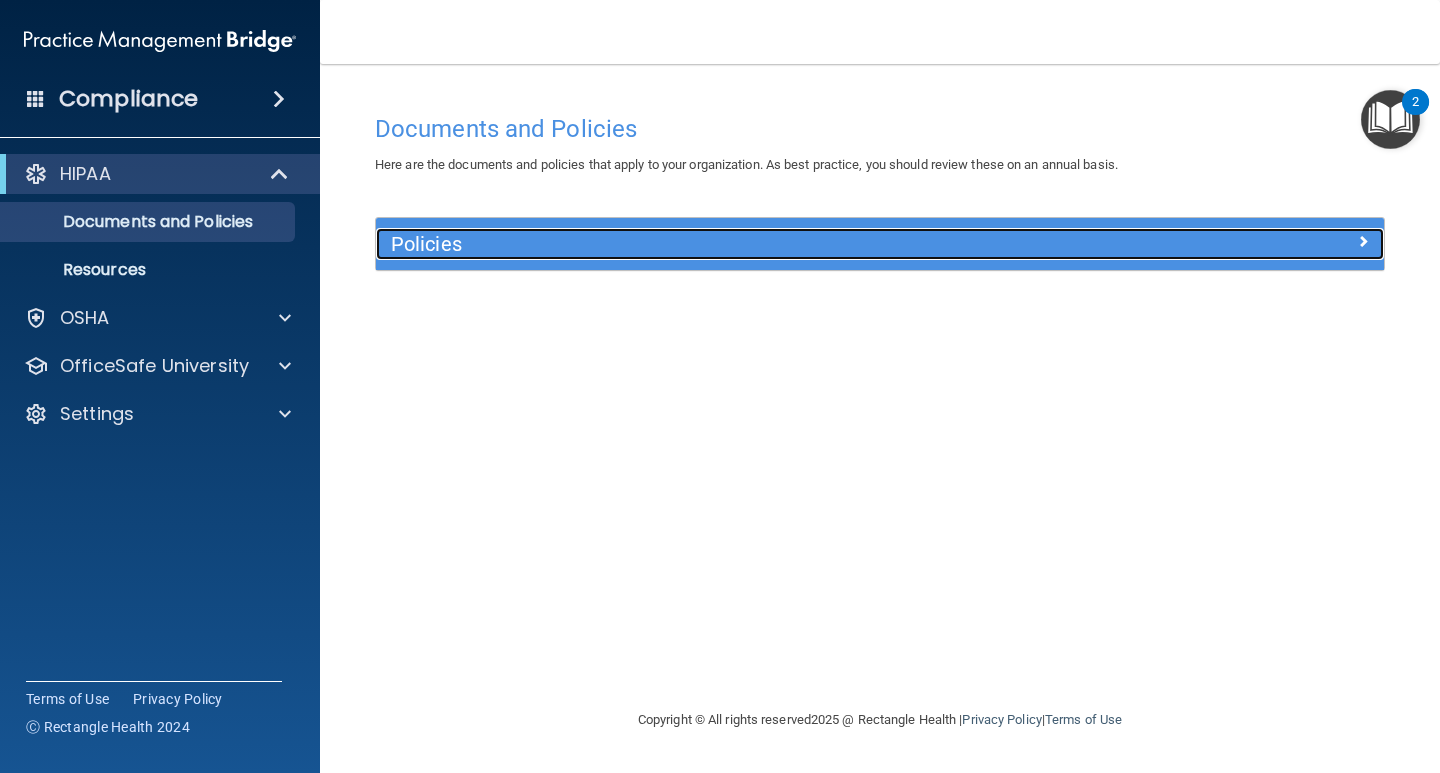 click at bounding box center [1363, 241] 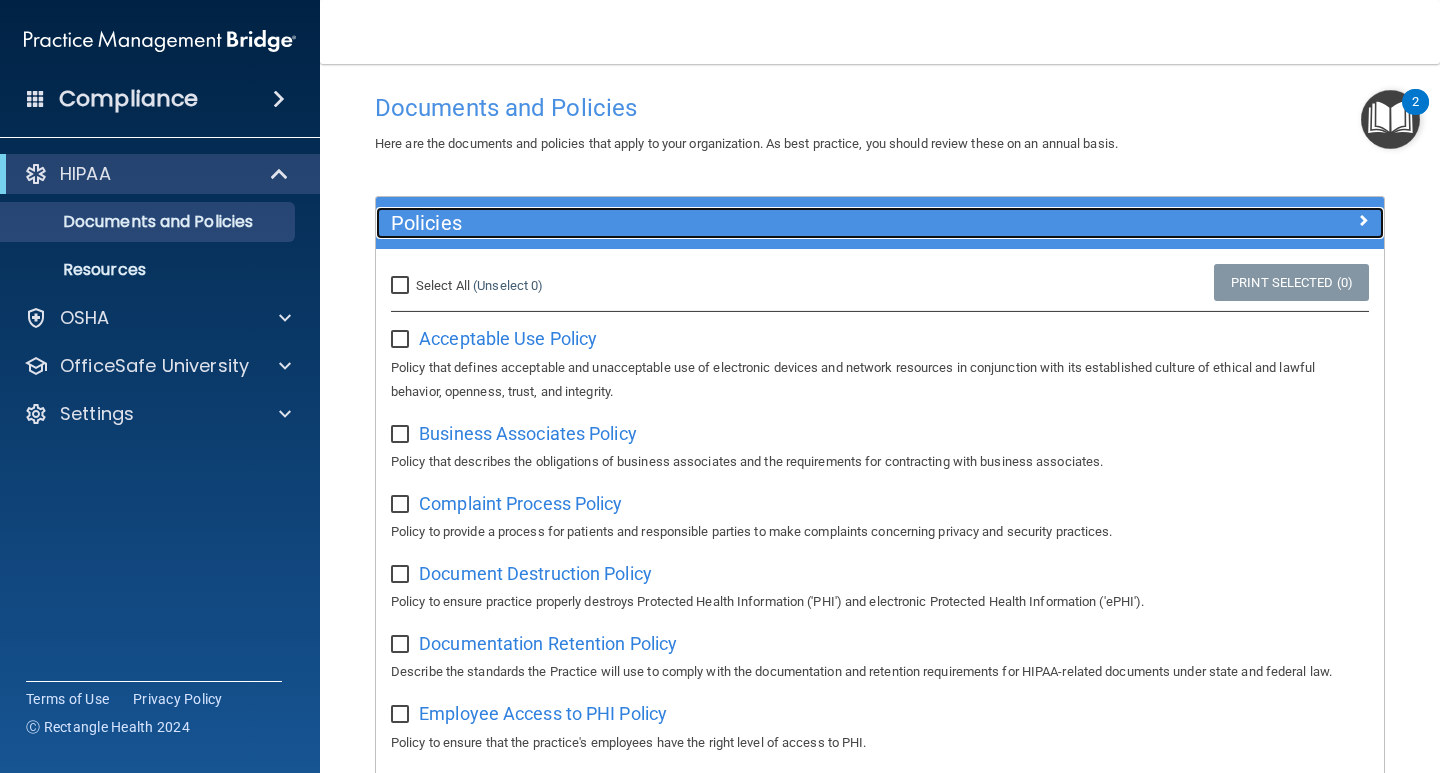 scroll, scrollTop: 0, scrollLeft: 0, axis: both 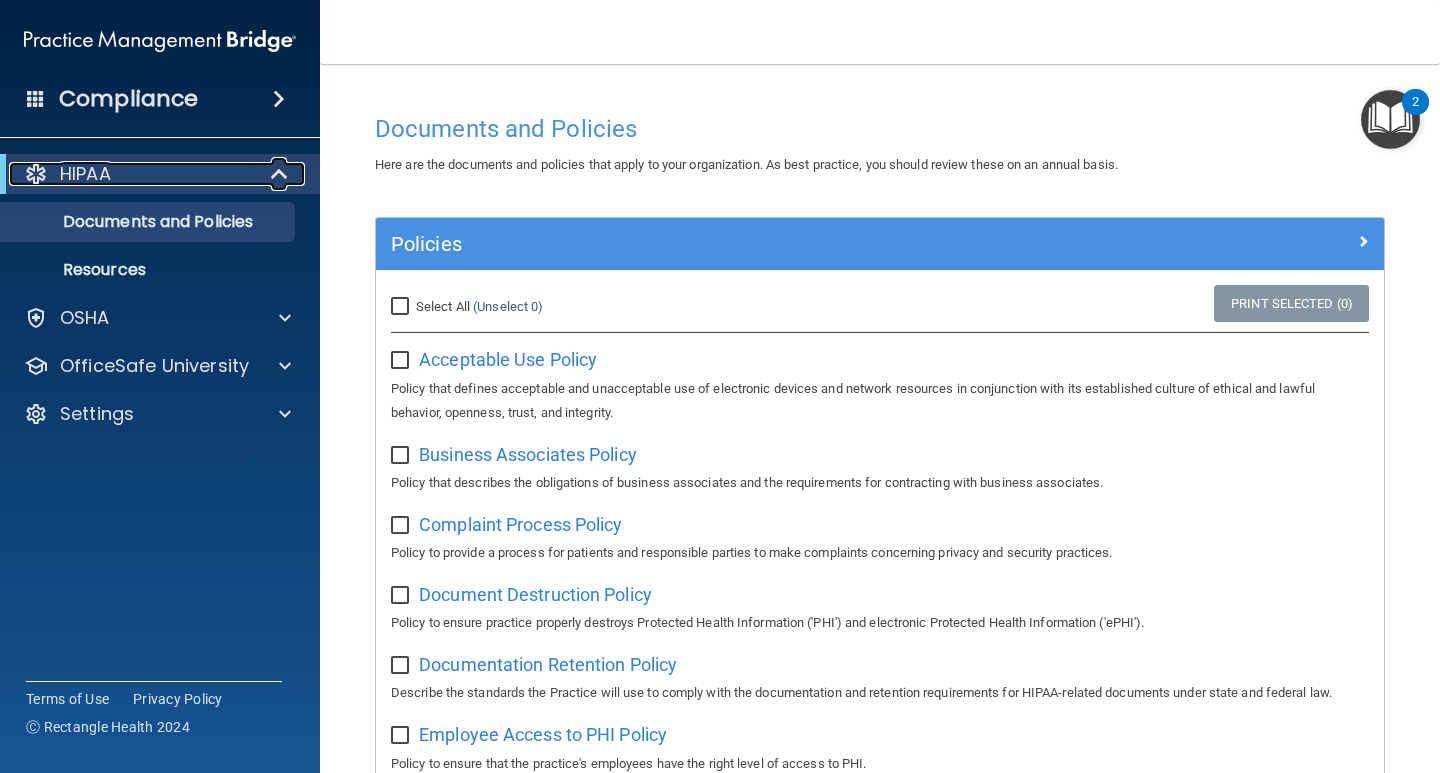 click at bounding box center [36, 174] 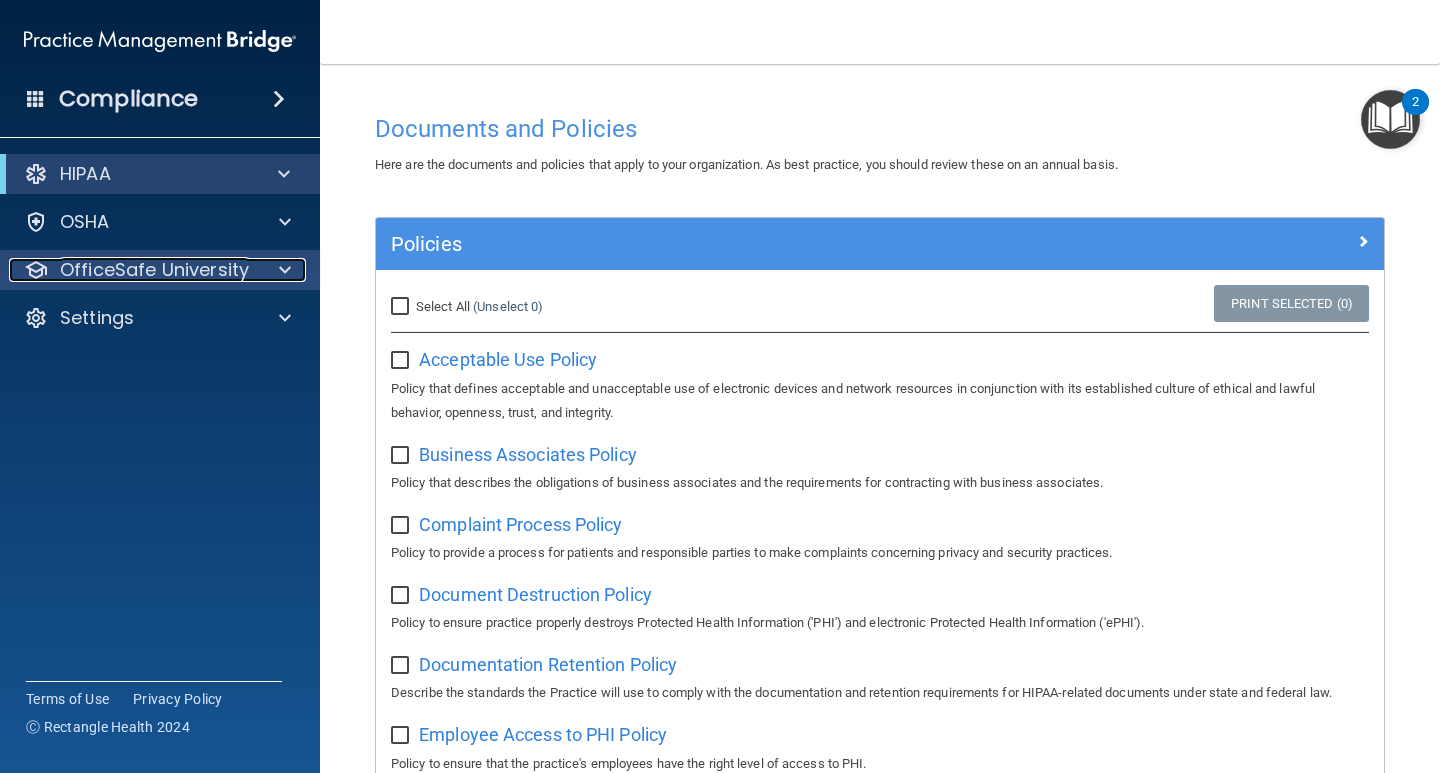 click on "OfficeSafe University" at bounding box center (154, 270) 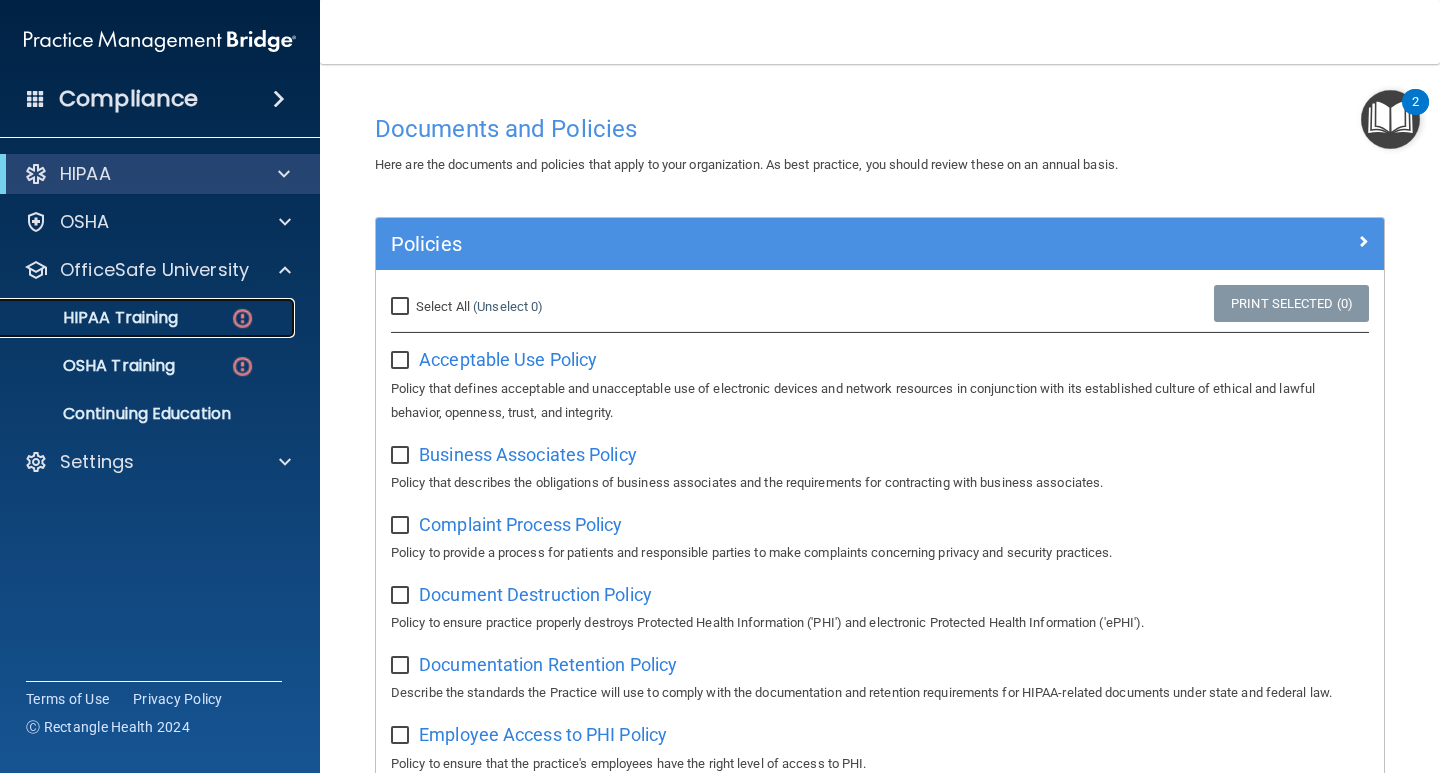 drag, startPoint x: 153, startPoint y: 317, endPoint x: 228, endPoint y: 308, distance: 75.53807 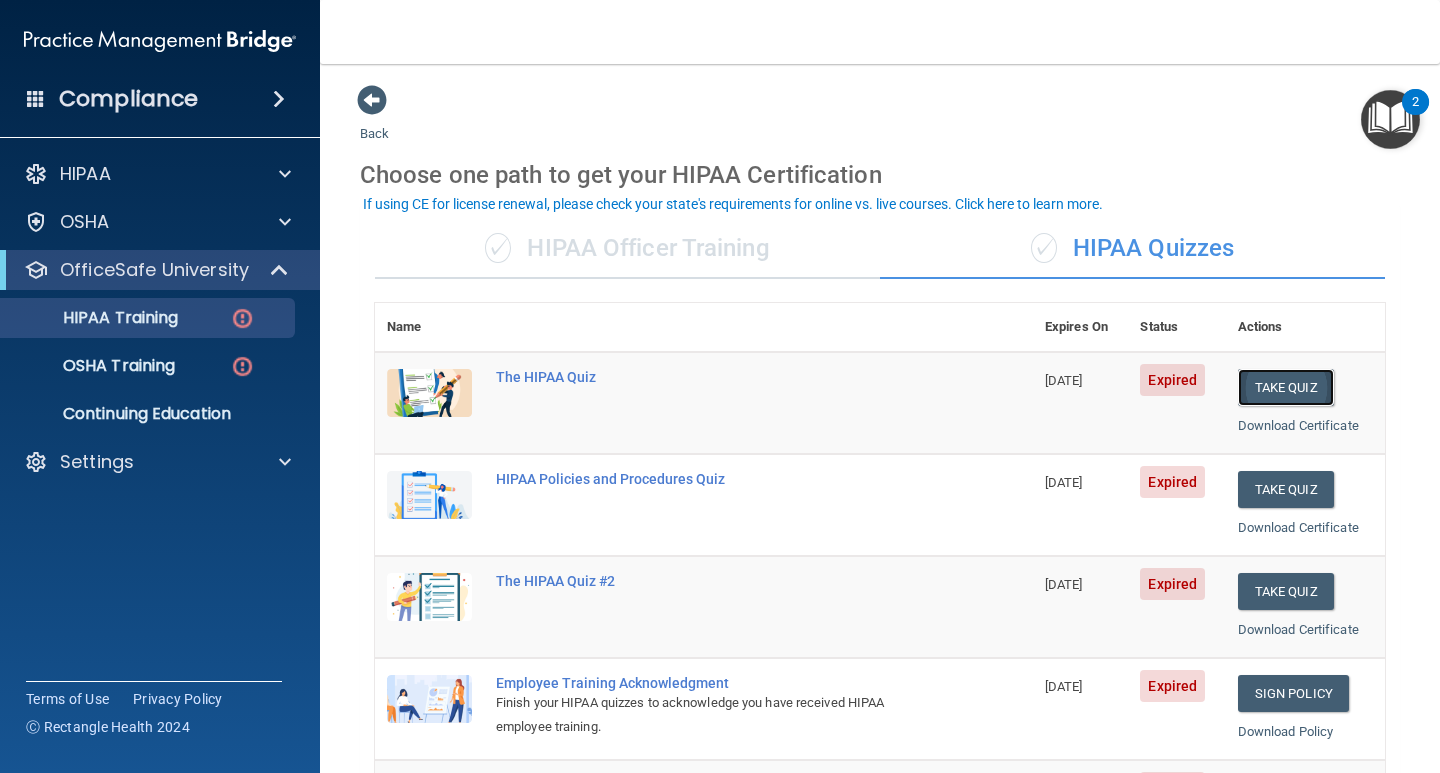 click on "Take Quiz" at bounding box center [1286, 387] 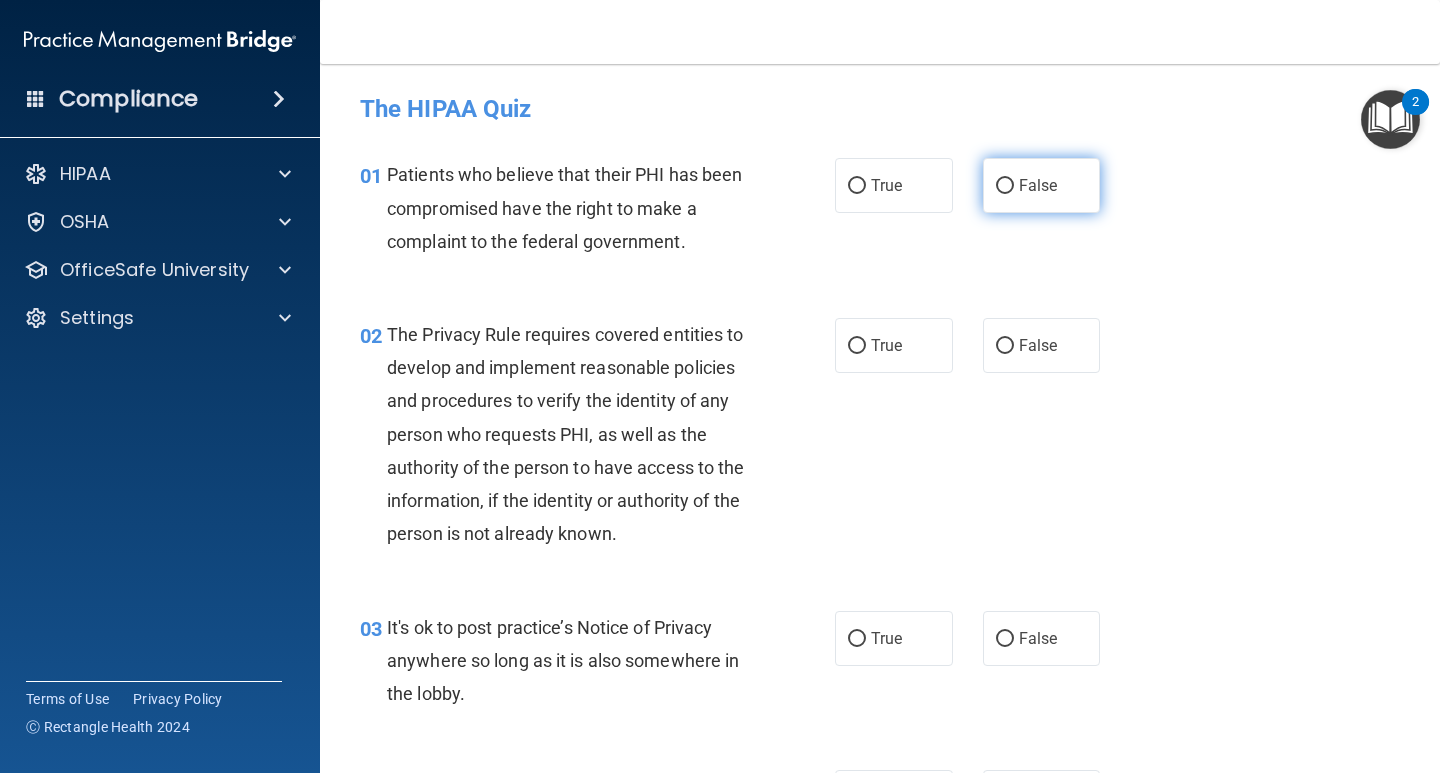 click on "False" at bounding box center [1005, 186] 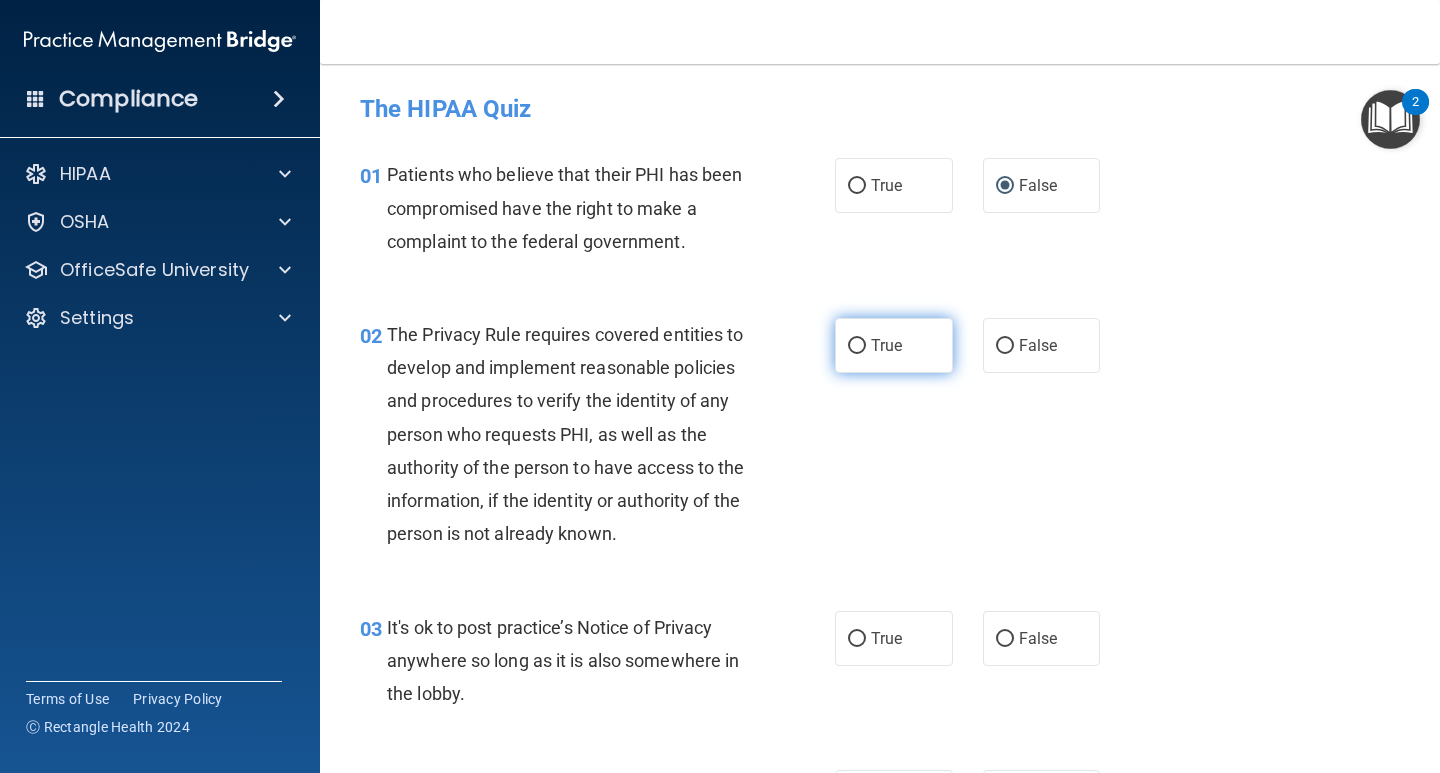 click on "True" at bounding box center [857, 346] 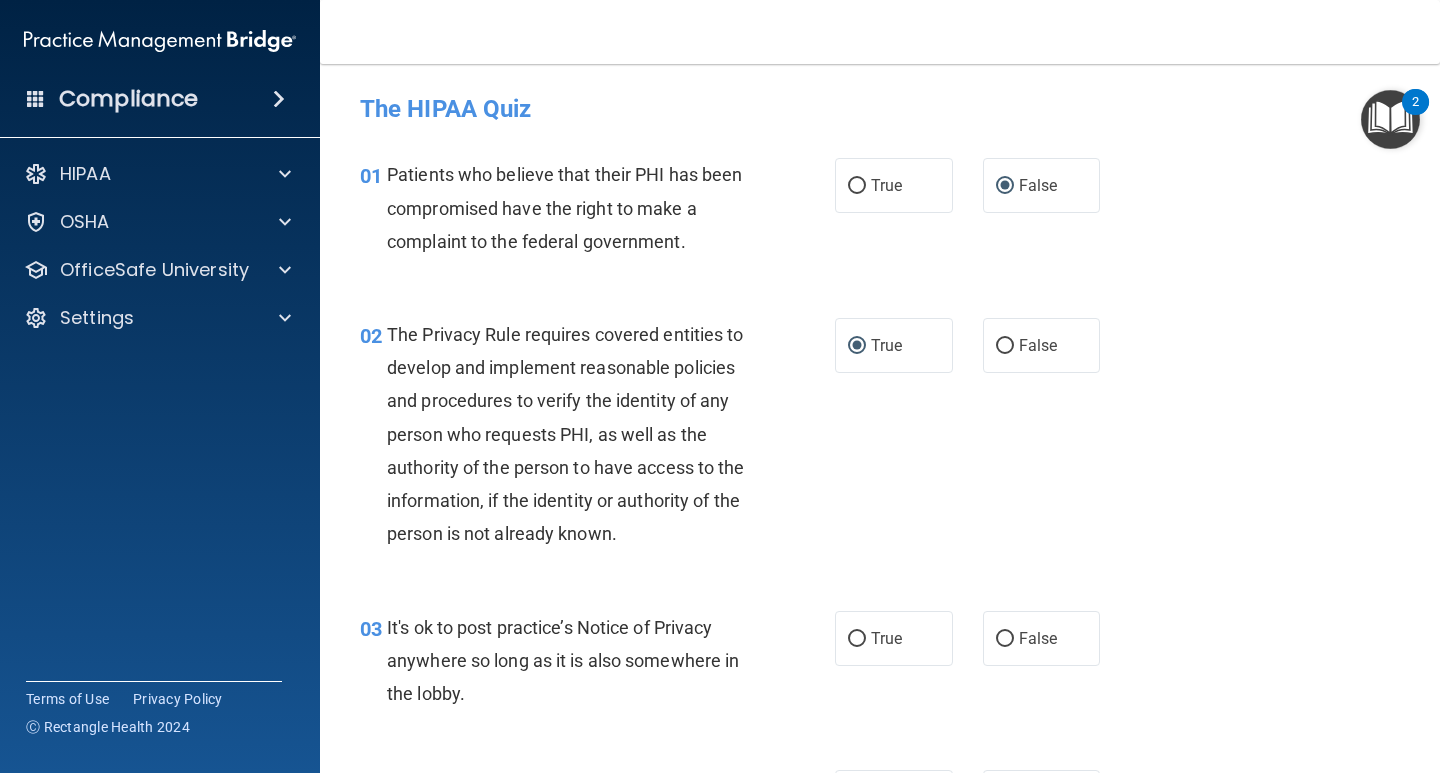 drag, startPoint x: 996, startPoint y: 639, endPoint x: 1013, endPoint y: 582, distance: 59.48109 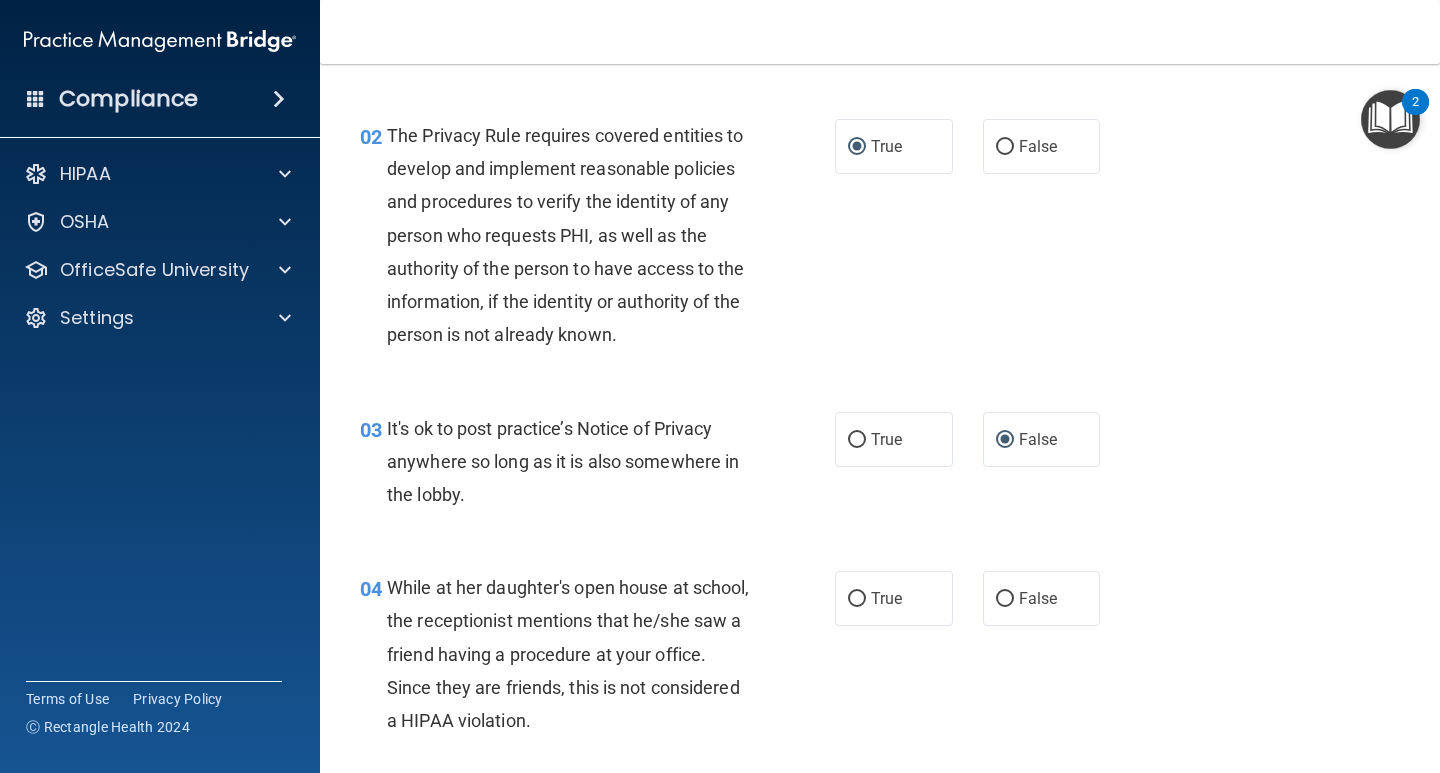 scroll, scrollTop: 200, scrollLeft: 0, axis: vertical 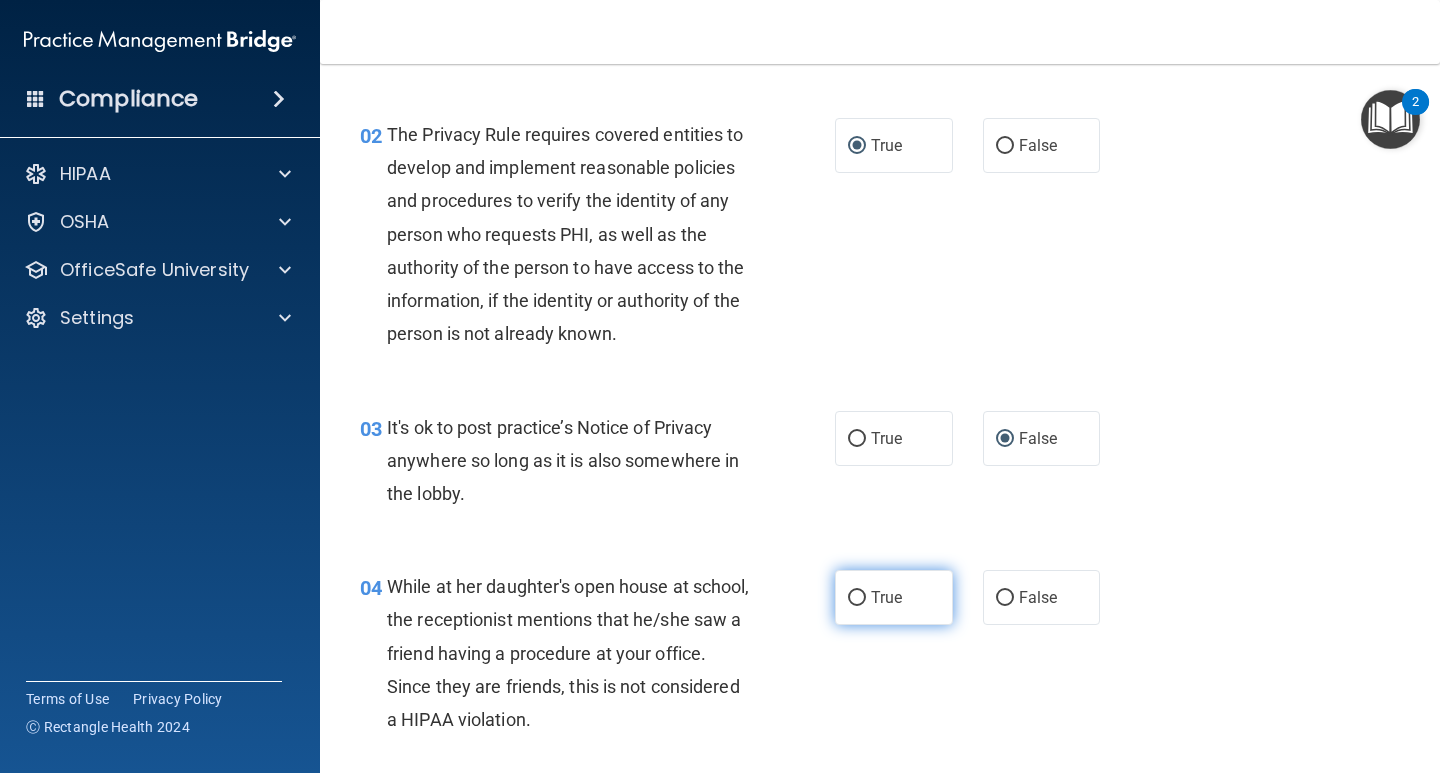 click on "True" at bounding box center [857, 598] 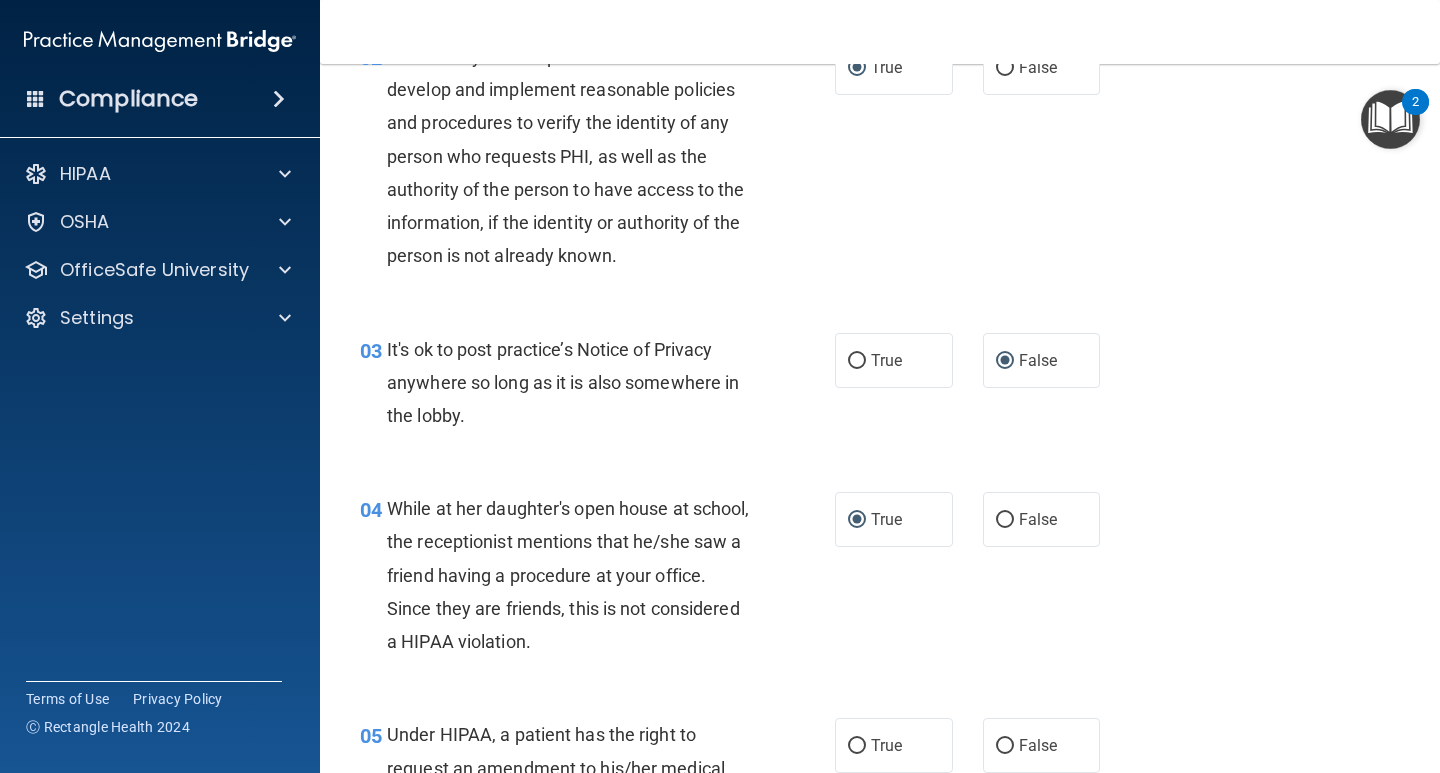 scroll, scrollTop: 400, scrollLeft: 0, axis: vertical 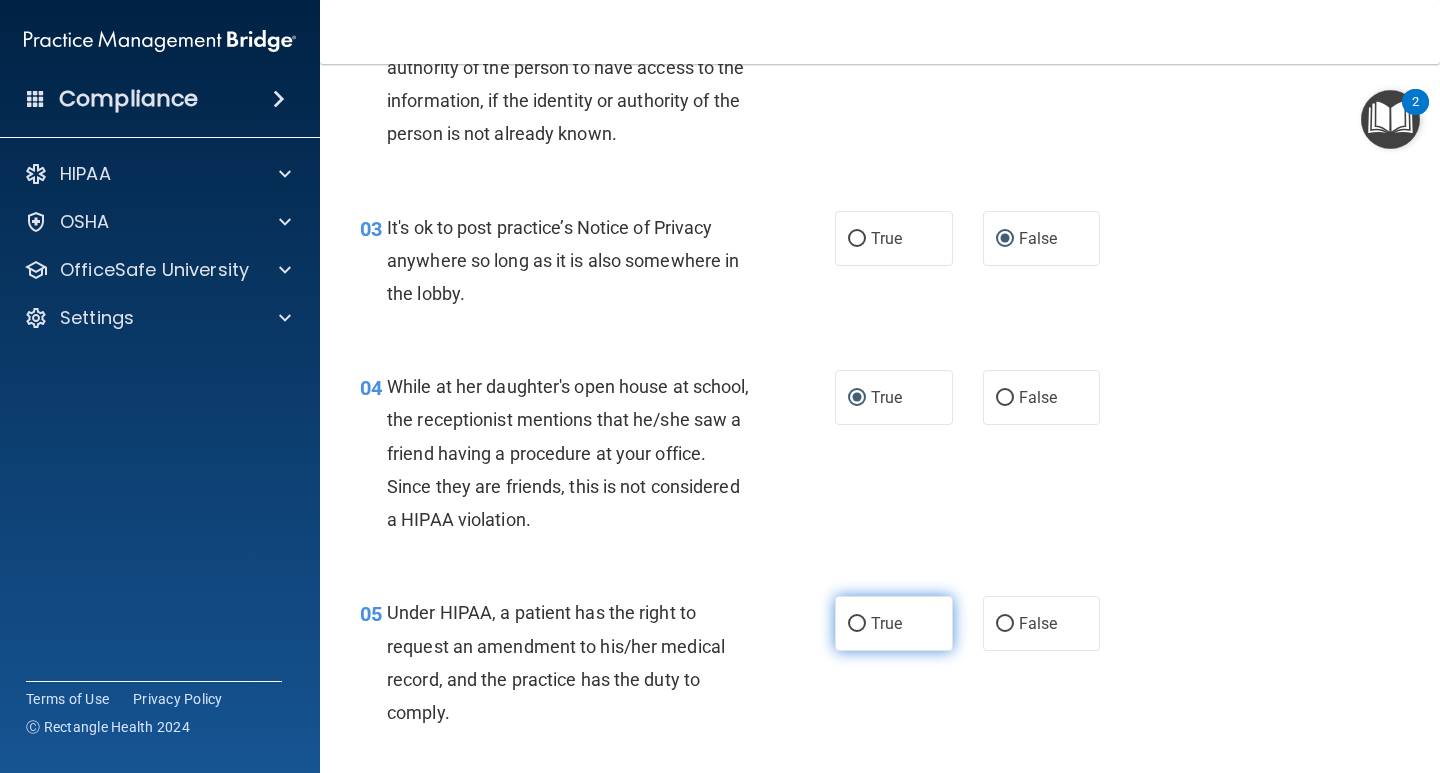 click on "True" at bounding box center (886, 623) 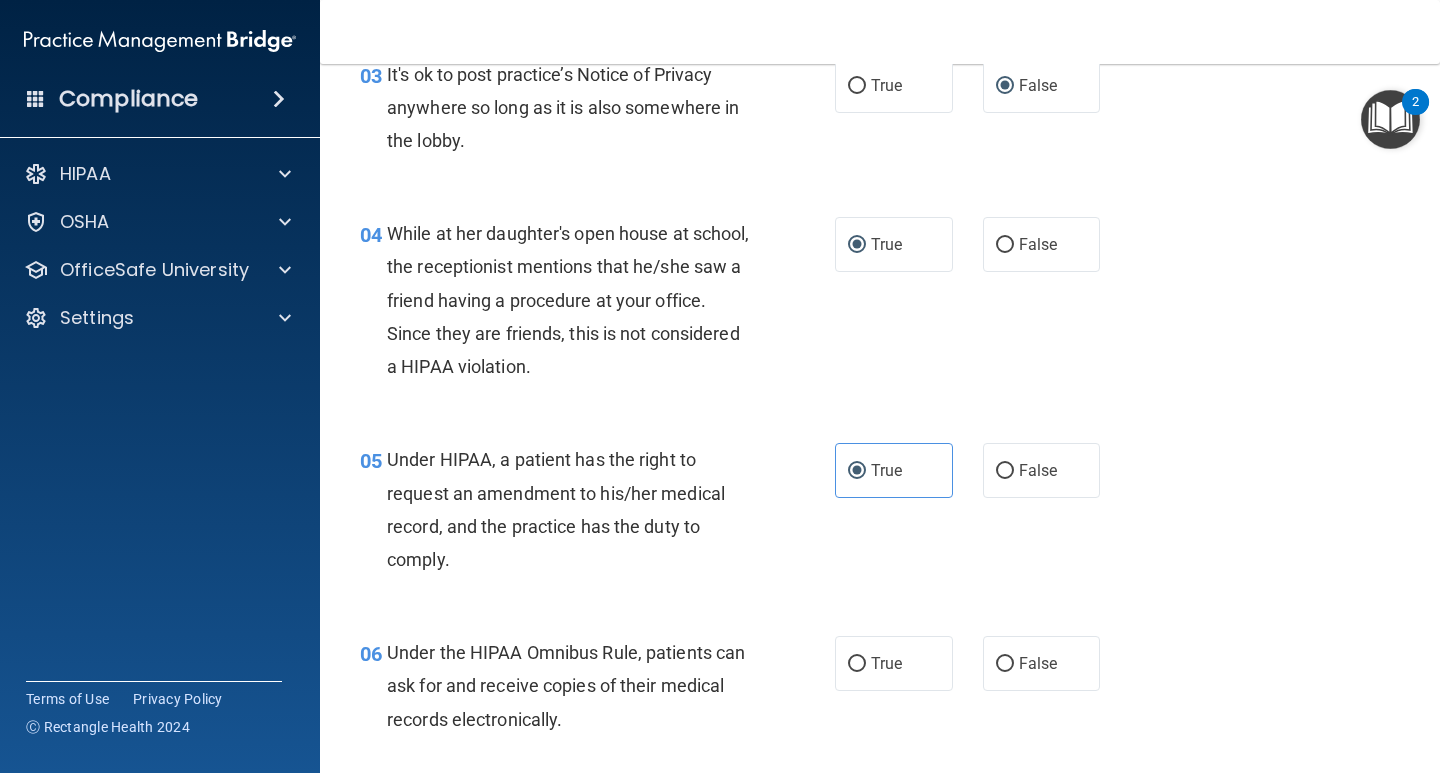 scroll, scrollTop: 700, scrollLeft: 0, axis: vertical 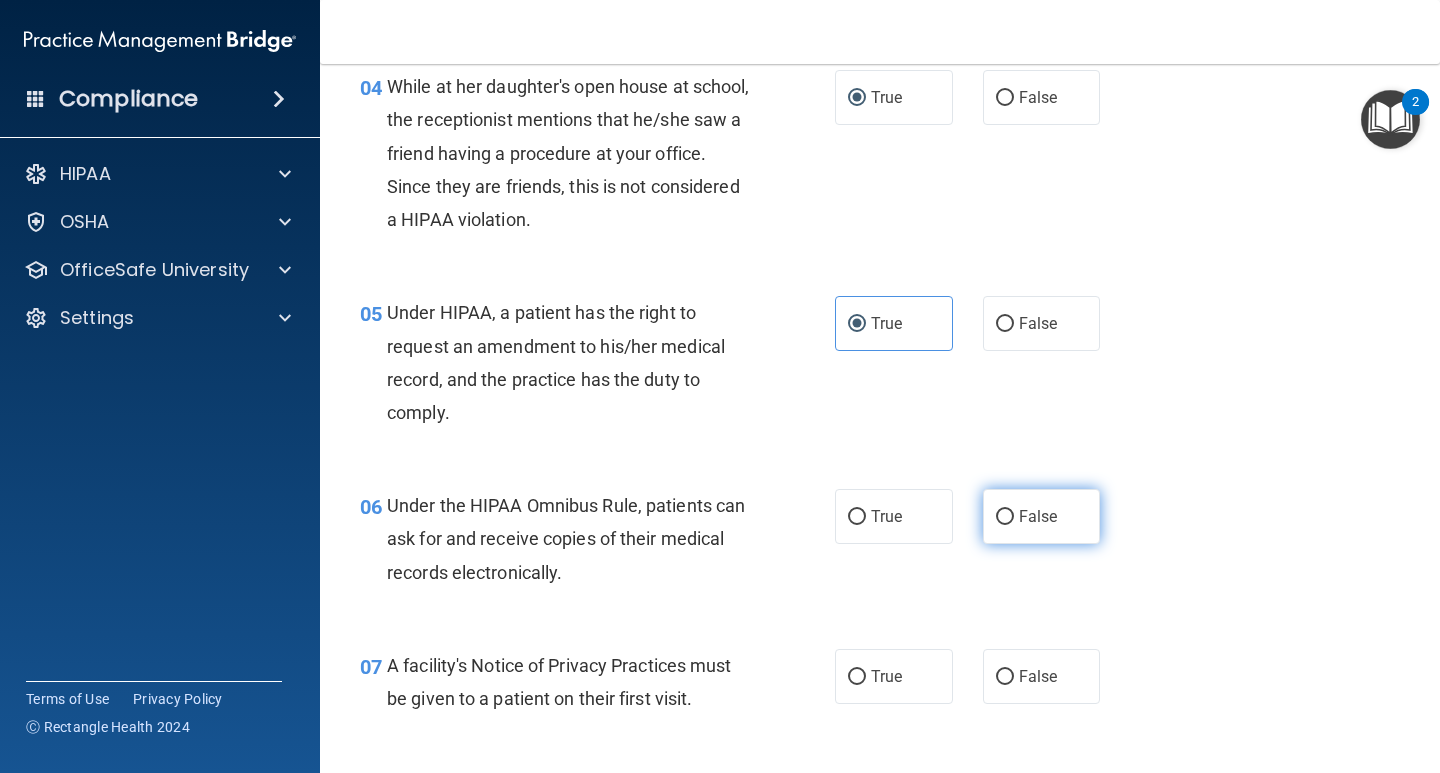 click on "False" at bounding box center (1005, 517) 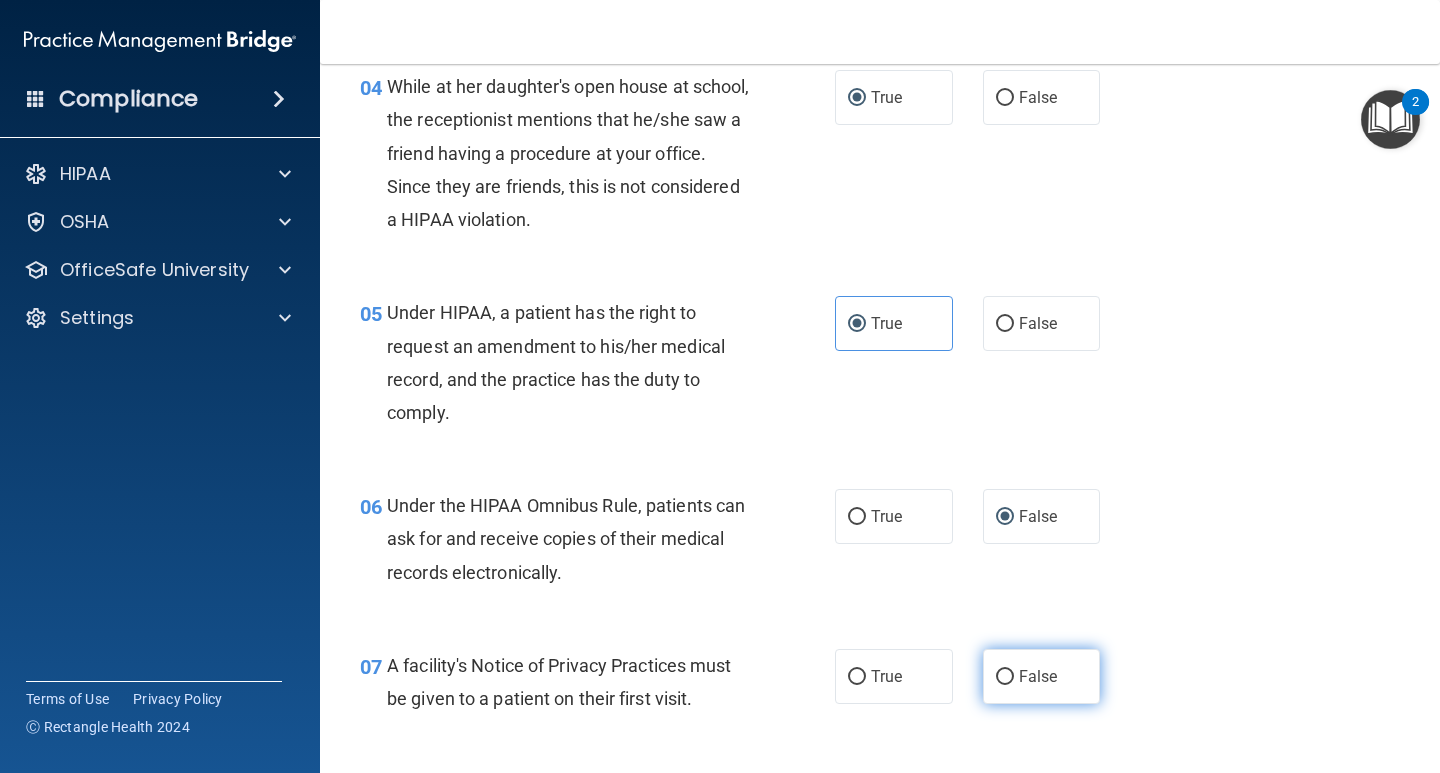 click on "False" at bounding box center (1005, 677) 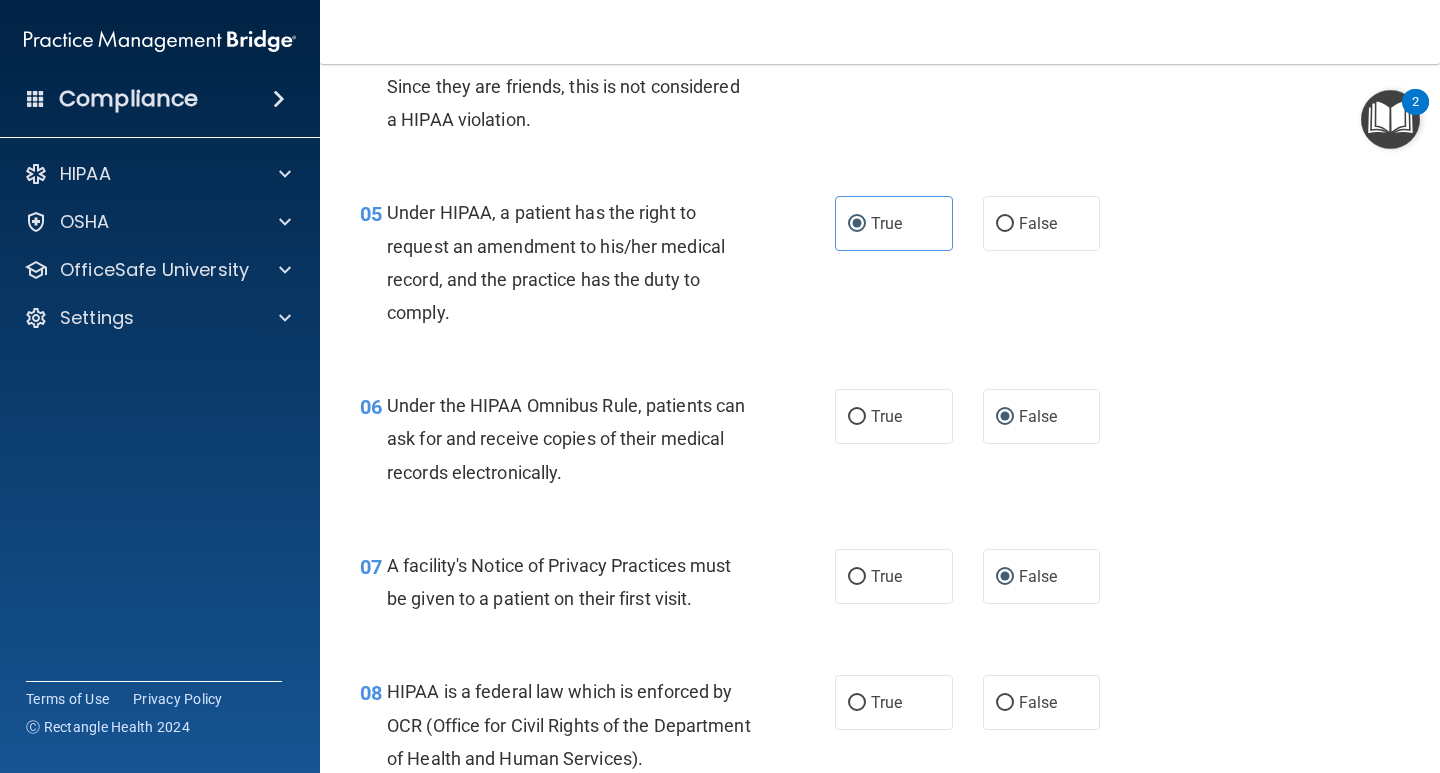 scroll, scrollTop: 900, scrollLeft: 0, axis: vertical 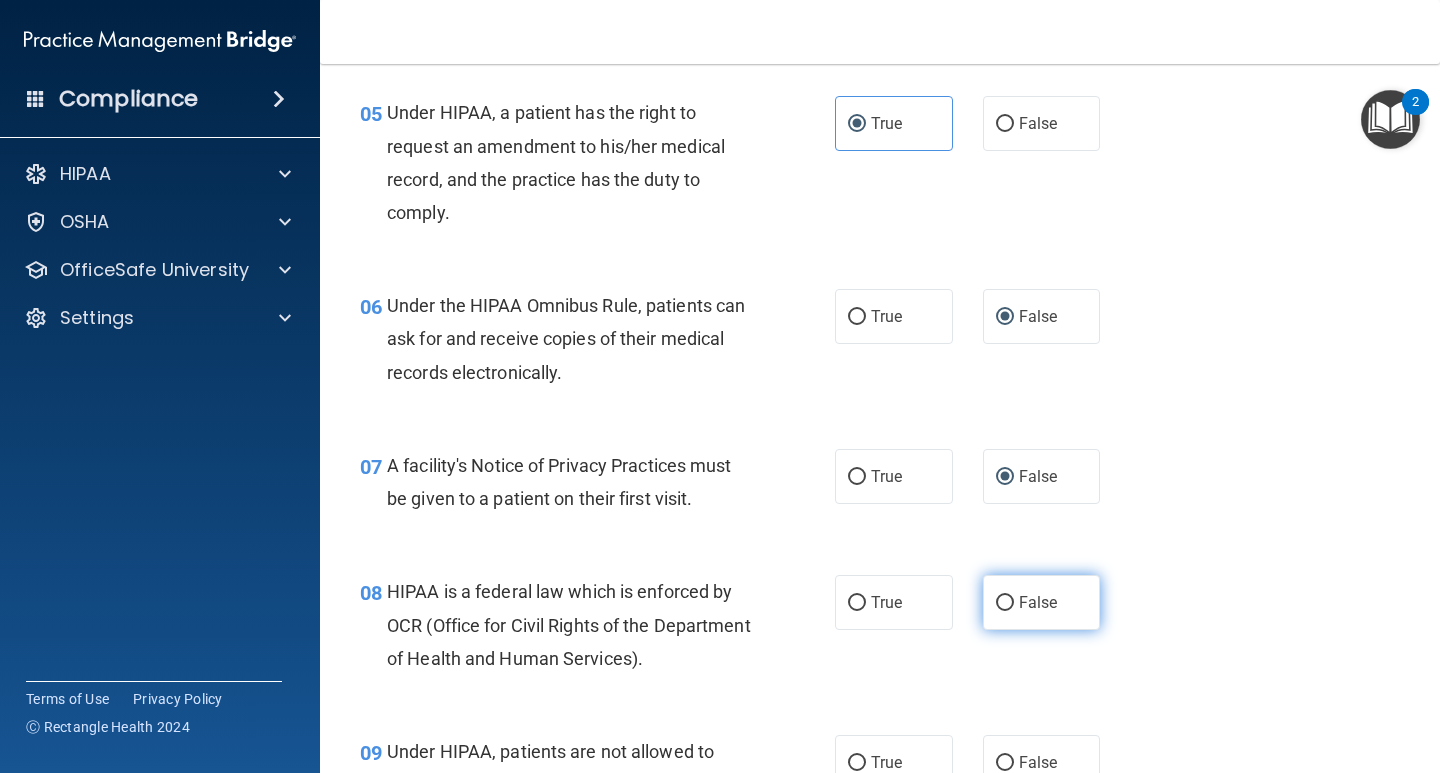 click on "False" at bounding box center [1005, 603] 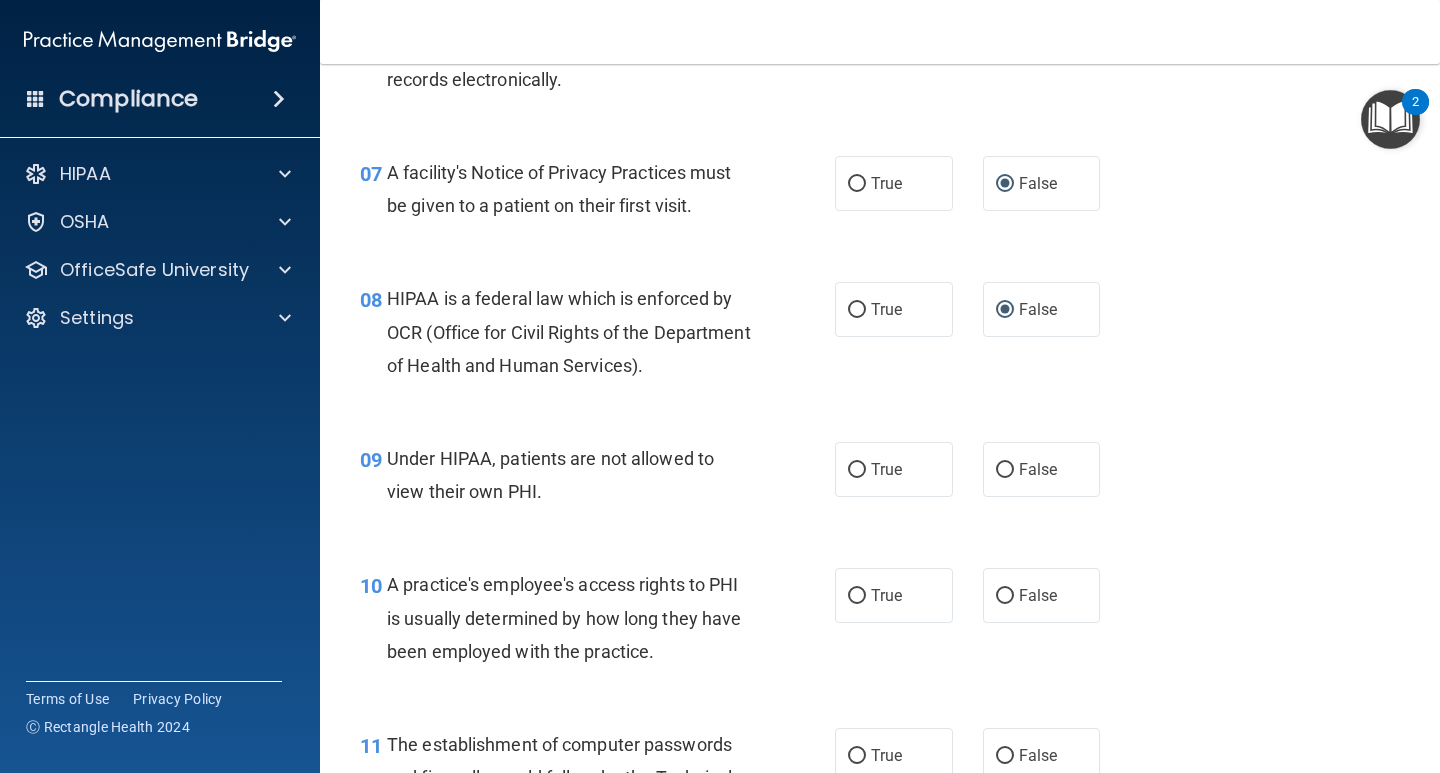 scroll, scrollTop: 1200, scrollLeft: 0, axis: vertical 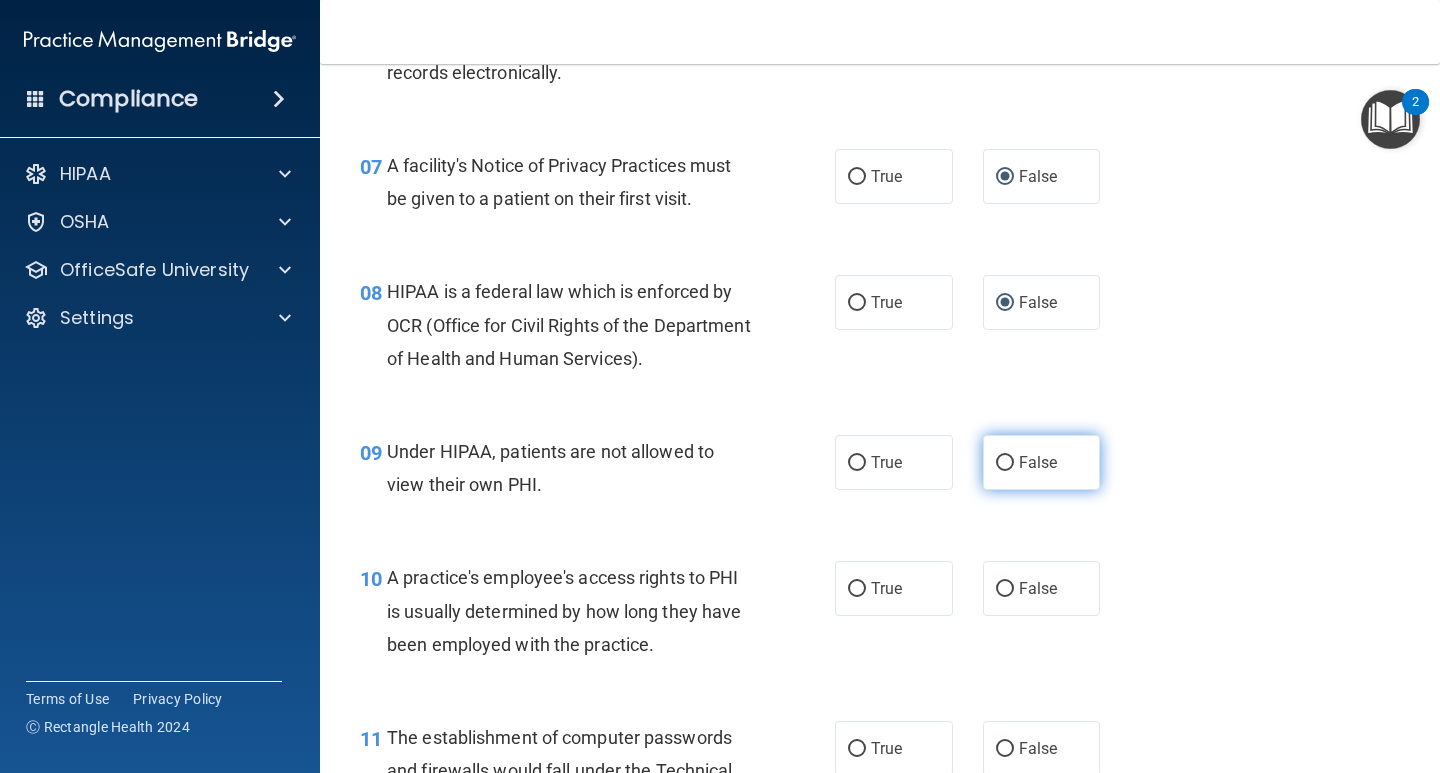 drag, startPoint x: 995, startPoint y: 462, endPoint x: 897, endPoint y: 534, distance: 121.60592 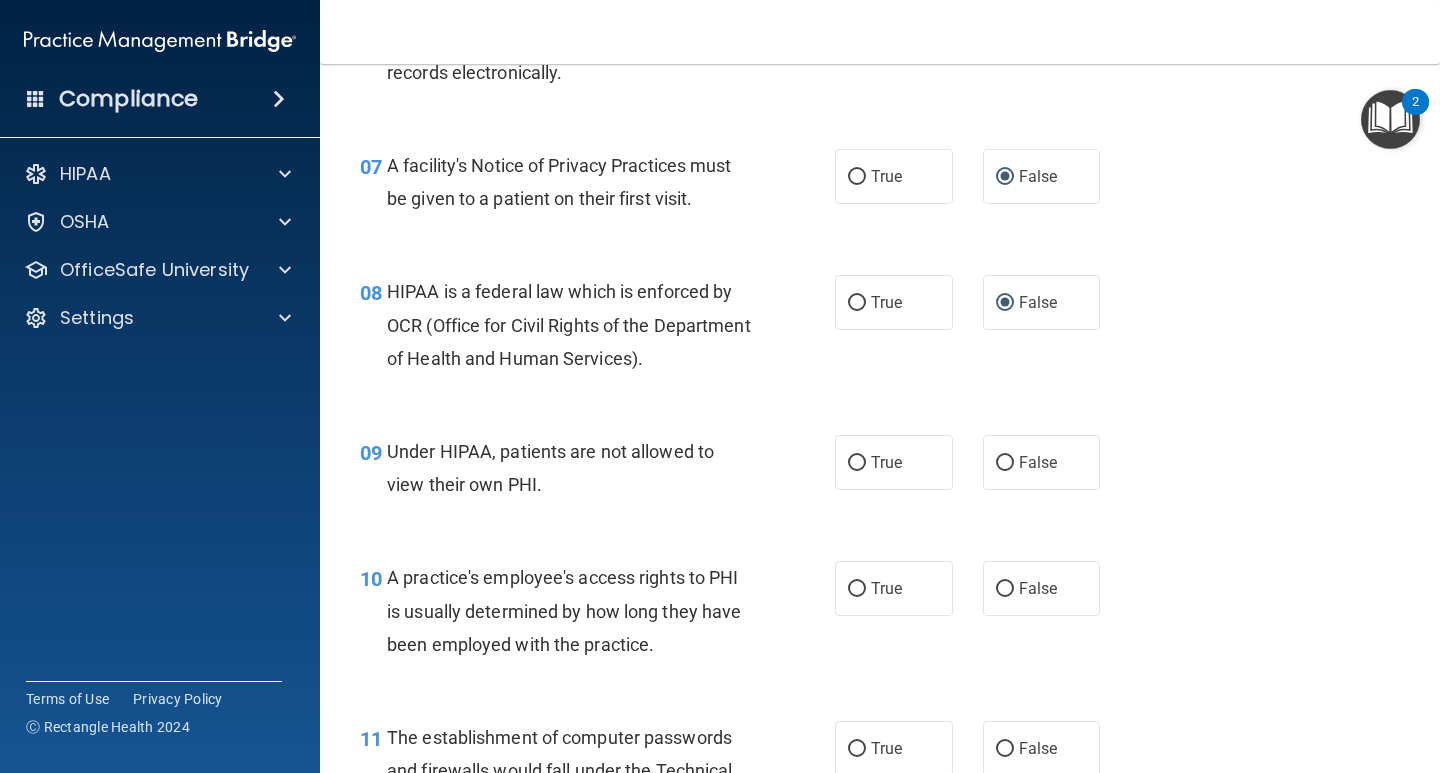 radio on "true" 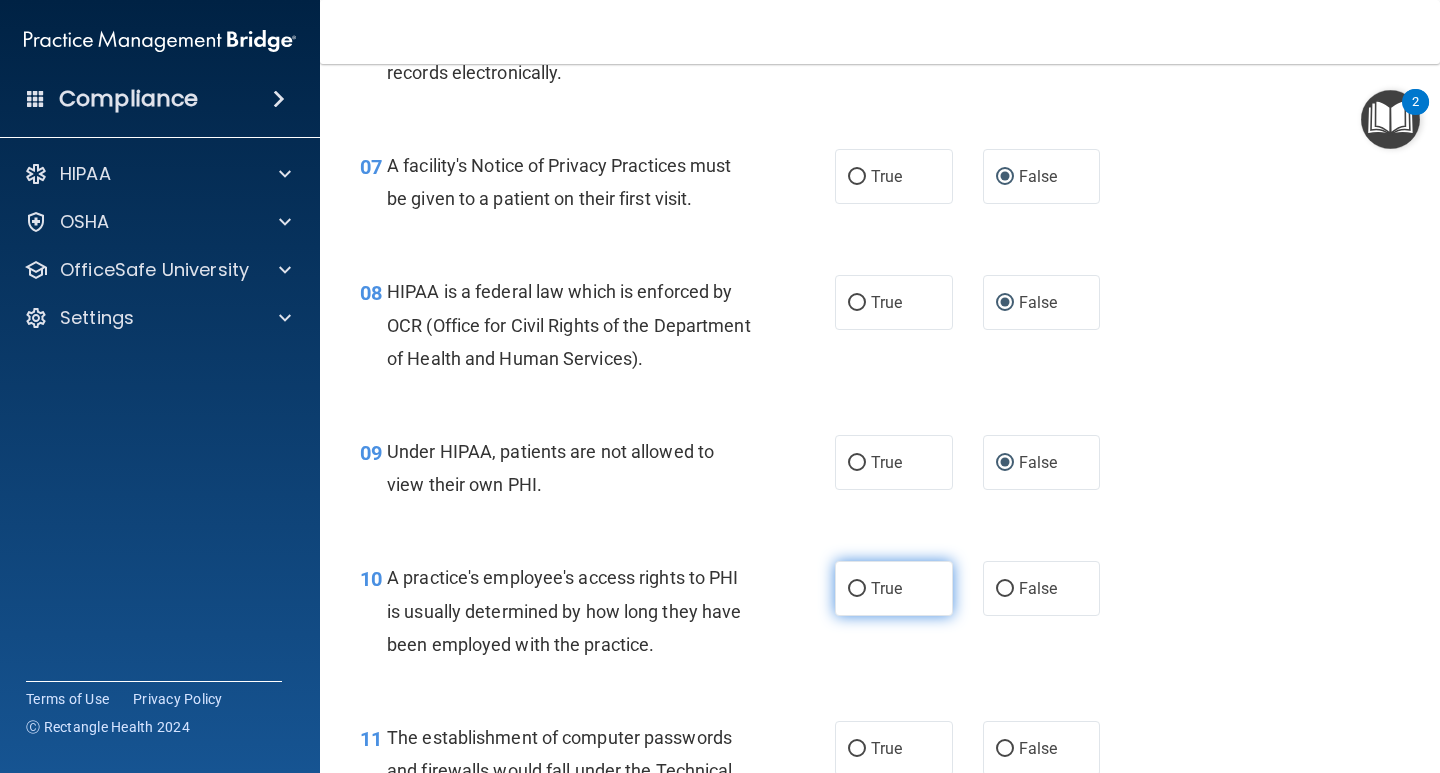 drag, startPoint x: 847, startPoint y: 591, endPoint x: 893, endPoint y: 590, distance: 46.010868 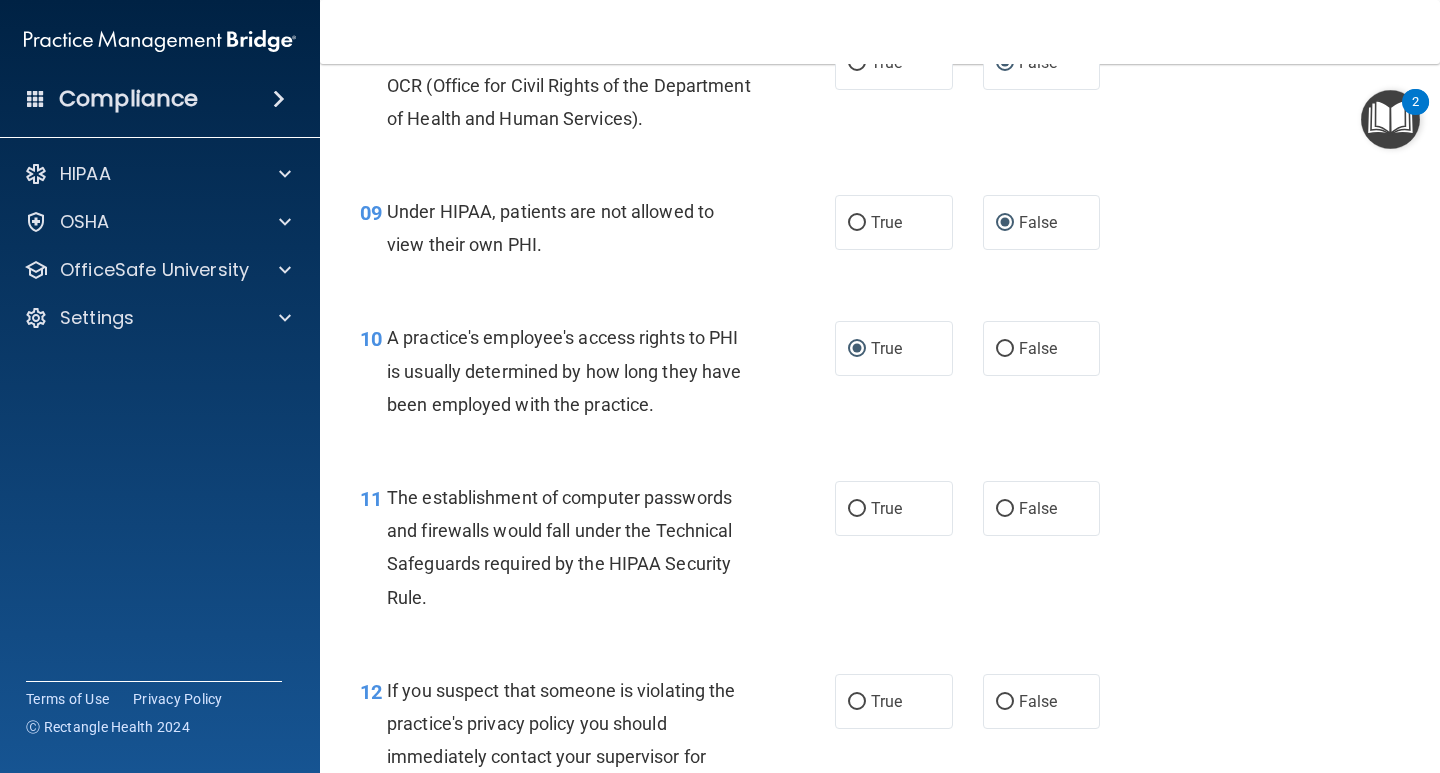 scroll, scrollTop: 1500, scrollLeft: 0, axis: vertical 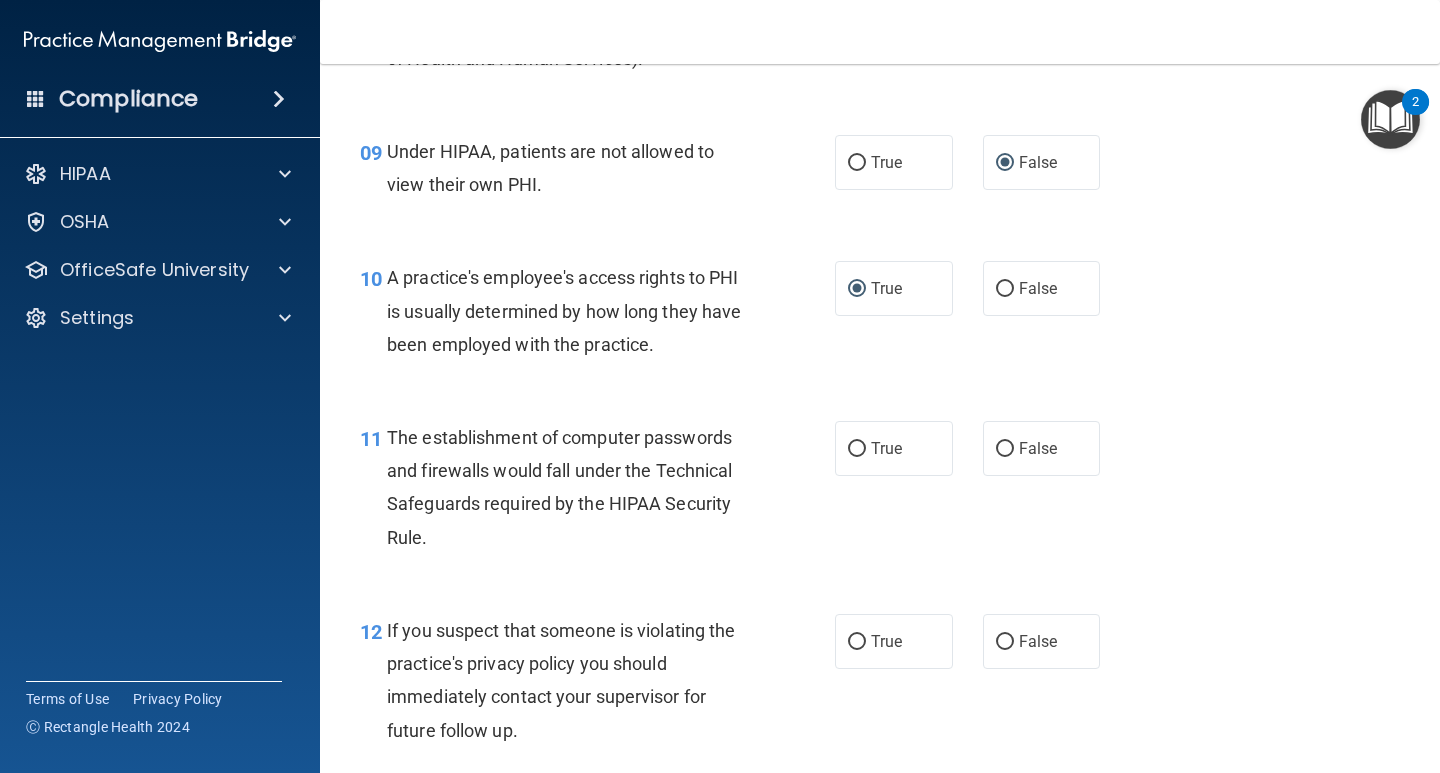drag, startPoint x: 851, startPoint y: 447, endPoint x: 856, endPoint y: 492, distance: 45.276924 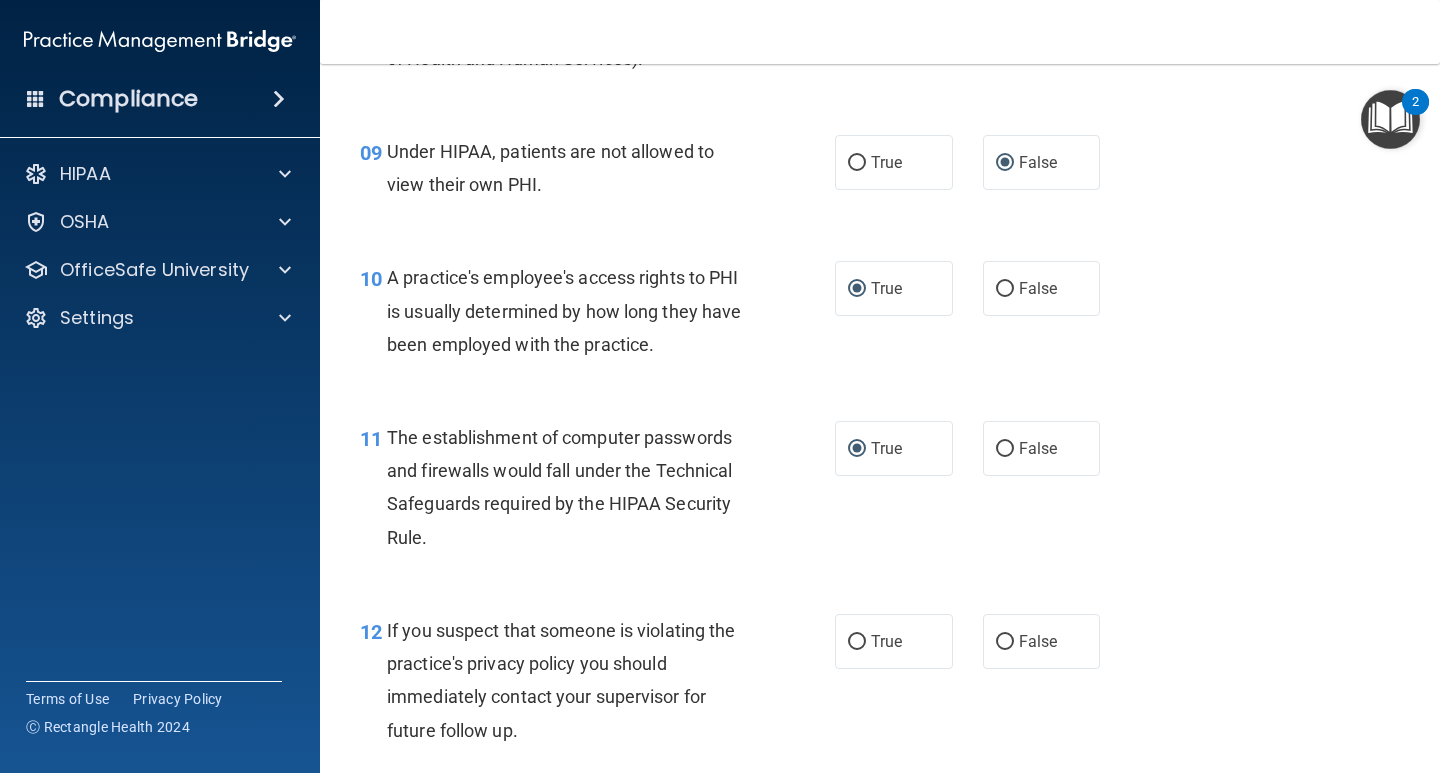 drag, startPoint x: 850, startPoint y: 639, endPoint x: 1191, endPoint y: 563, distance: 349.36658 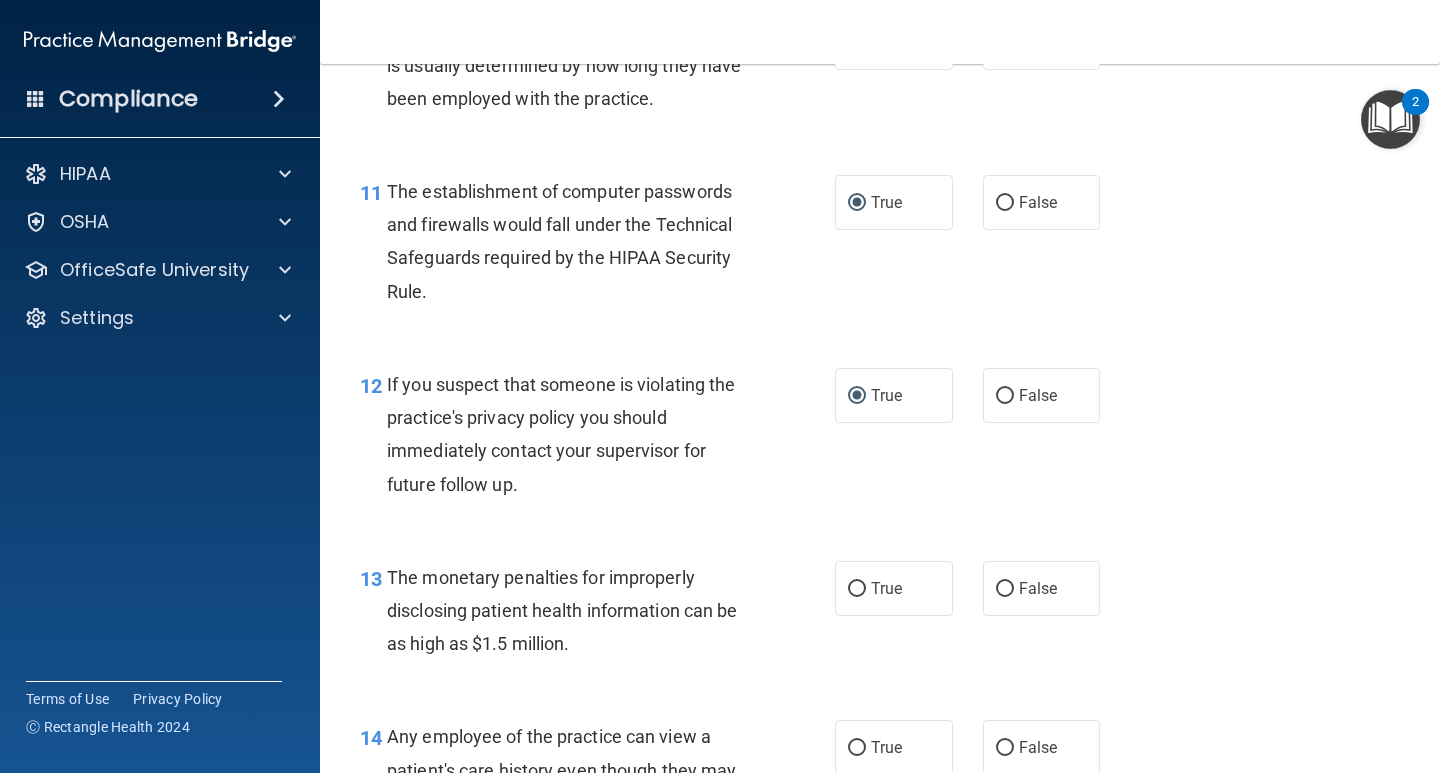 scroll, scrollTop: 1800, scrollLeft: 0, axis: vertical 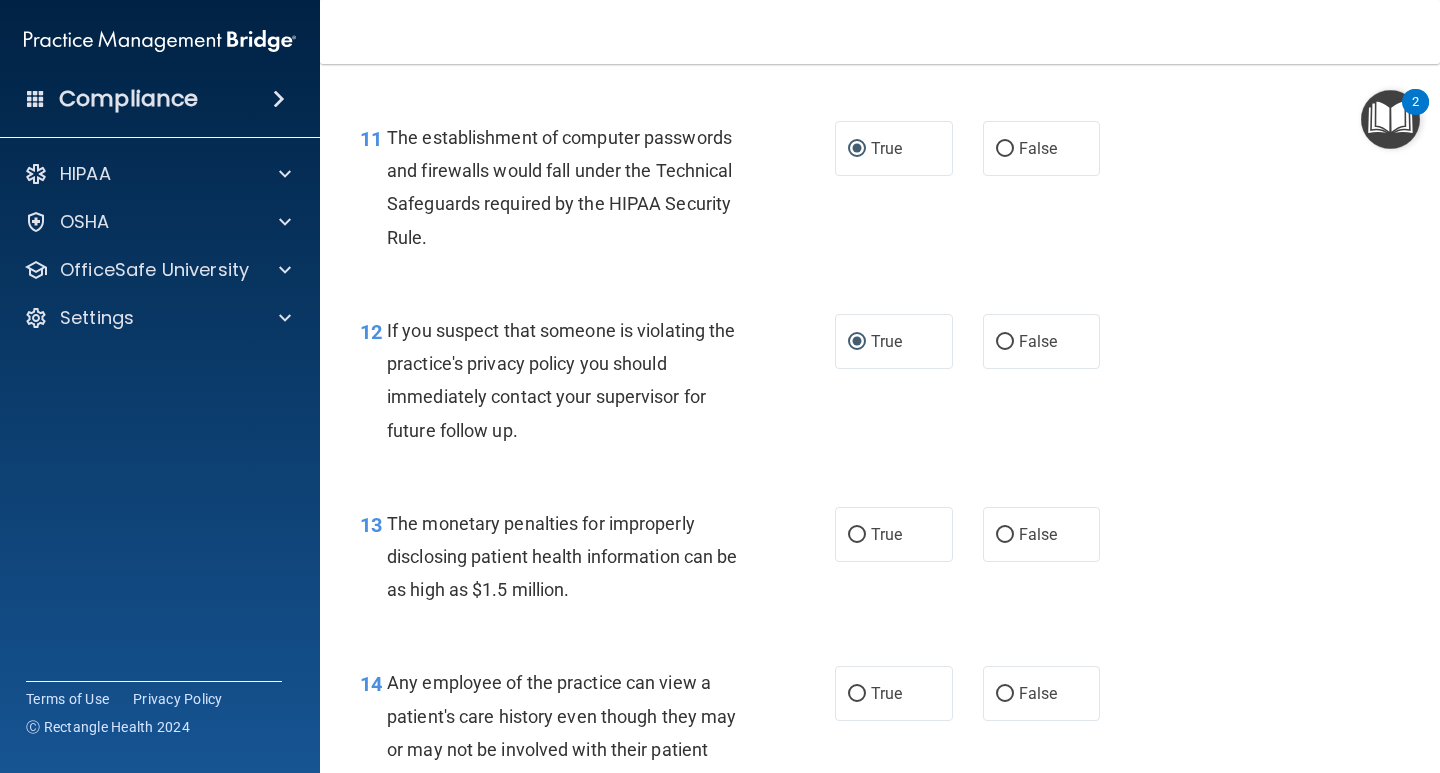 drag, startPoint x: 998, startPoint y: 541, endPoint x: 1020, endPoint y: 637, distance: 98.48858 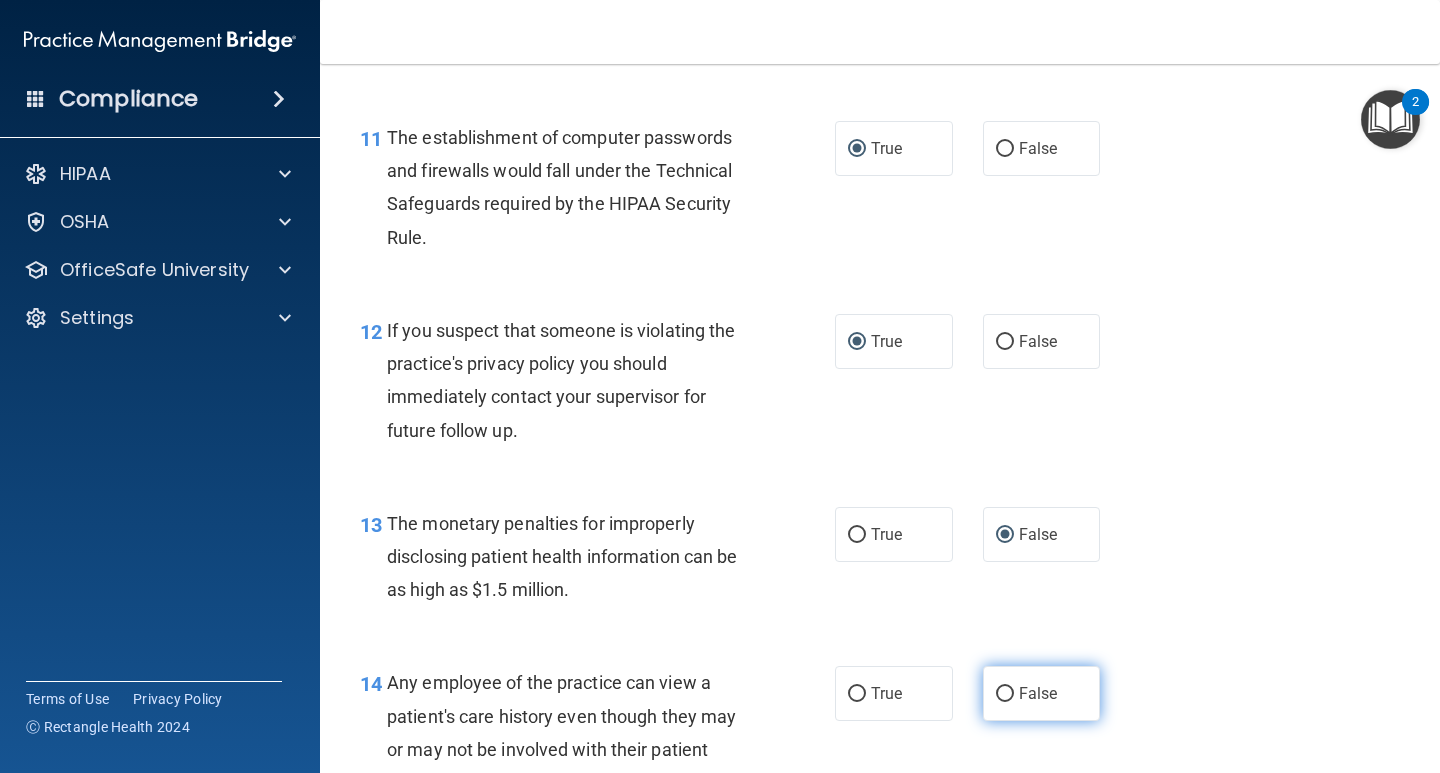 drag, startPoint x: 1000, startPoint y: 693, endPoint x: 1007, endPoint y: 684, distance: 11.401754 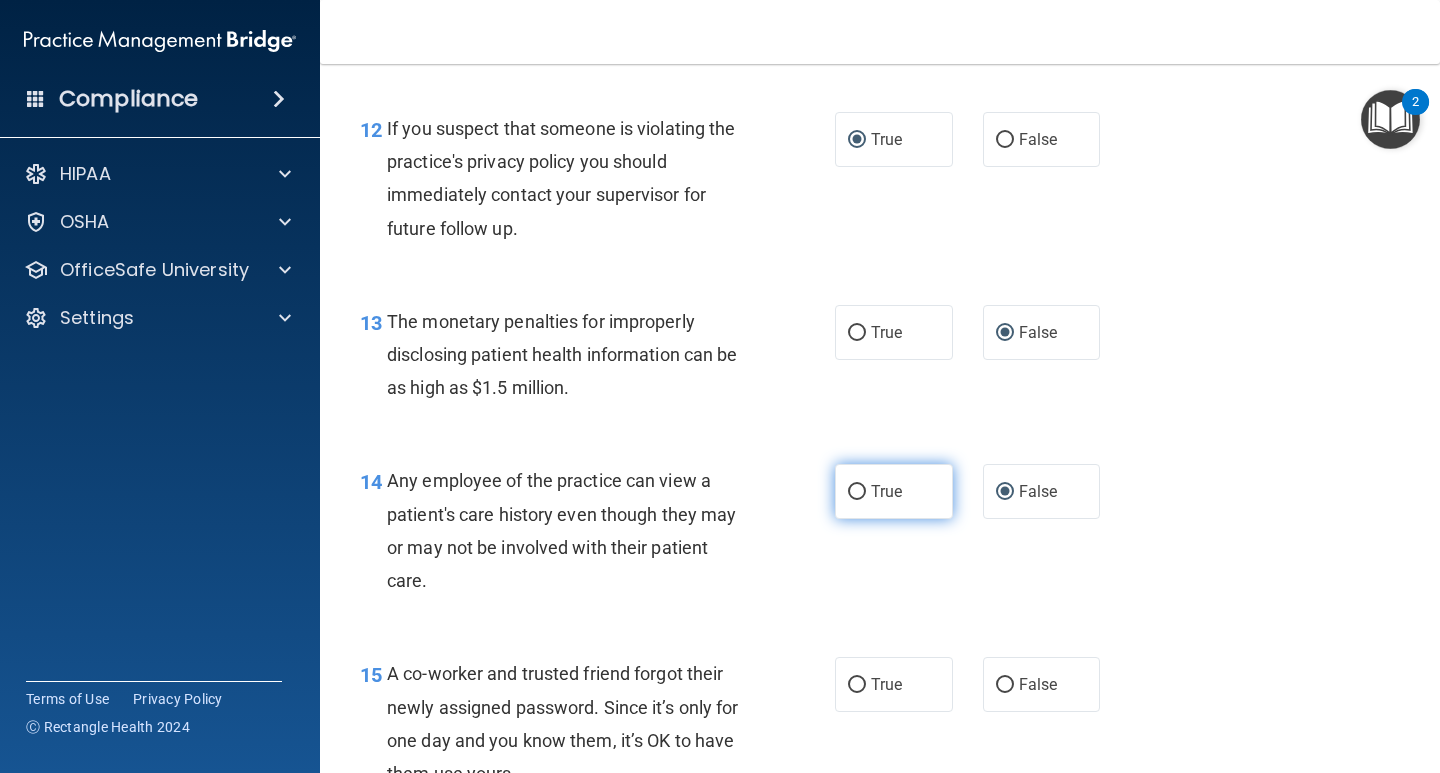 scroll, scrollTop: 1999, scrollLeft: 0, axis: vertical 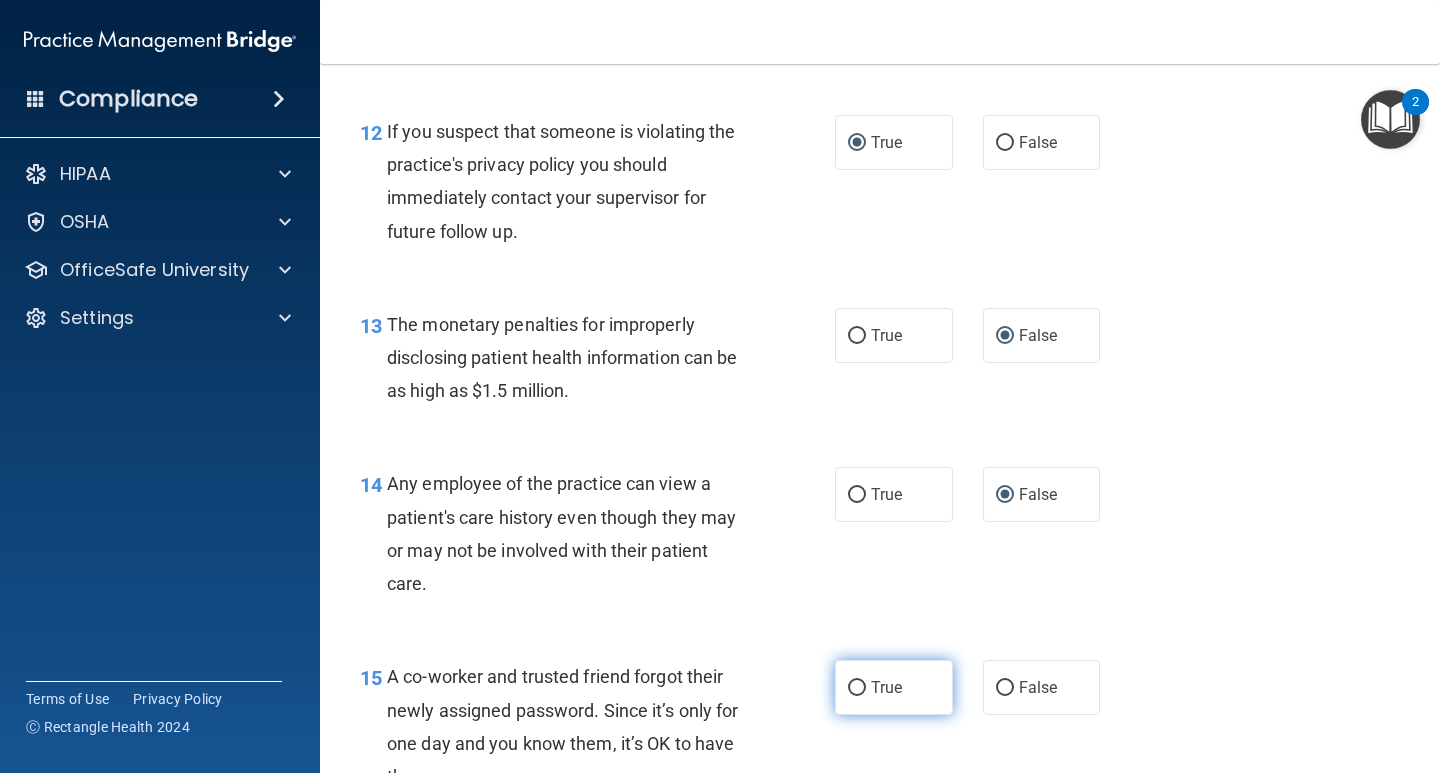 click on "True" at bounding box center (857, 688) 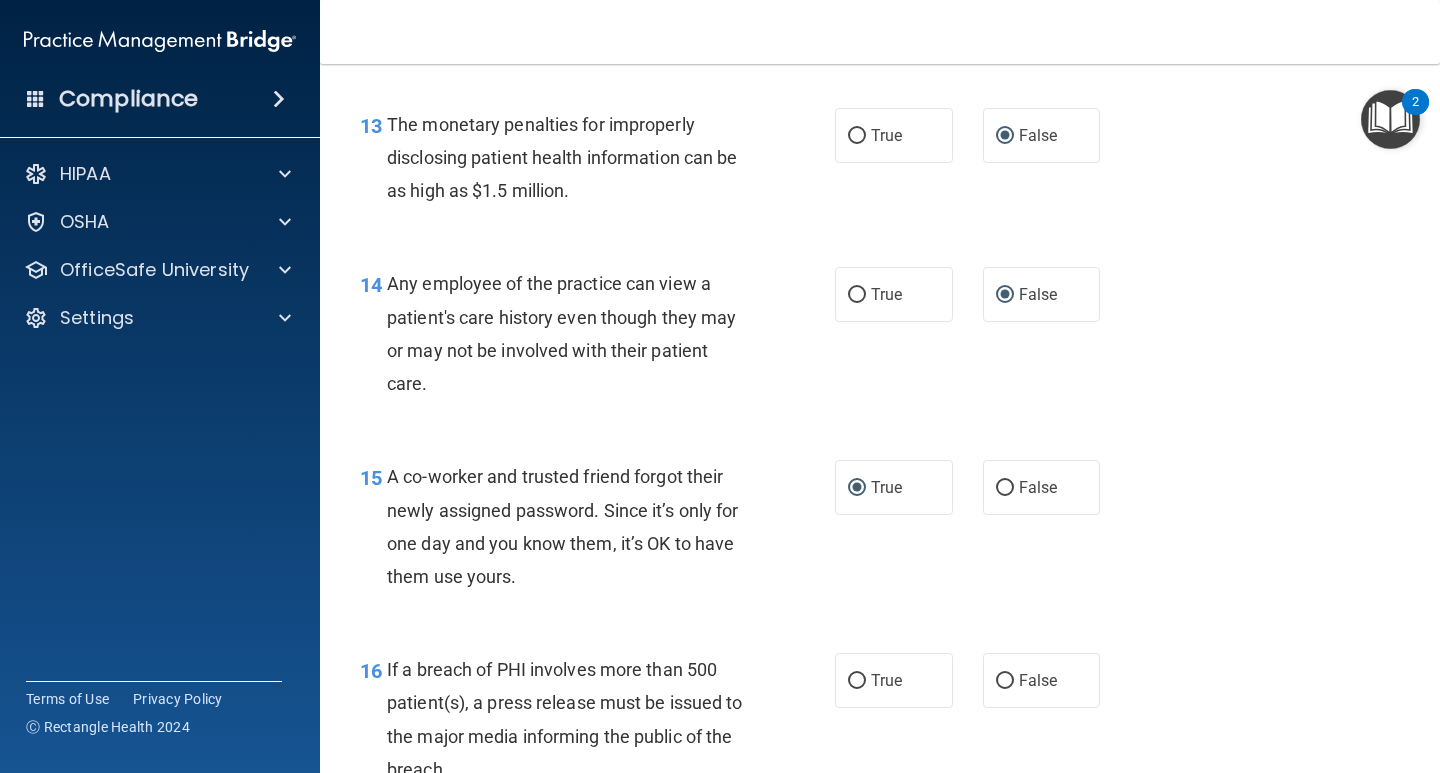 scroll, scrollTop: 2399, scrollLeft: 0, axis: vertical 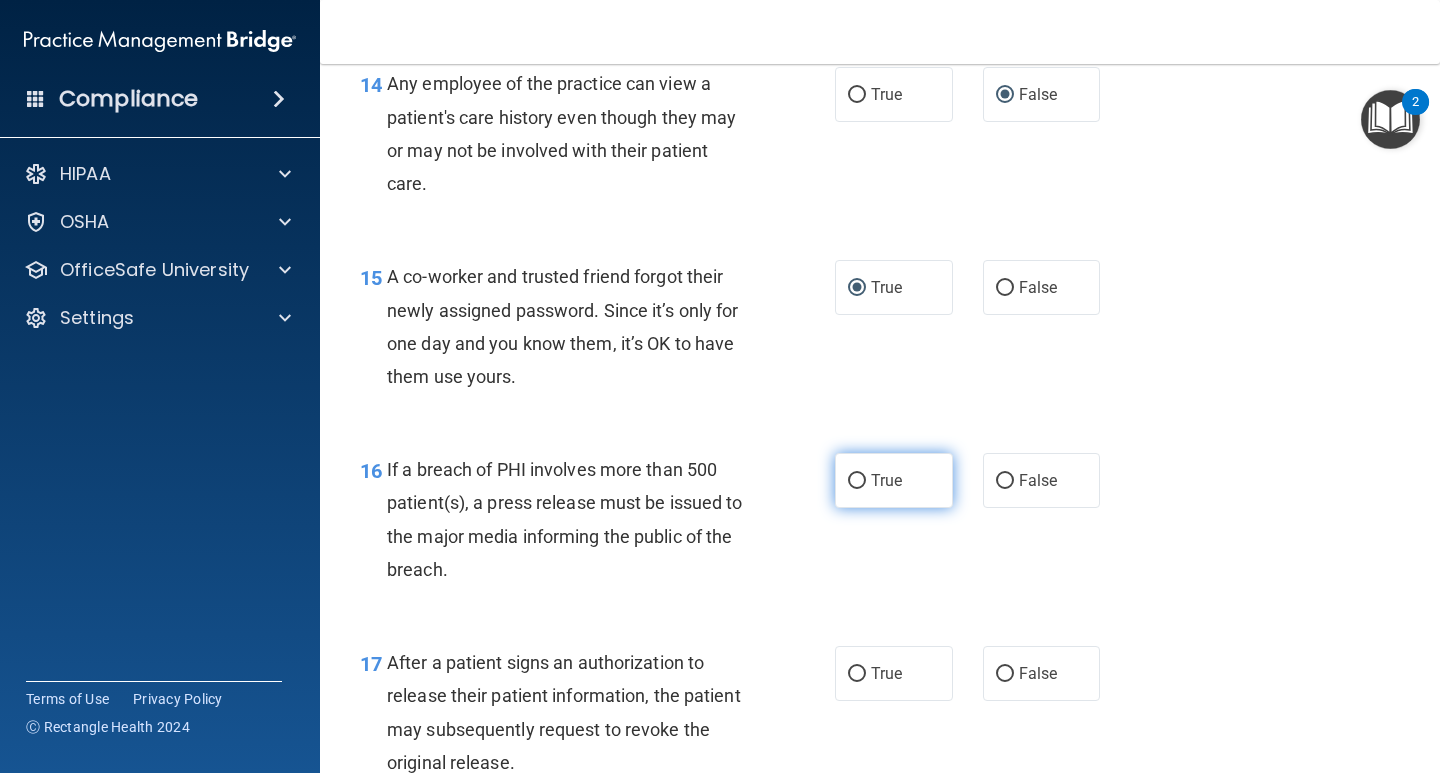click on "True" at bounding box center [857, 481] 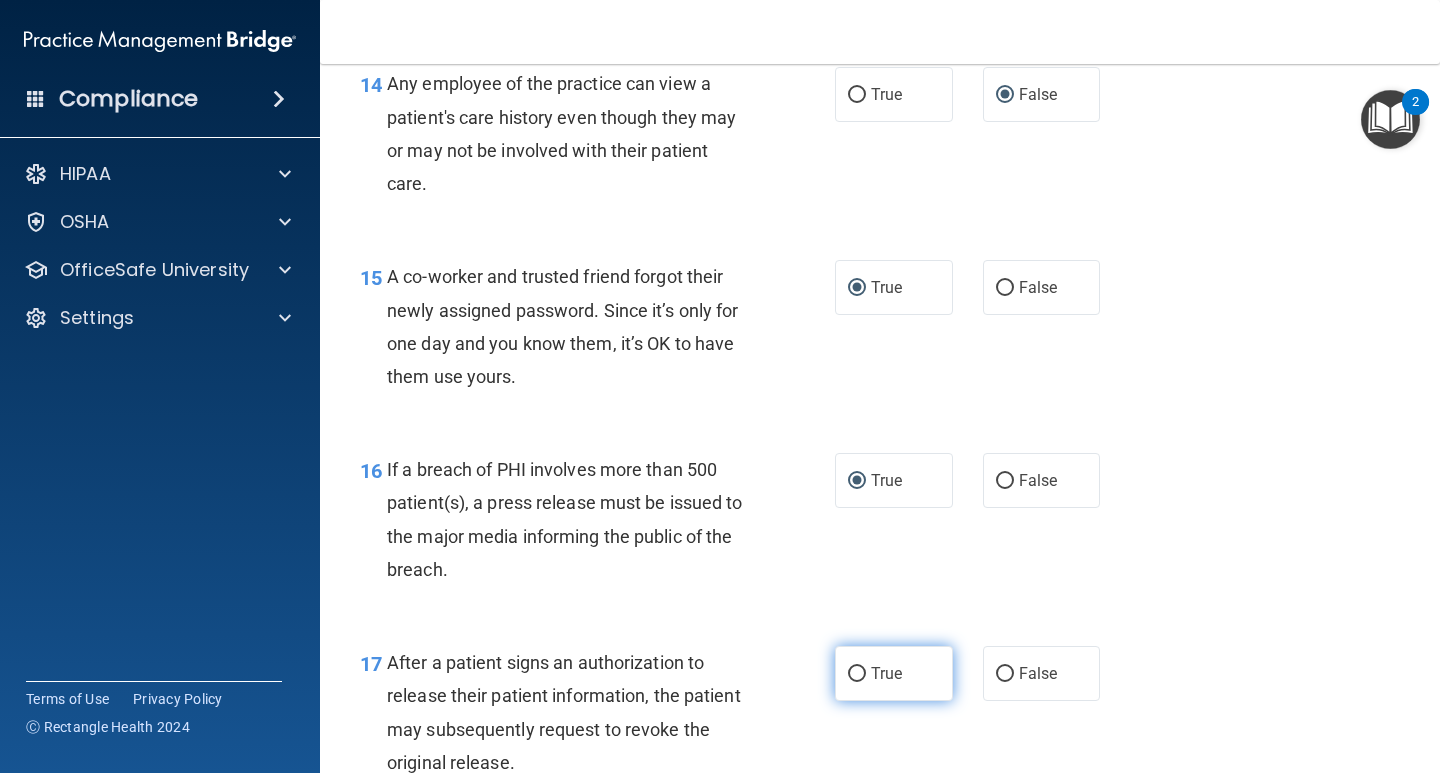 drag, startPoint x: 848, startPoint y: 676, endPoint x: 882, endPoint y: 661, distance: 37.161808 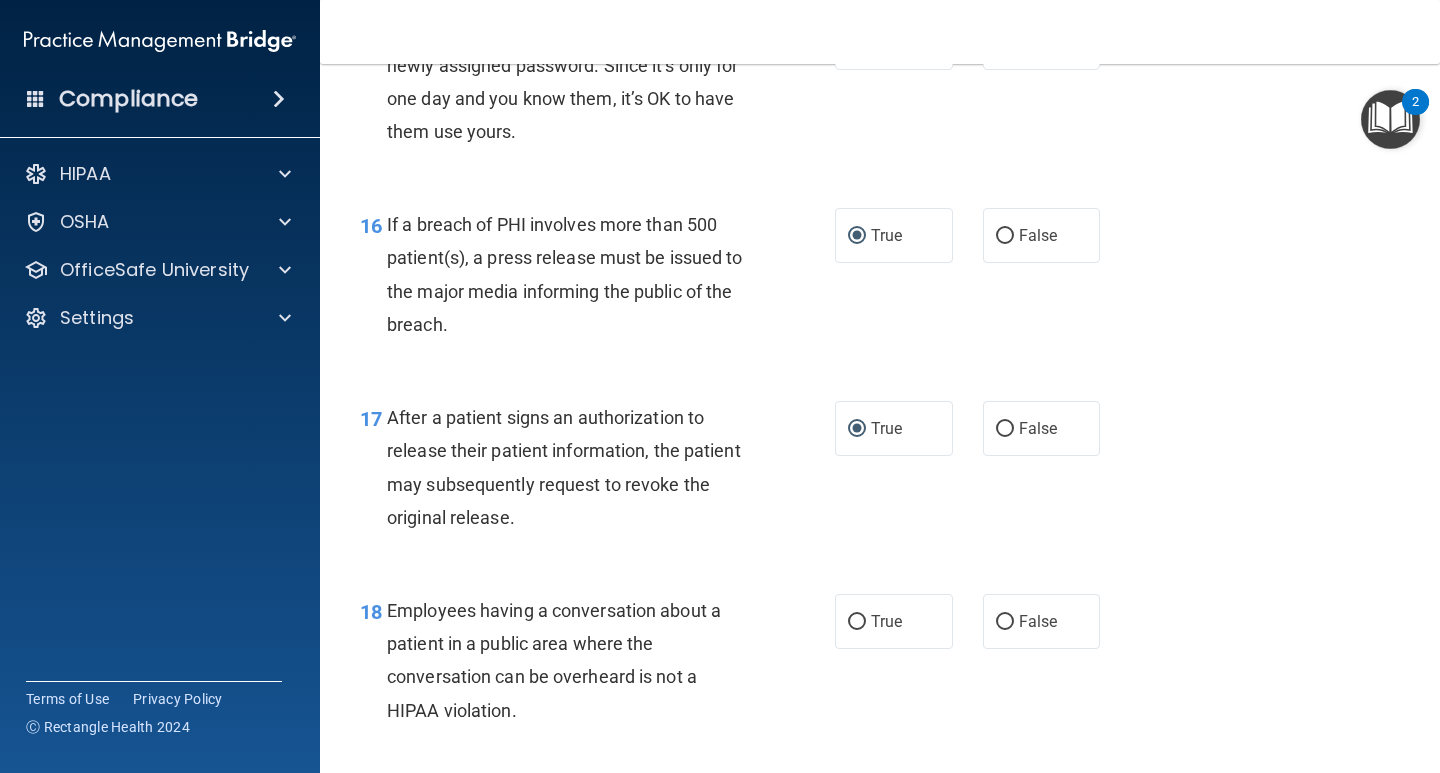 scroll, scrollTop: 2699, scrollLeft: 0, axis: vertical 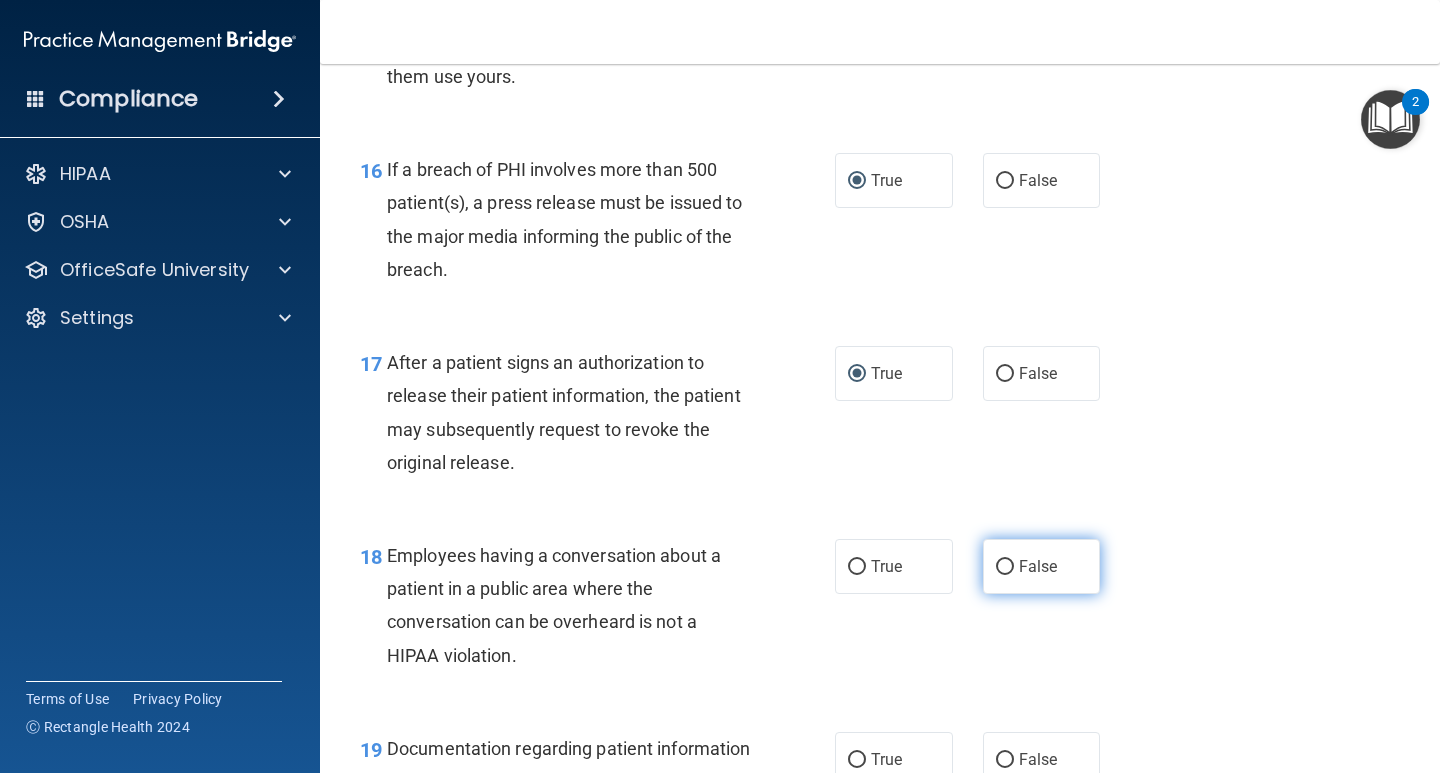 click on "False" at bounding box center [1005, 567] 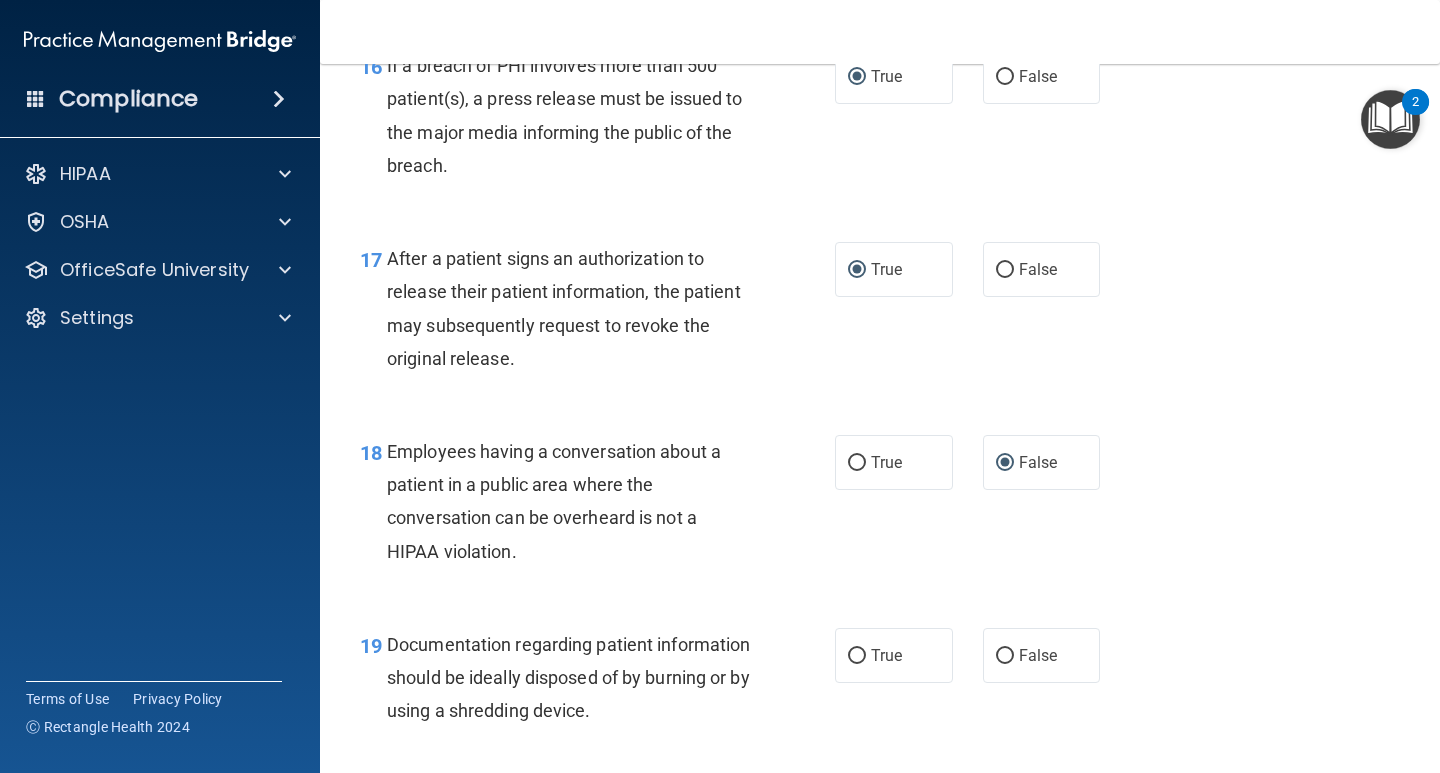 scroll, scrollTop: 2899, scrollLeft: 0, axis: vertical 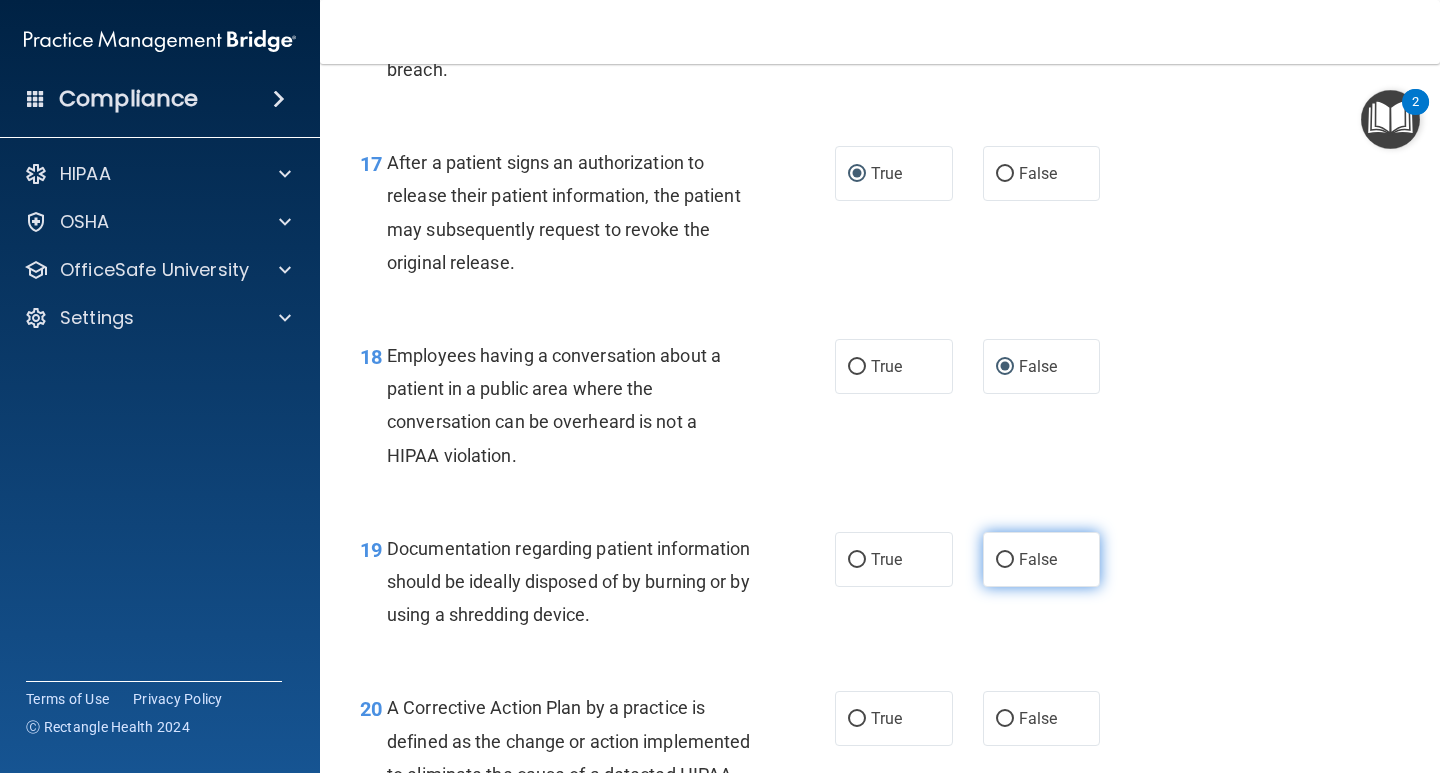 drag, startPoint x: 1000, startPoint y: 557, endPoint x: 1063, endPoint y: 550, distance: 63.387695 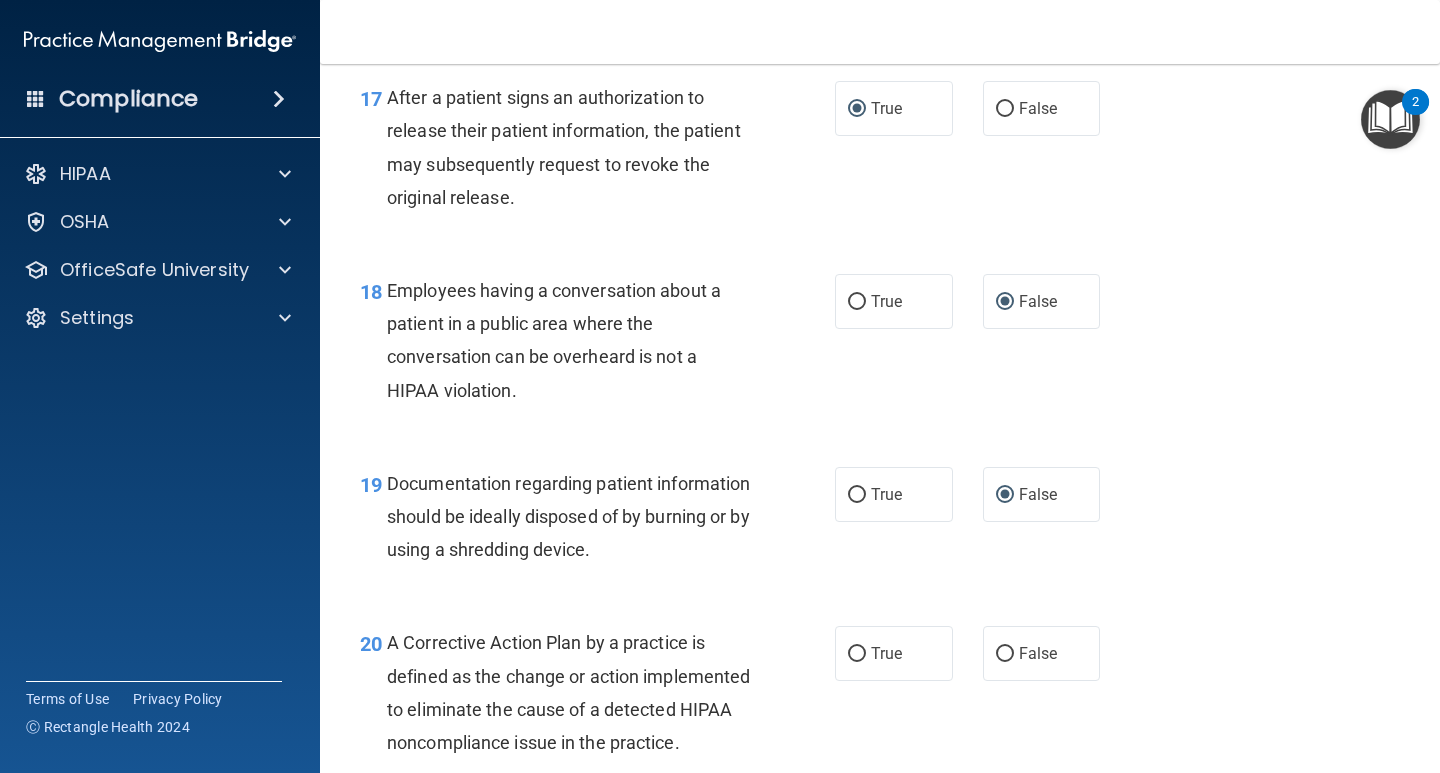 scroll, scrollTop: 2999, scrollLeft: 0, axis: vertical 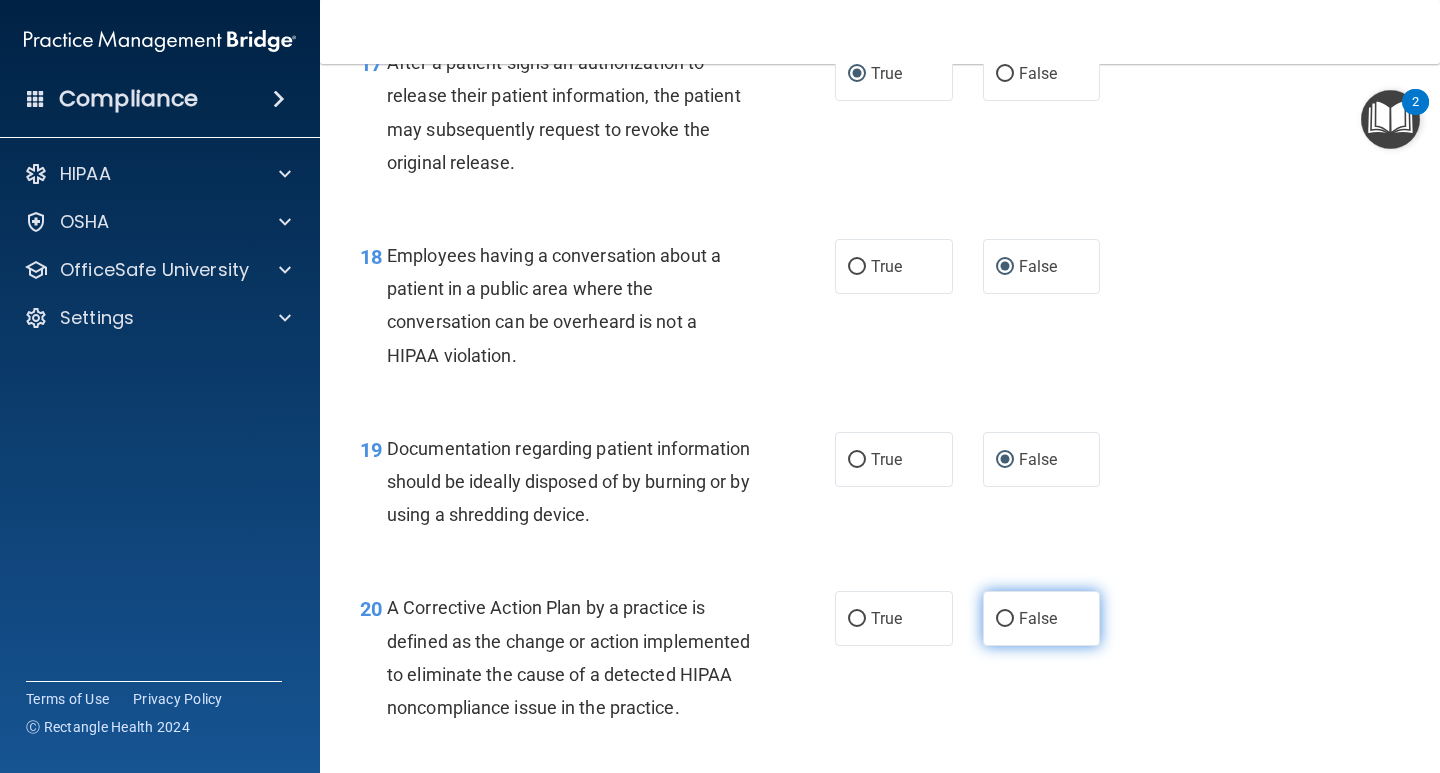 click on "False" at bounding box center (1042, 618) 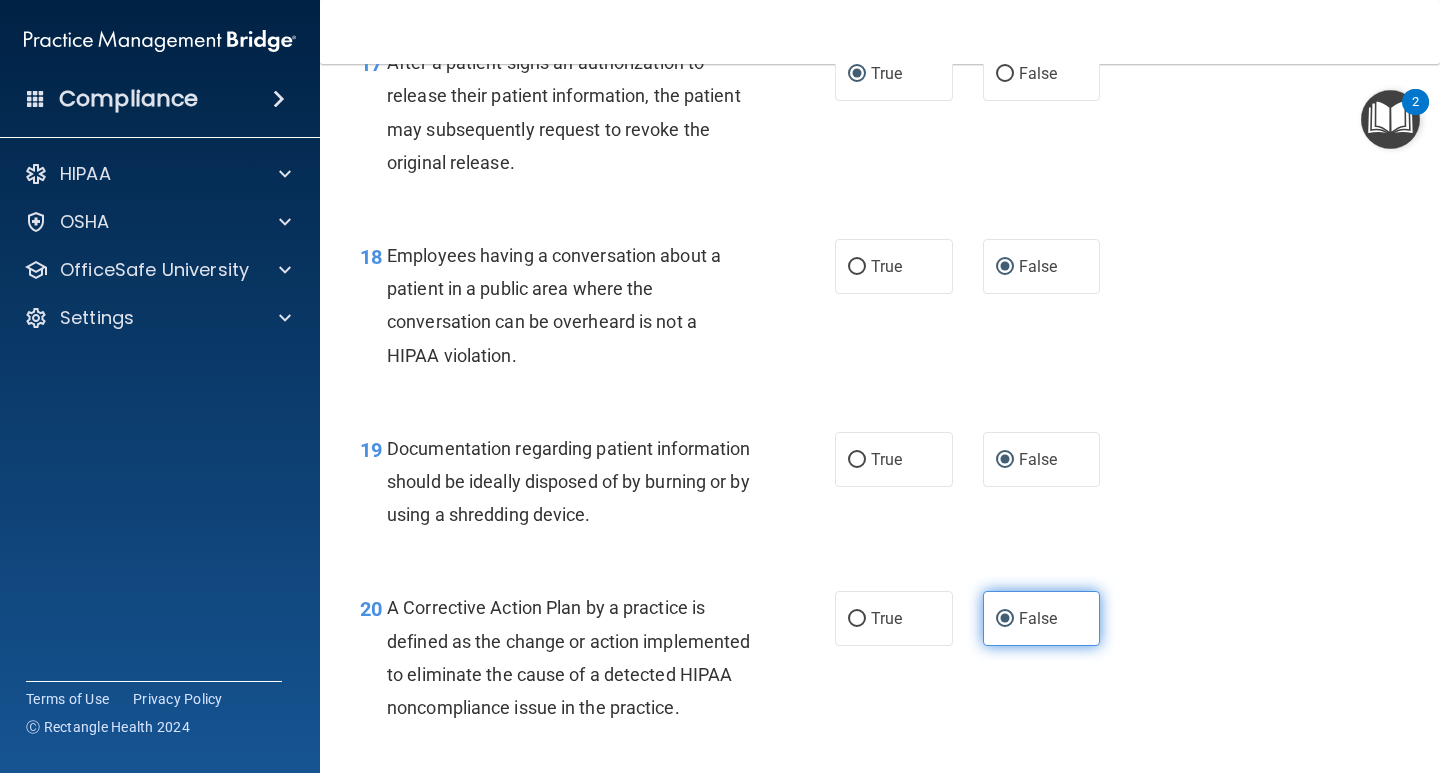 drag, startPoint x: 993, startPoint y: 613, endPoint x: 1003, endPoint y: 605, distance: 12.806249 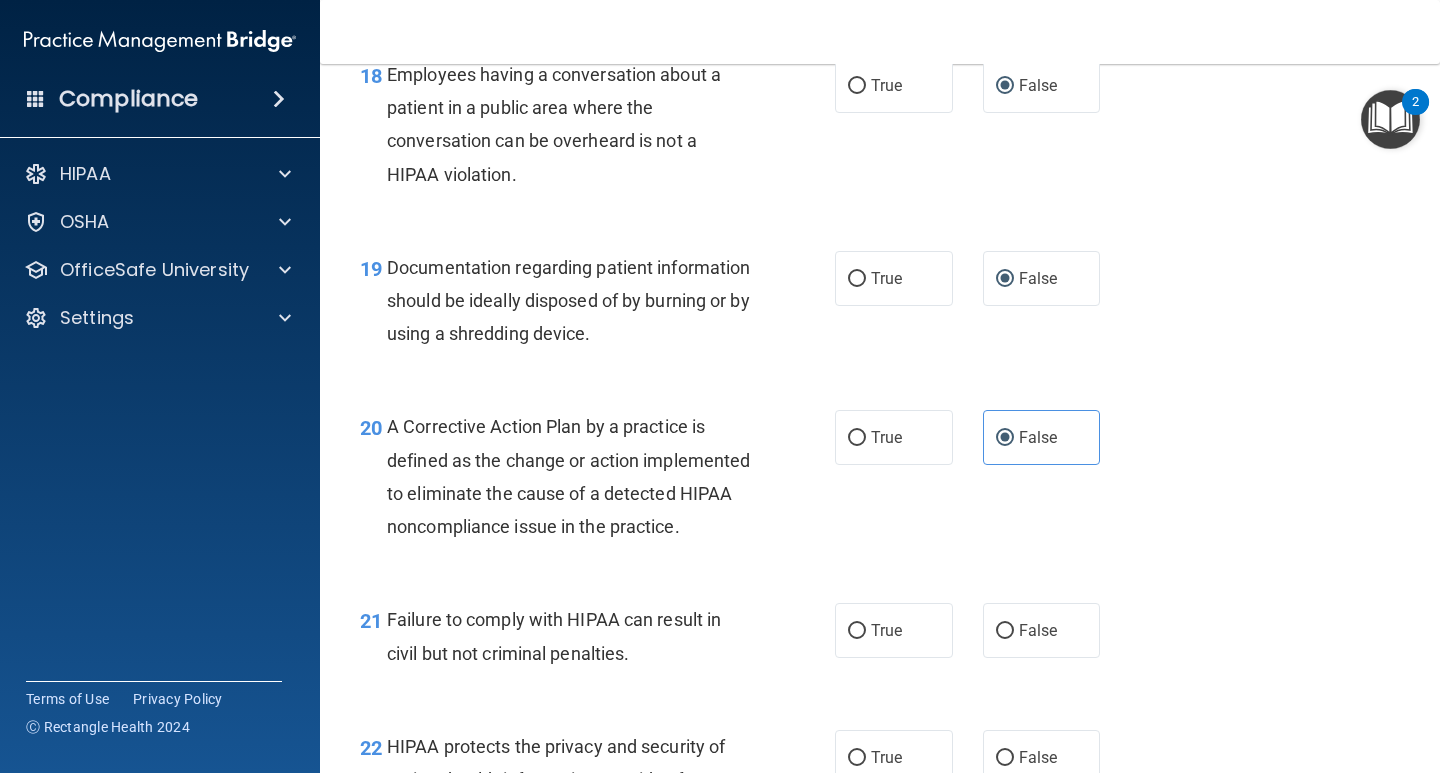 scroll, scrollTop: 3299, scrollLeft: 0, axis: vertical 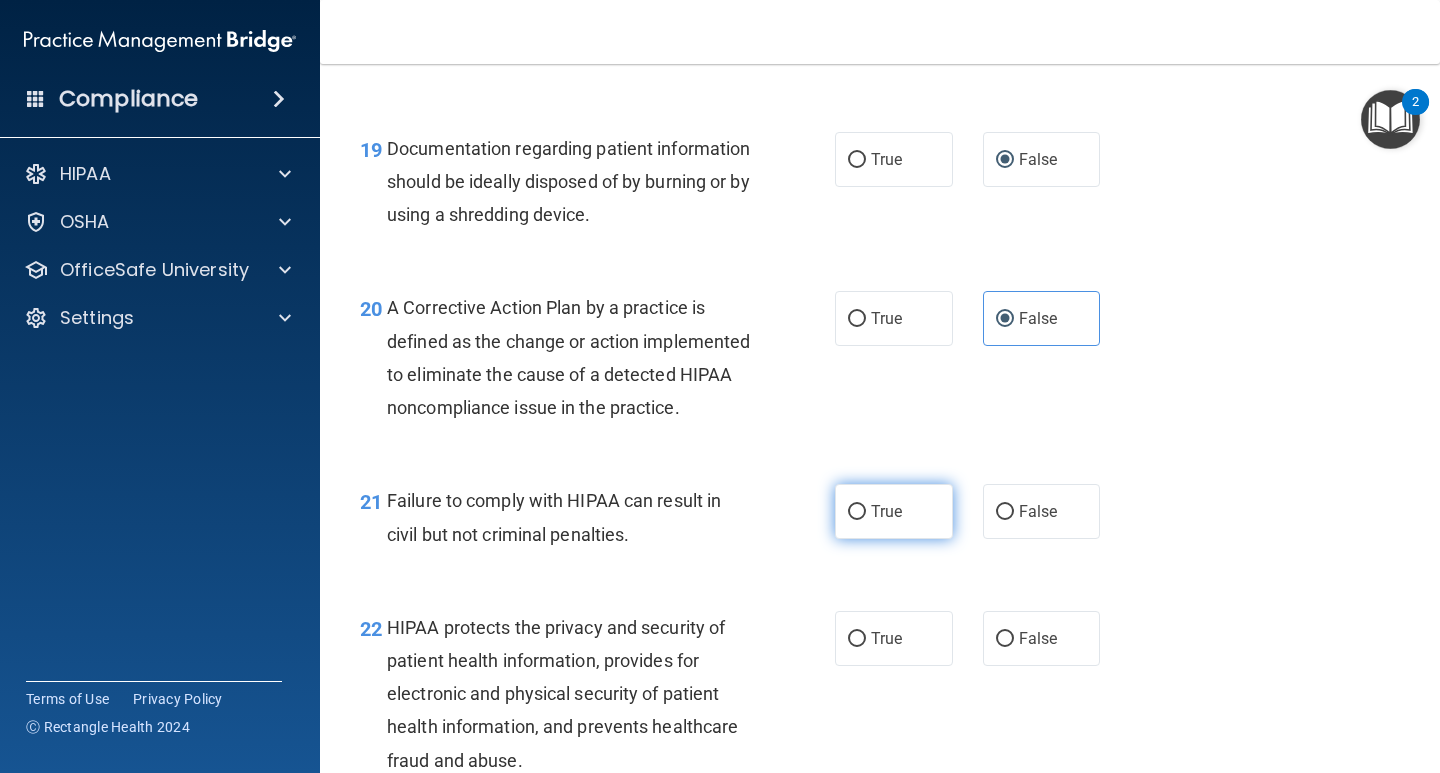 click on "True" at bounding box center [857, 512] 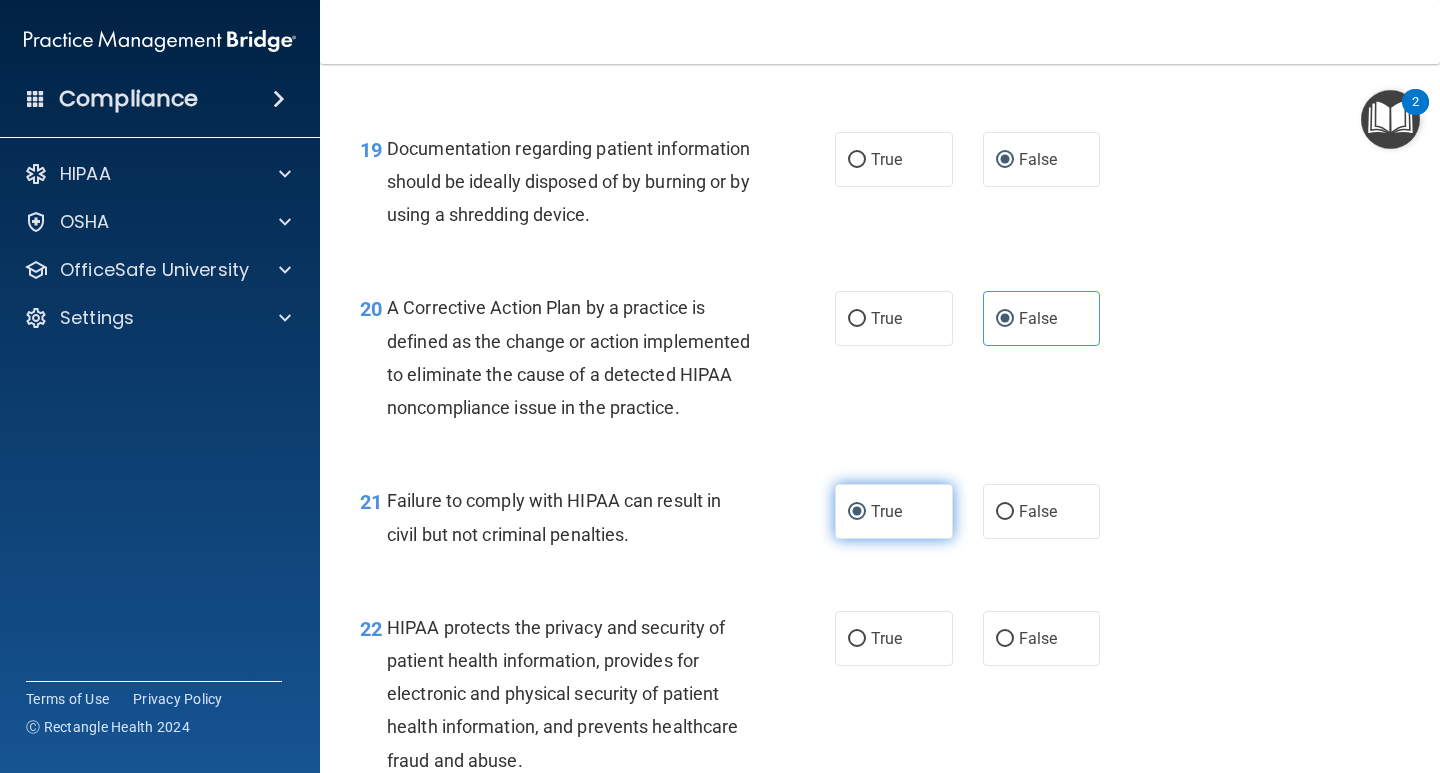 click on "True" at bounding box center [857, 512] 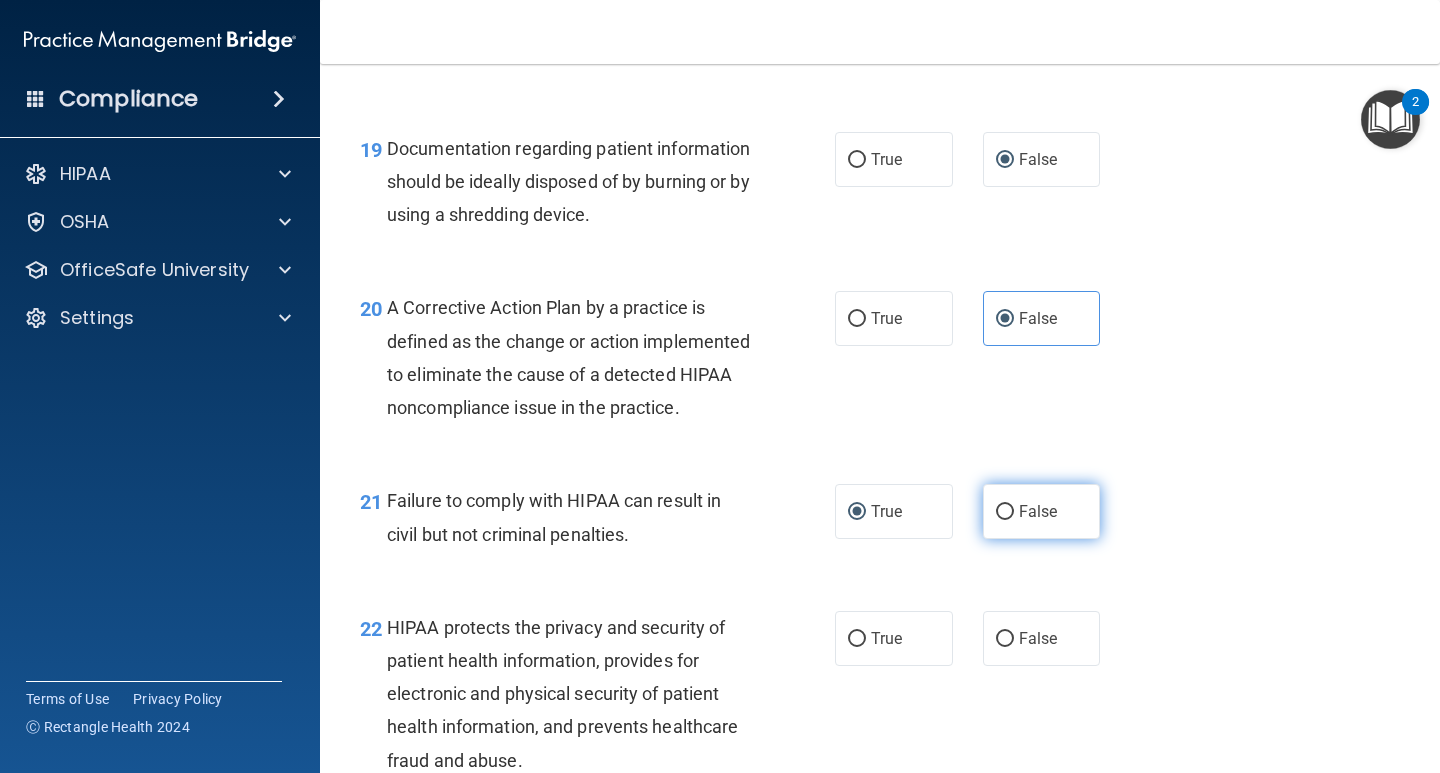 click on "False" at bounding box center (1005, 512) 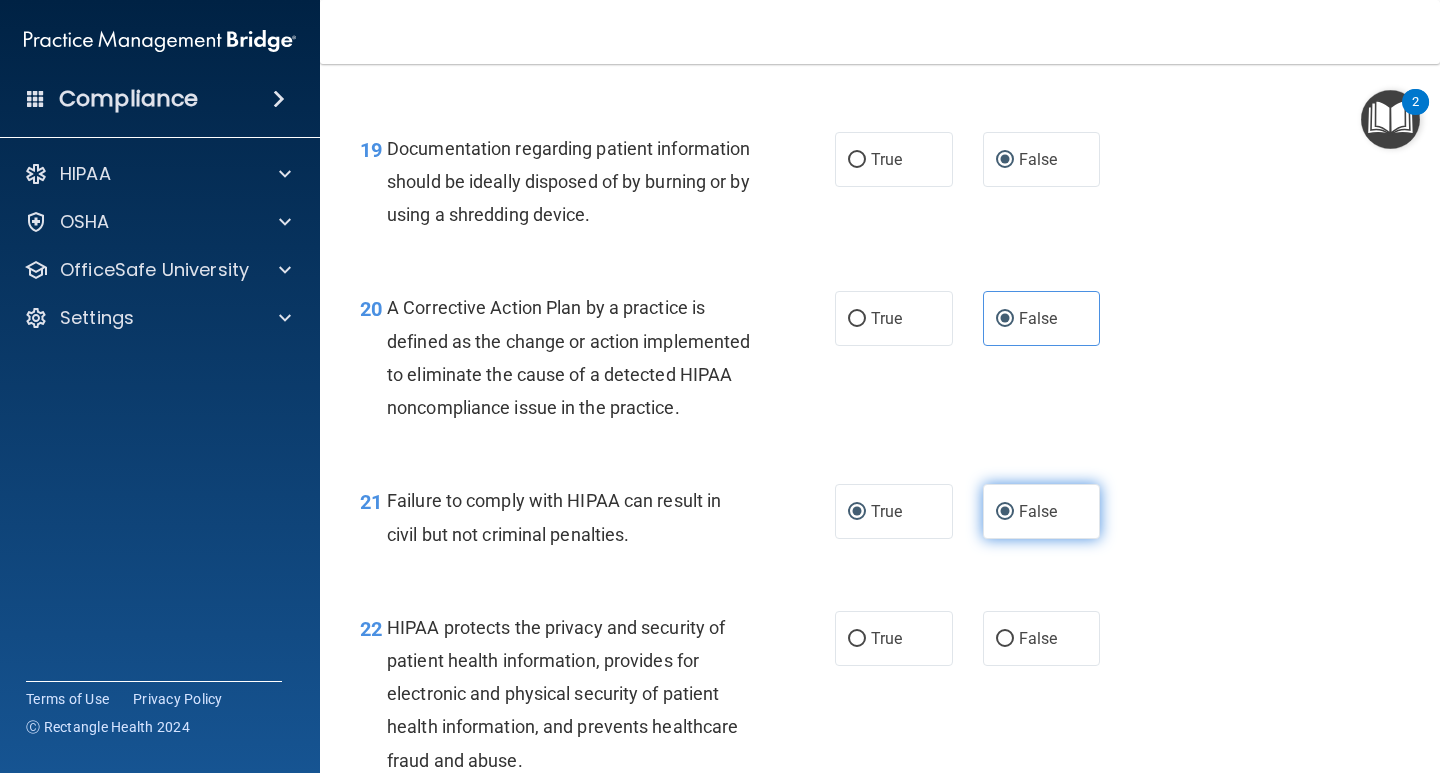 radio on "false" 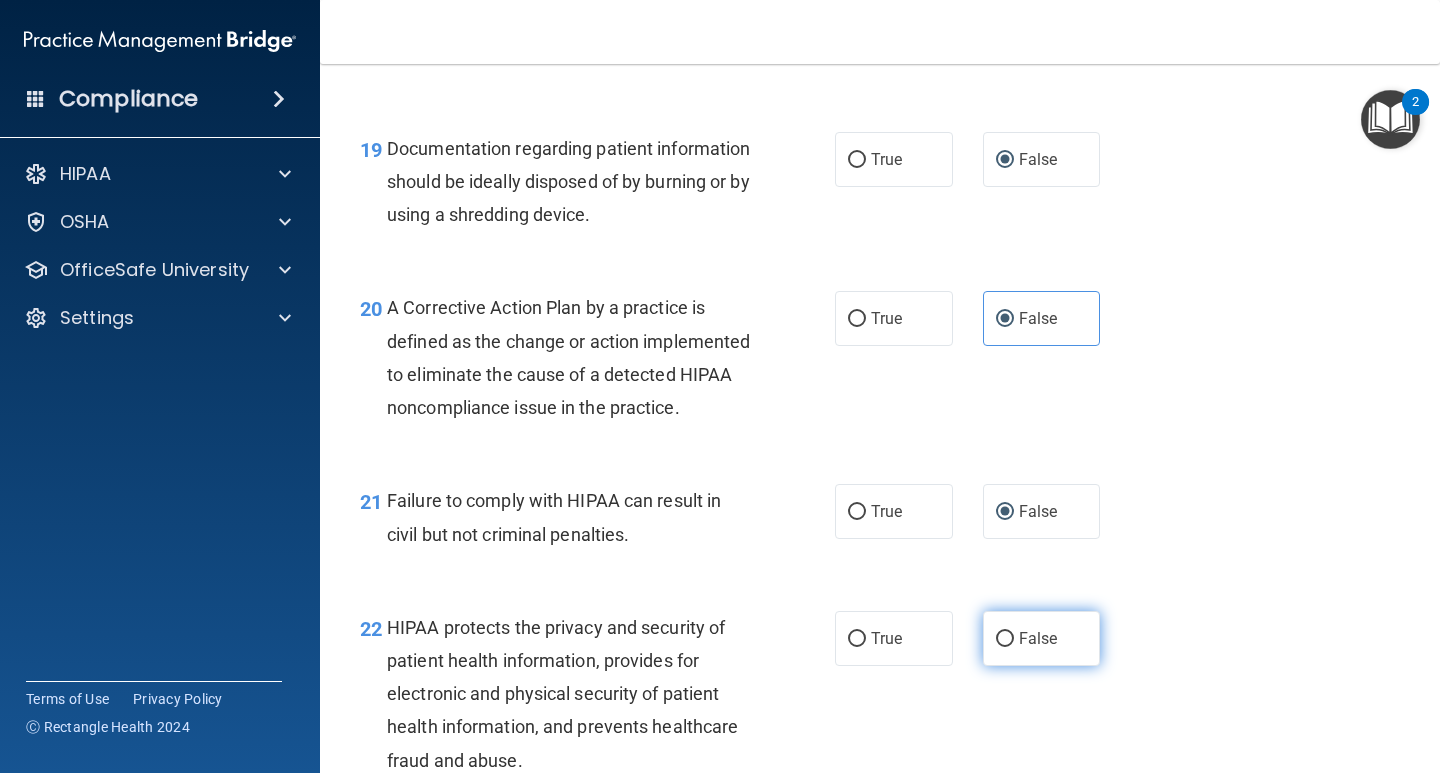 click on "False" at bounding box center [1005, 639] 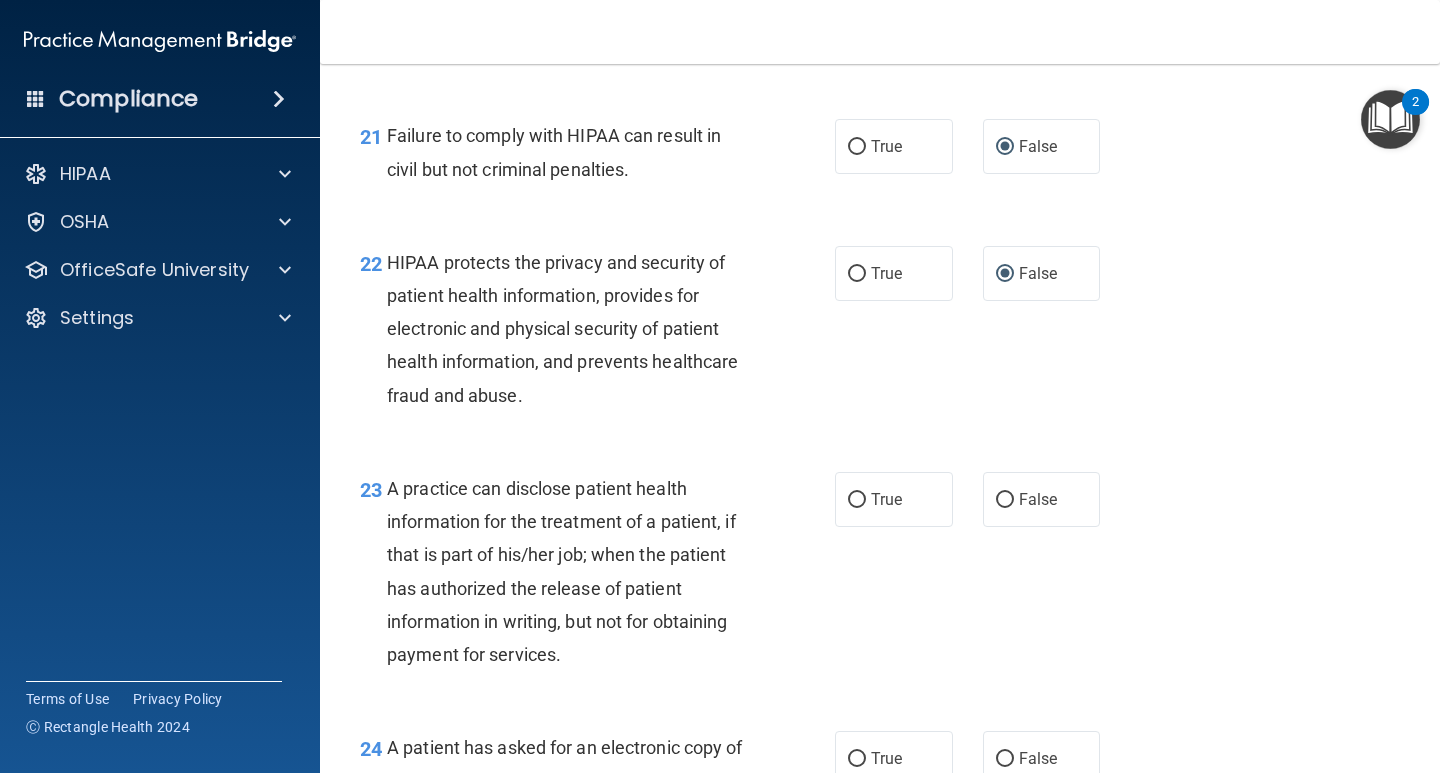 scroll, scrollTop: 3699, scrollLeft: 0, axis: vertical 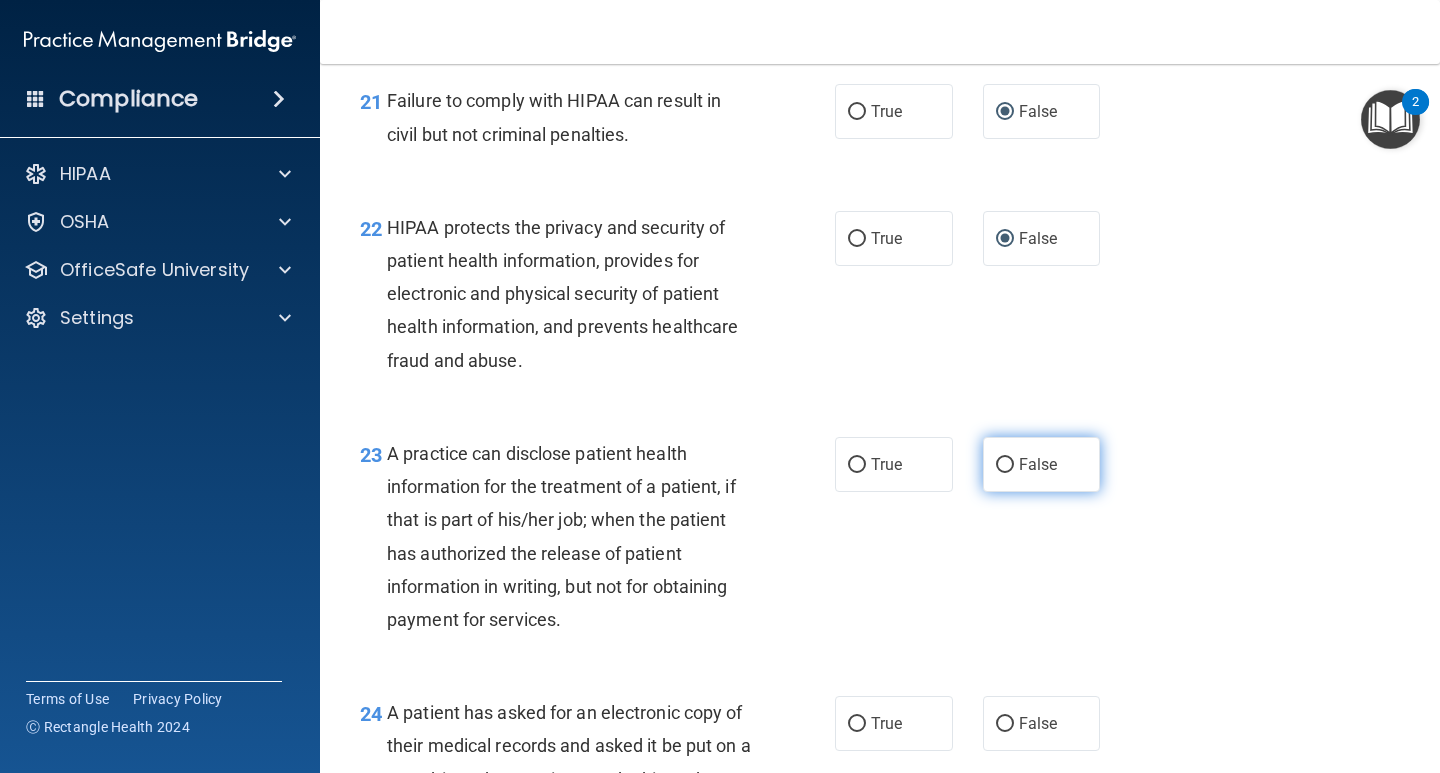 click on "False" at bounding box center (1005, 465) 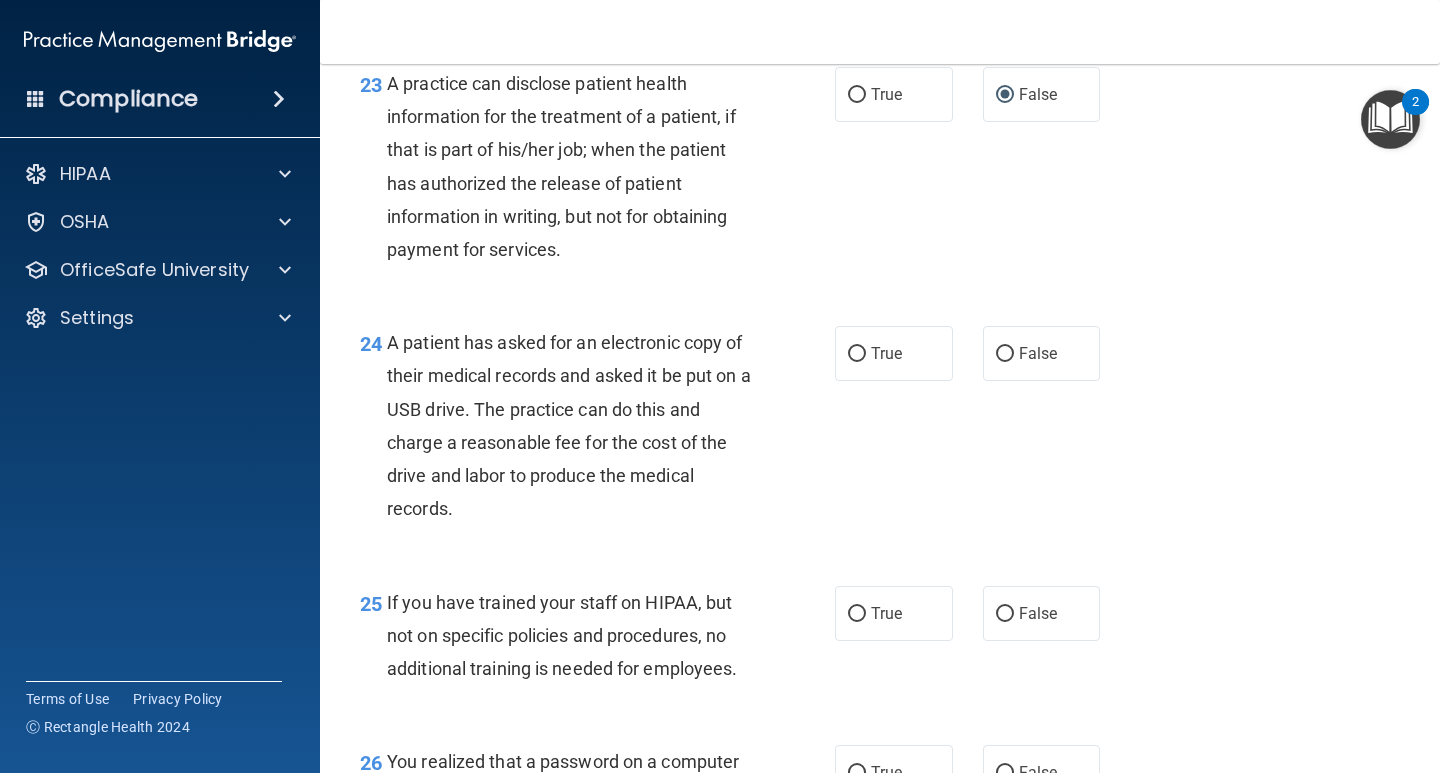 scroll, scrollTop: 4099, scrollLeft: 0, axis: vertical 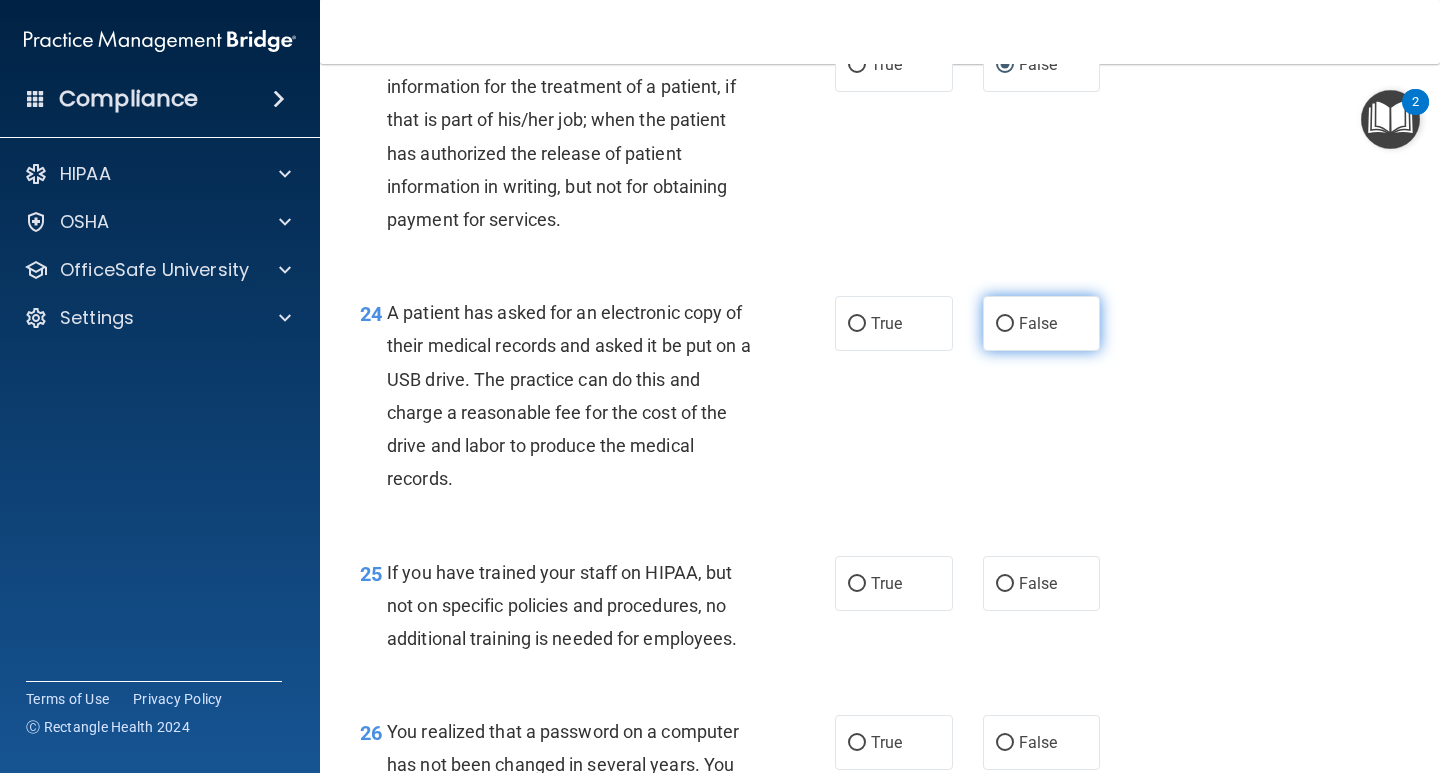 click on "False" at bounding box center [1005, 324] 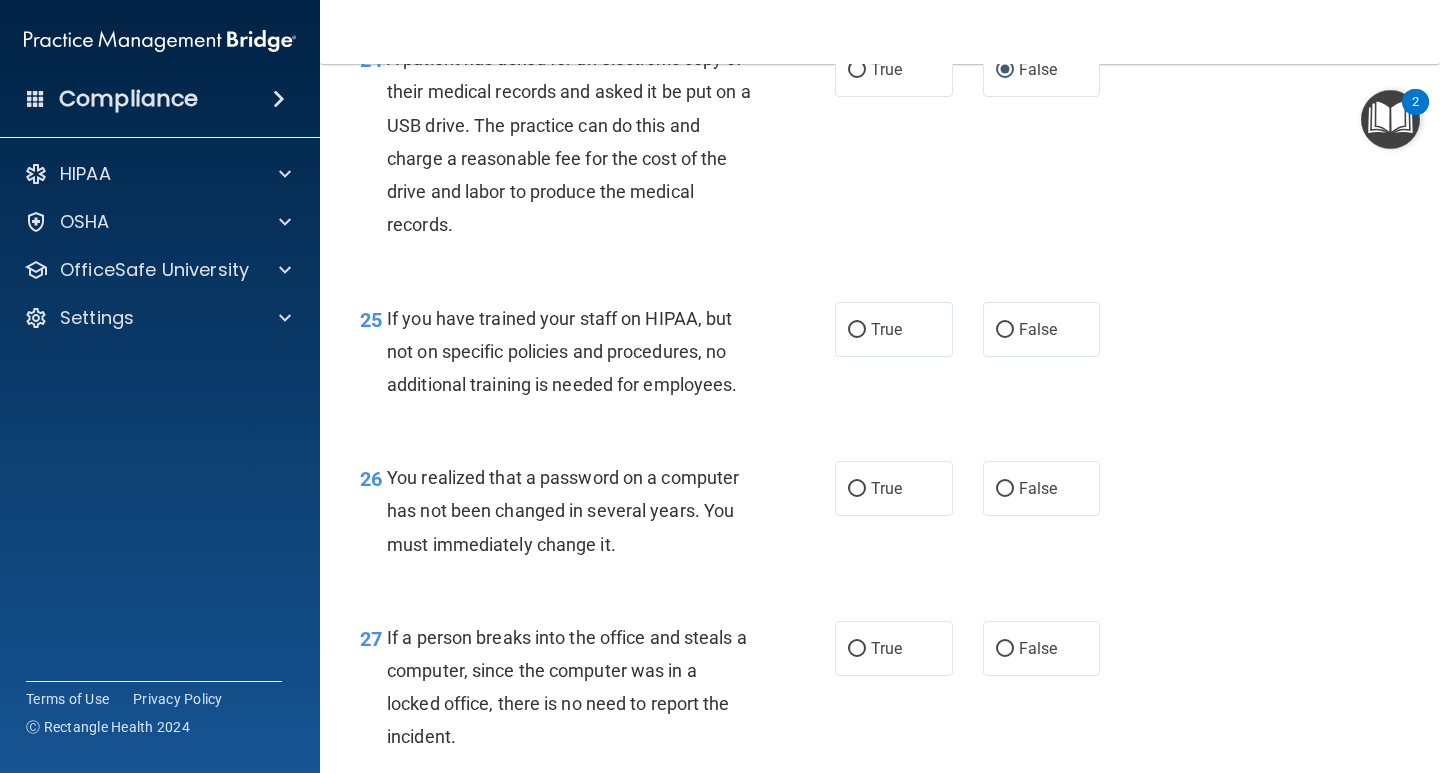 scroll, scrollTop: 4399, scrollLeft: 0, axis: vertical 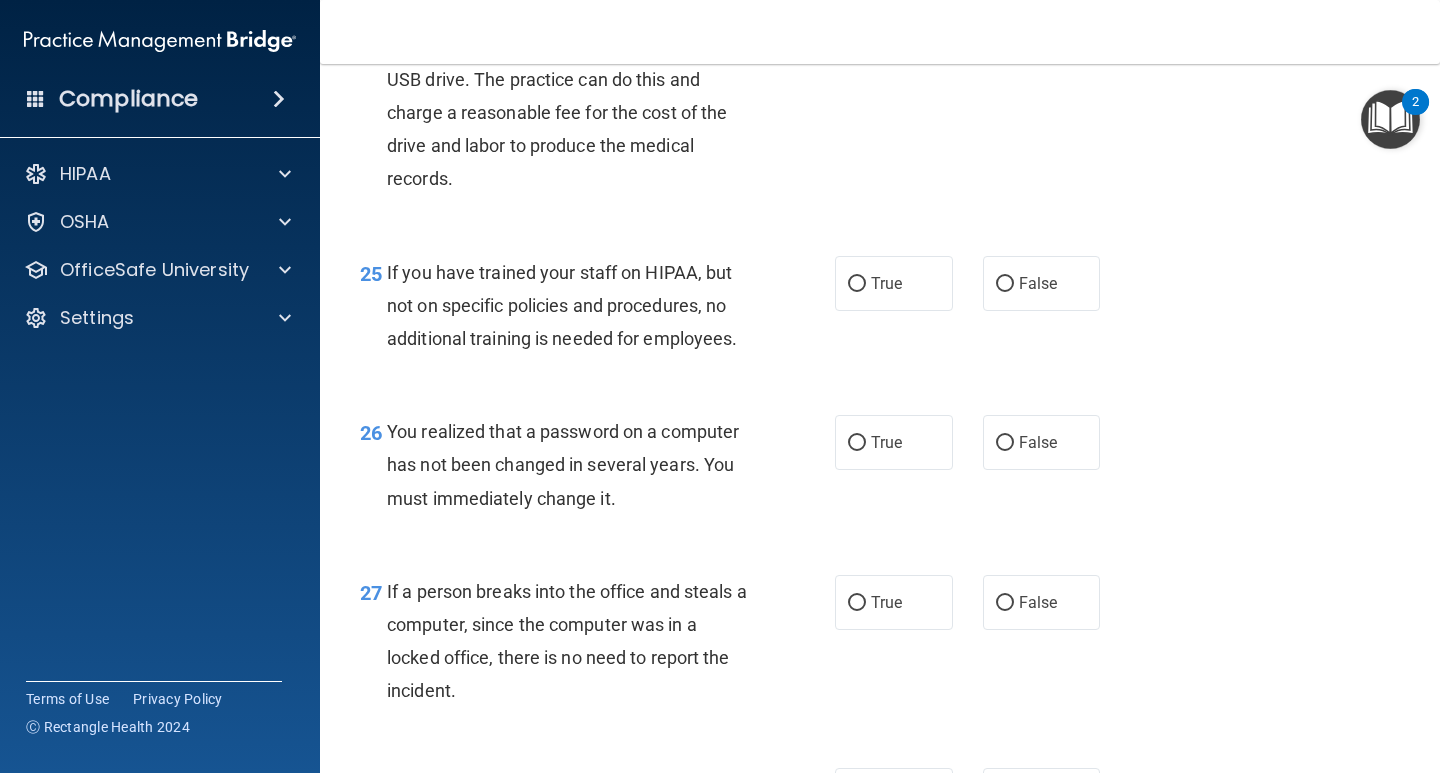 drag, startPoint x: 854, startPoint y: 319, endPoint x: 877, endPoint y: 442, distance: 125.13193 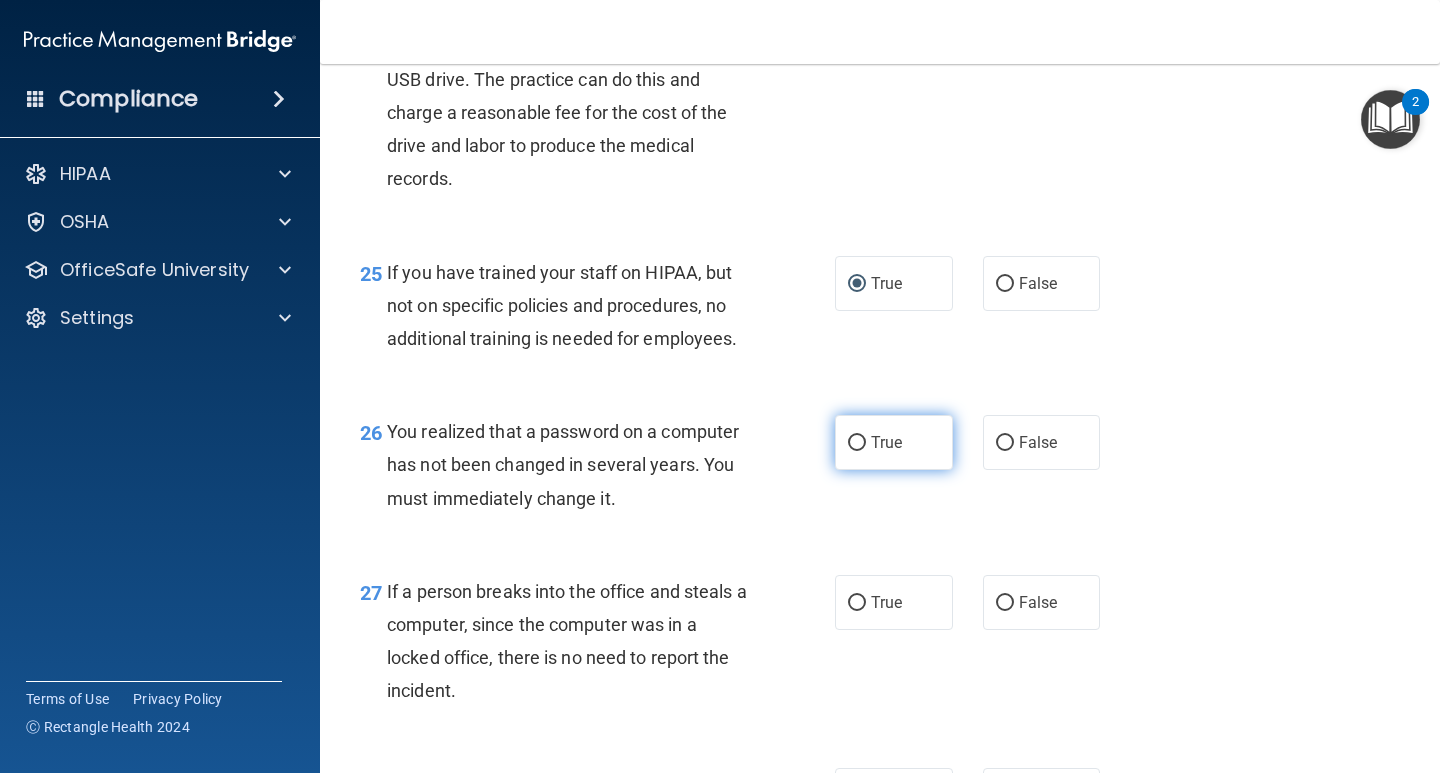 click on "True" at bounding box center (857, 443) 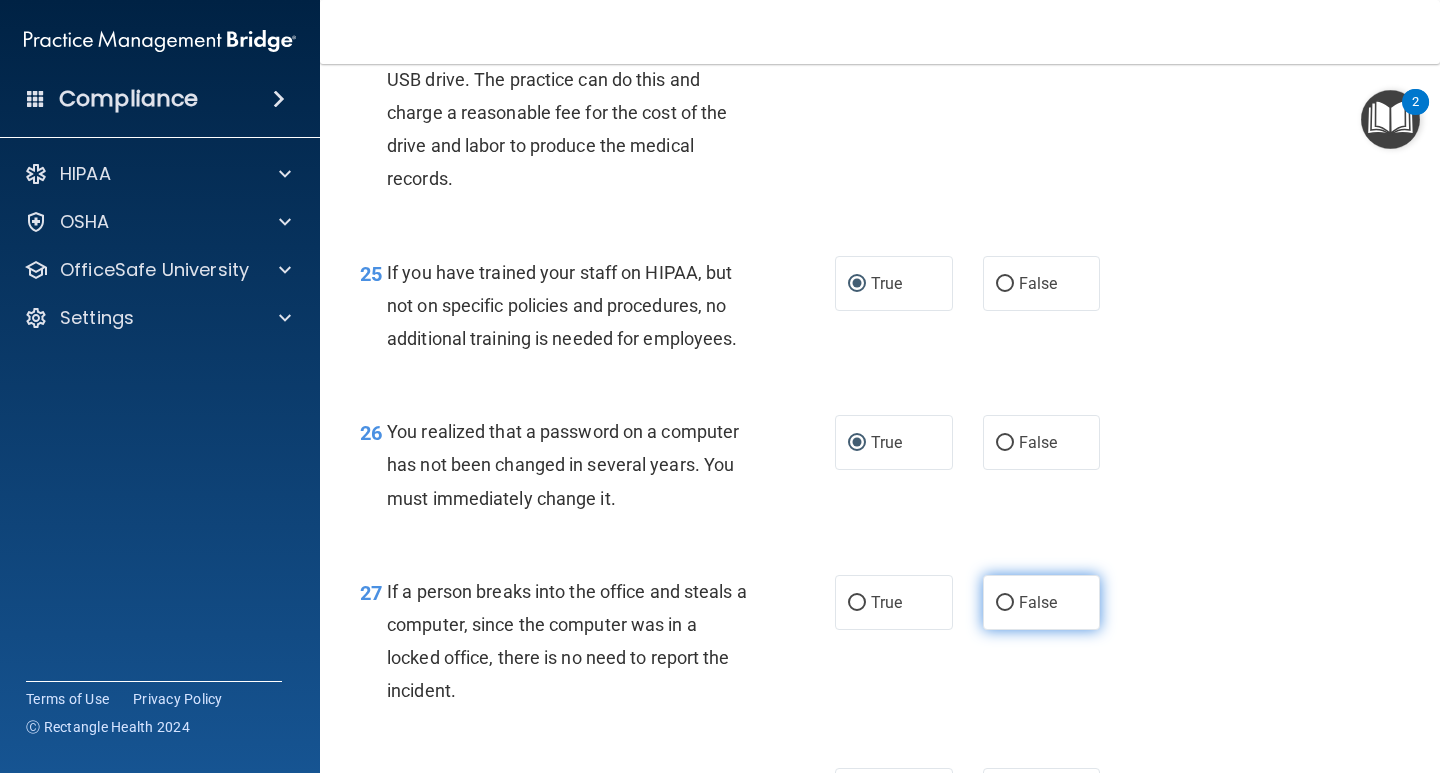 click on "False" at bounding box center (1042, 602) 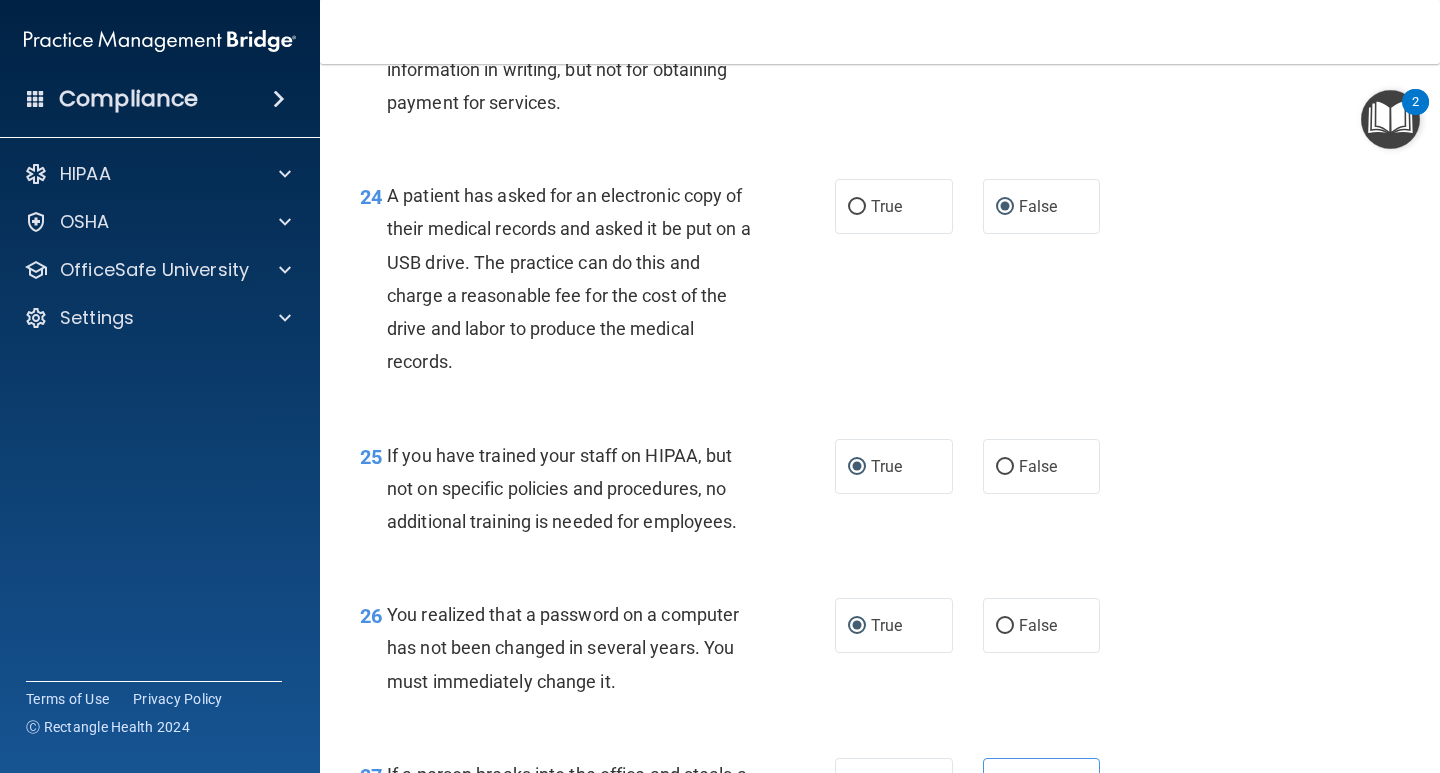 scroll, scrollTop: 4027, scrollLeft: 0, axis: vertical 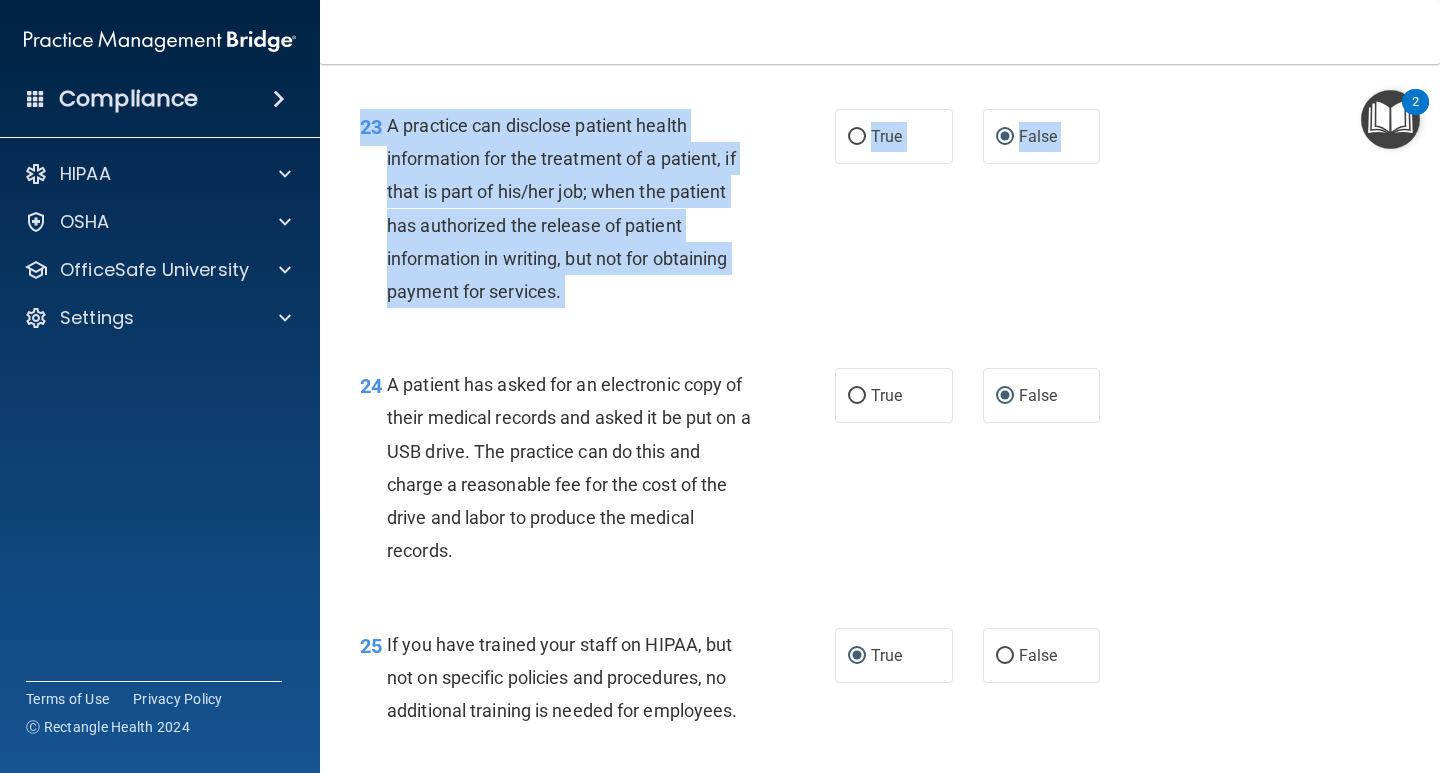 drag, startPoint x: 1340, startPoint y: 369, endPoint x: 1404, endPoint y: 535, distance: 177.9101 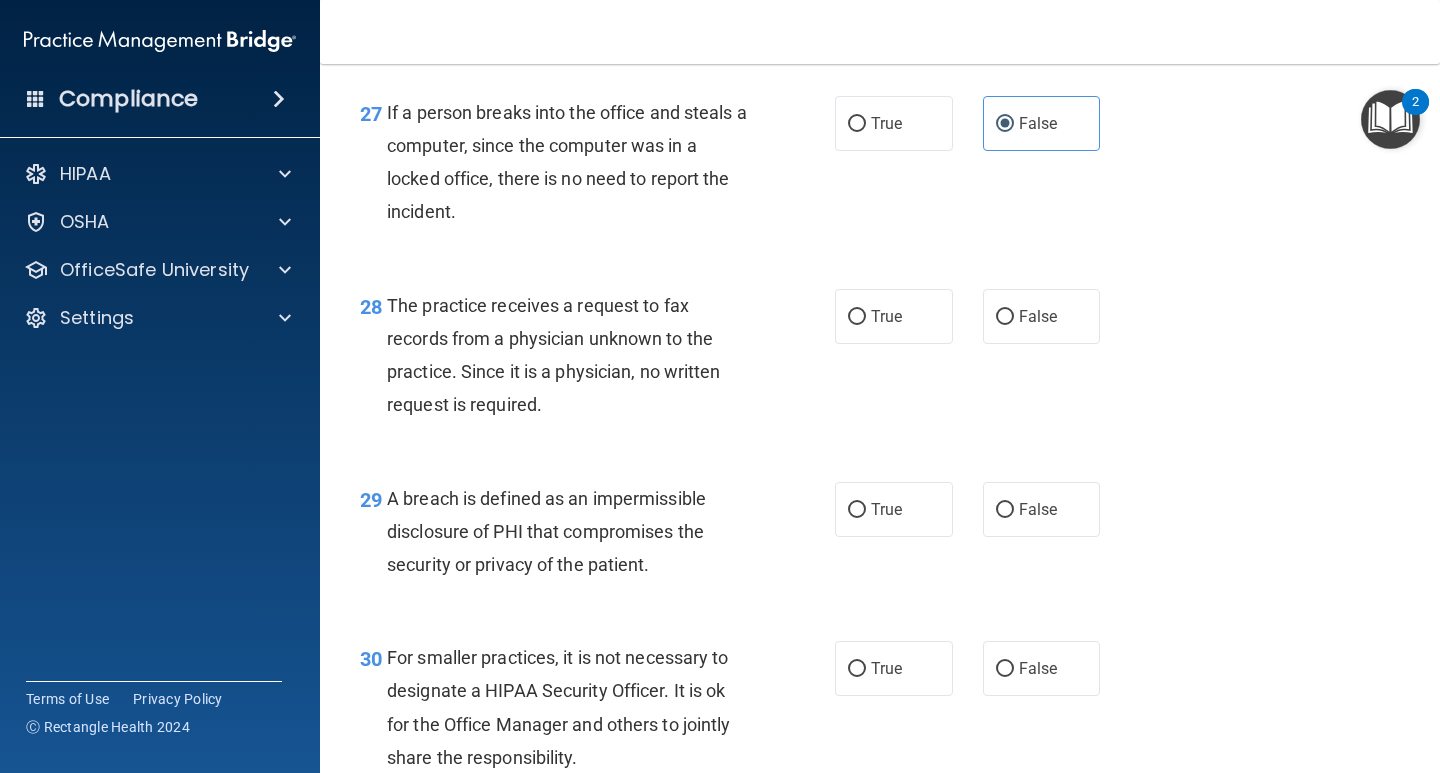 scroll, scrollTop: 4929, scrollLeft: 0, axis: vertical 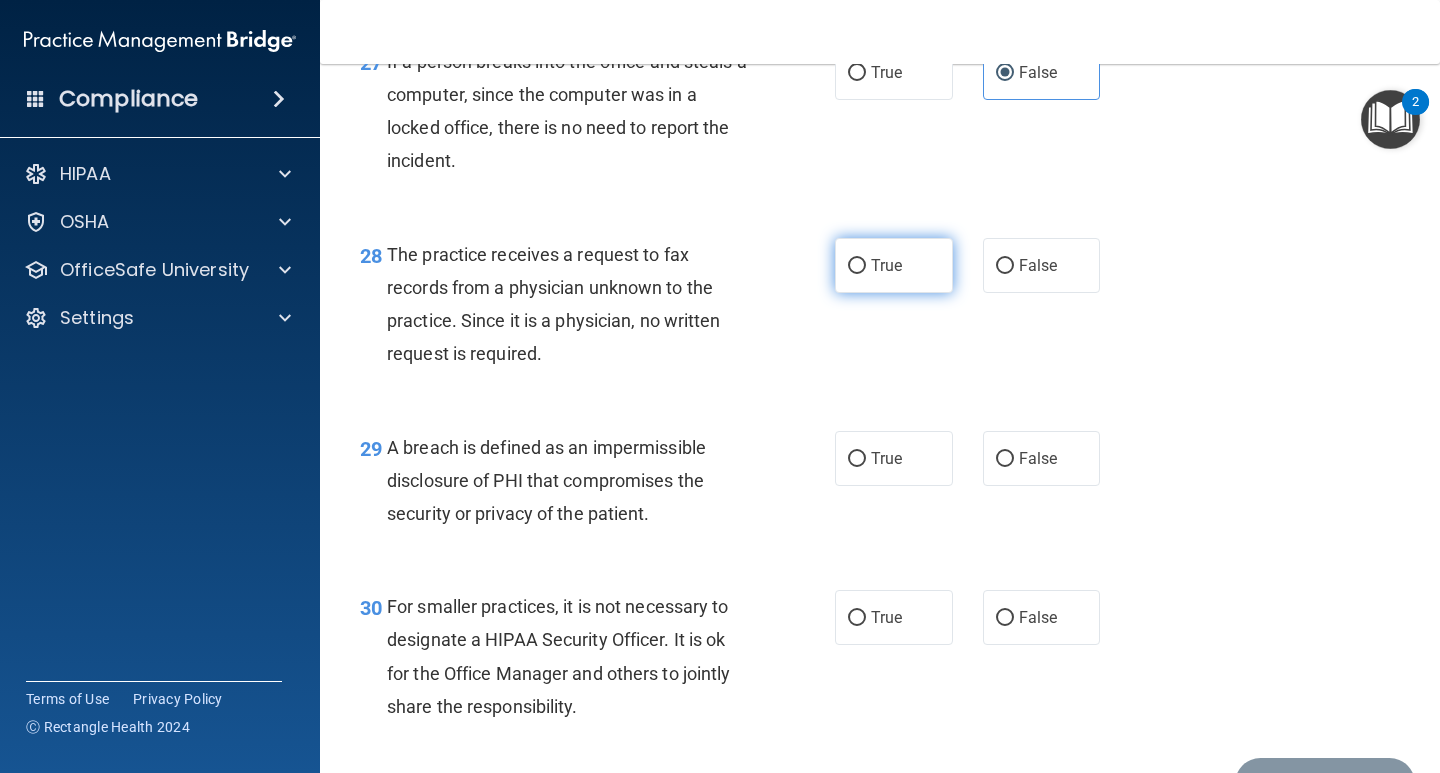 click on "True" at bounding box center [857, 266] 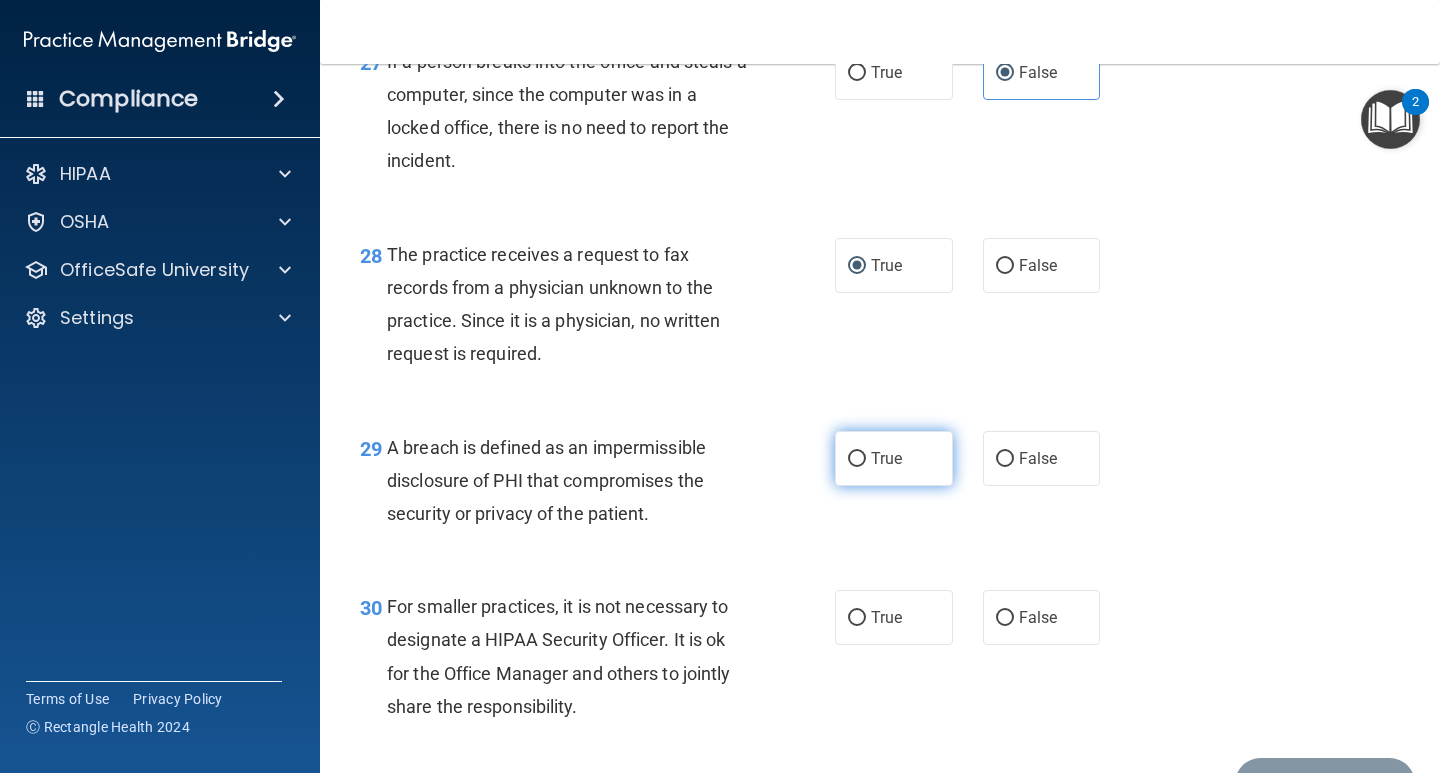 click on "True" at bounding box center (857, 459) 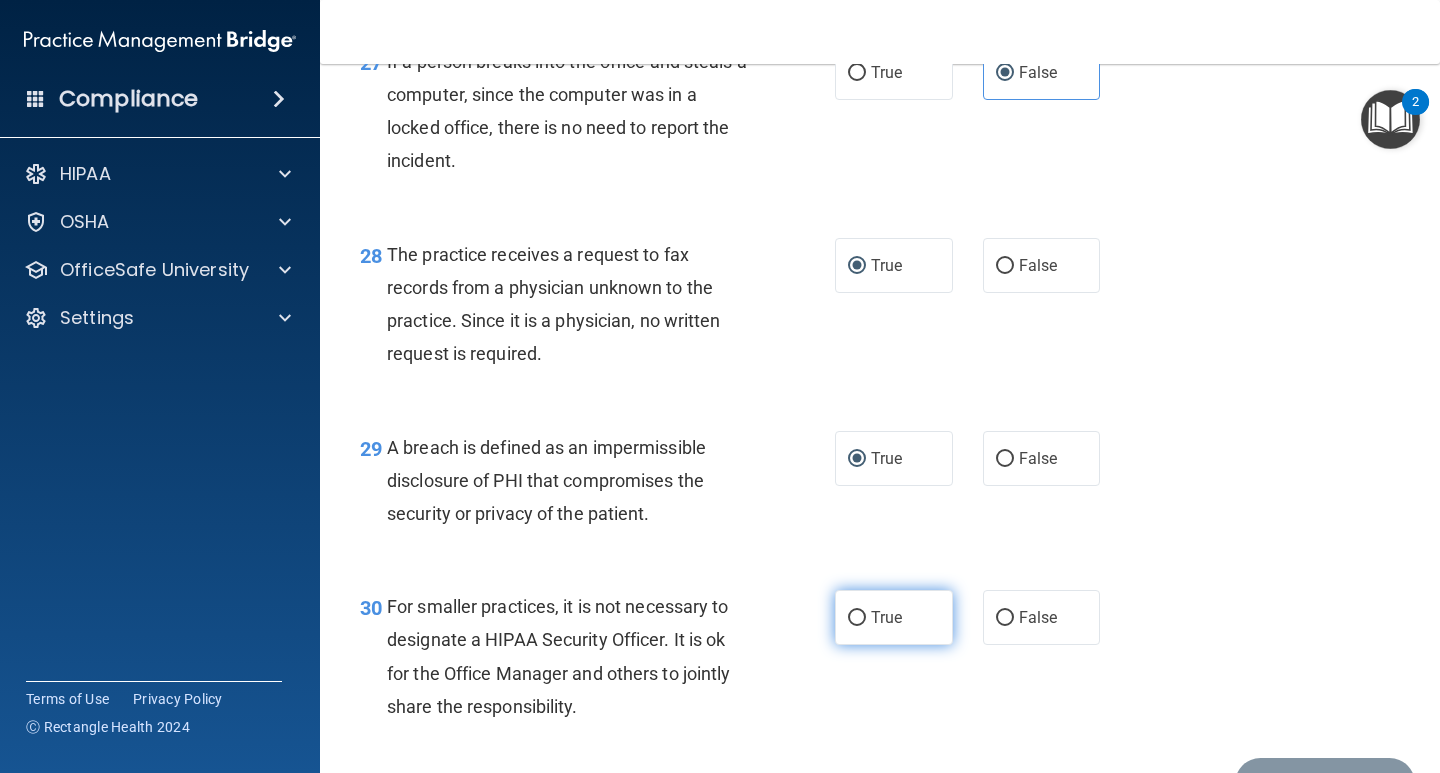 click on "True" at bounding box center (857, 618) 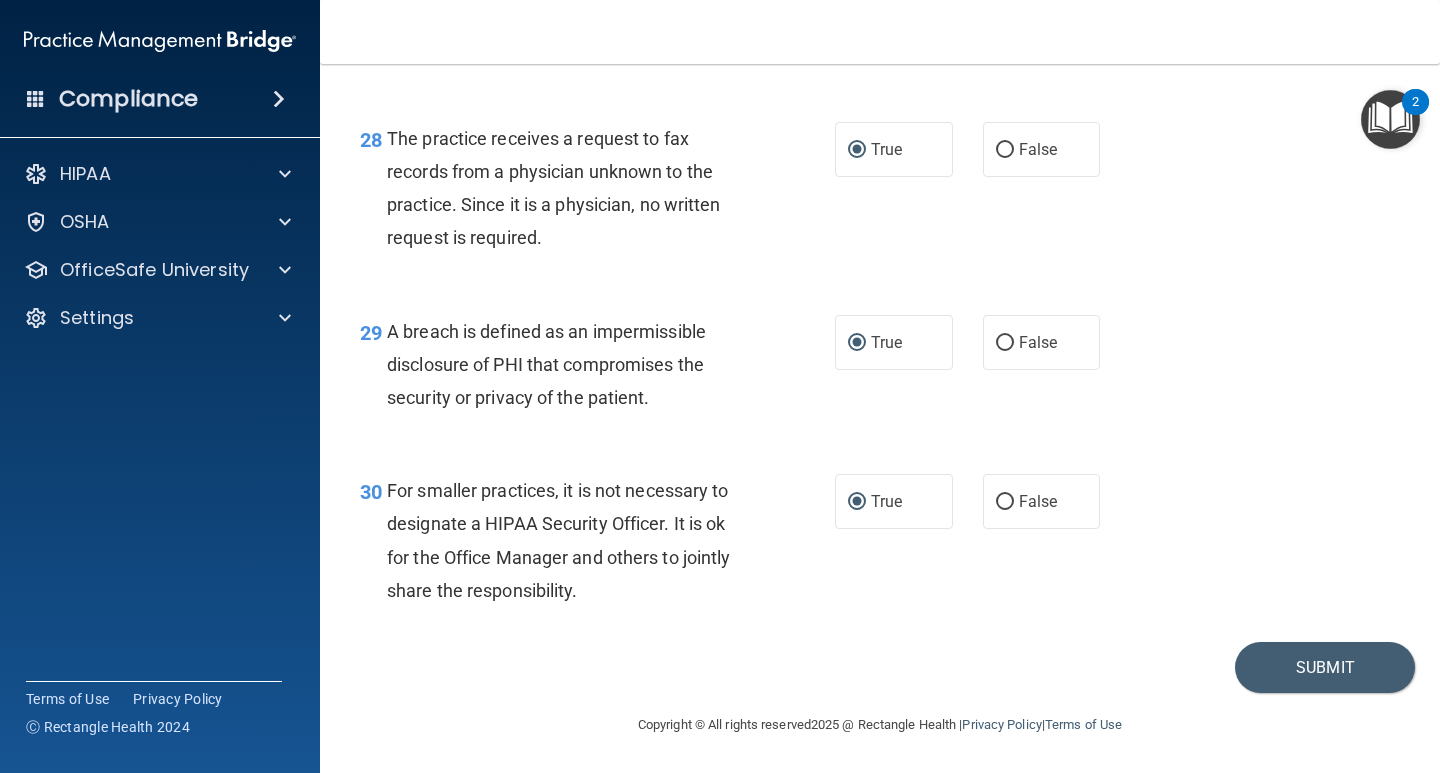 scroll, scrollTop: 5078, scrollLeft: 0, axis: vertical 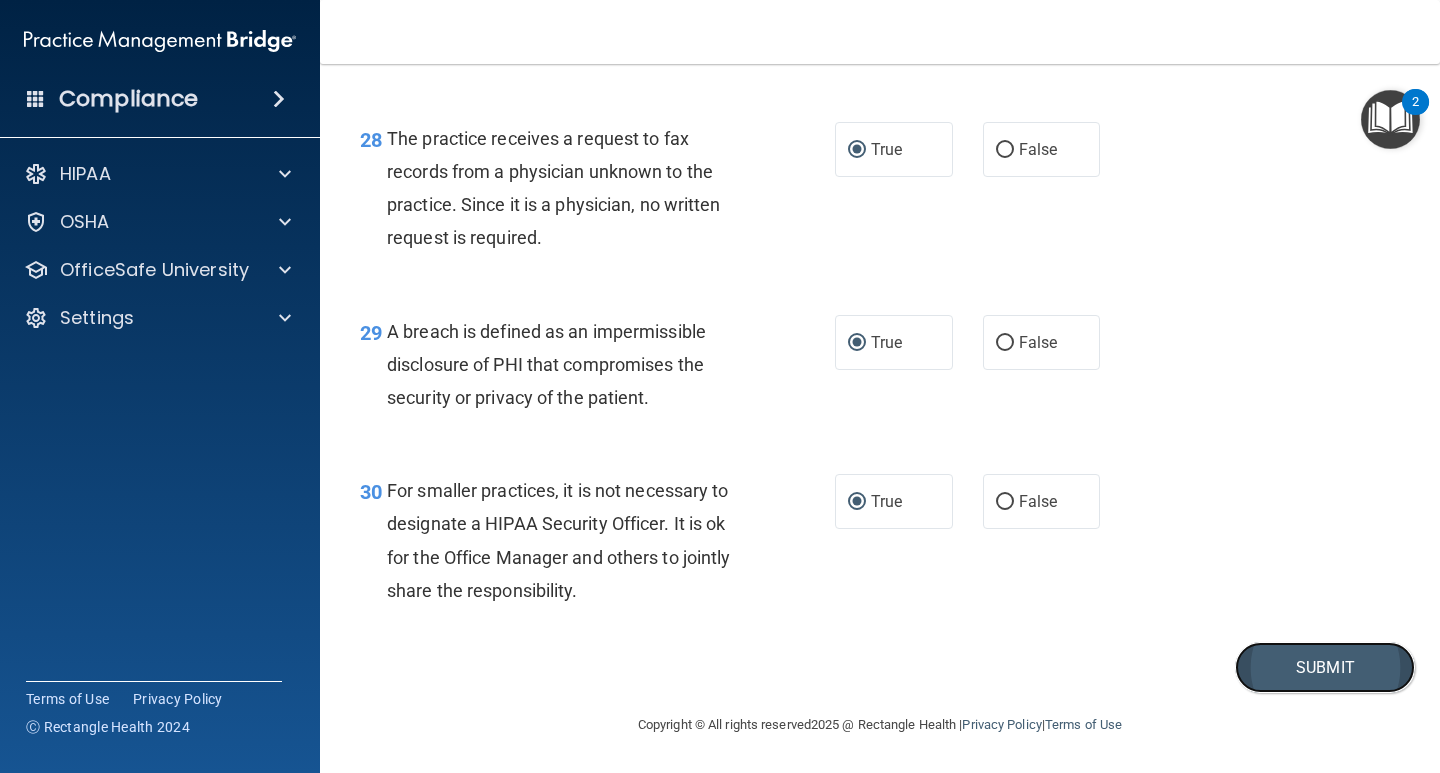 click on "Submit" at bounding box center [1325, 667] 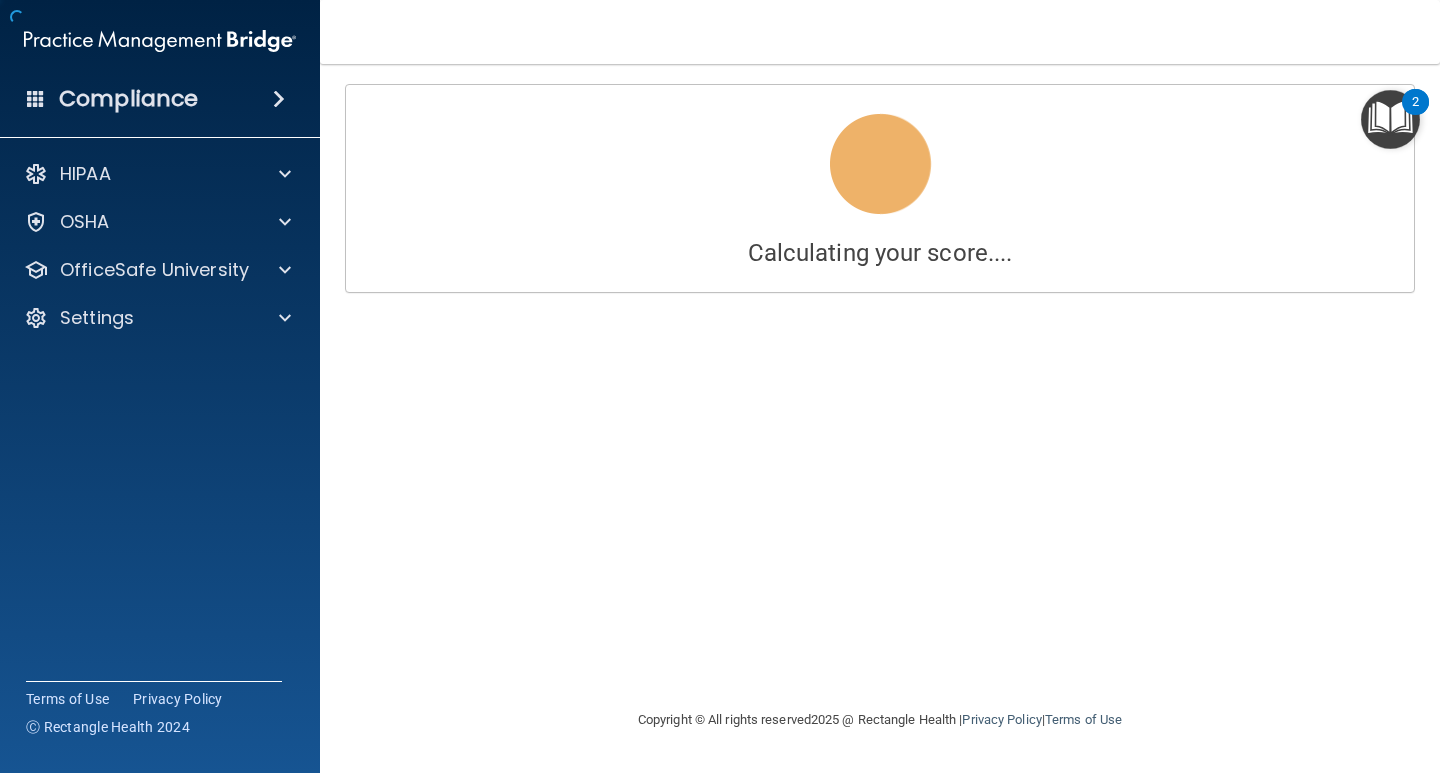 scroll, scrollTop: 0, scrollLeft: 0, axis: both 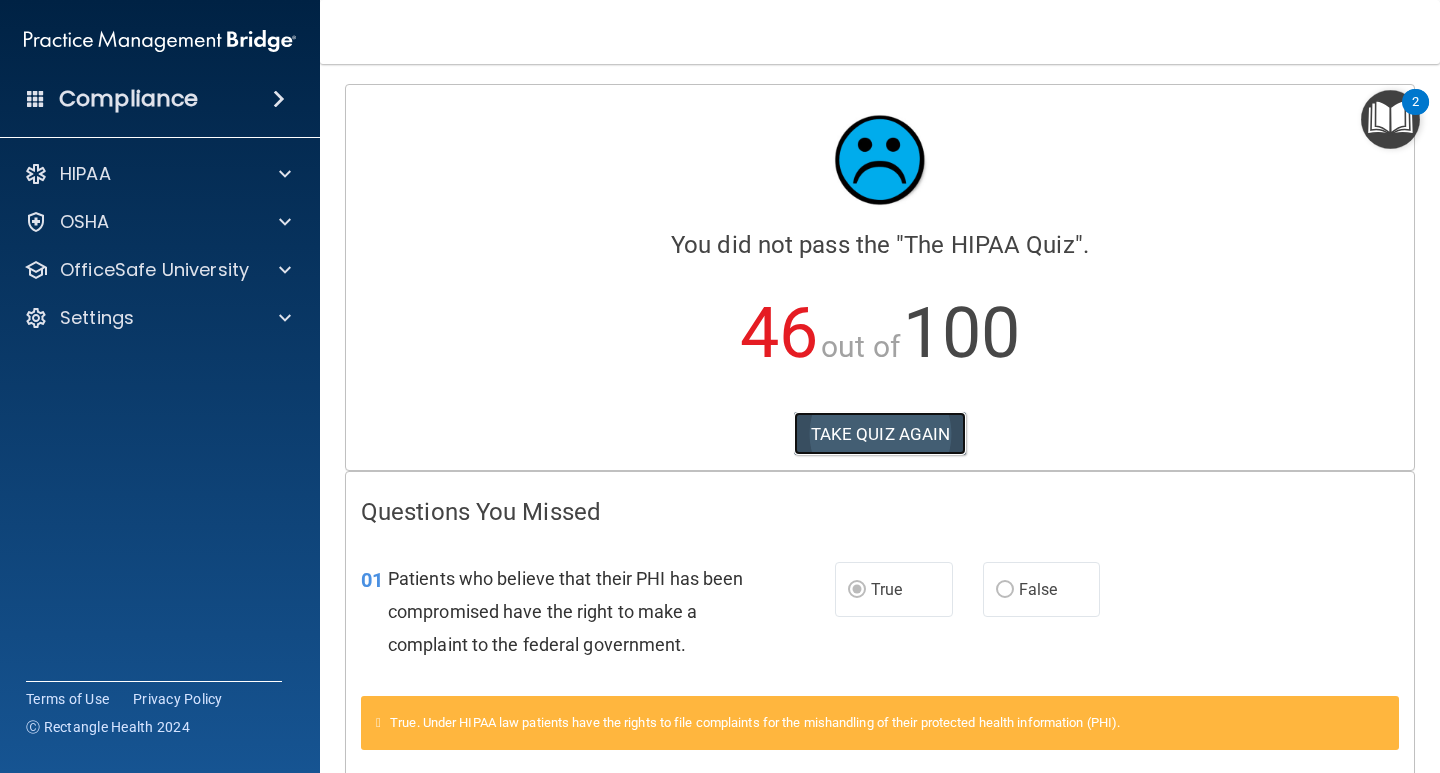 click on "TAKE QUIZ AGAIN" at bounding box center [880, 434] 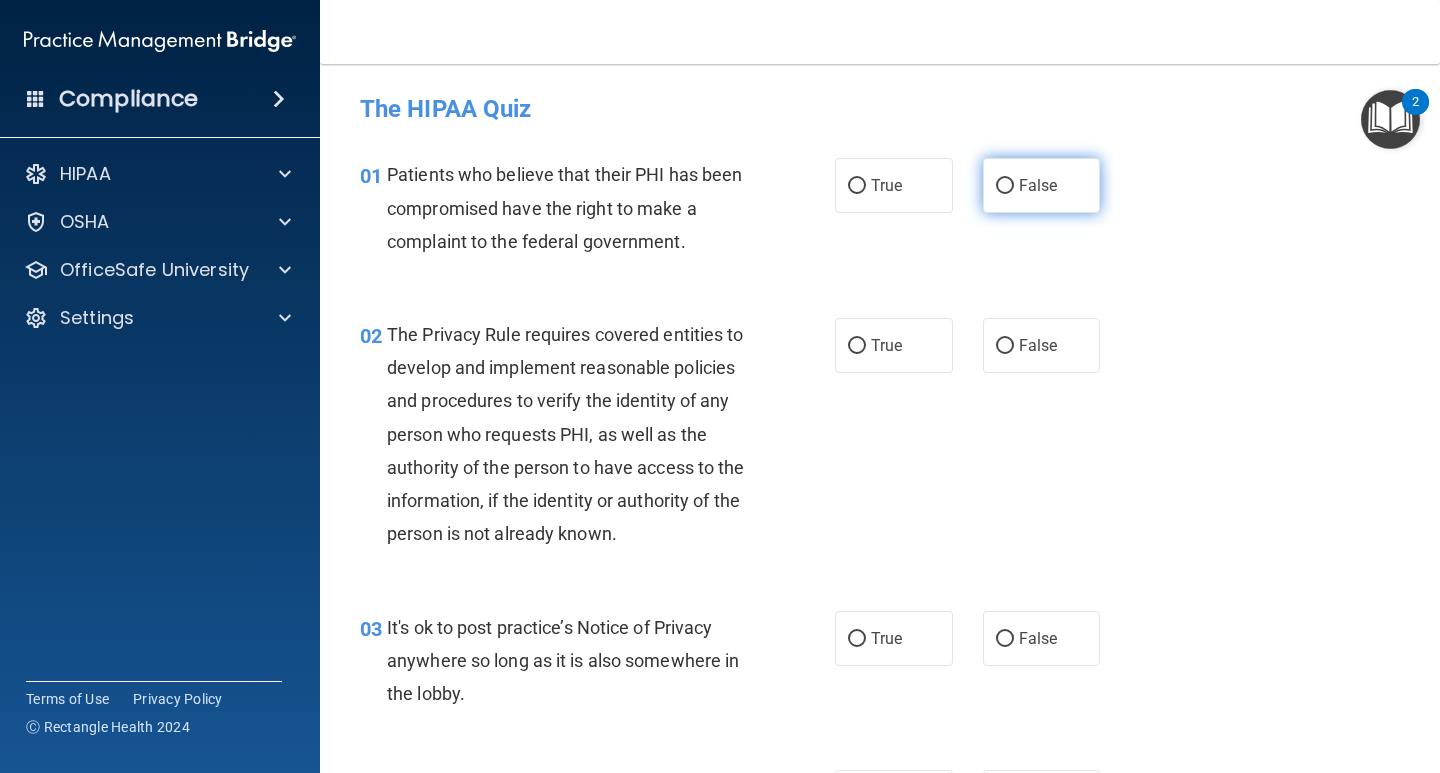 click on "False" at bounding box center [1005, 186] 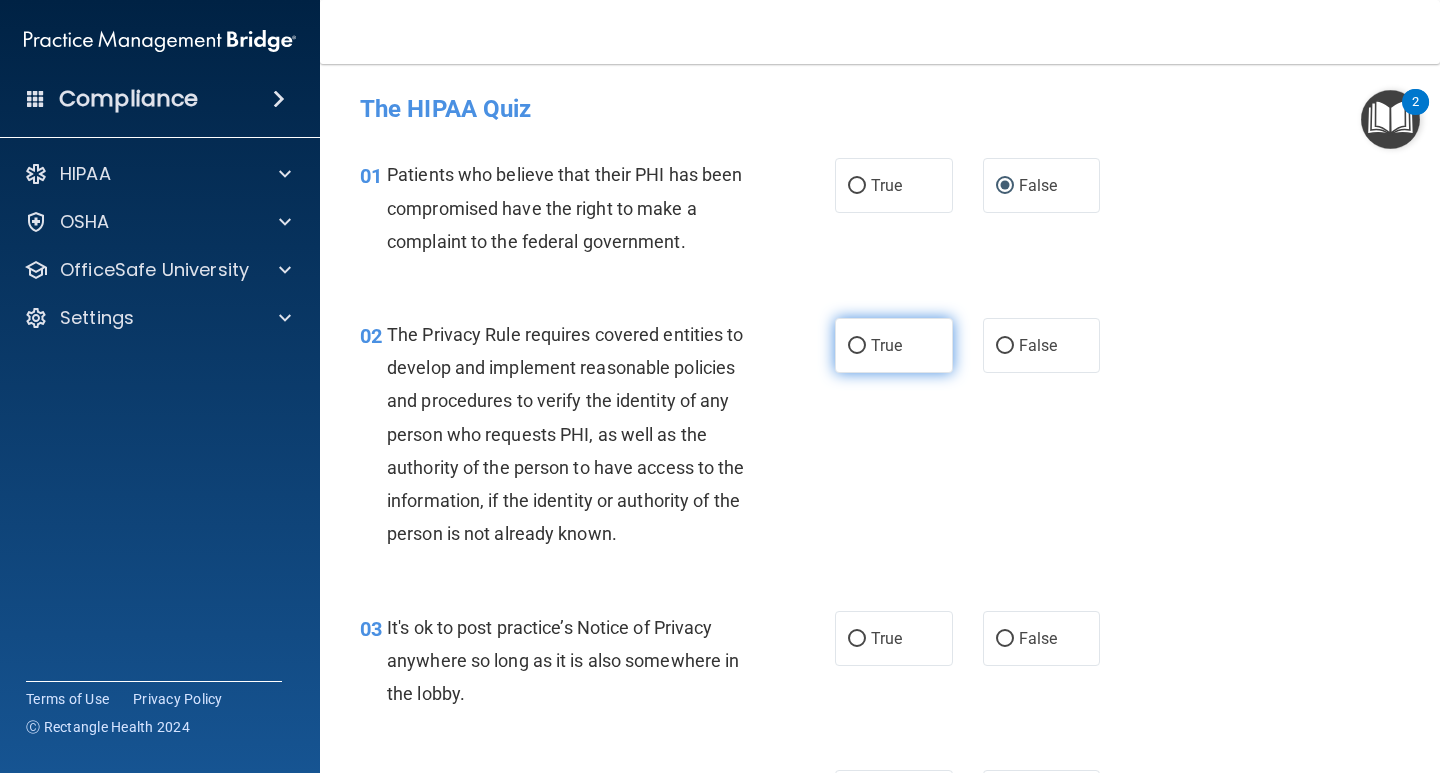 drag, startPoint x: 858, startPoint y: 346, endPoint x: 860, endPoint y: 427, distance: 81.02469 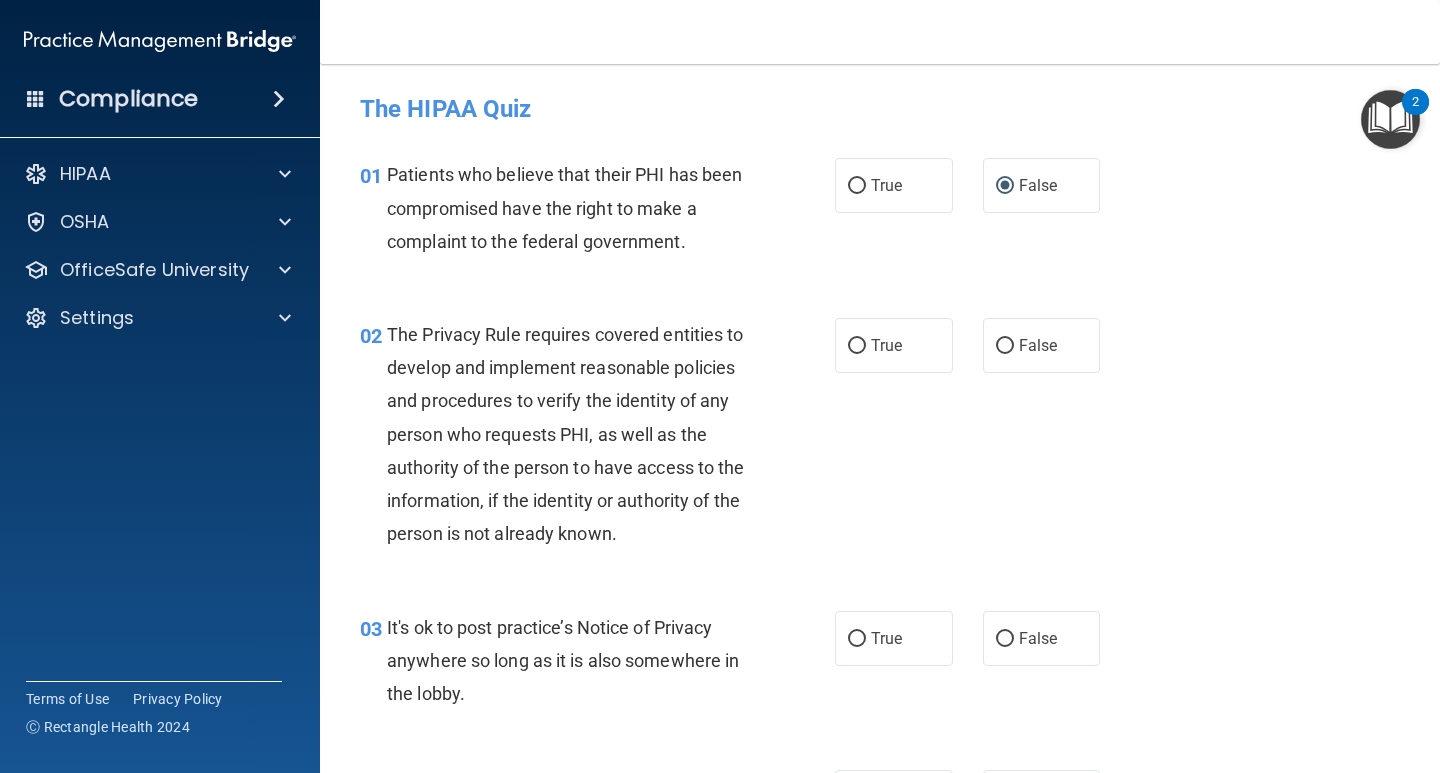 click on "True" at bounding box center (857, 346) 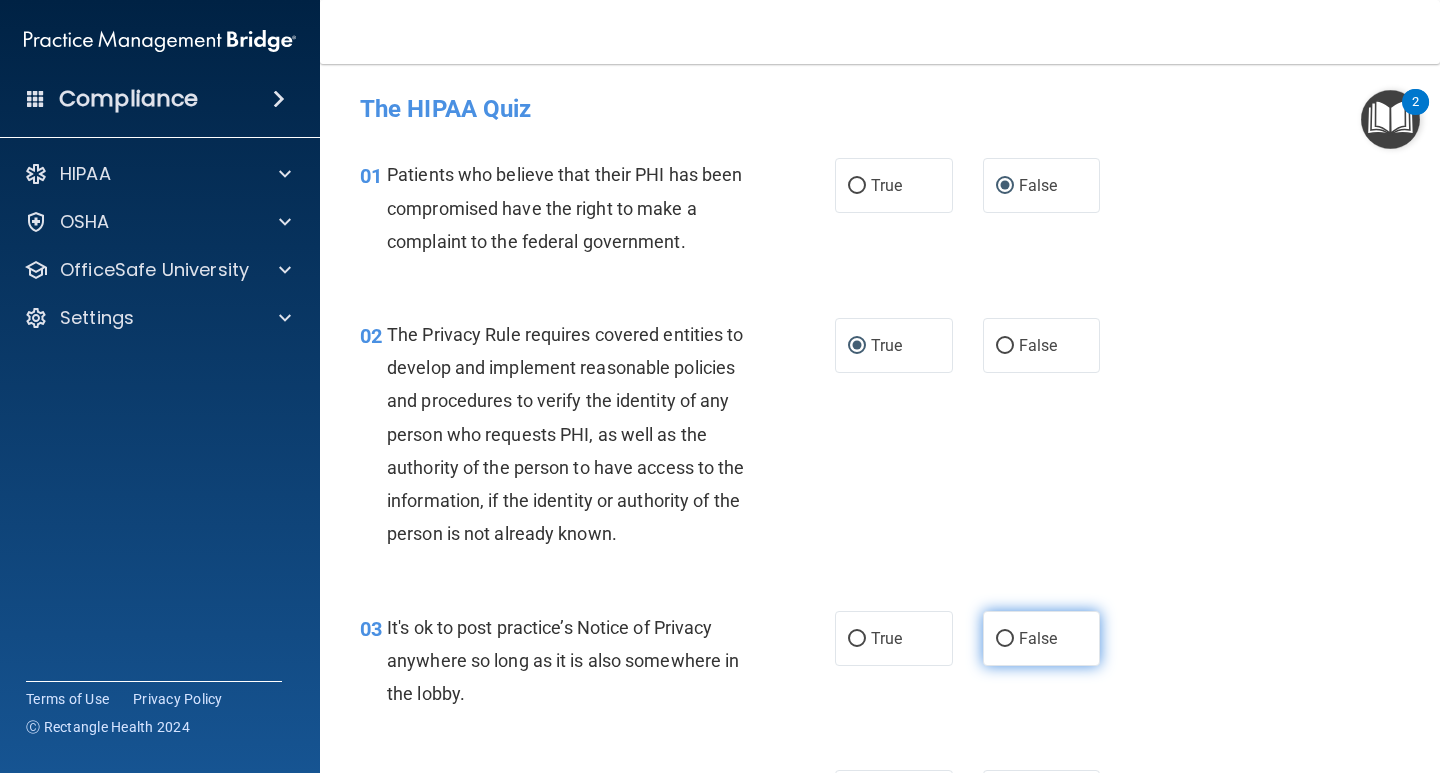 click on "False" at bounding box center (1005, 639) 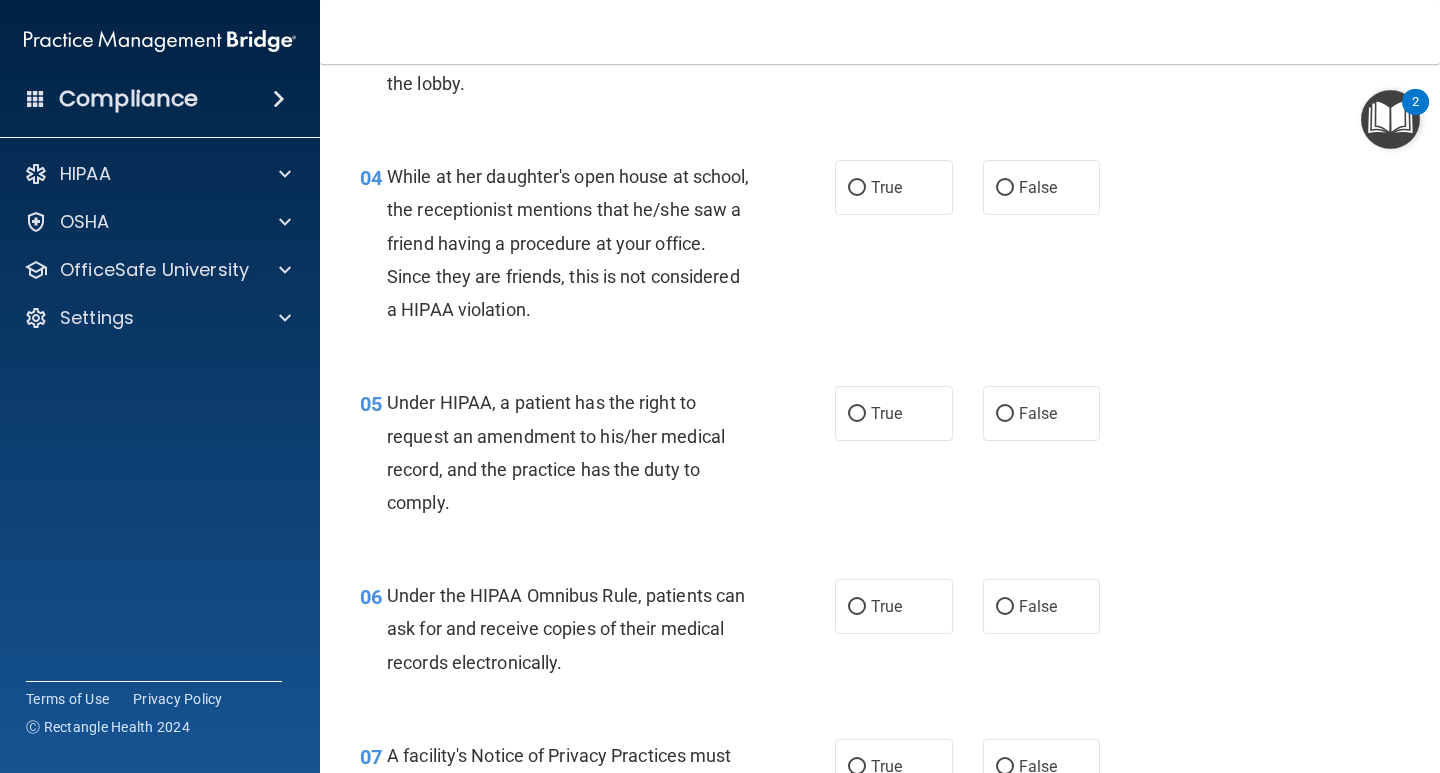 scroll, scrollTop: 601, scrollLeft: 0, axis: vertical 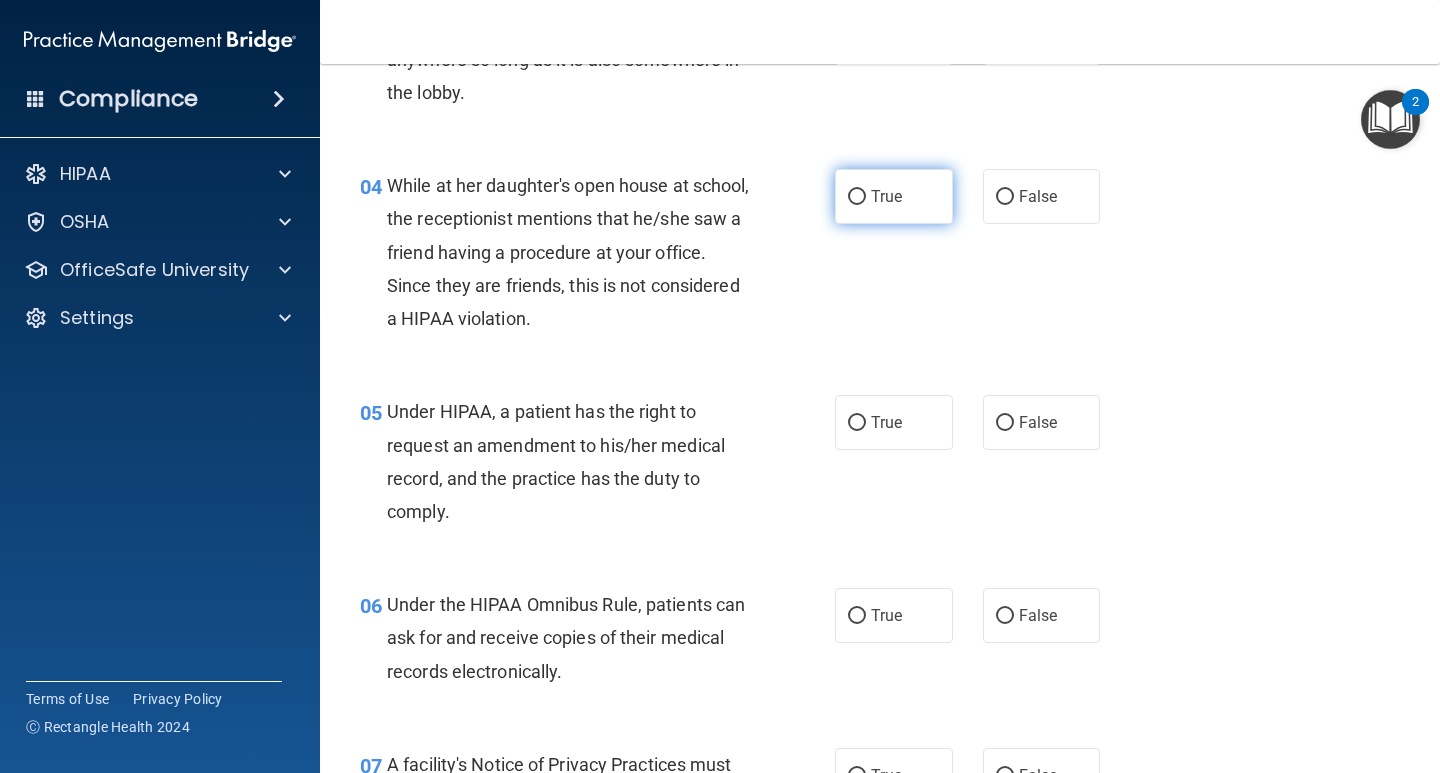 click on "True" at bounding box center (857, 197) 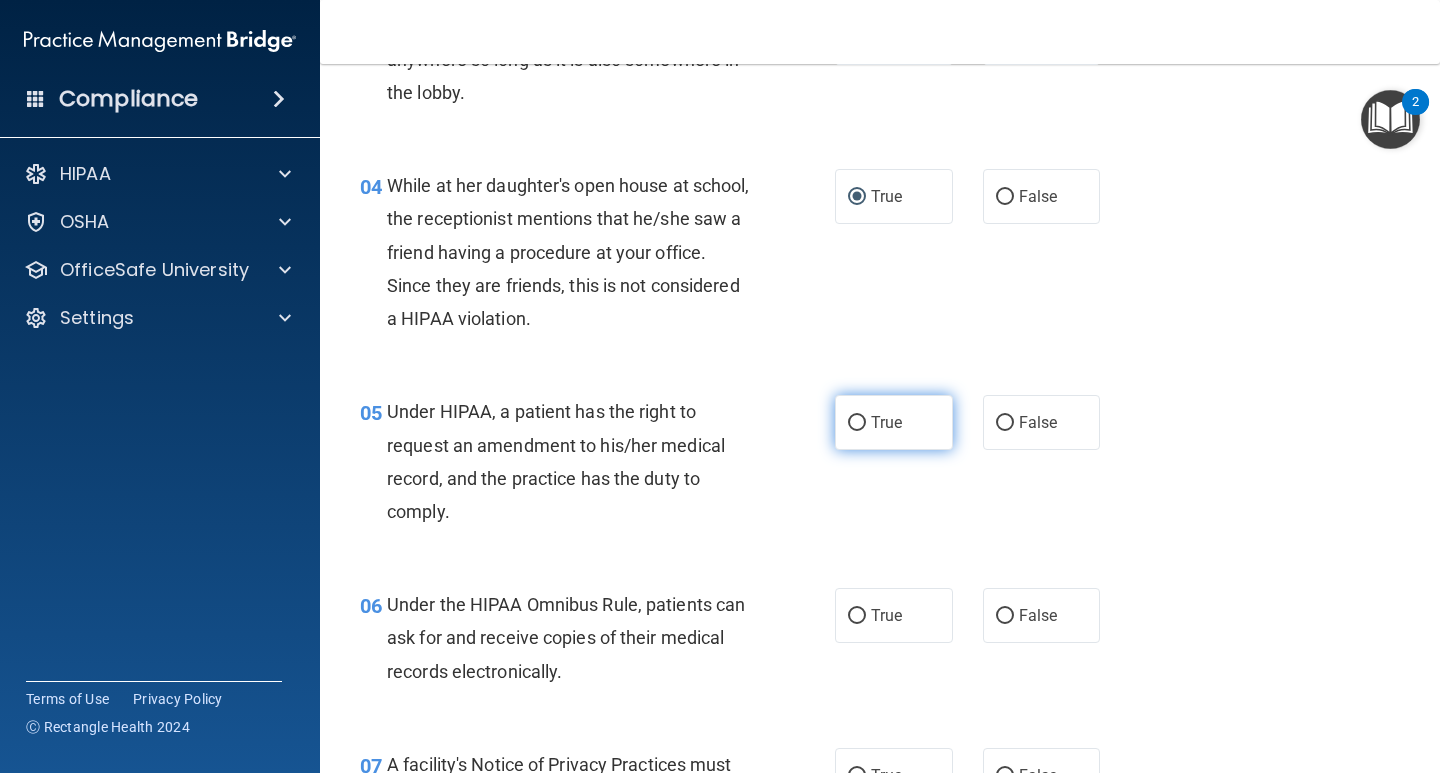click on "True" at bounding box center [857, 423] 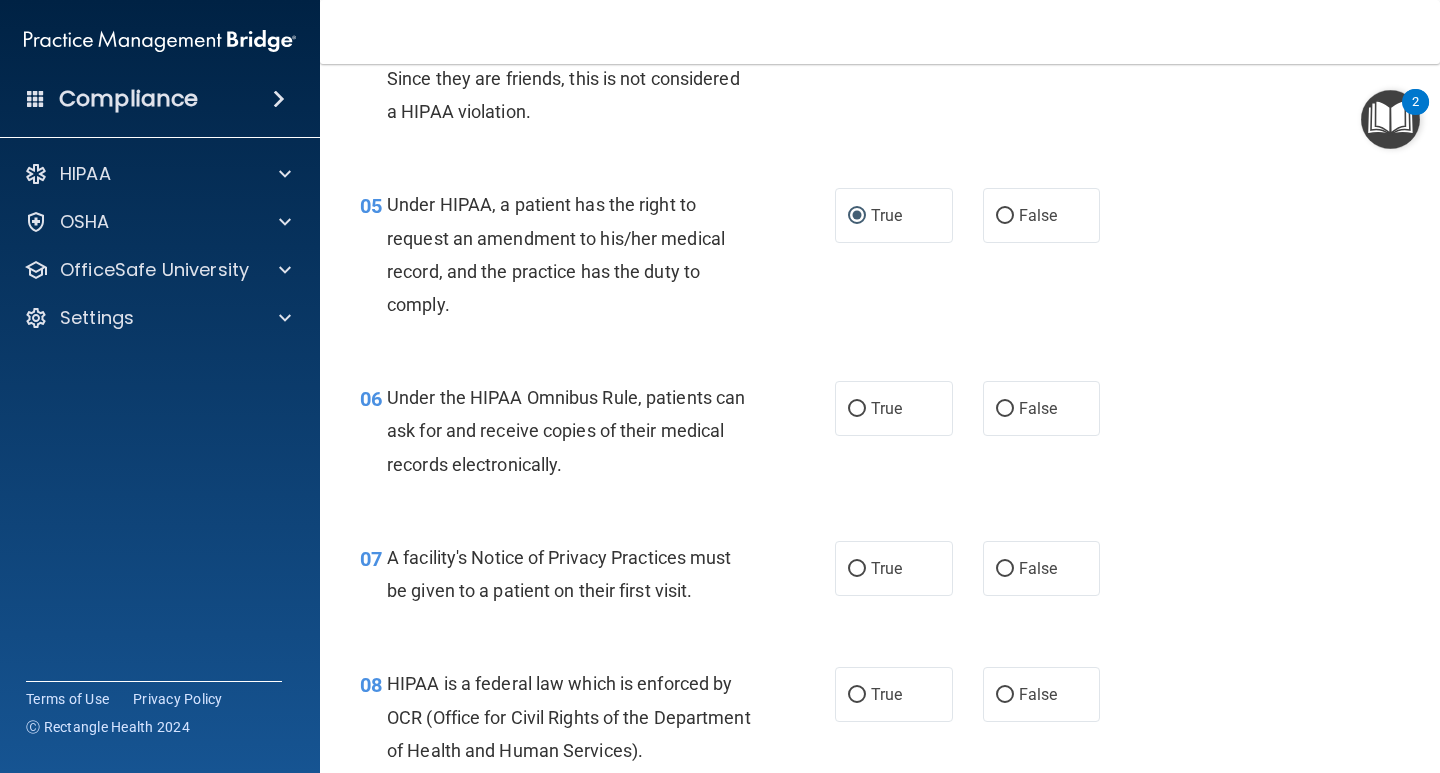 scroll, scrollTop: 876, scrollLeft: 0, axis: vertical 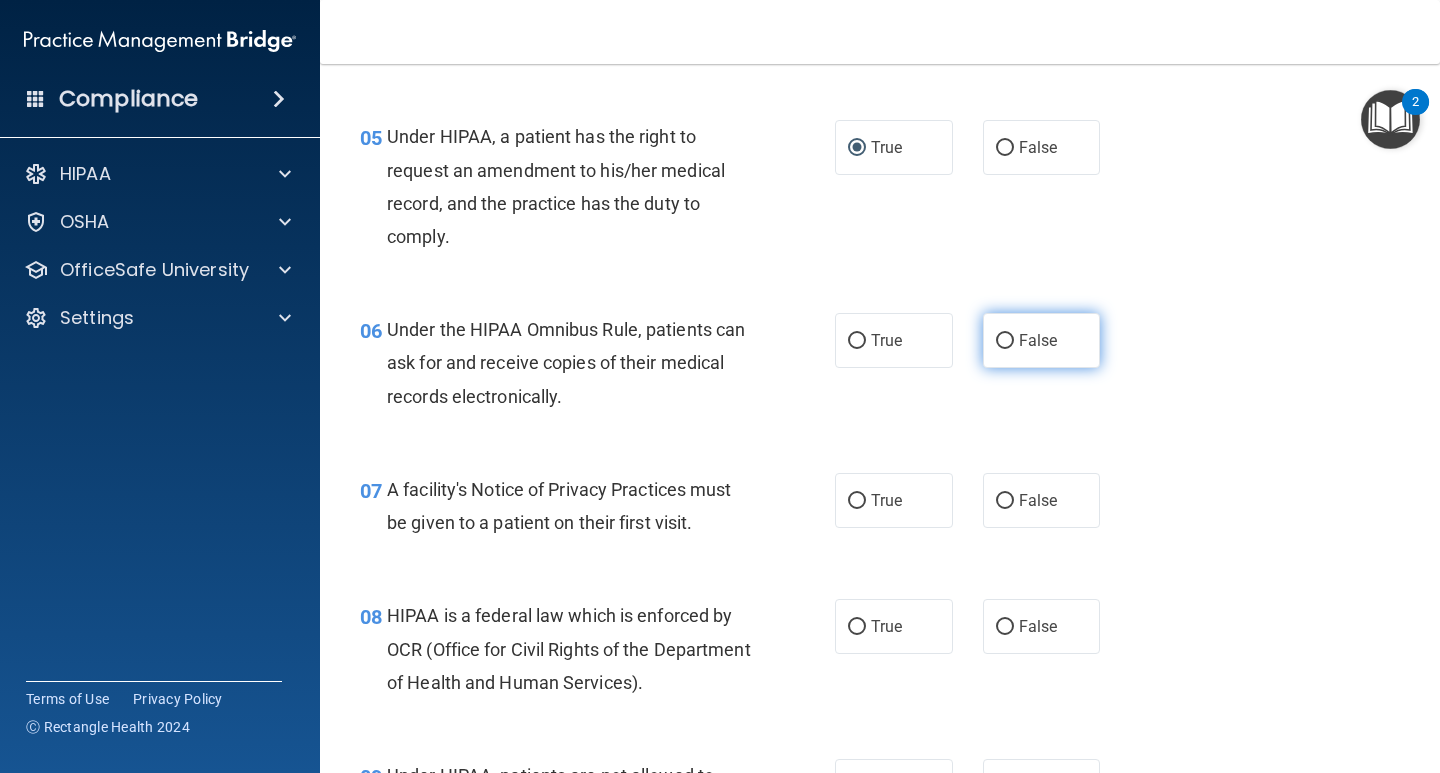 click on "False" at bounding box center (1005, 341) 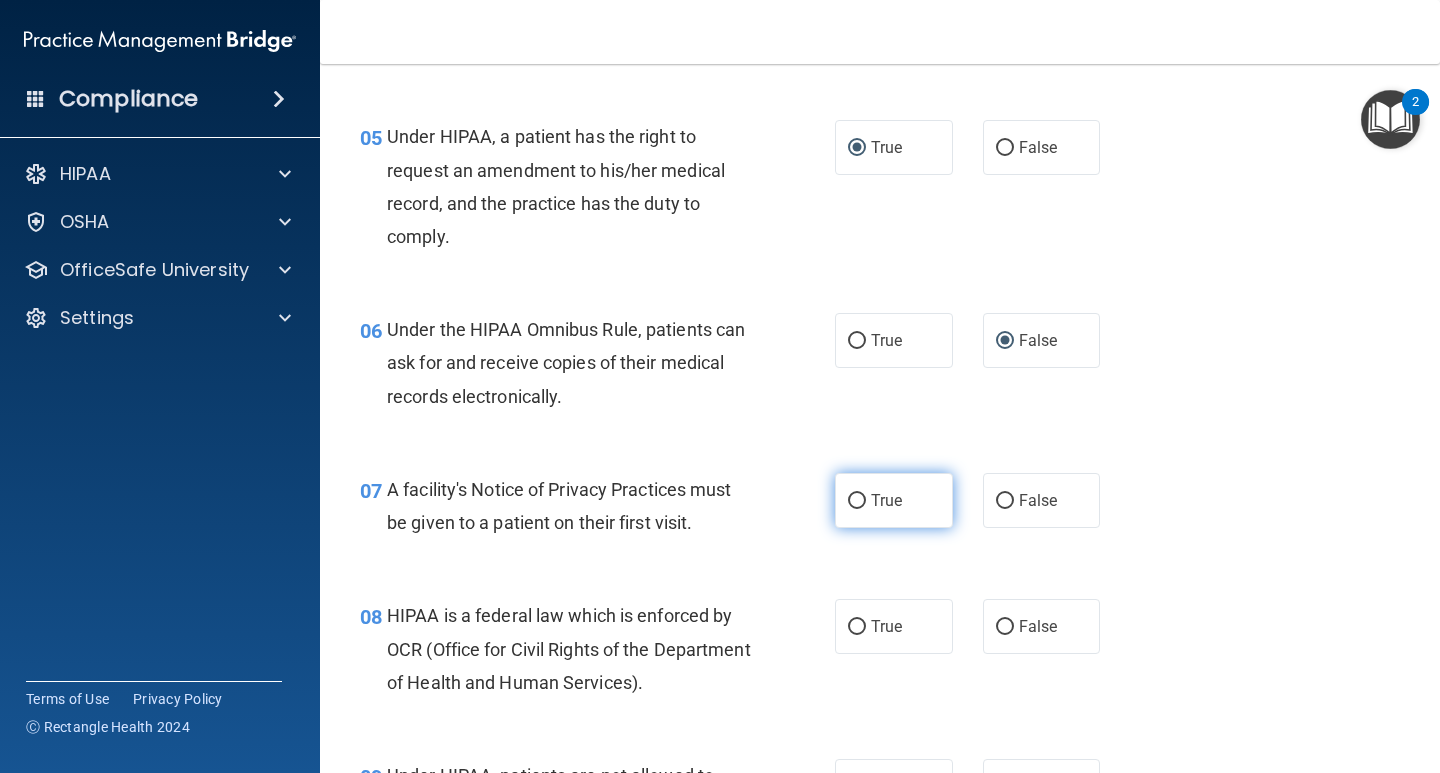 click on "True" at bounding box center (886, 500) 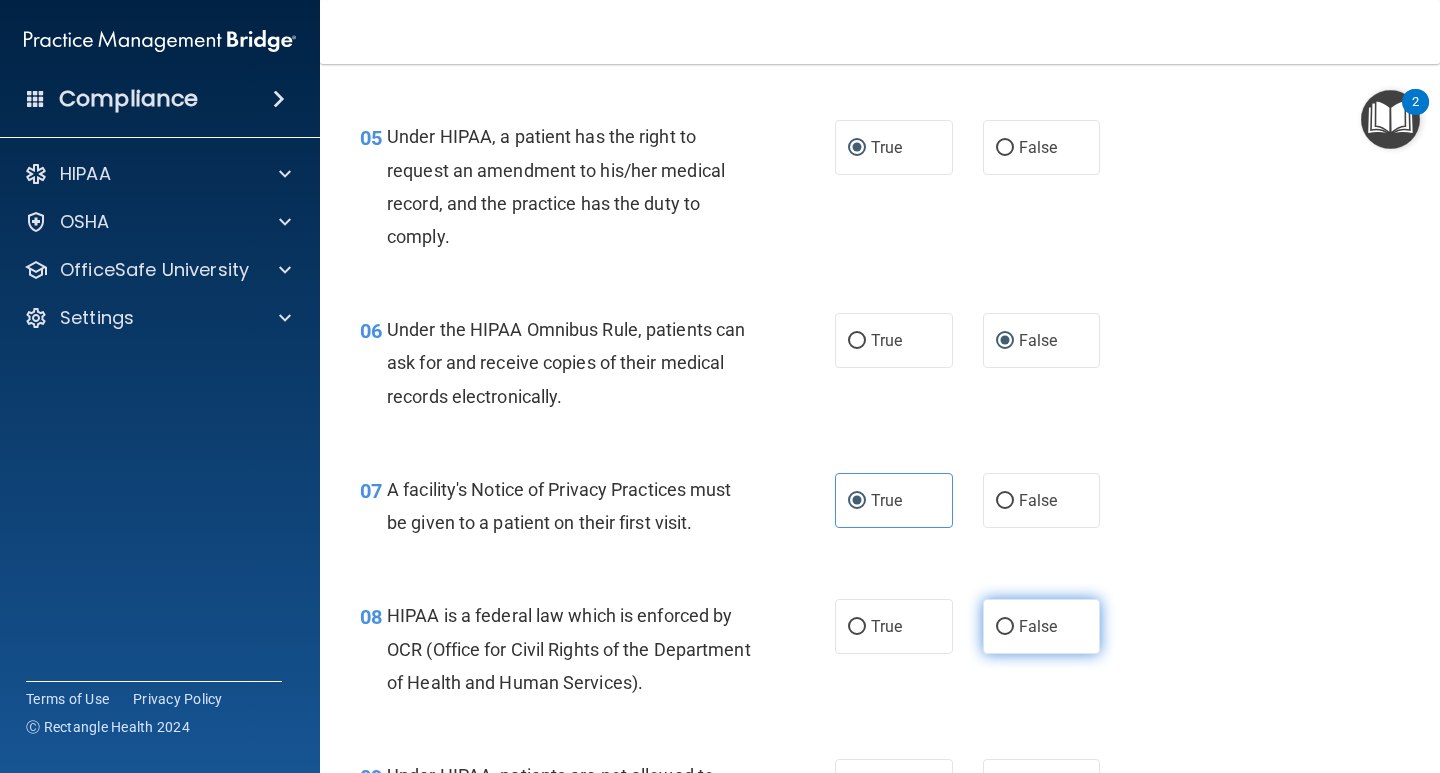 click on "False" at bounding box center [1042, 626] 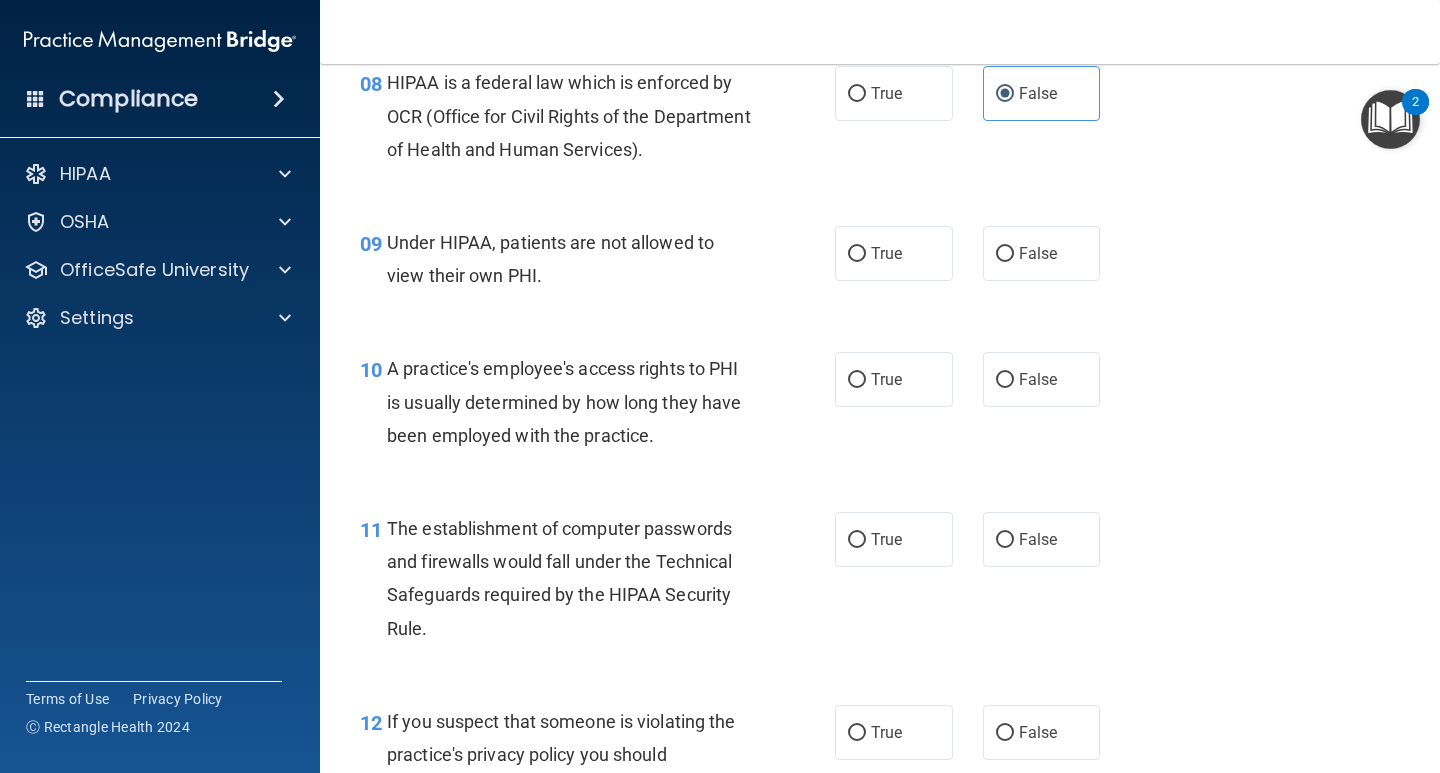 scroll, scrollTop: 1443, scrollLeft: 0, axis: vertical 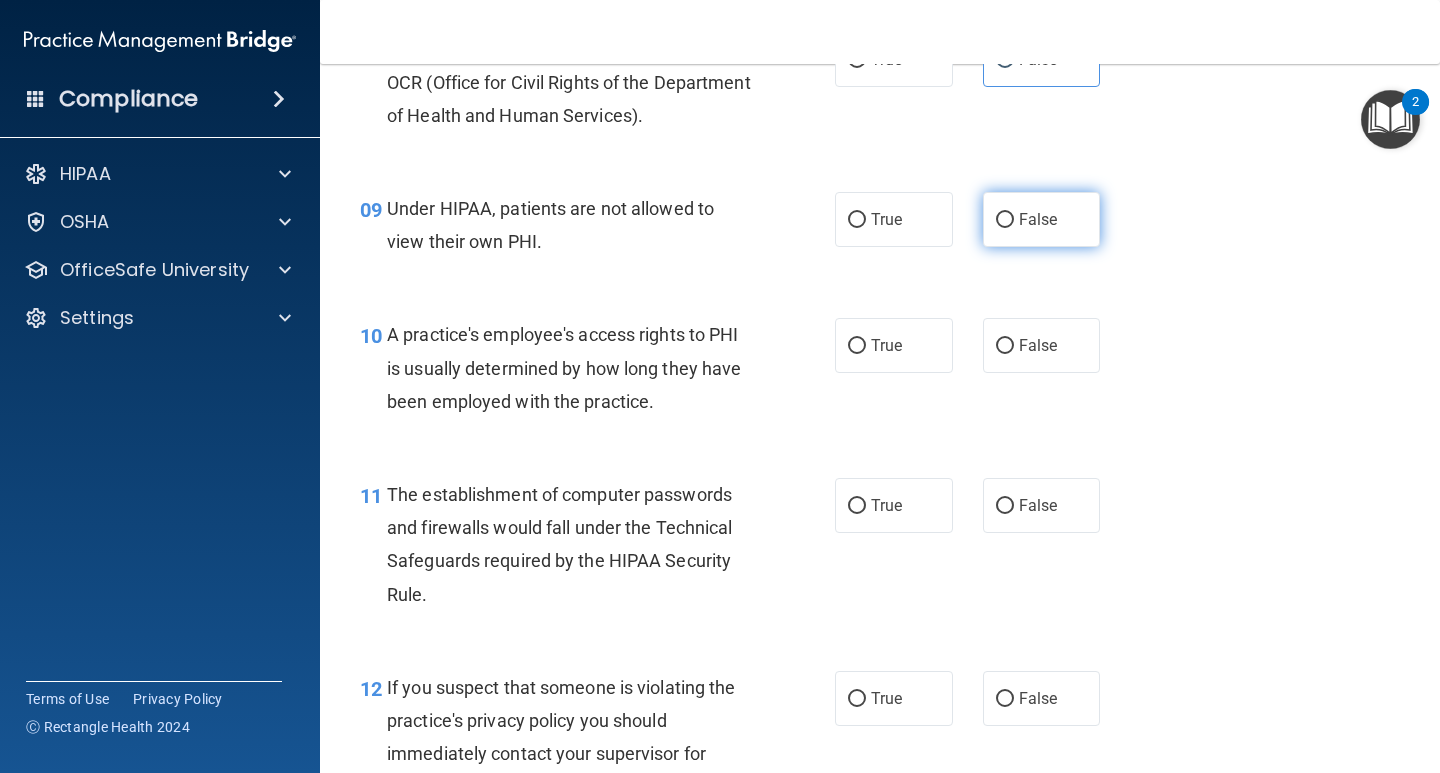 click on "False" at bounding box center (1005, 220) 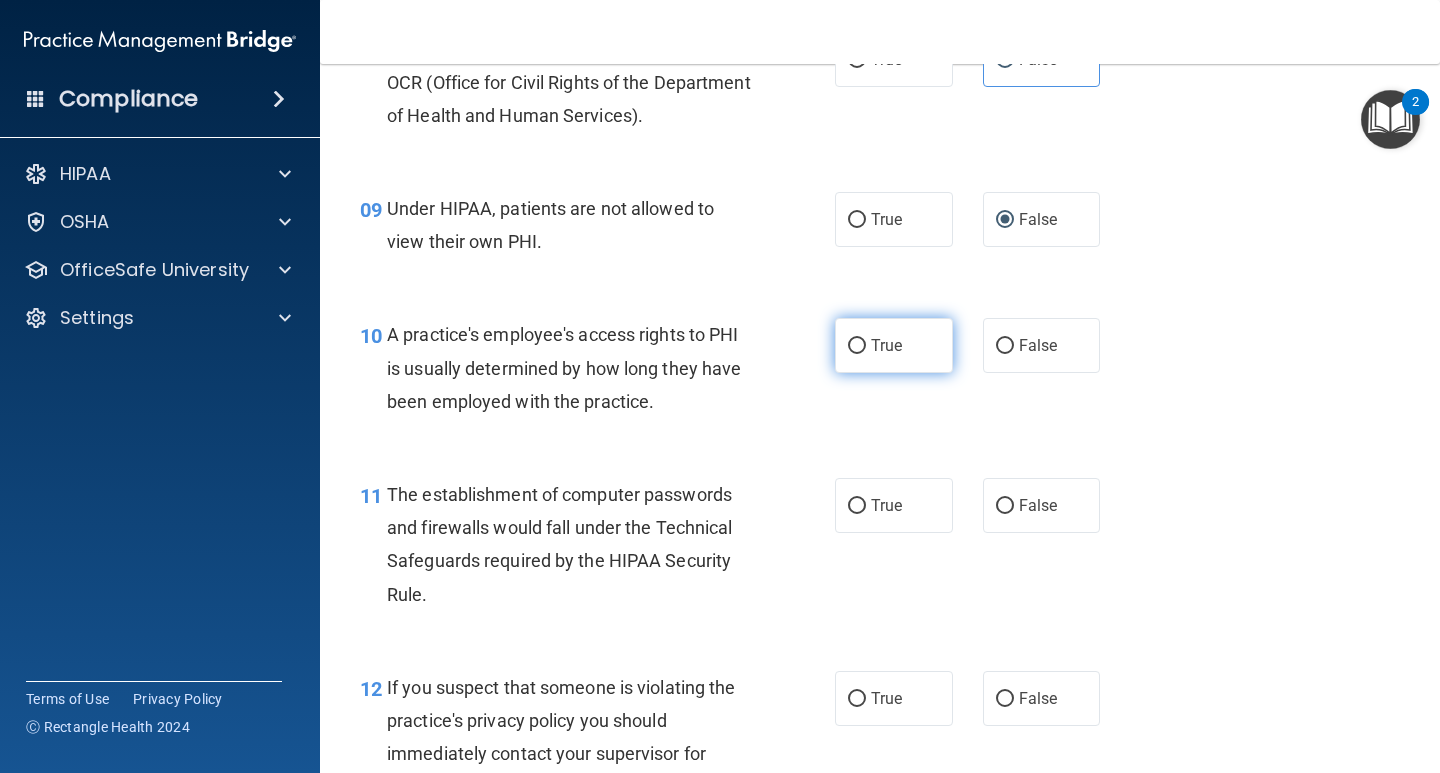 click on "True" at bounding box center (894, 345) 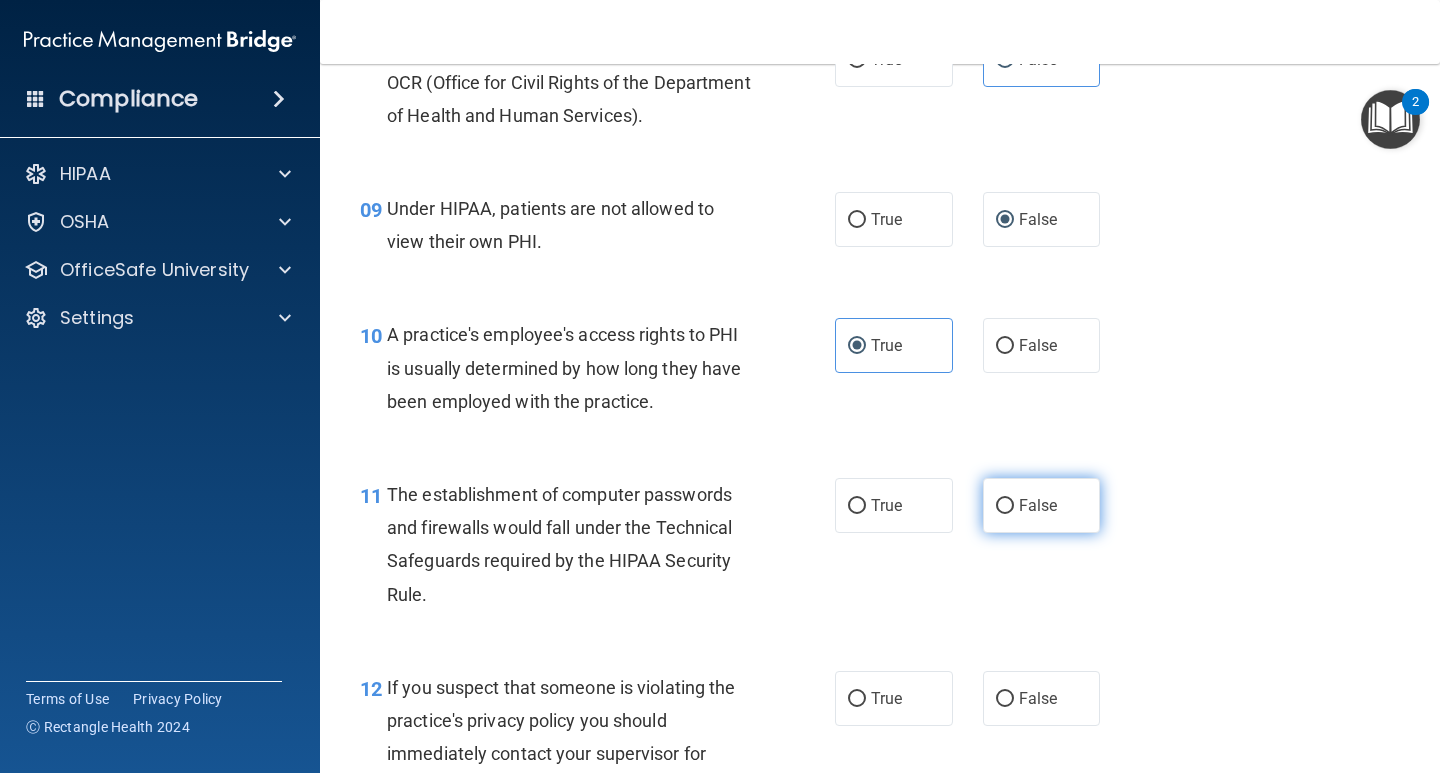 click on "False" at bounding box center (1038, 505) 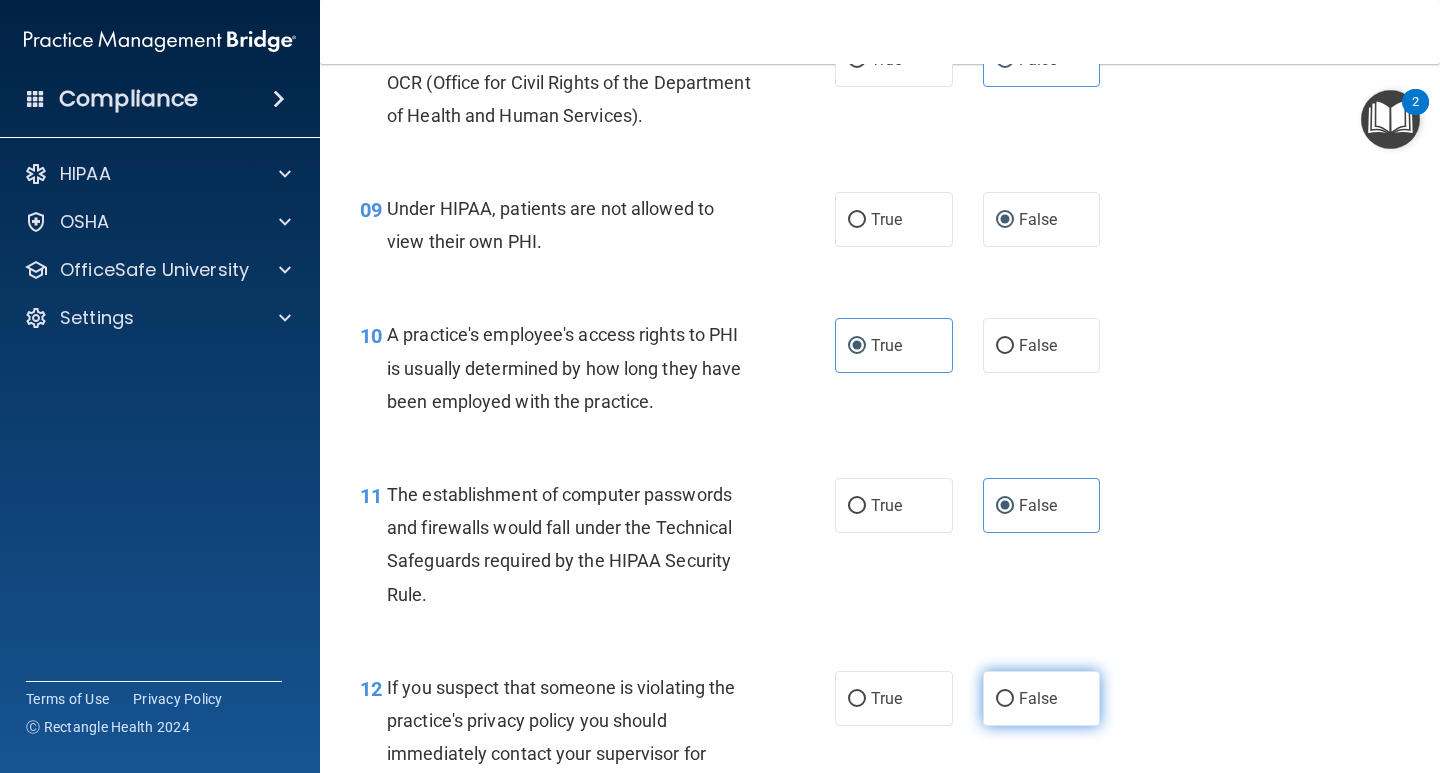click on "False" at bounding box center [1038, 698] 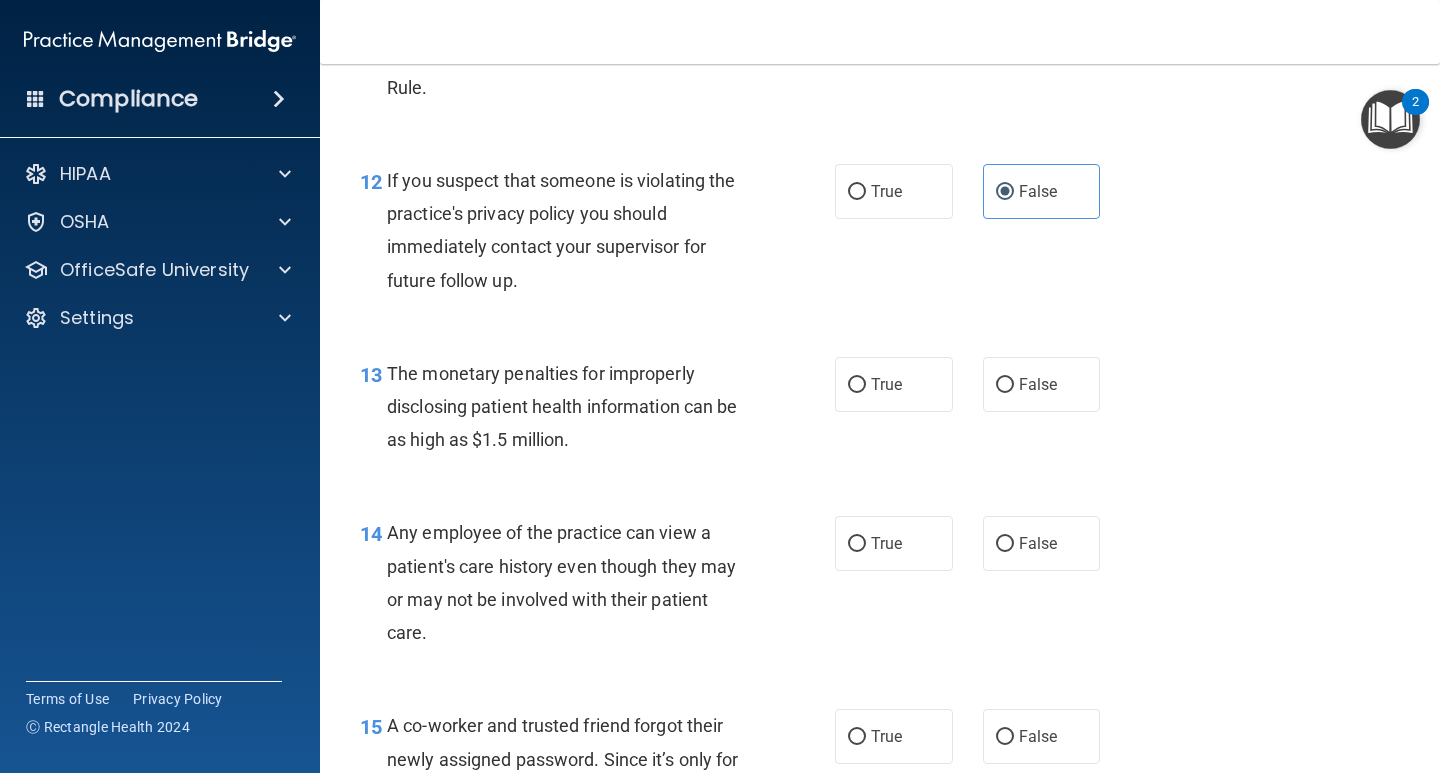 scroll, scrollTop: 1985, scrollLeft: 0, axis: vertical 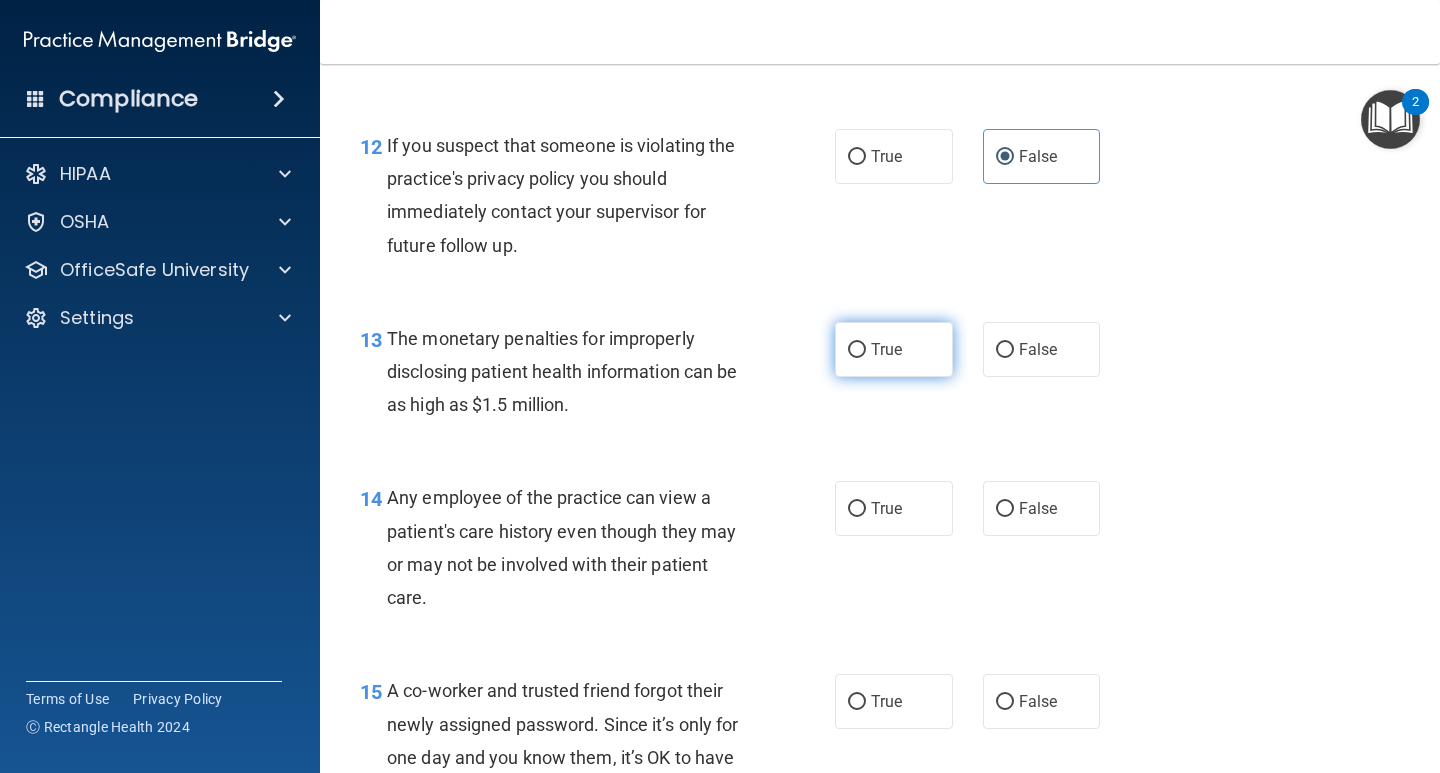 click on "True" at bounding box center (857, 350) 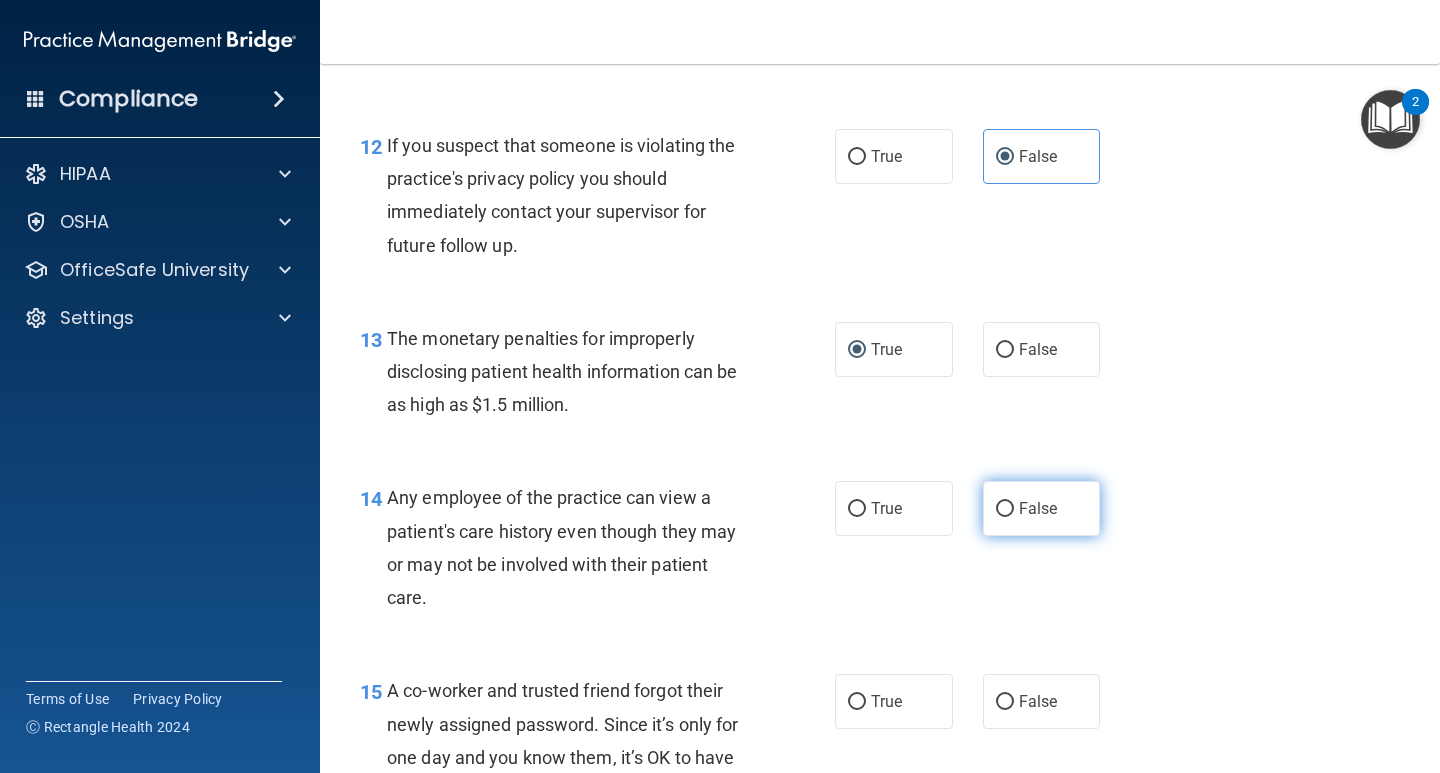 click on "False" at bounding box center (1042, 508) 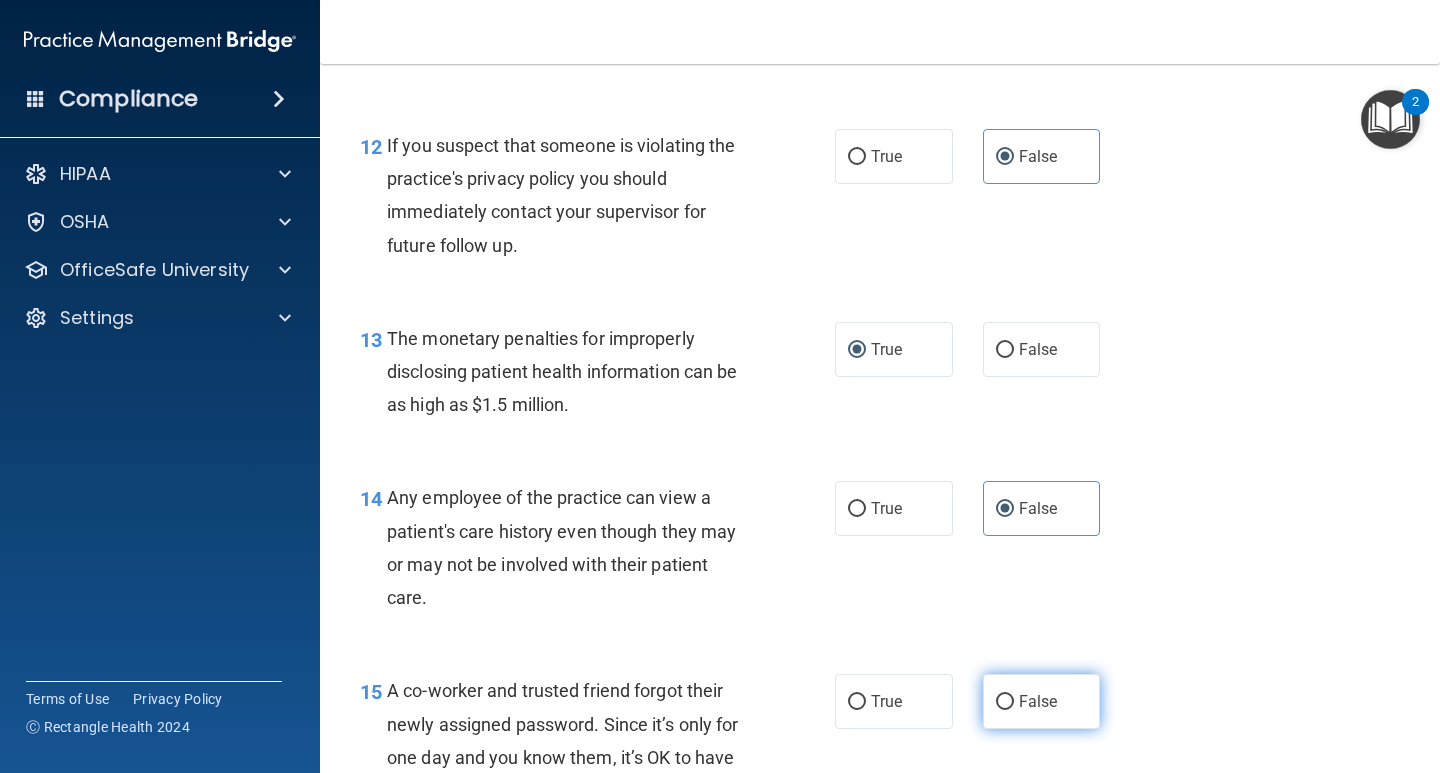drag, startPoint x: 1039, startPoint y: 711, endPoint x: 1059, endPoint y: 701, distance: 22.36068 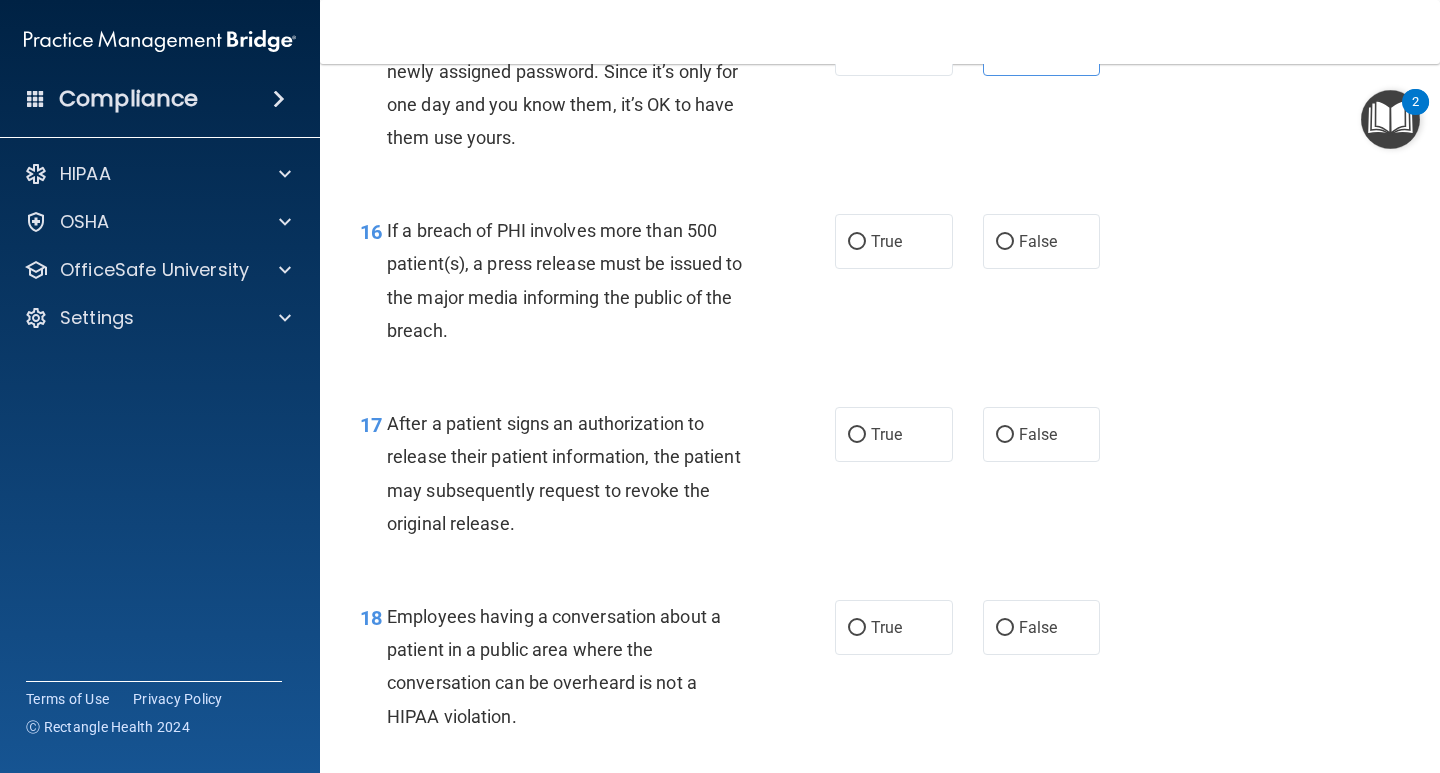 scroll, scrollTop: 2629, scrollLeft: 0, axis: vertical 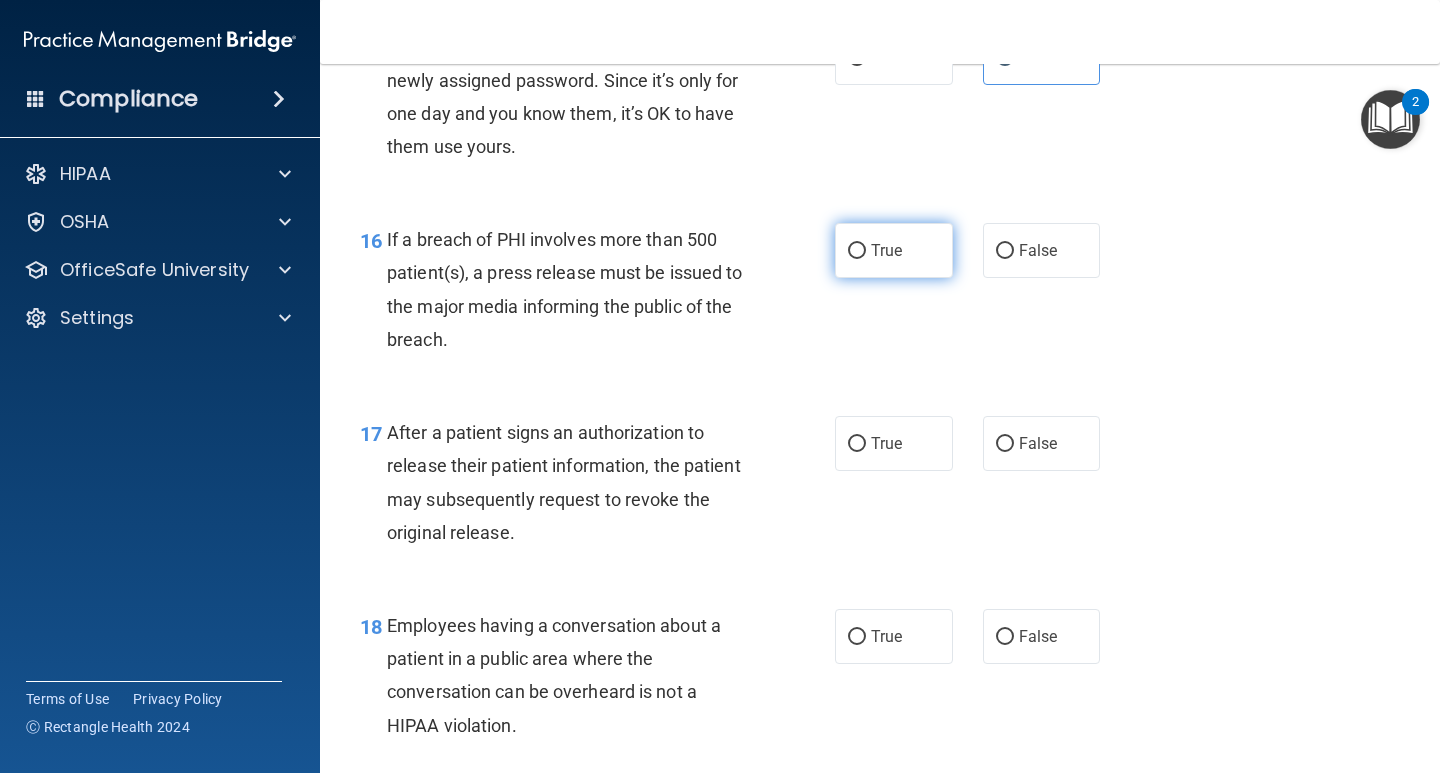 click on "True" at bounding box center (894, 250) 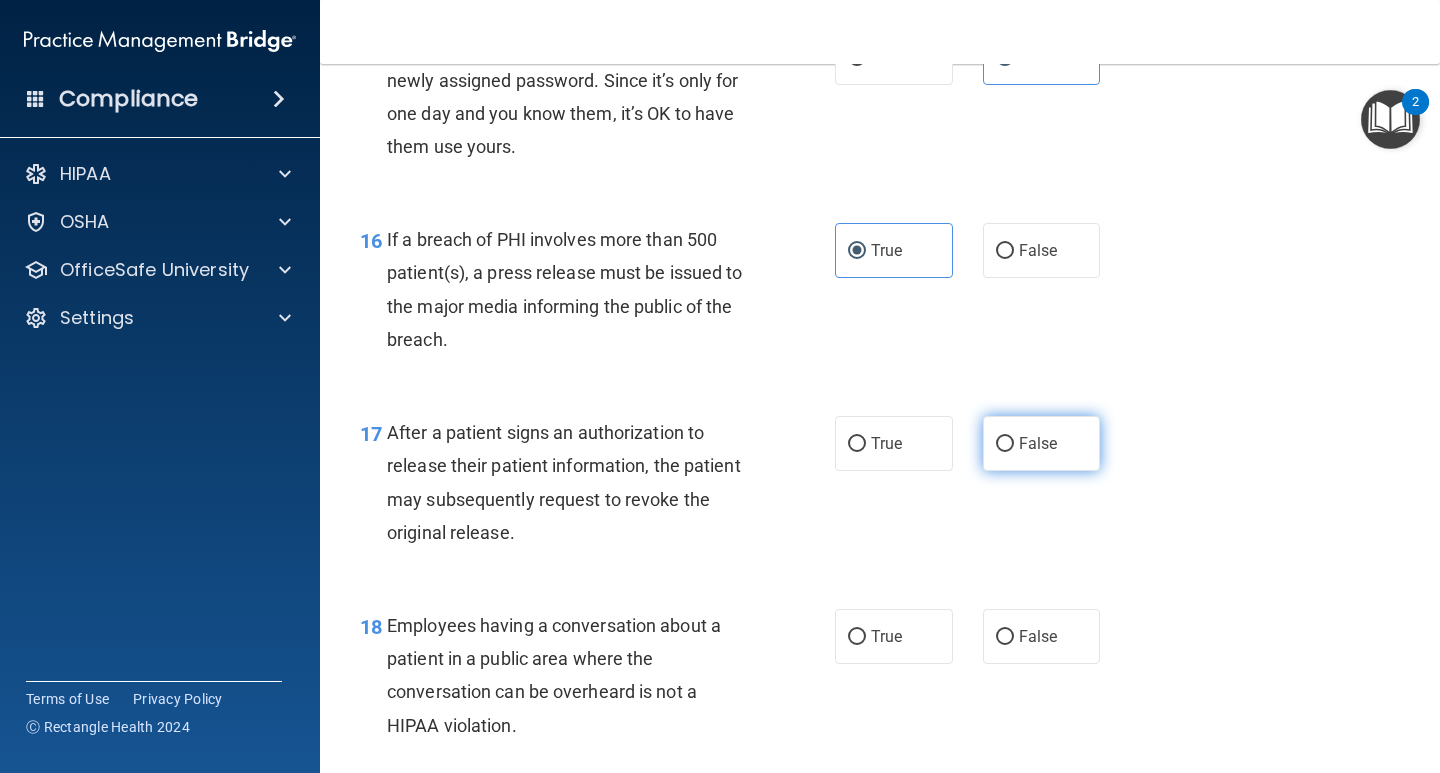 click on "False" at bounding box center (1042, 443) 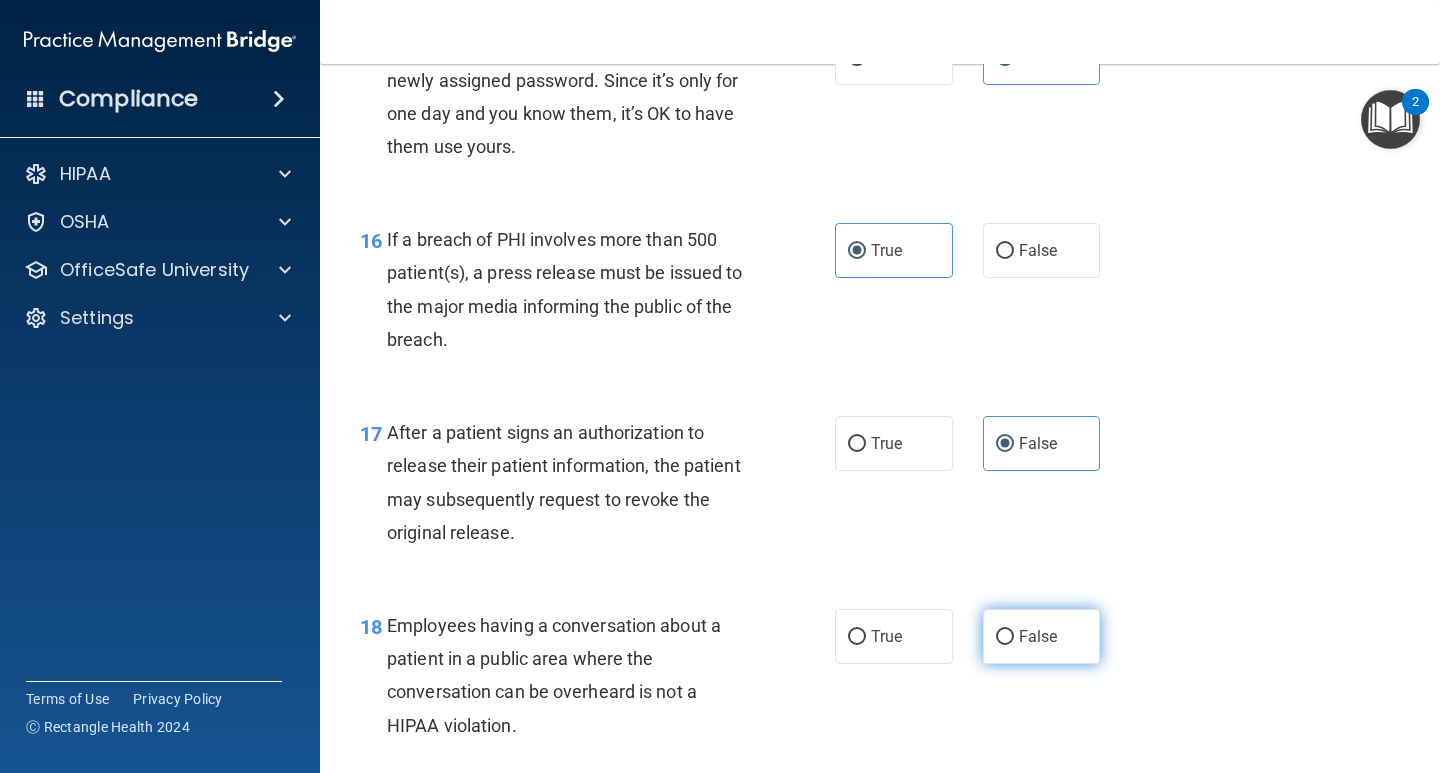 click on "False" at bounding box center [1038, 636] 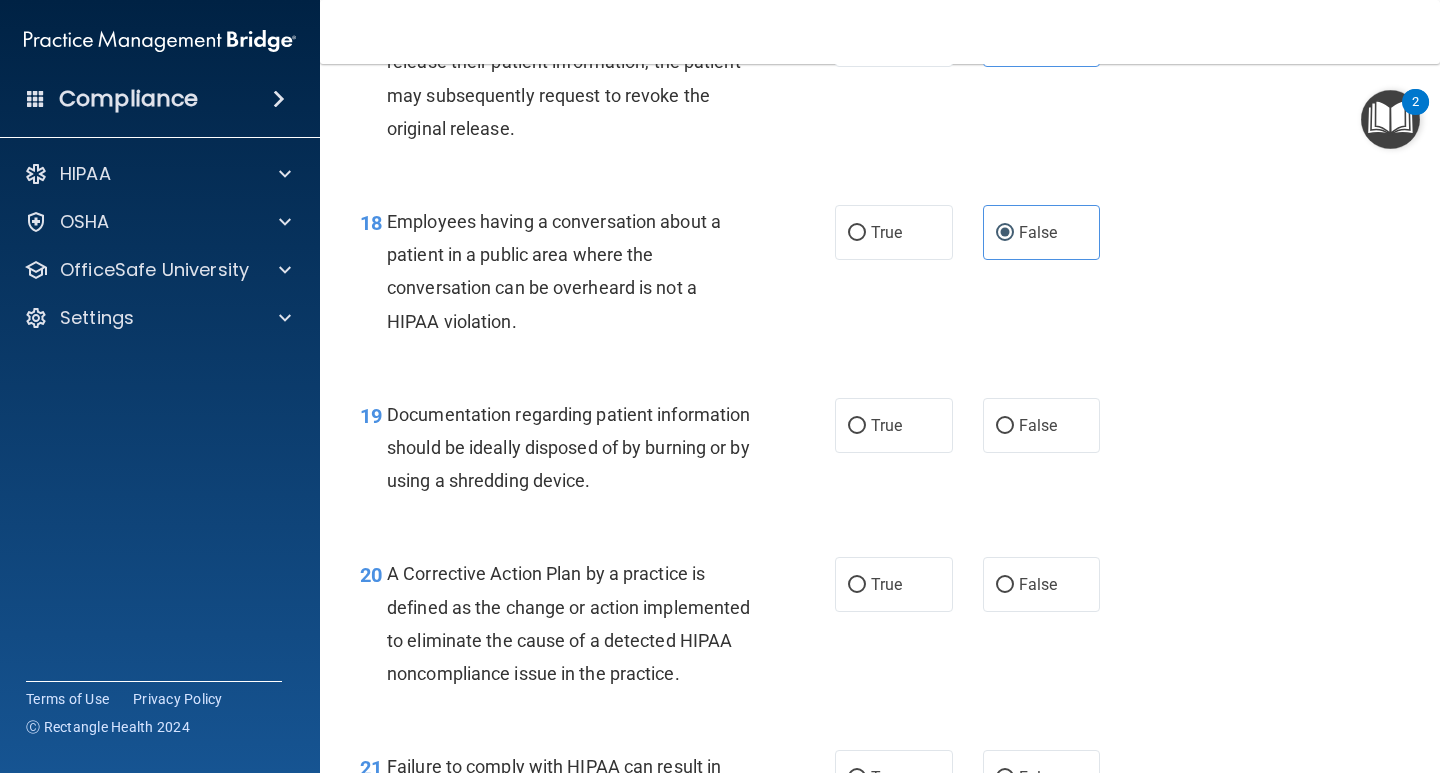 scroll, scrollTop: 3042, scrollLeft: 0, axis: vertical 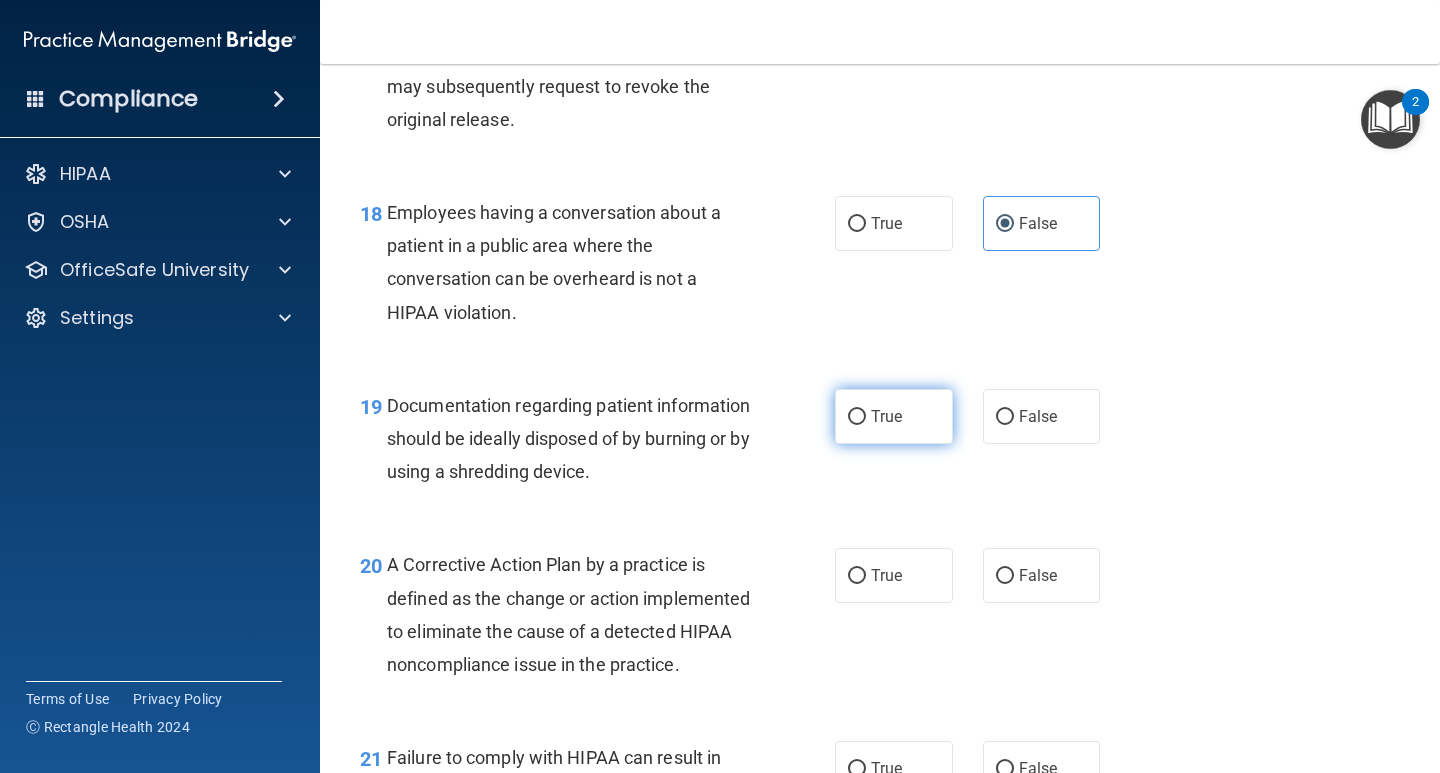 click on "True" at bounding box center (894, 416) 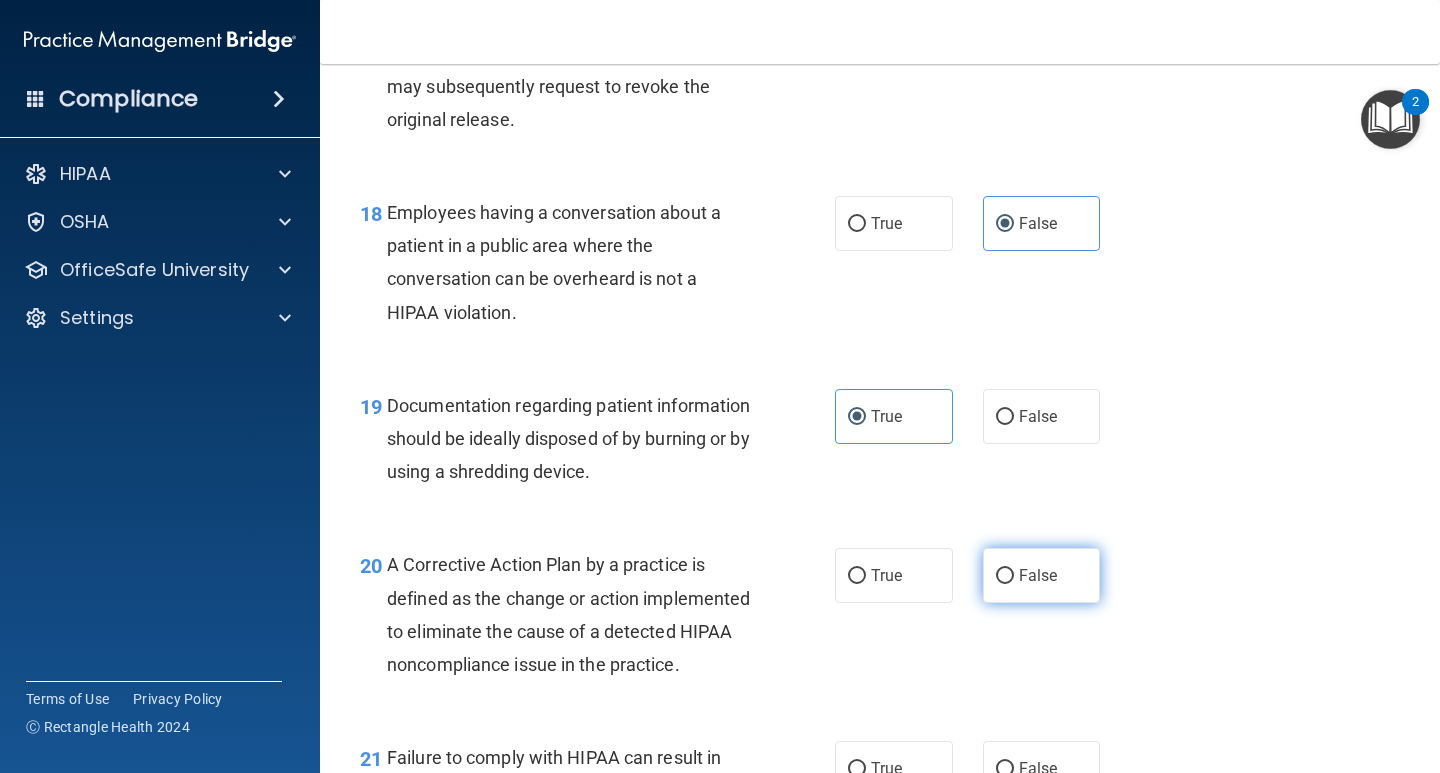 click on "False" at bounding box center [1042, 575] 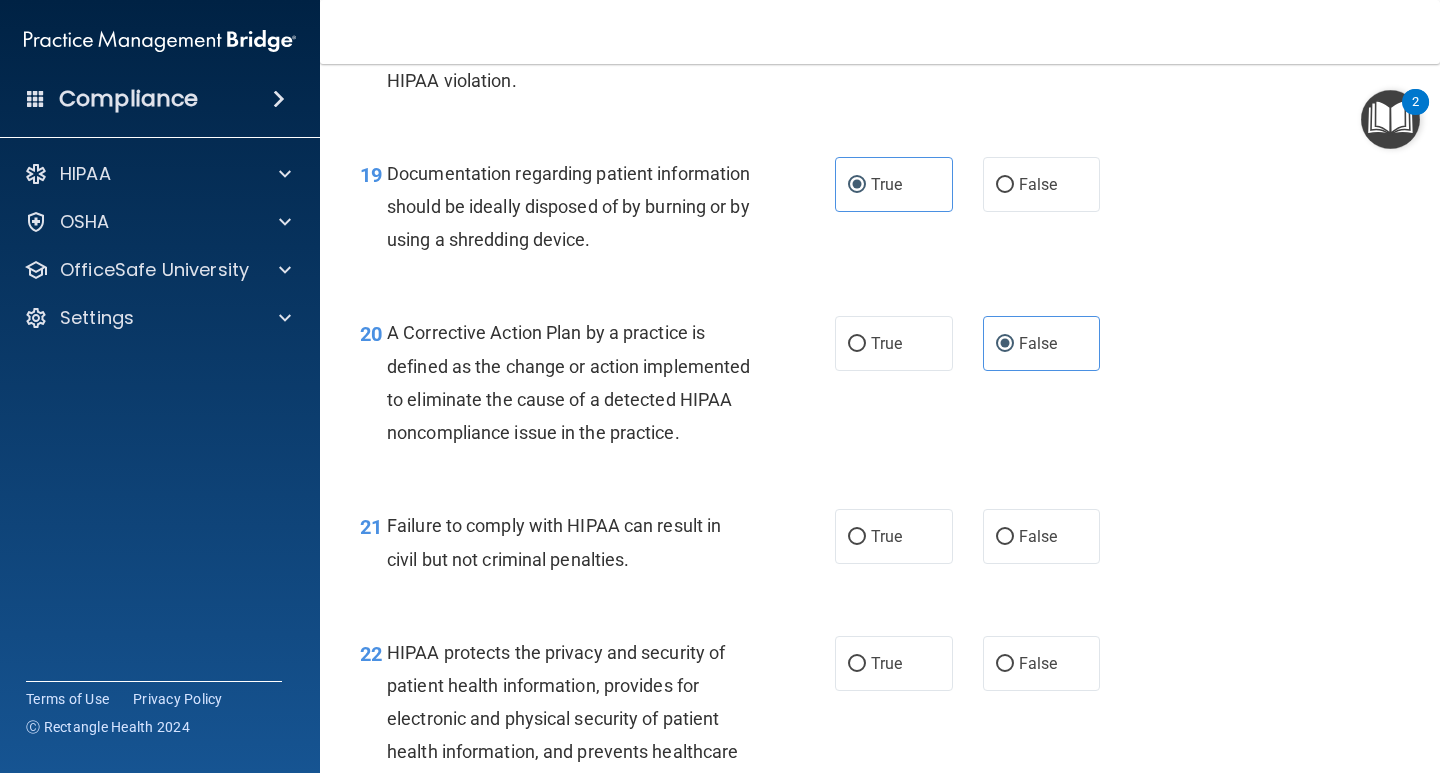 scroll, scrollTop: 3317, scrollLeft: 0, axis: vertical 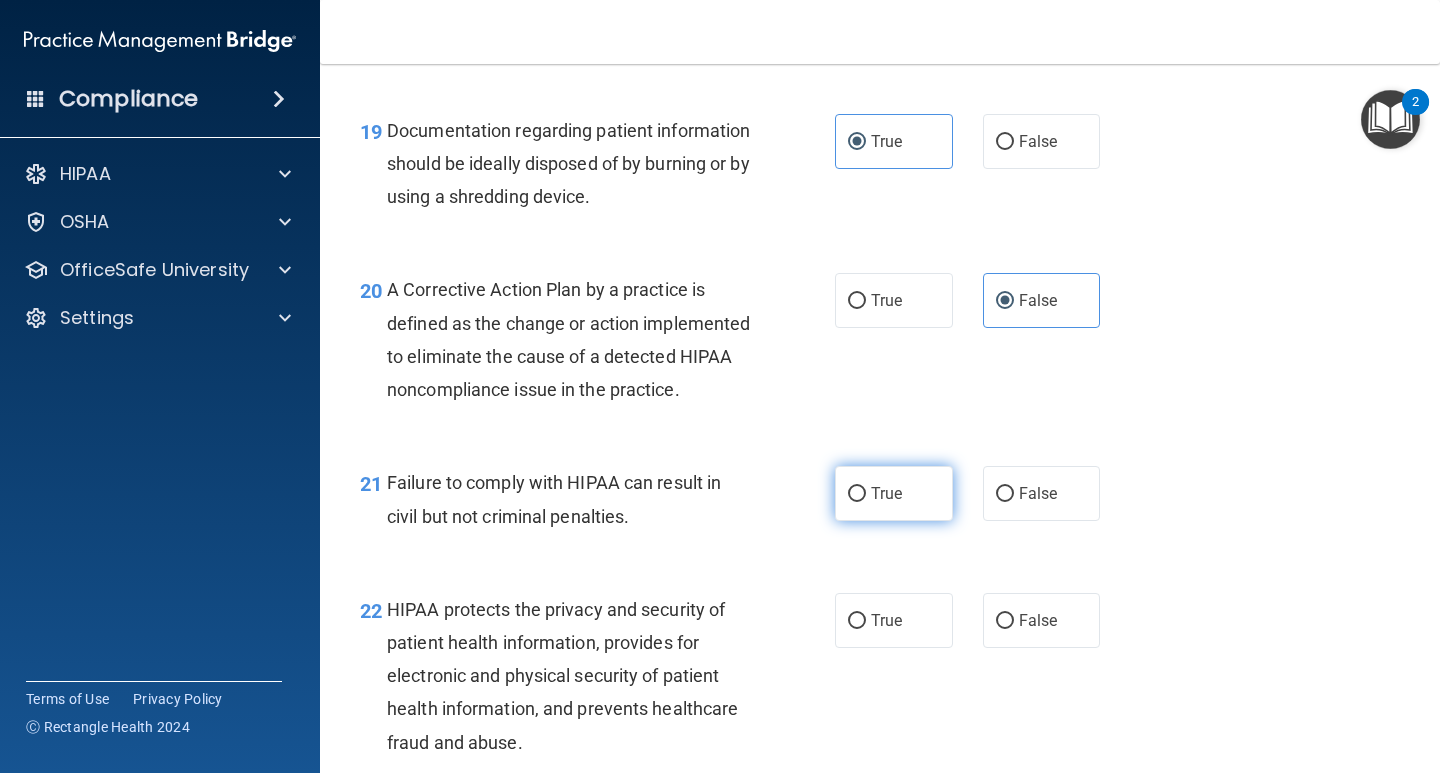 click on "True" at bounding box center (894, 493) 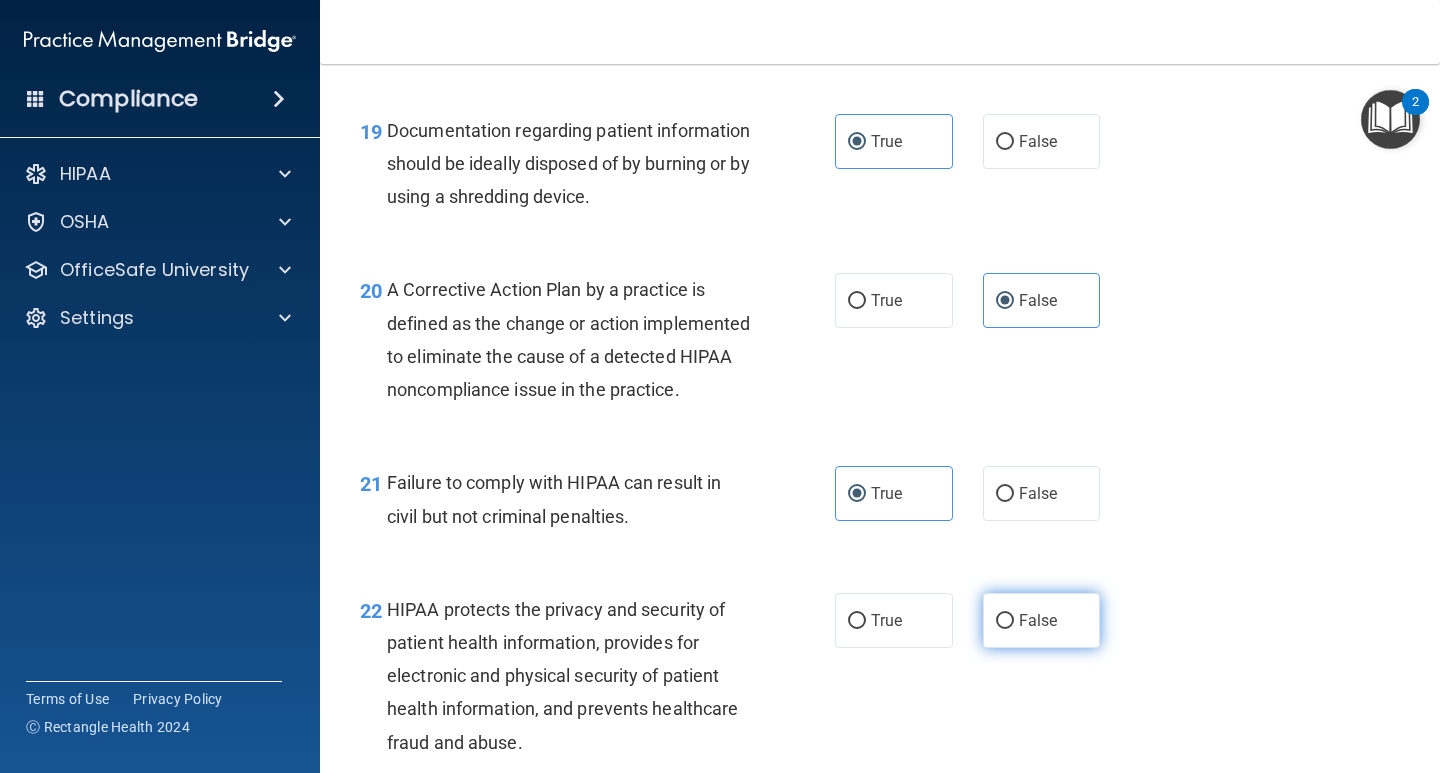 click on "False" at bounding box center (1042, 620) 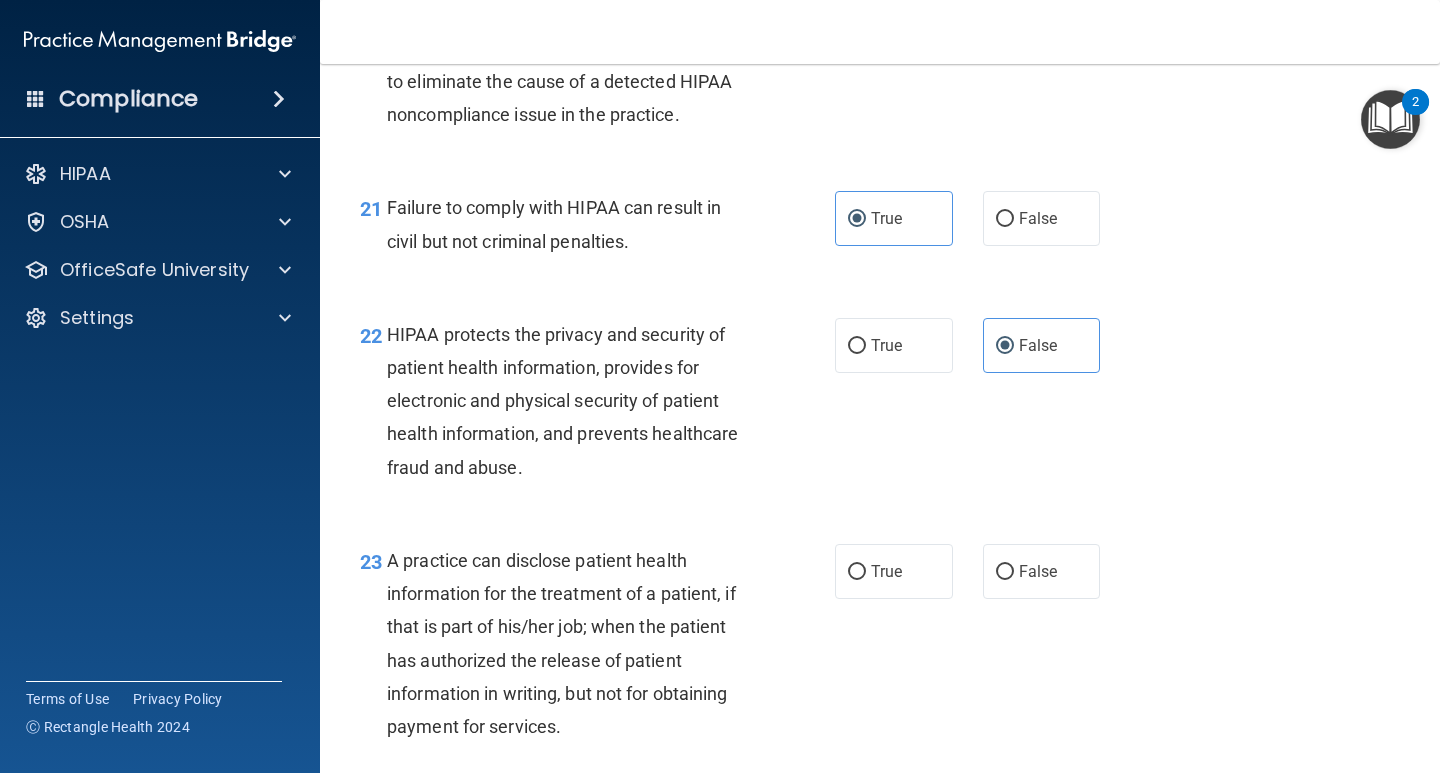 scroll, scrollTop: 3901, scrollLeft: 0, axis: vertical 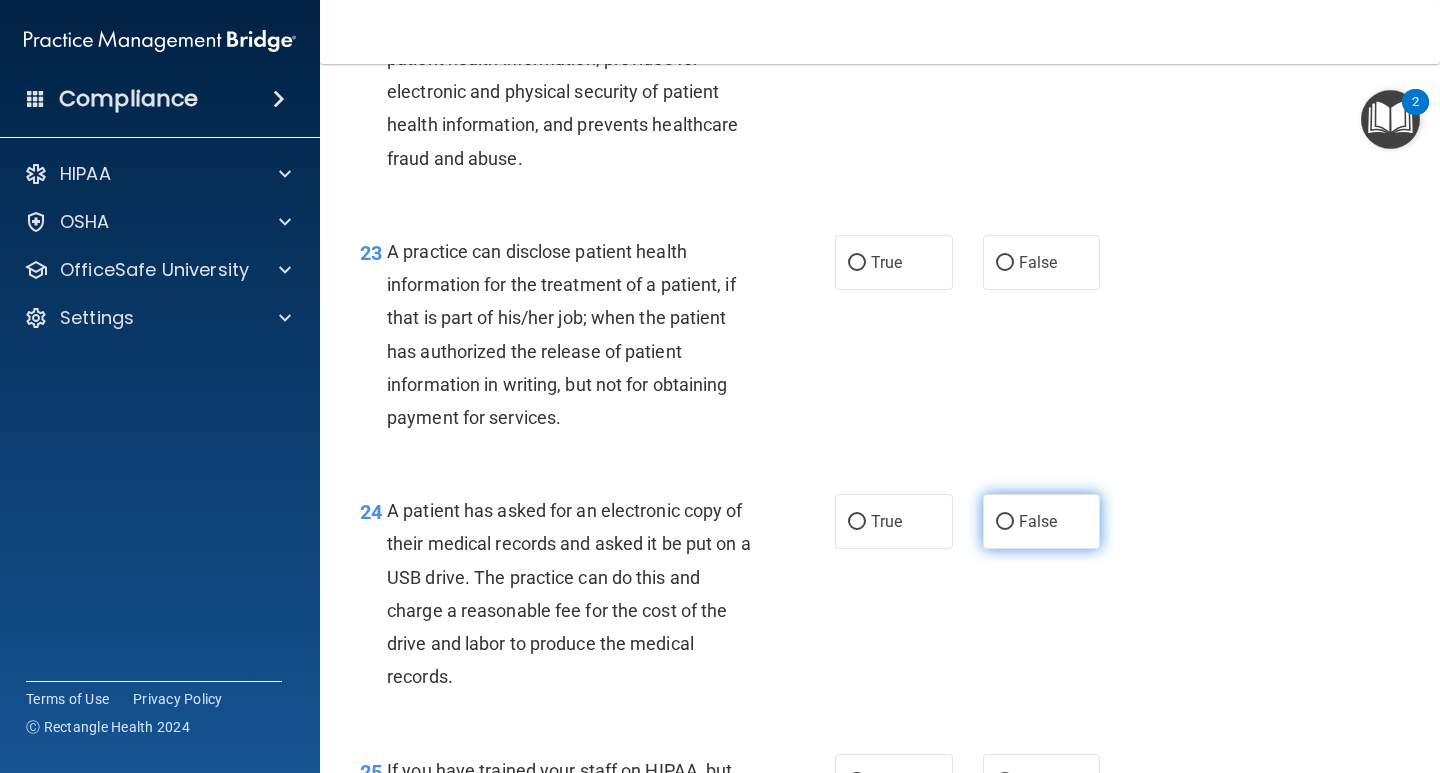 click on "False" at bounding box center [1005, 522] 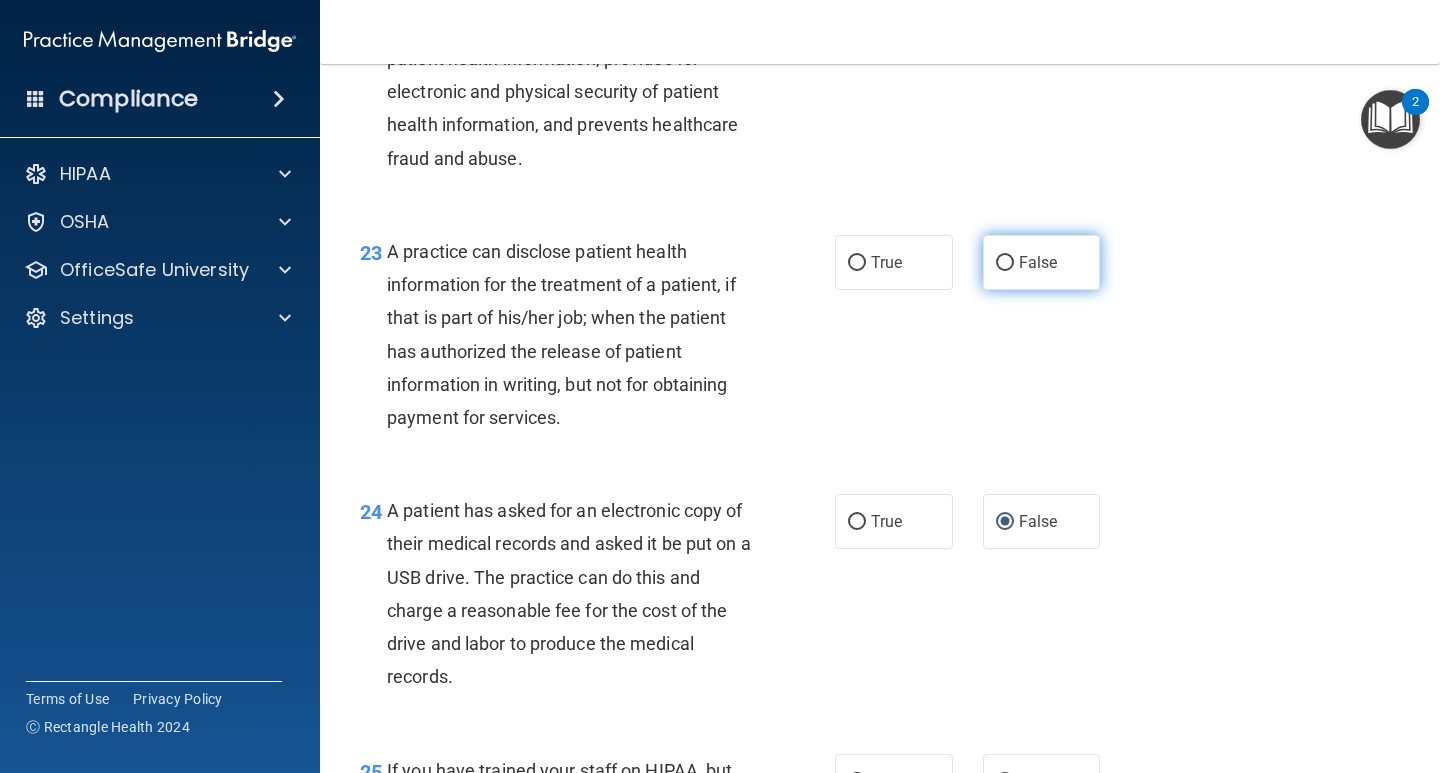 click on "False" at bounding box center [1005, 263] 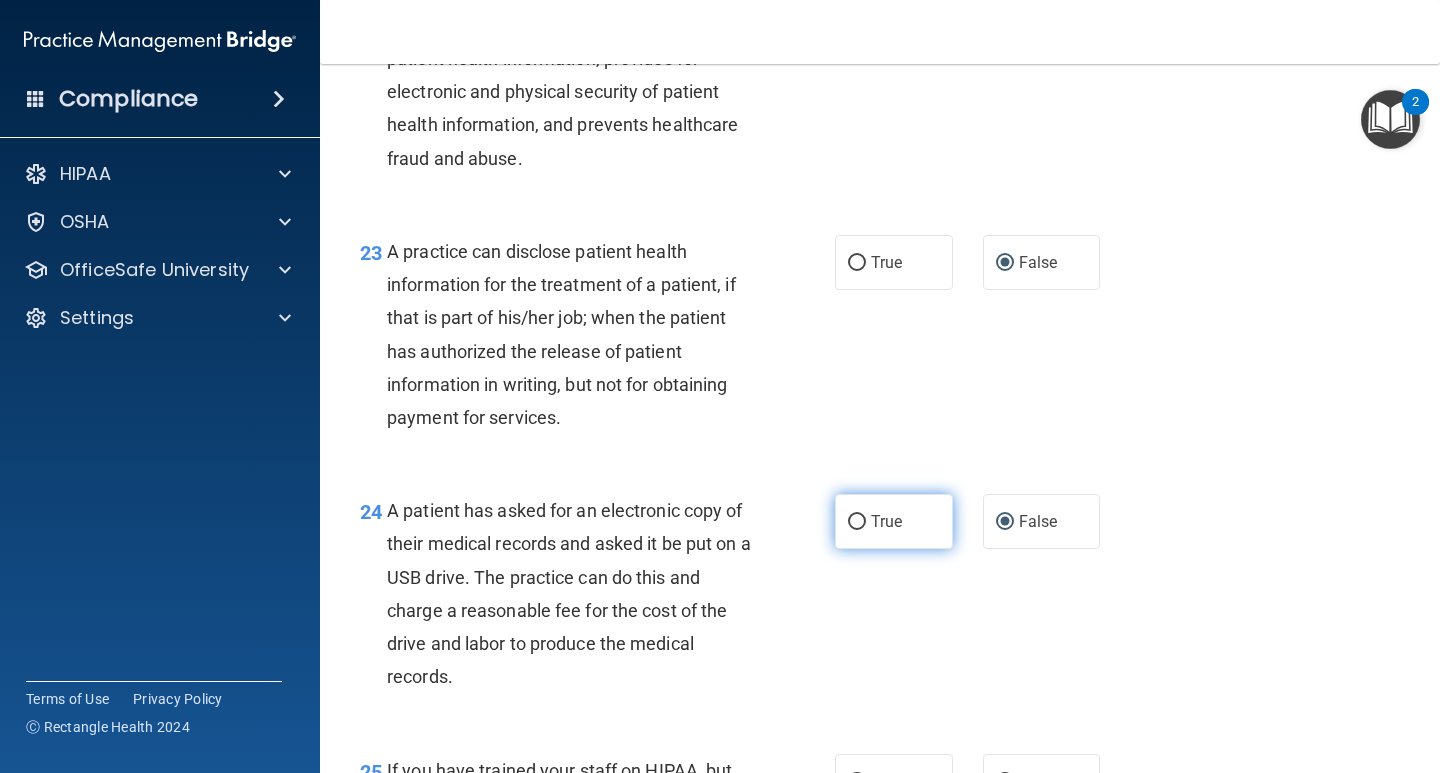 click on "True" at bounding box center (894, 521) 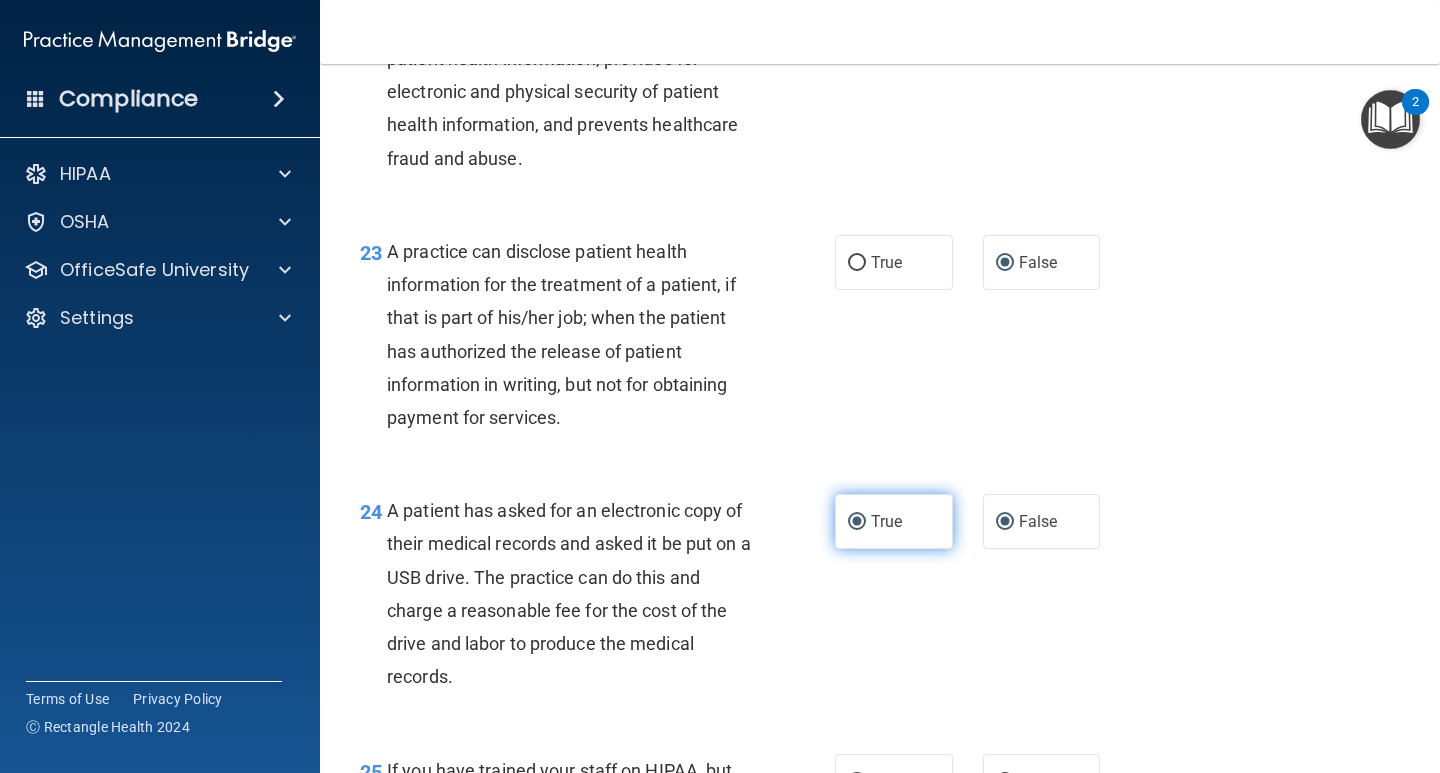 radio on "false" 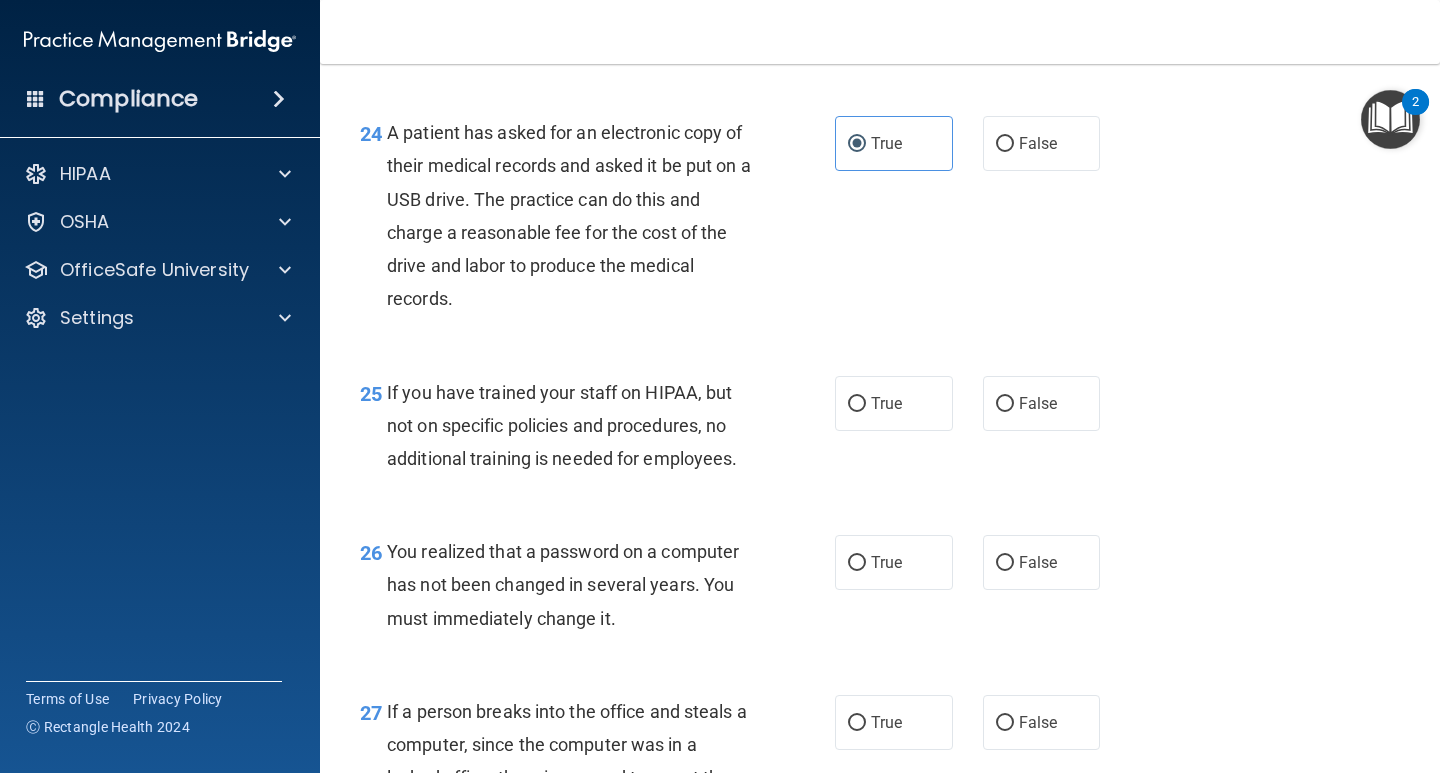 scroll, scrollTop: 4356, scrollLeft: 0, axis: vertical 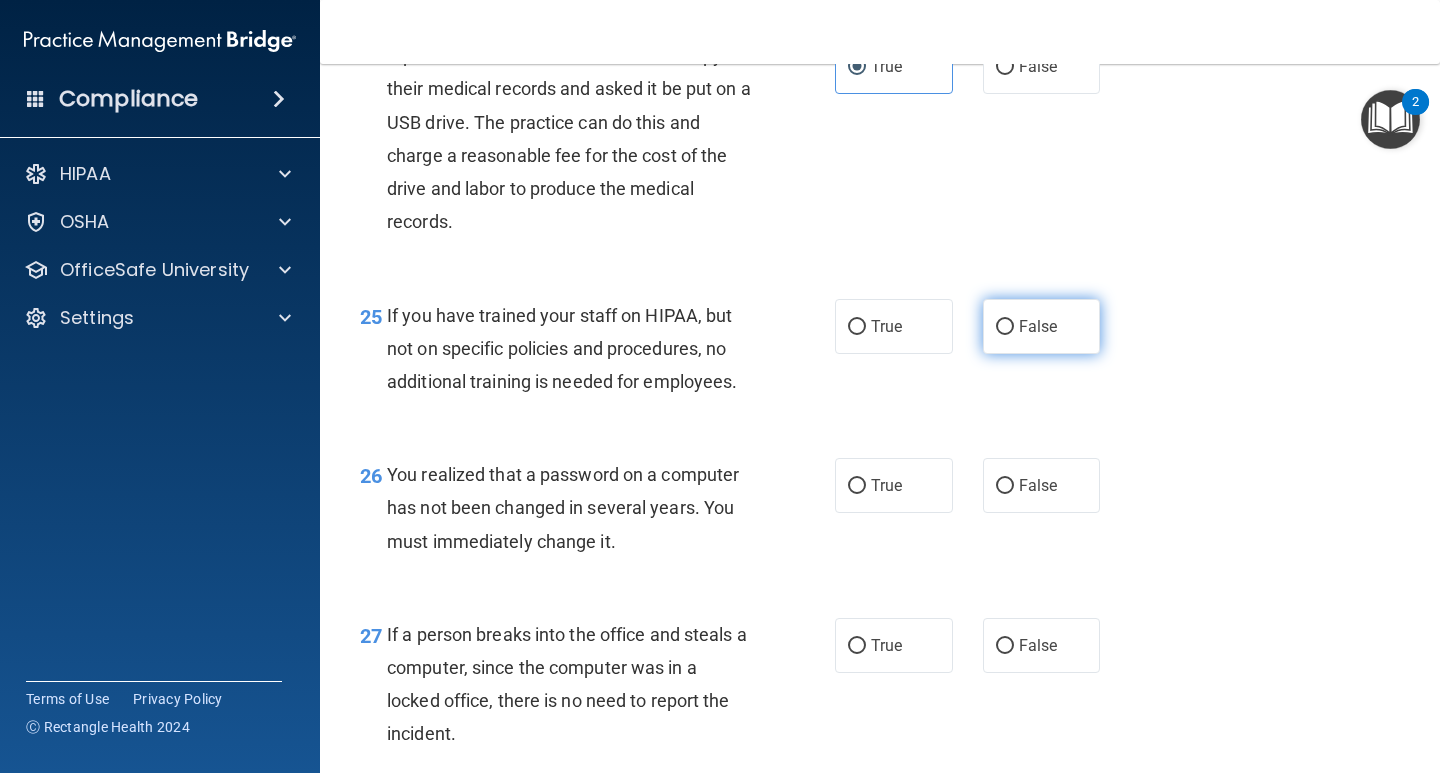 click on "False" at bounding box center (1005, 327) 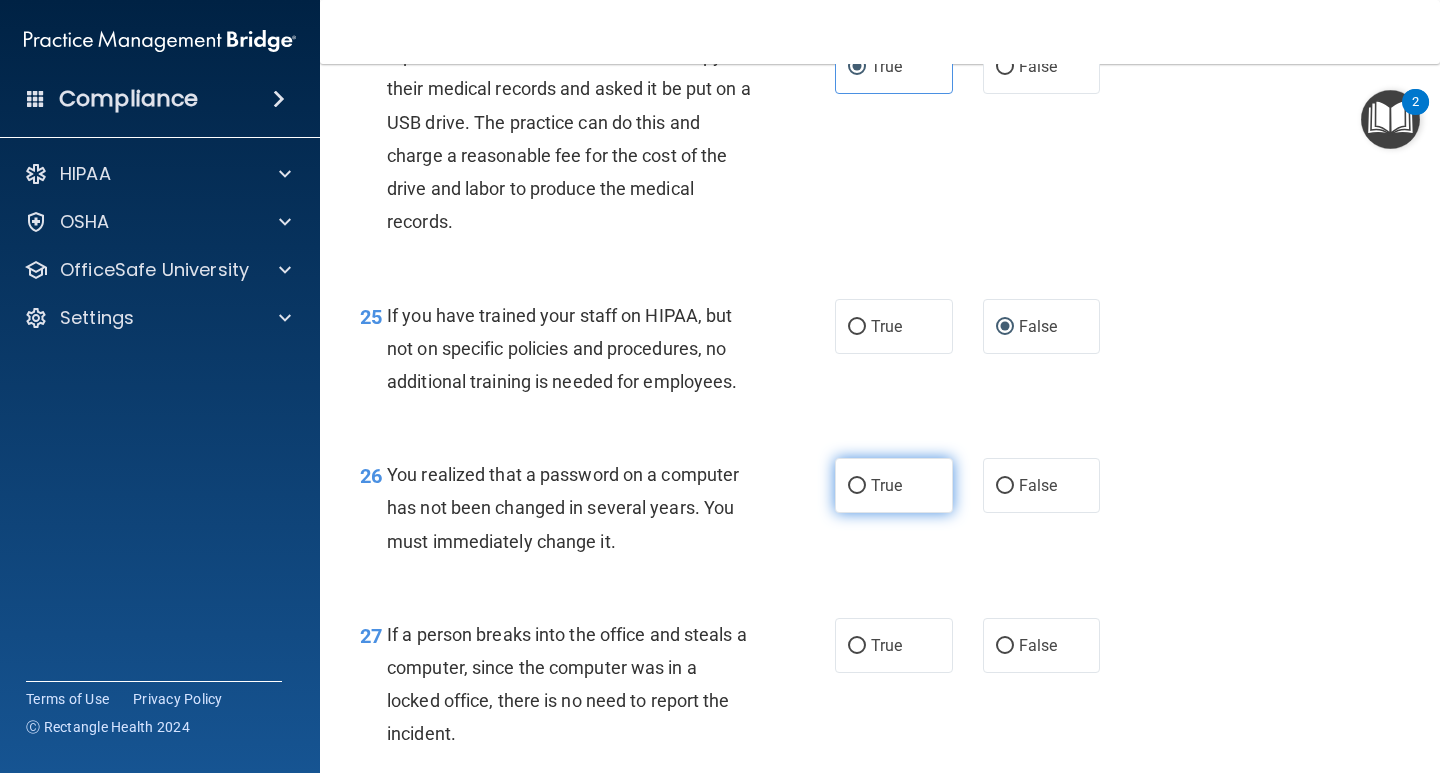click on "True" at bounding box center (857, 486) 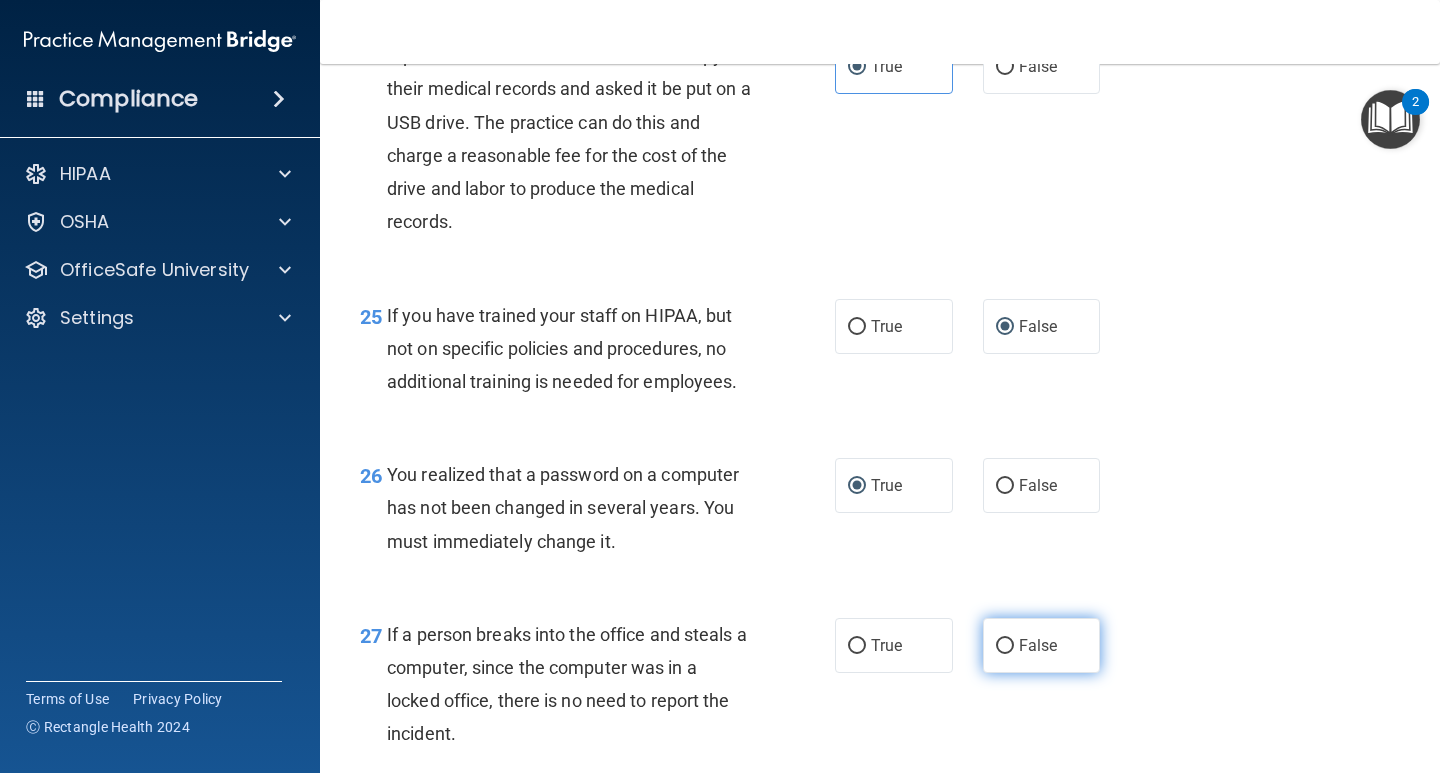 click on "False" at bounding box center (1005, 646) 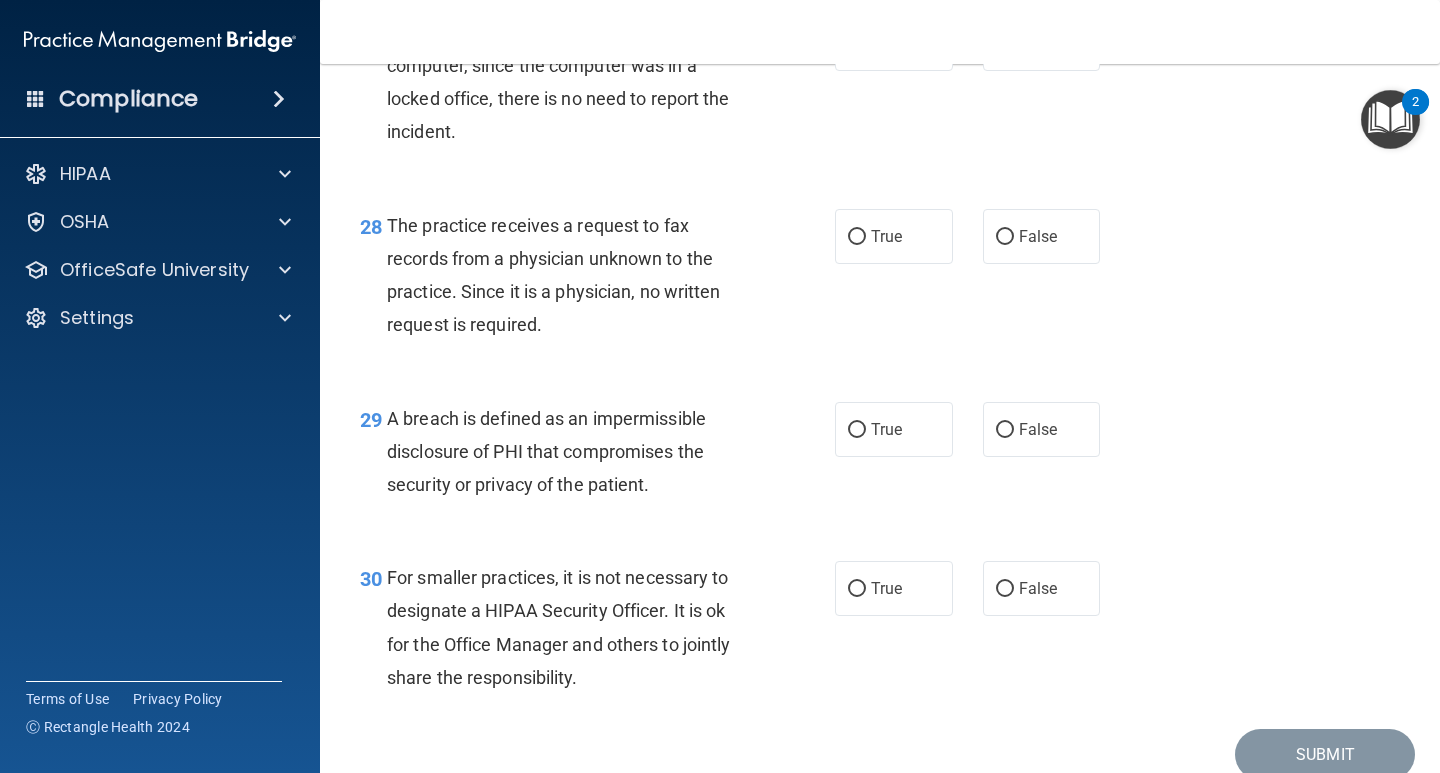 scroll, scrollTop: 5069, scrollLeft: 0, axis: vertical 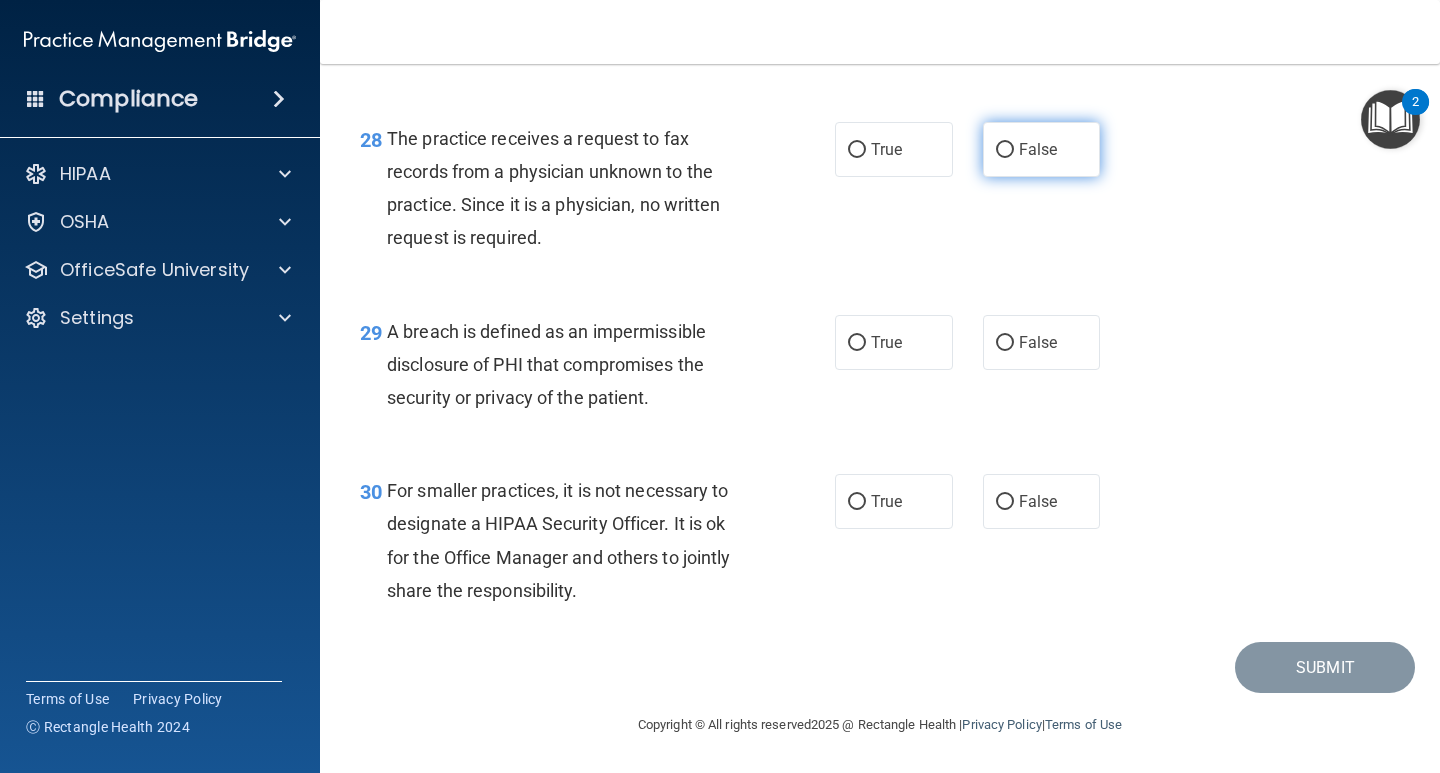 click on "False" at bounding box center (1005, 150) 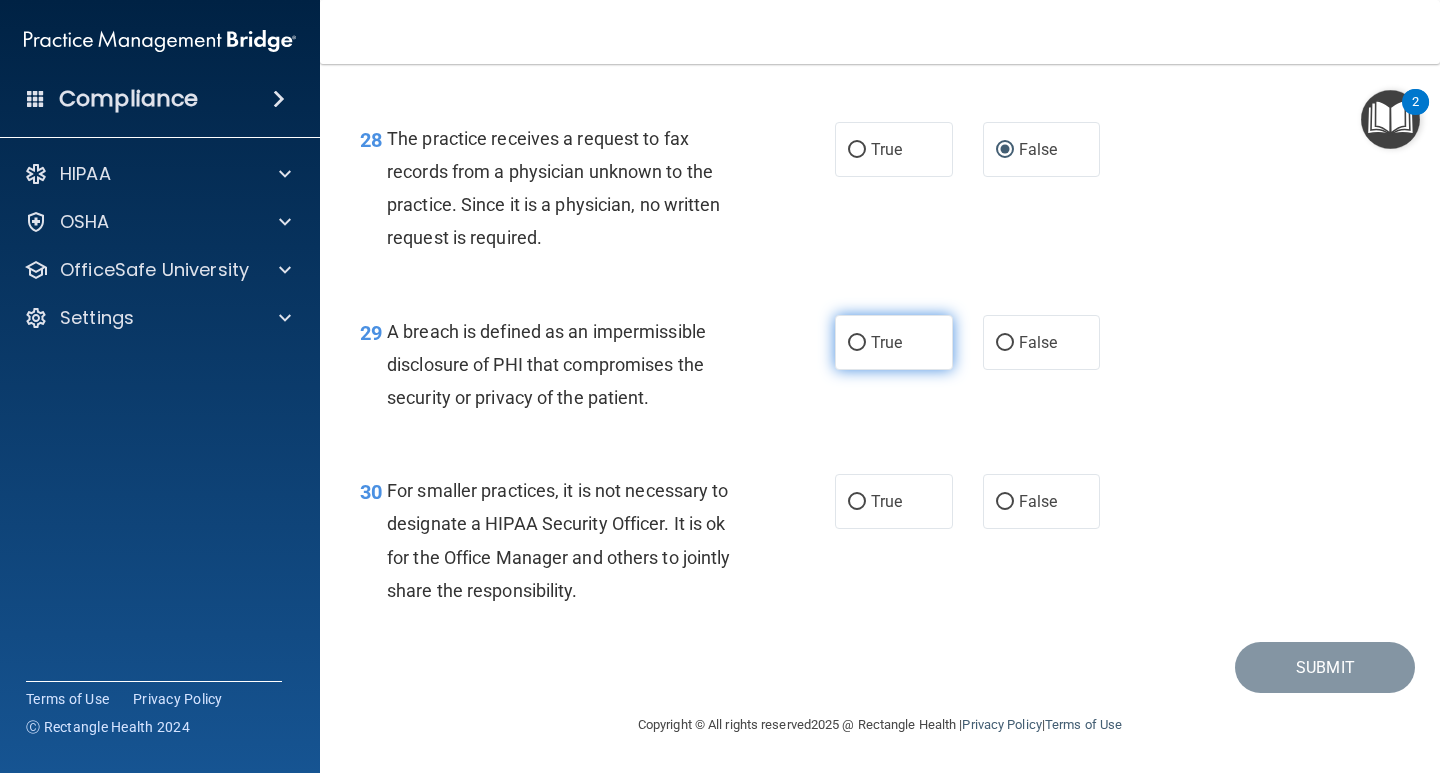 drag, startPoint x: 851, startPoint y: 349, endPoint x: 862, endPoint y: 462, distance: 113.534134 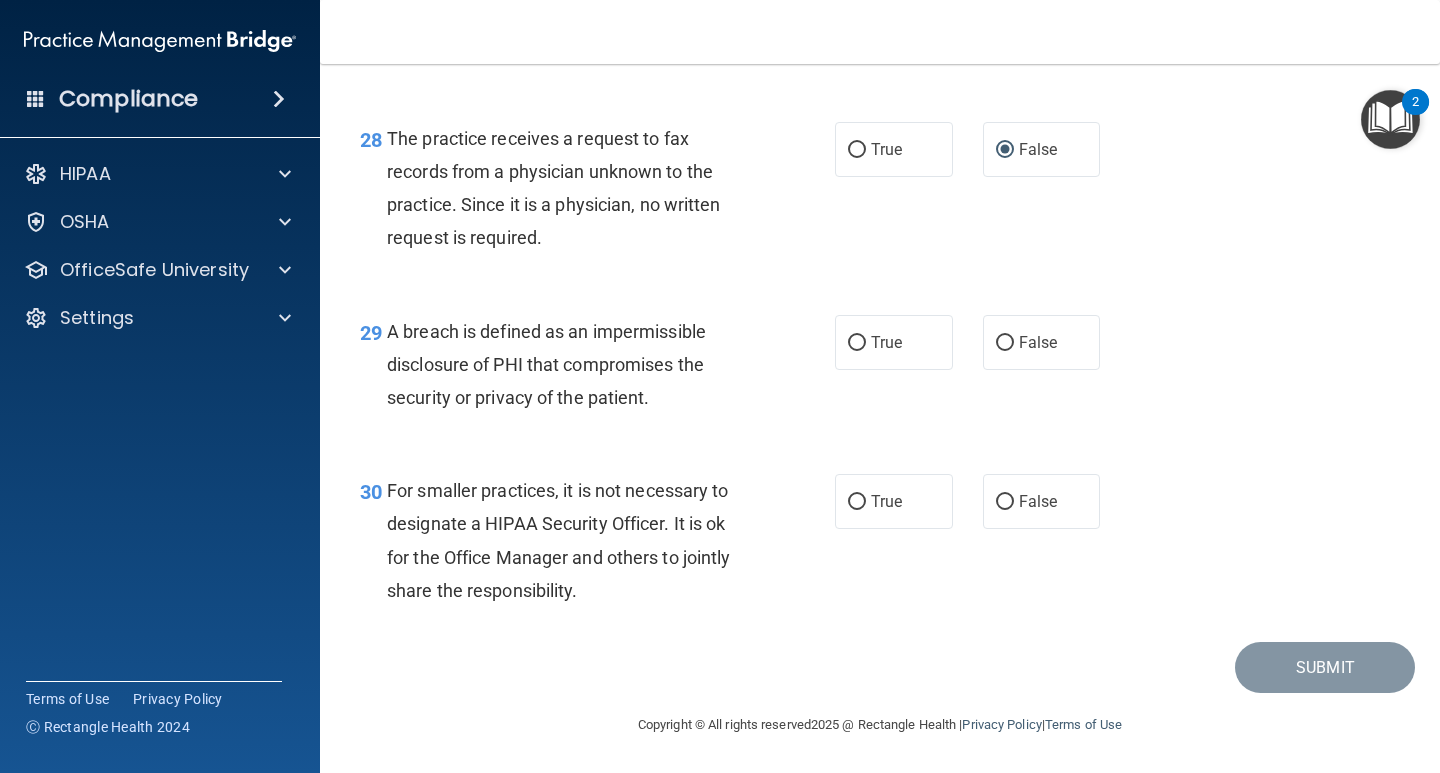 radio on "true" 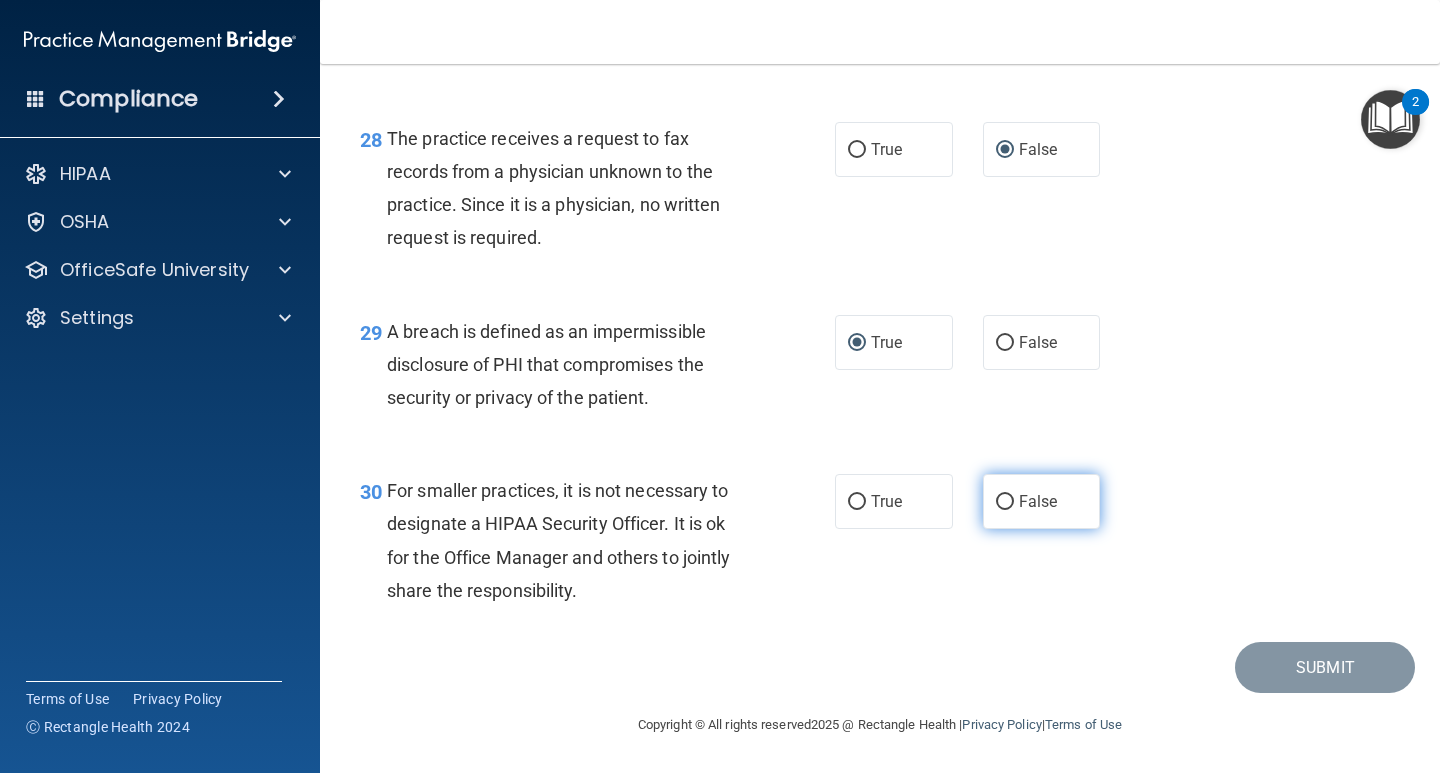 drag, startPoint x: 998, startPoint y: 510, endPoint x: 1024, endPoint y: 529, distance: 32.202484 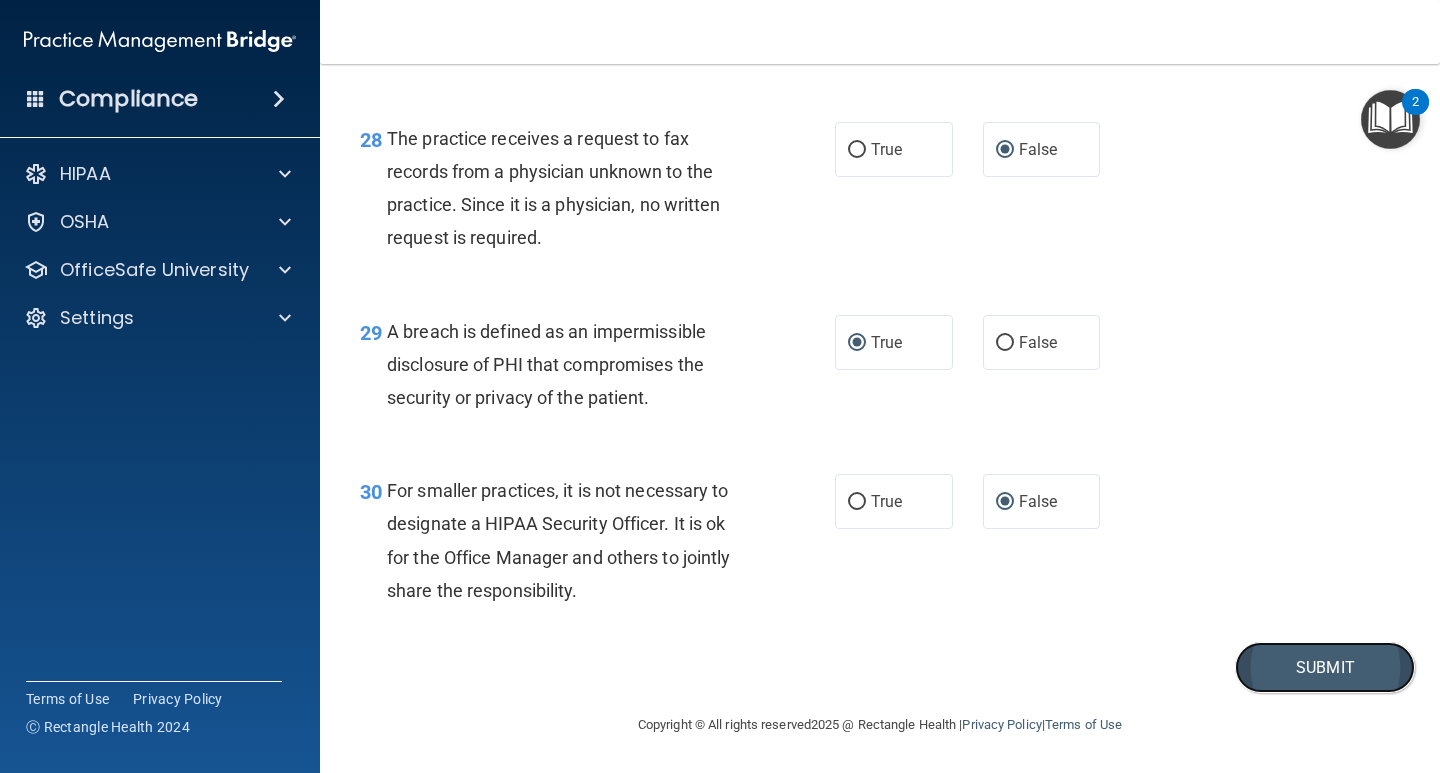 click on "Submit" at bounding box center [1325, 667] 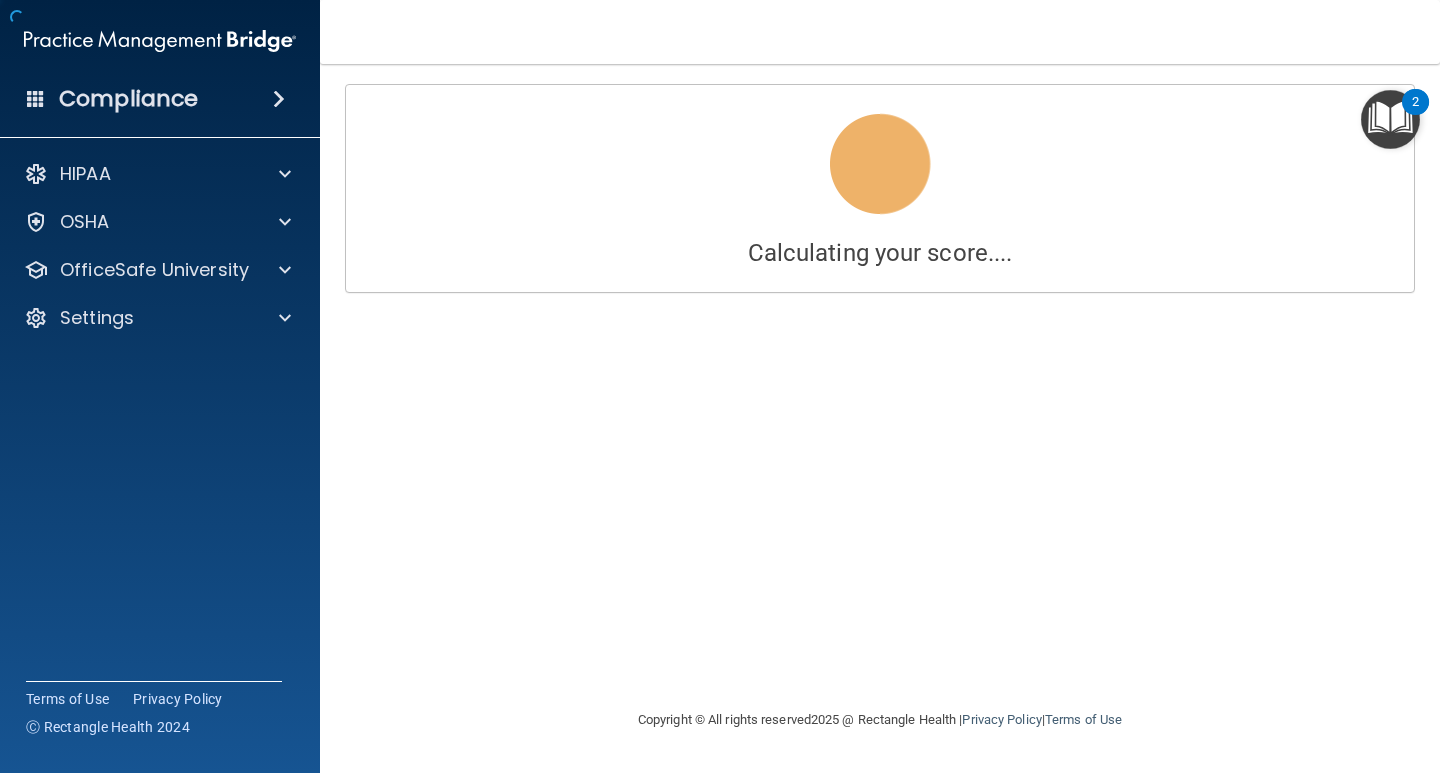scroll, scrollTop: 0, scrollLeft: 0, axis: both 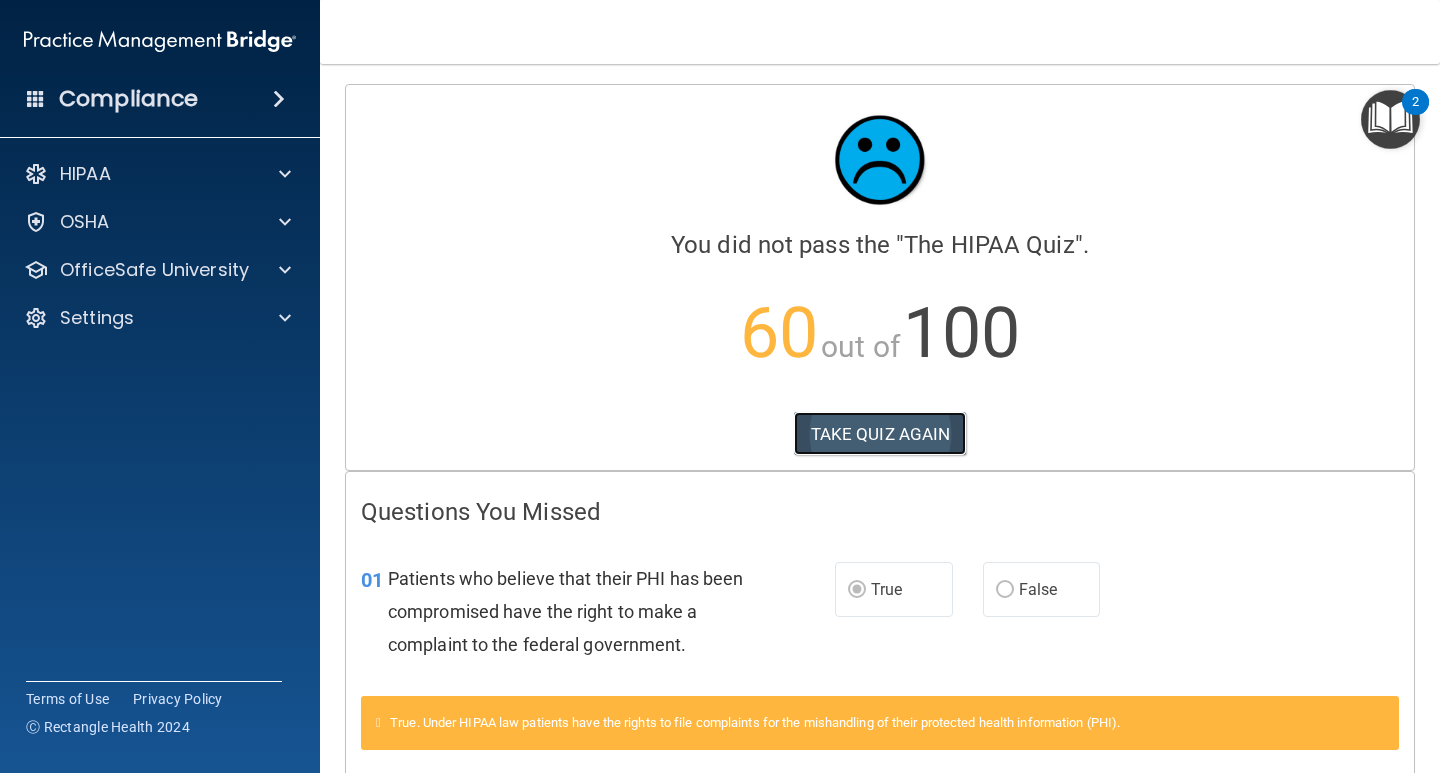 click on "TAKE QUIZ AGAIN" at bounding box center [880, 434] 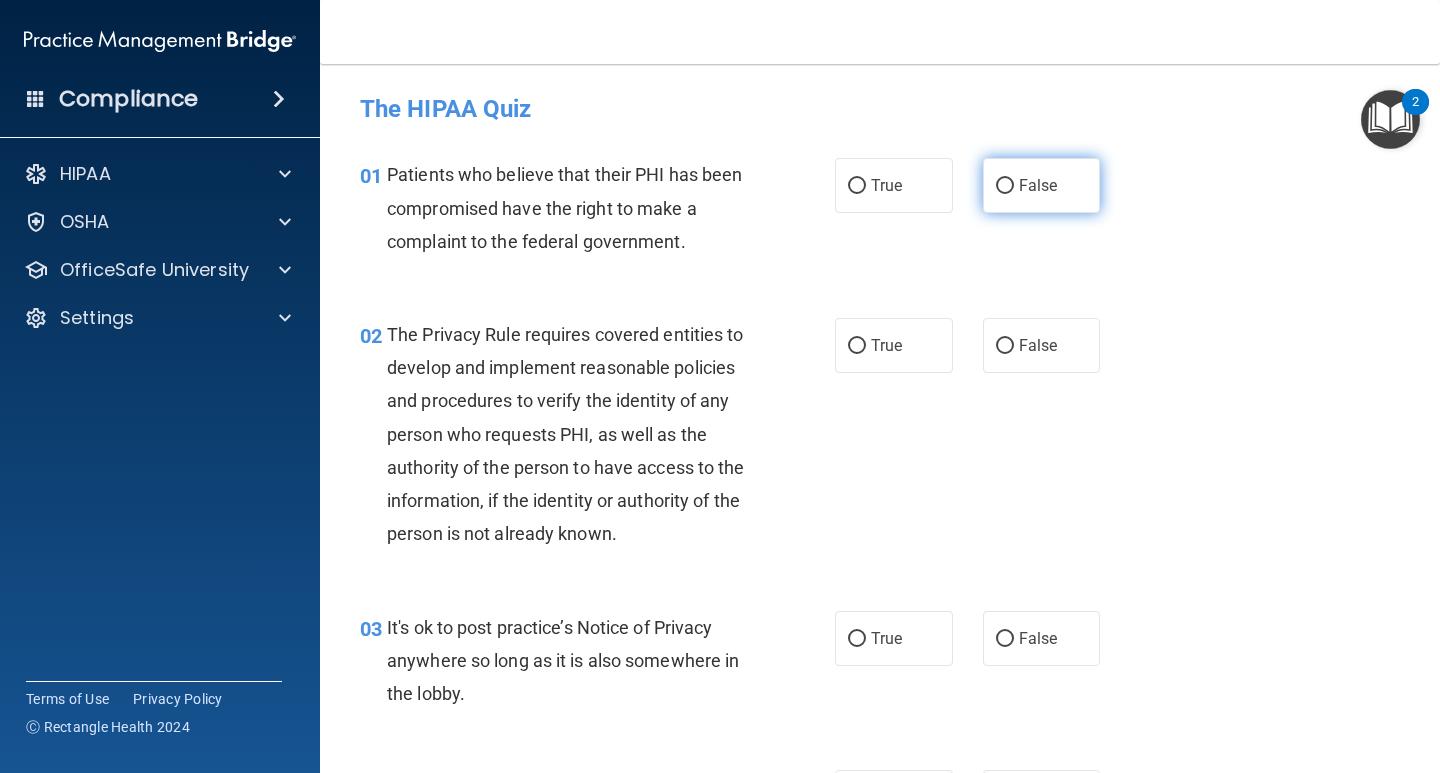 drag, startPoint x: 1000, startPoint y: 180, endPoint x: 1027, endPoint y: 281, distance: 104.54664 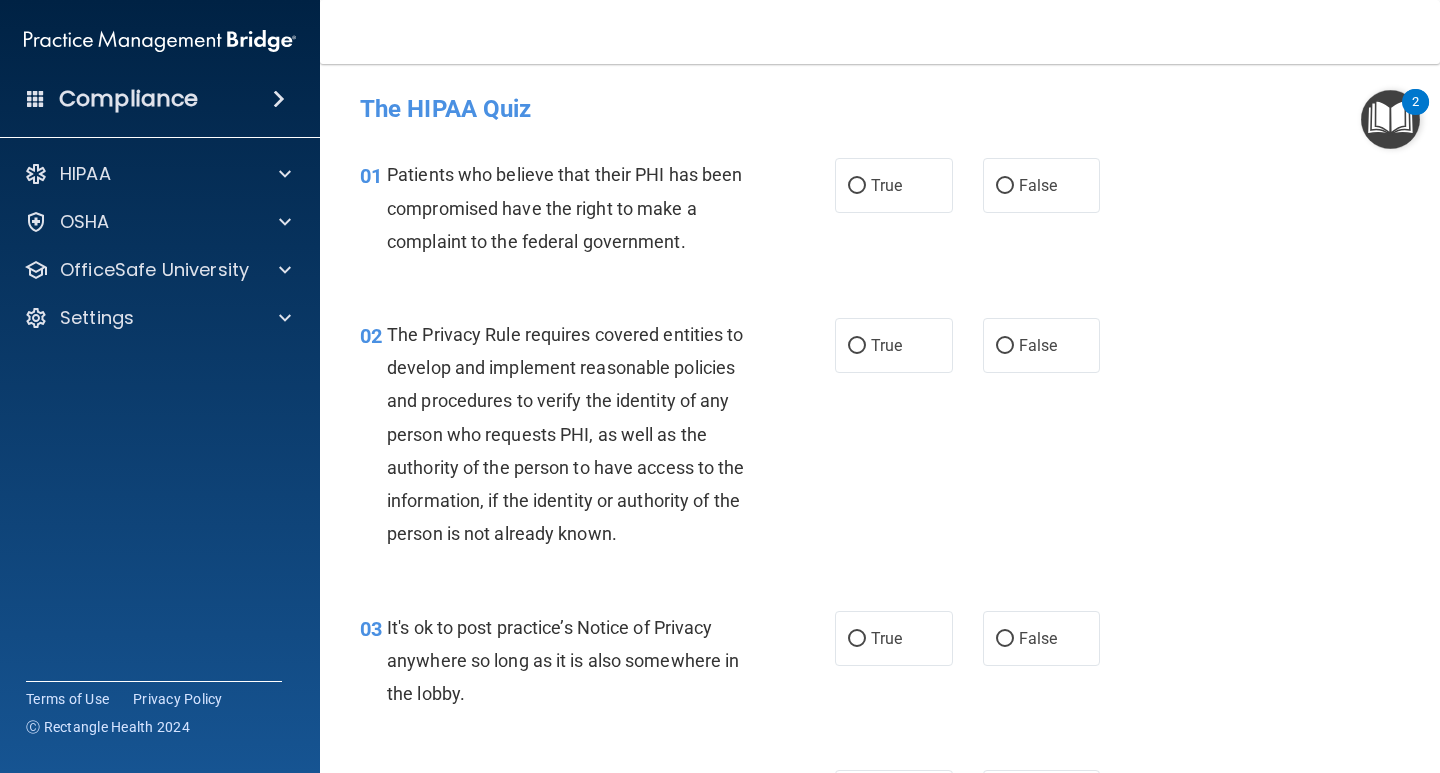 radio on "true" 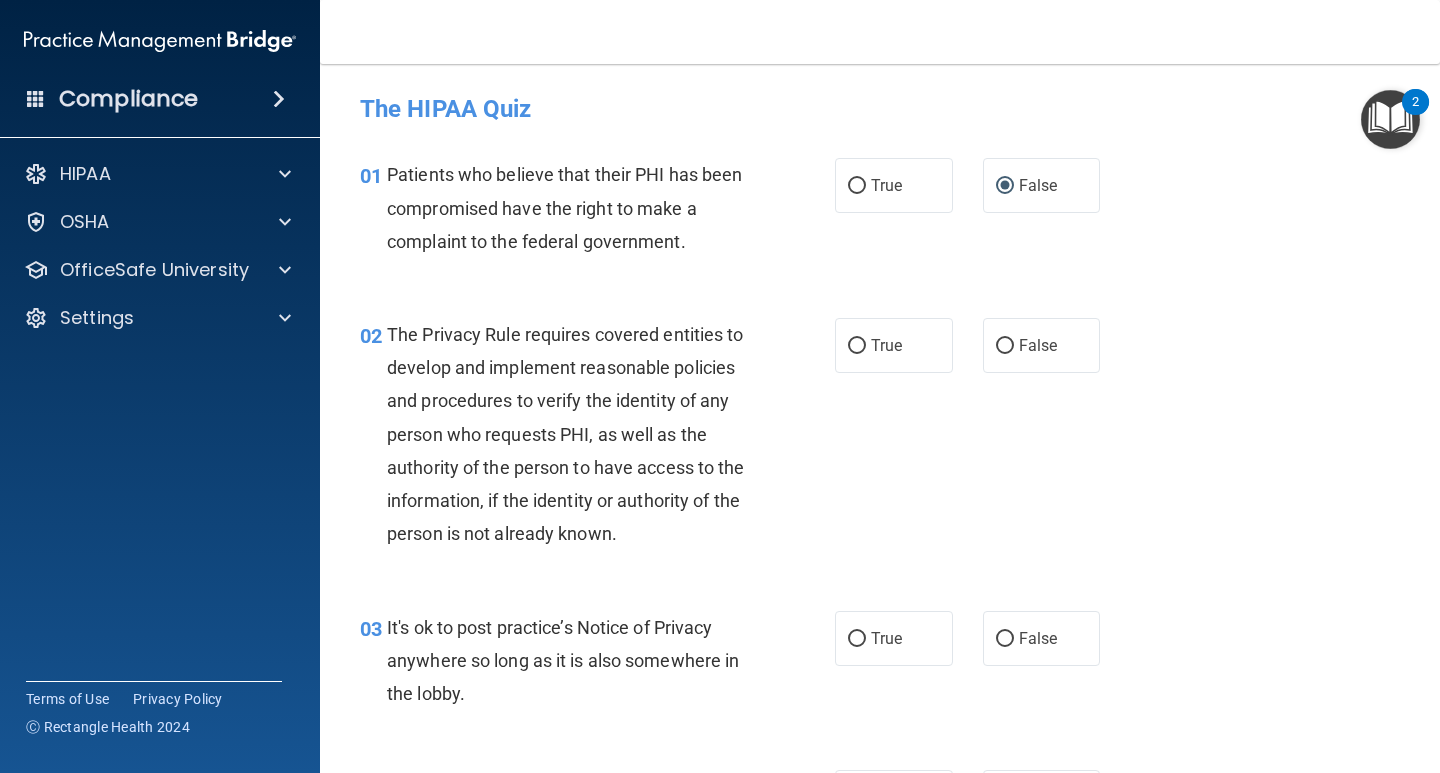 drag, startPoint x: 1031, startPoint y: 359, endPoint x: 1031, endPoint y: 418, distance: 59 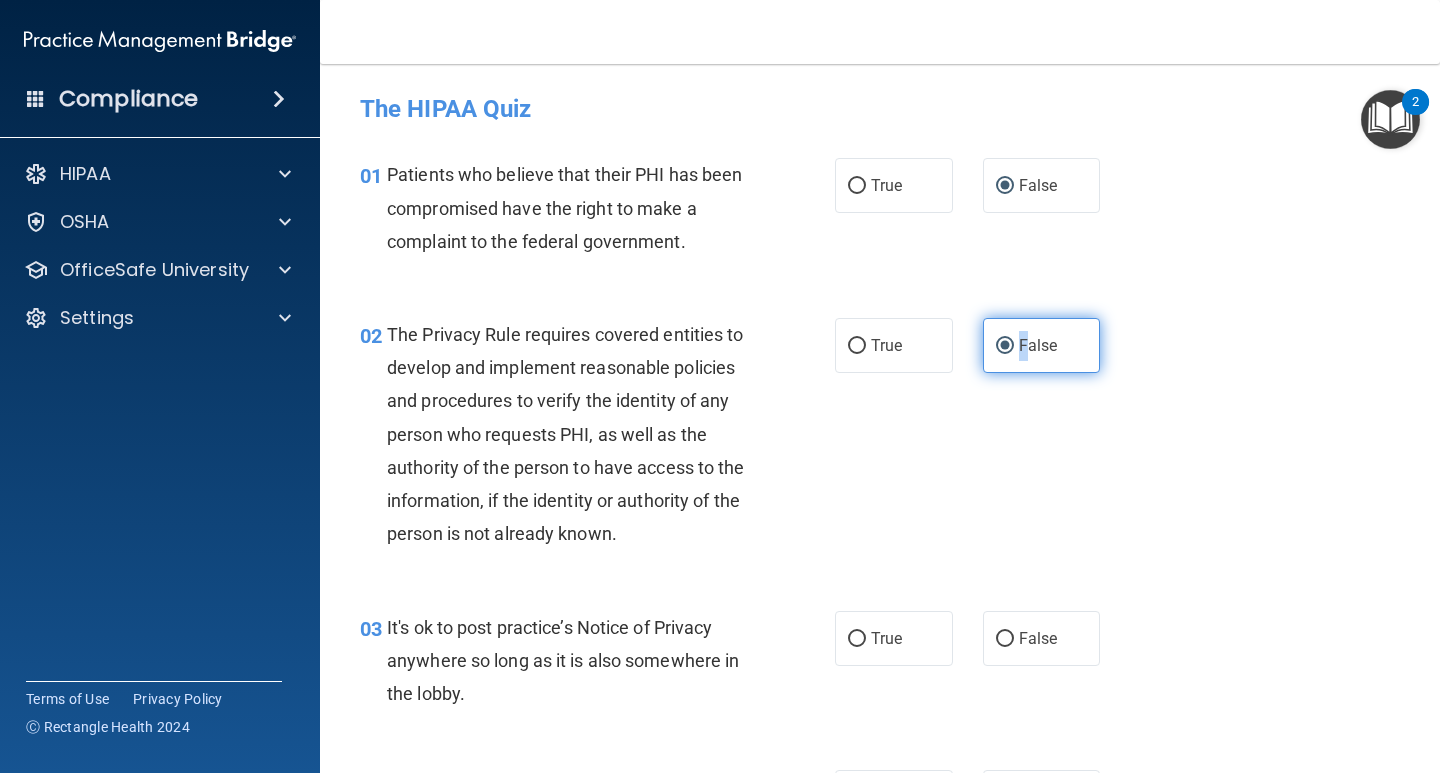 drag, startPoint x: 1014, startPoint y: 346, endPoint x: 979, endPoint y: 351, distance: 35.35534 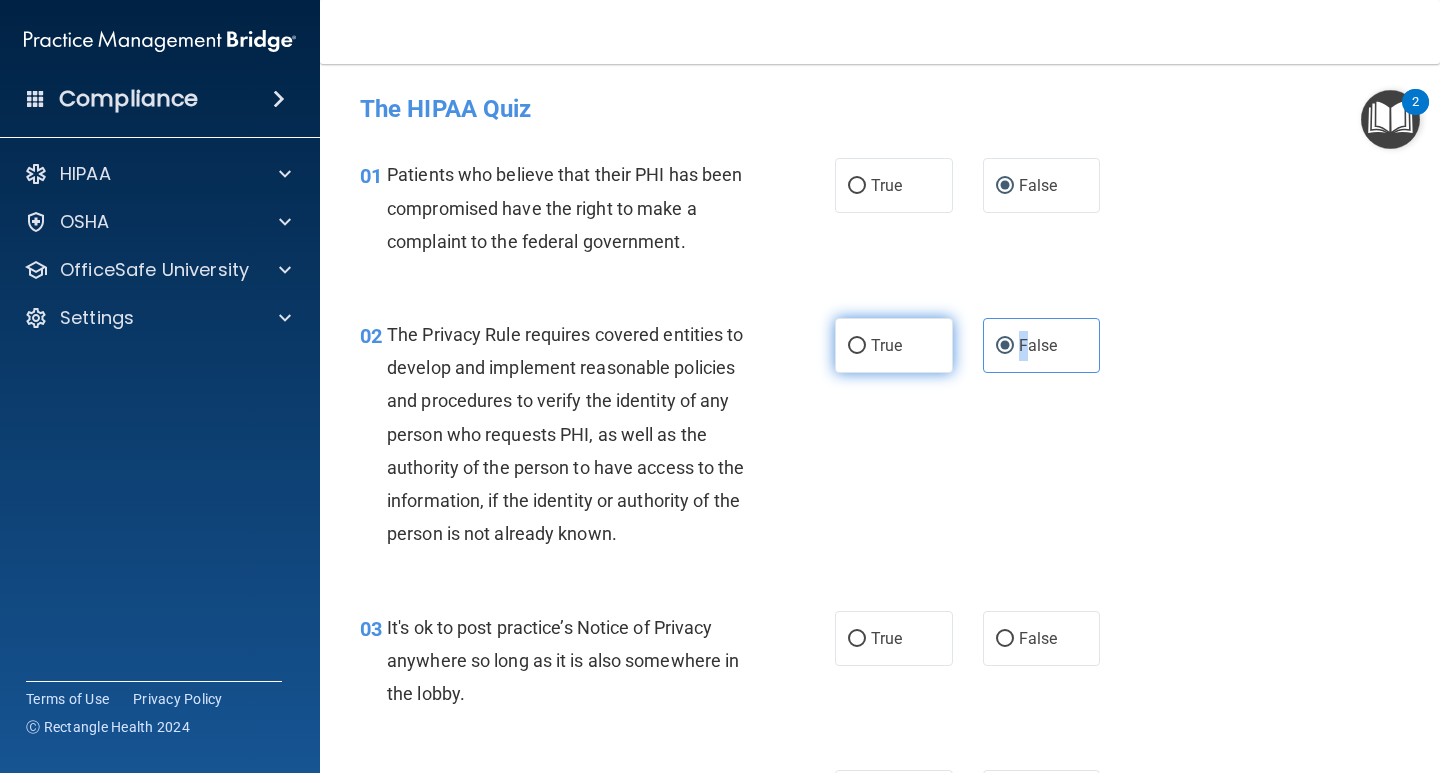 click on "True" at bounding box center (857, 346) 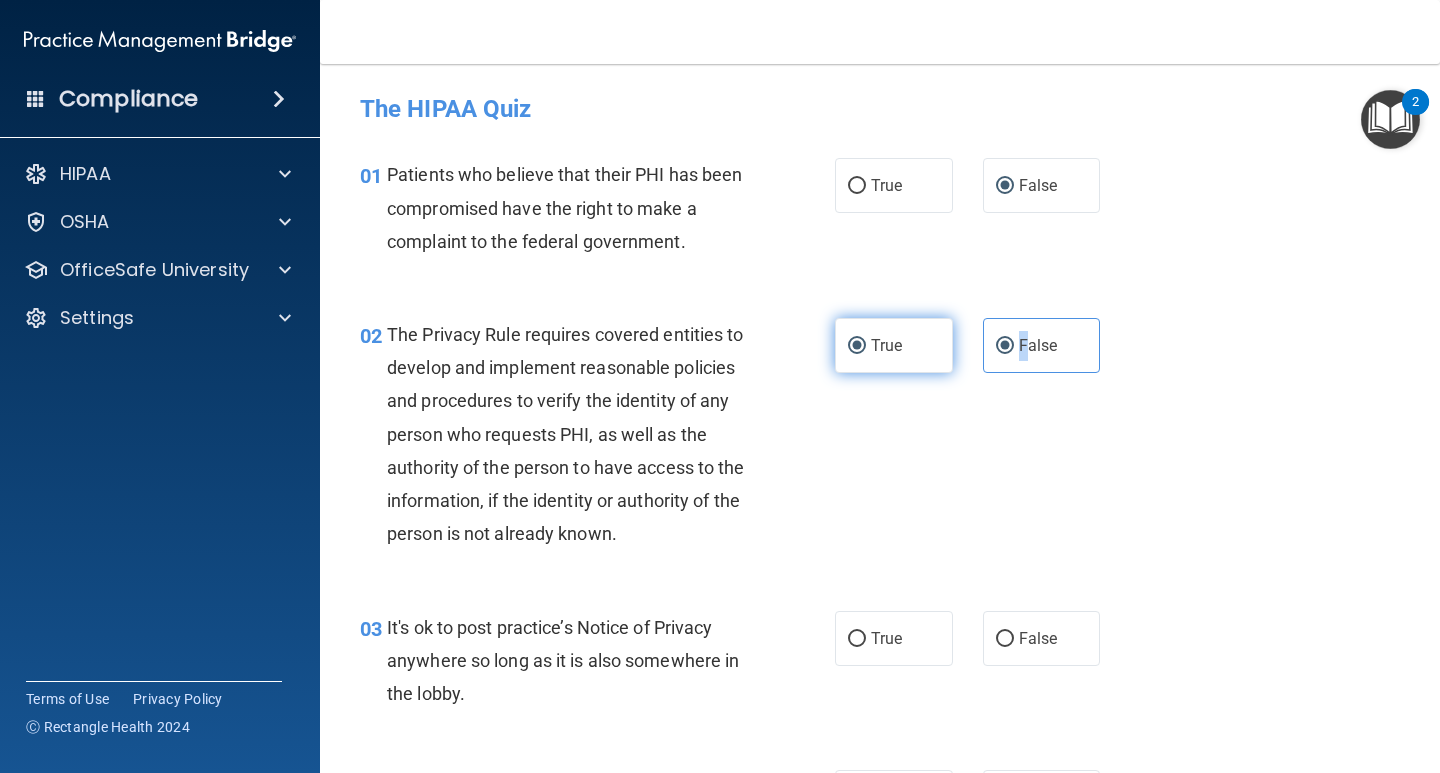radio on "false" 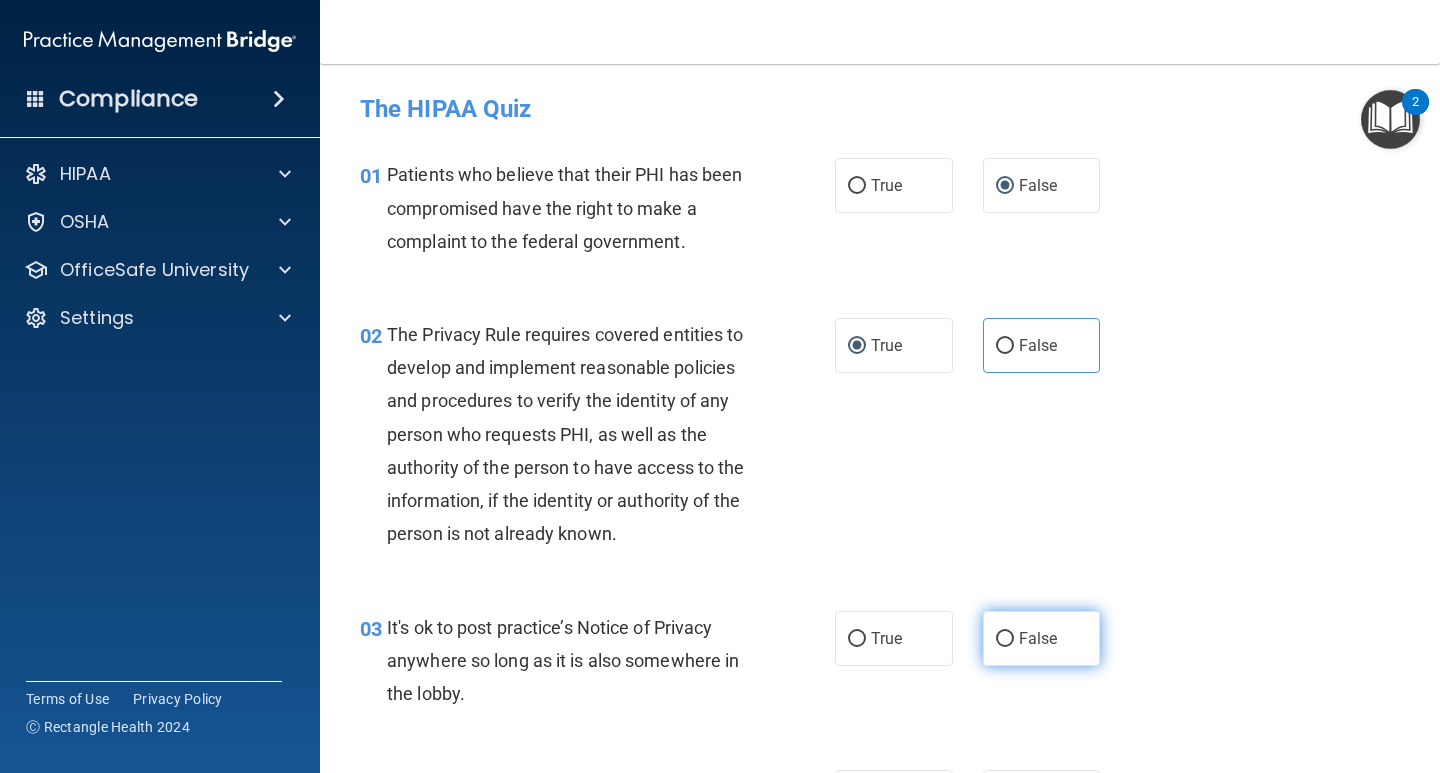 click on "False" at bounding box center (1038, 638) 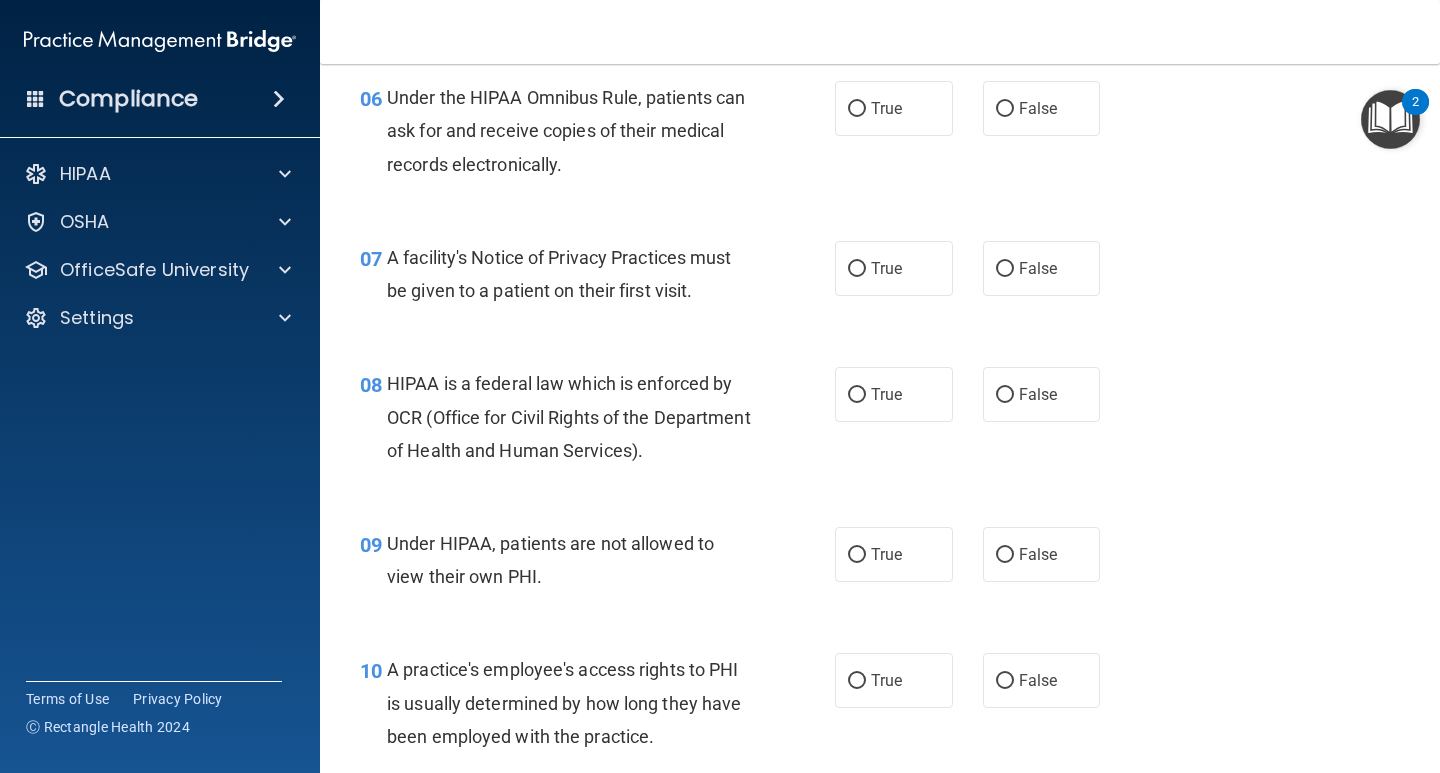 scroll, scrollTop: 1117, scrollLeft: 0, axis: vertical 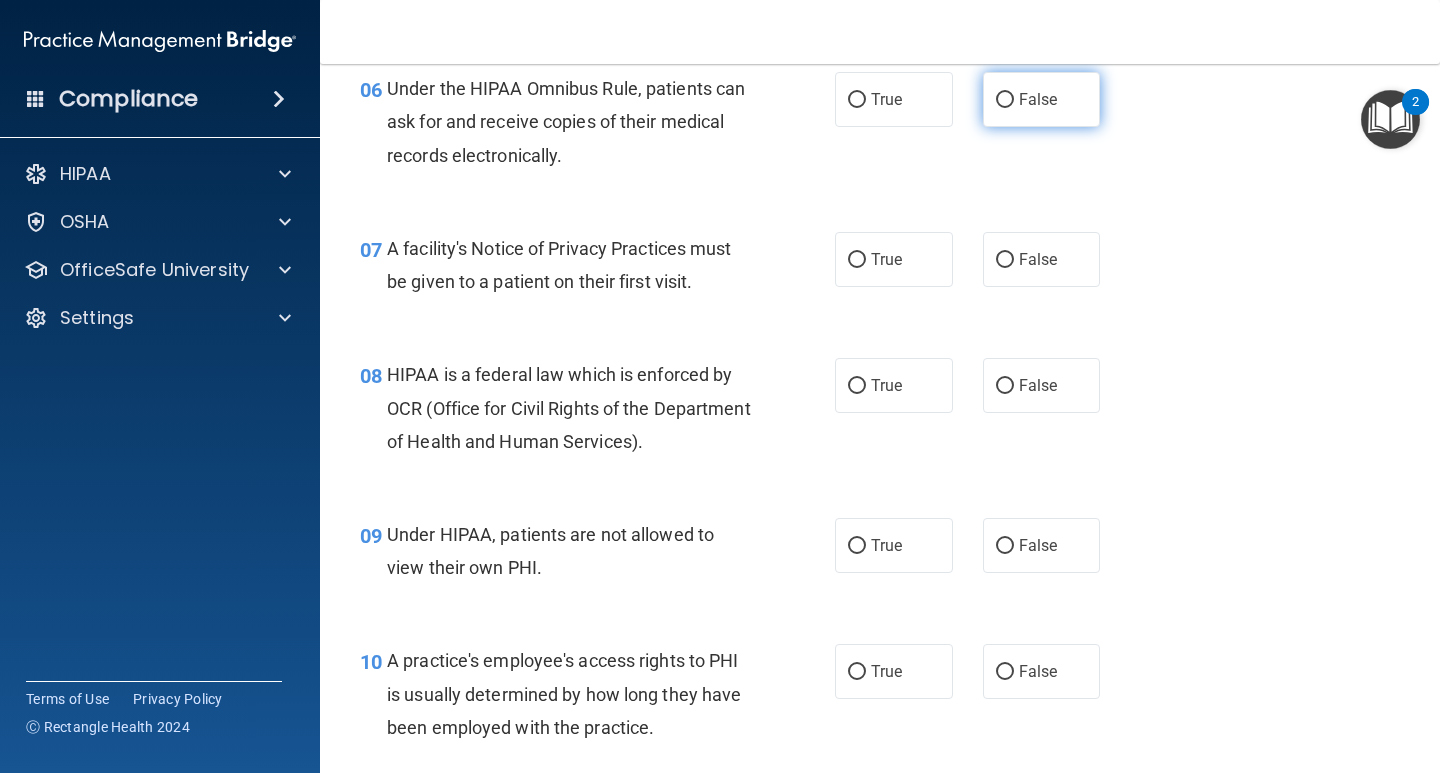 click on "False" at bounding box center [1005, 100] 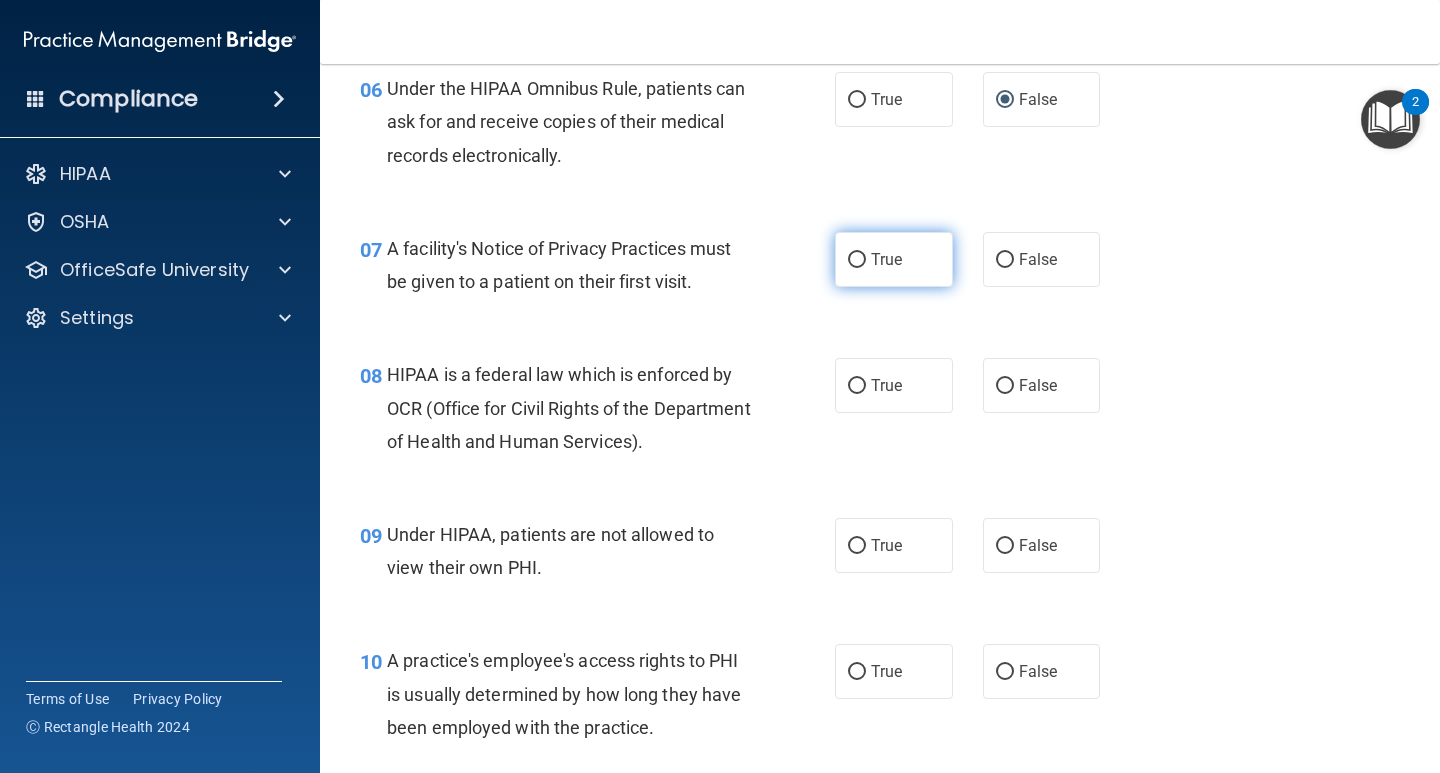 click on "True" at bounding box center (886, 259) 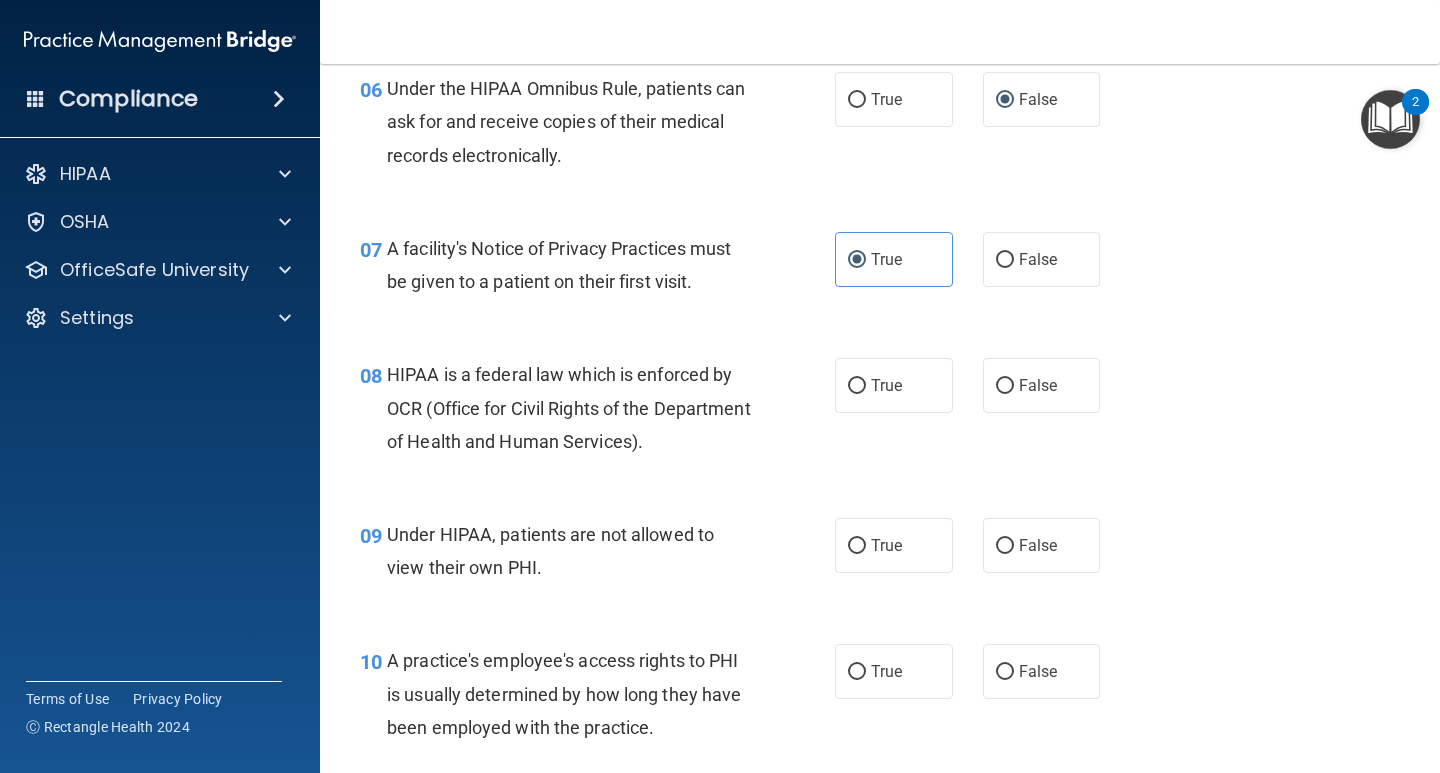 drag, startPoint x: 1025, startPoint y: 394, endPoint x: 1017, endPoint y: 494, distance: 100.31949 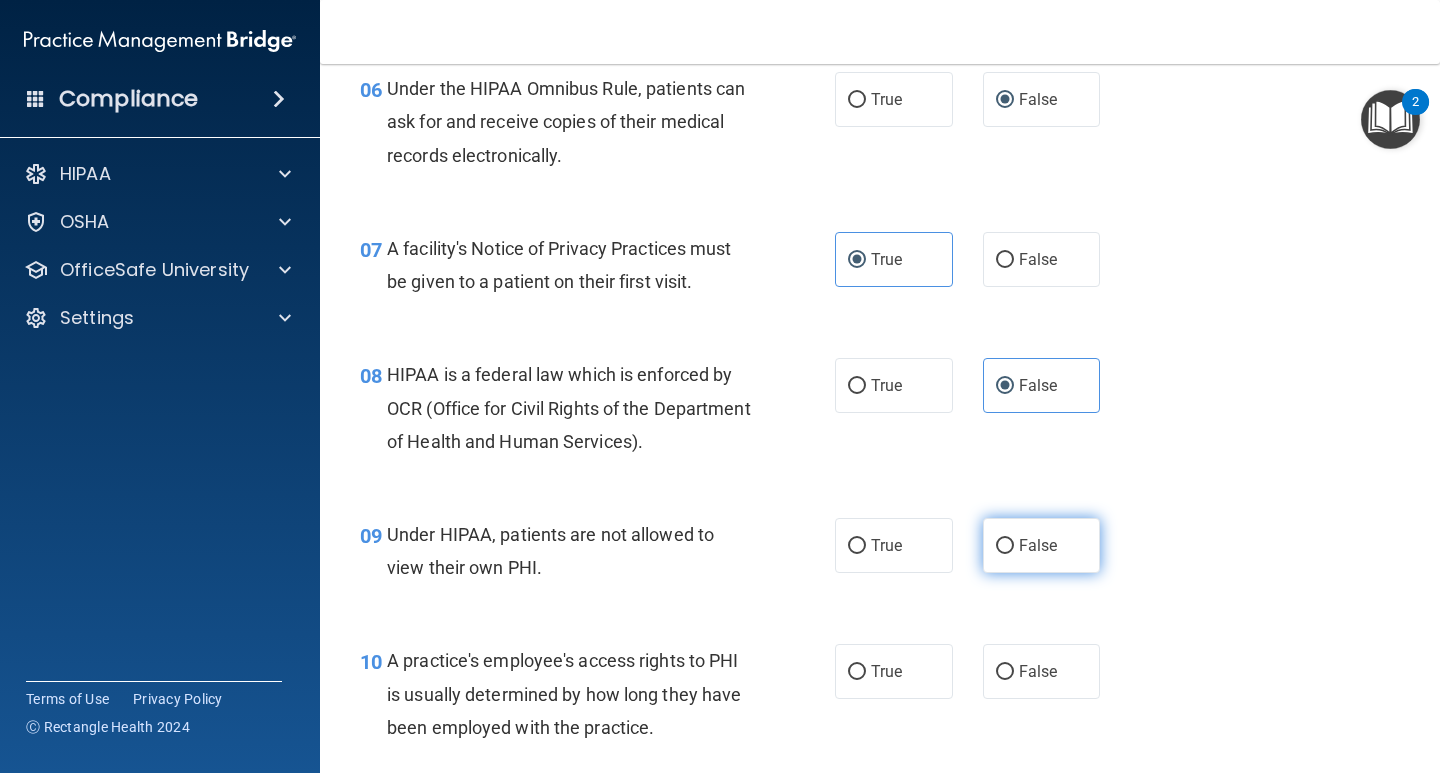 click on "False" at bounding box center [1042, 545] 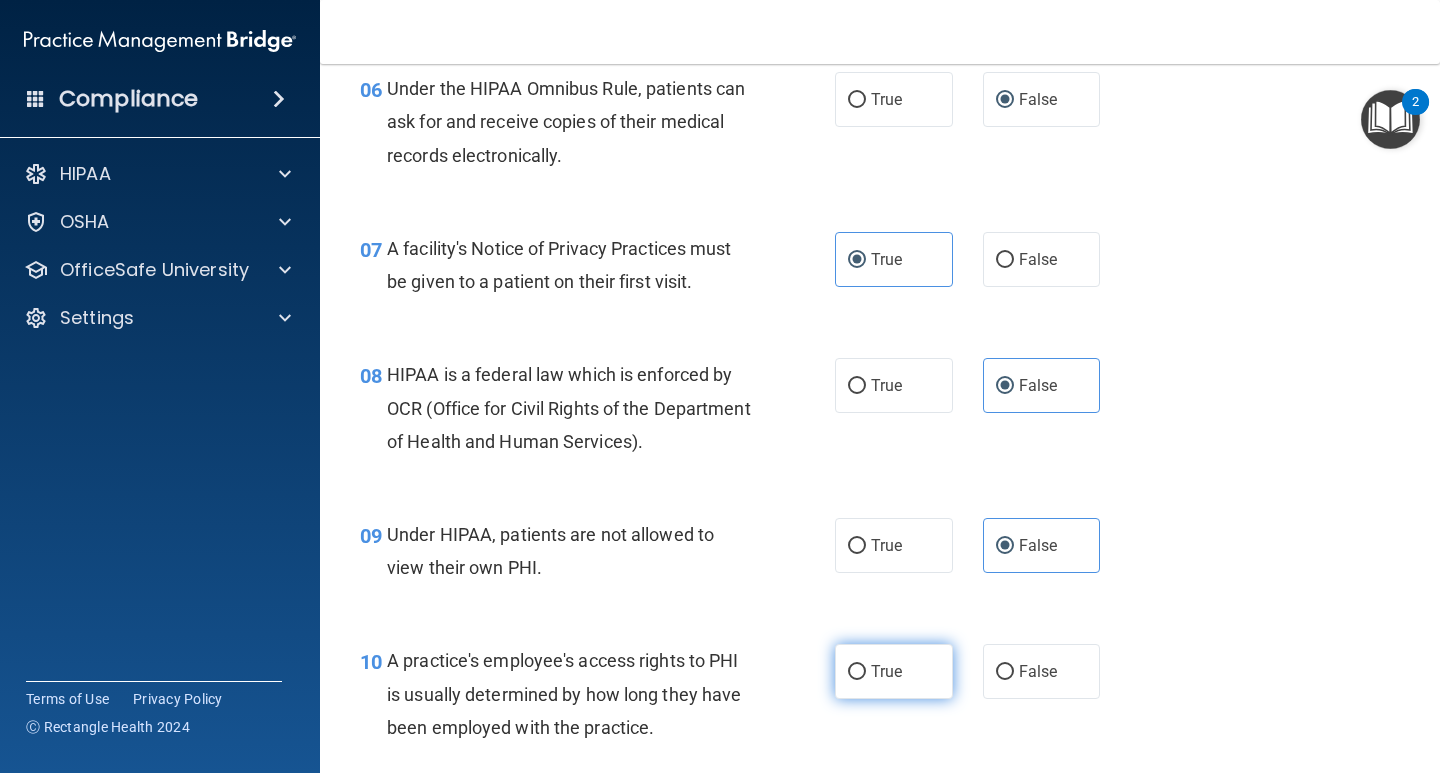 drag, startPoint x: 907, startPoint y: 674, endPoint x: 1120, endPoint y: 570, distance: 237.03375 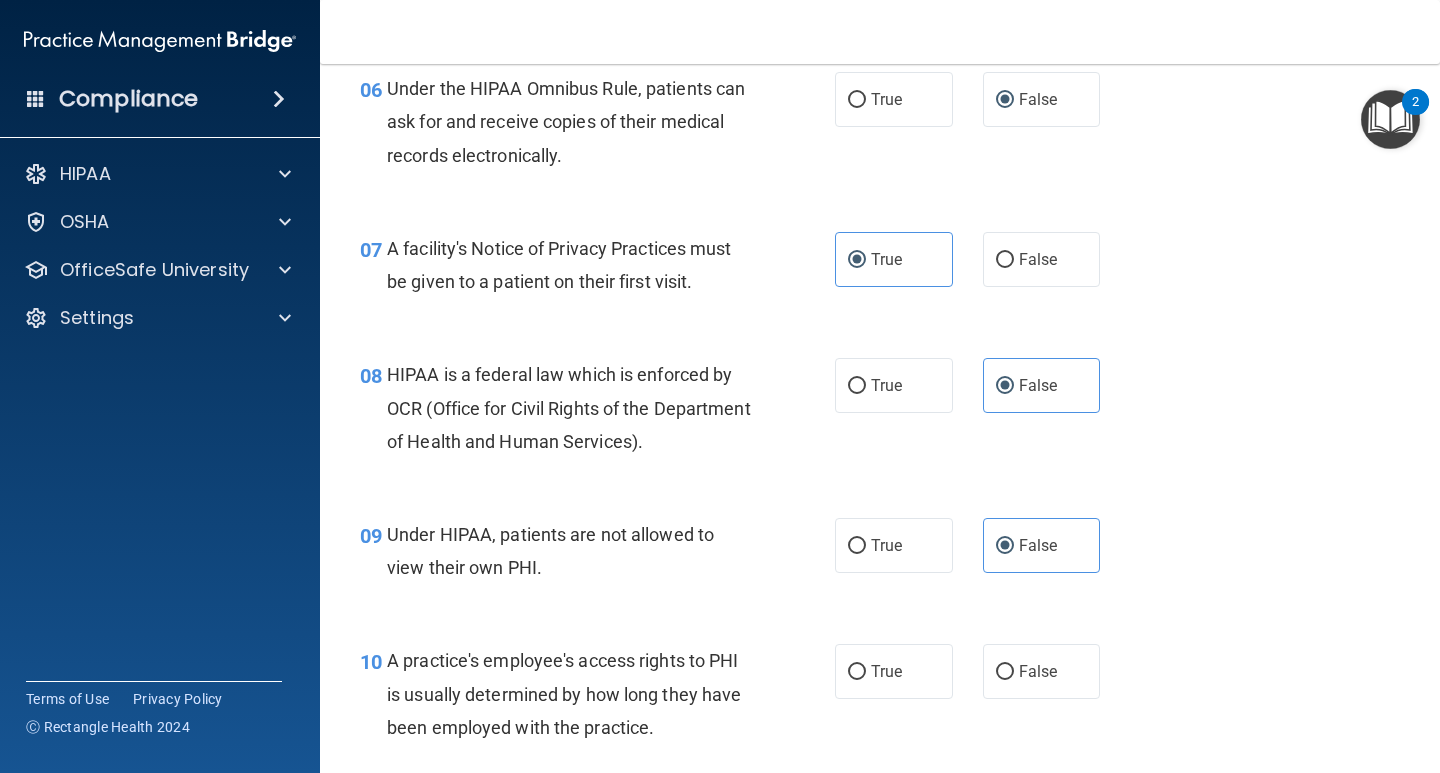 click on "True" at bounding box center [857, 672] 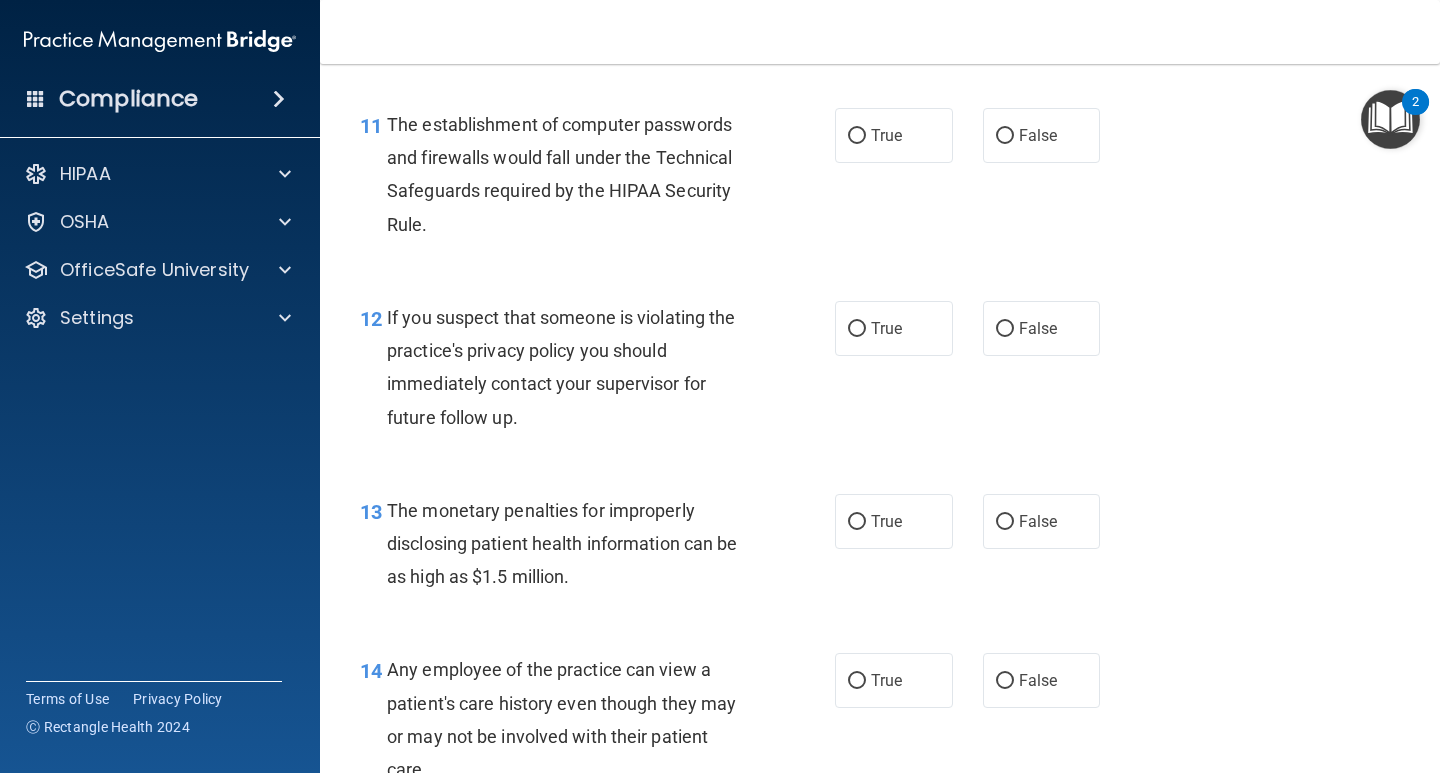 scroll, scrollTop: 1804, scrollLeft: 0, axis: vertical 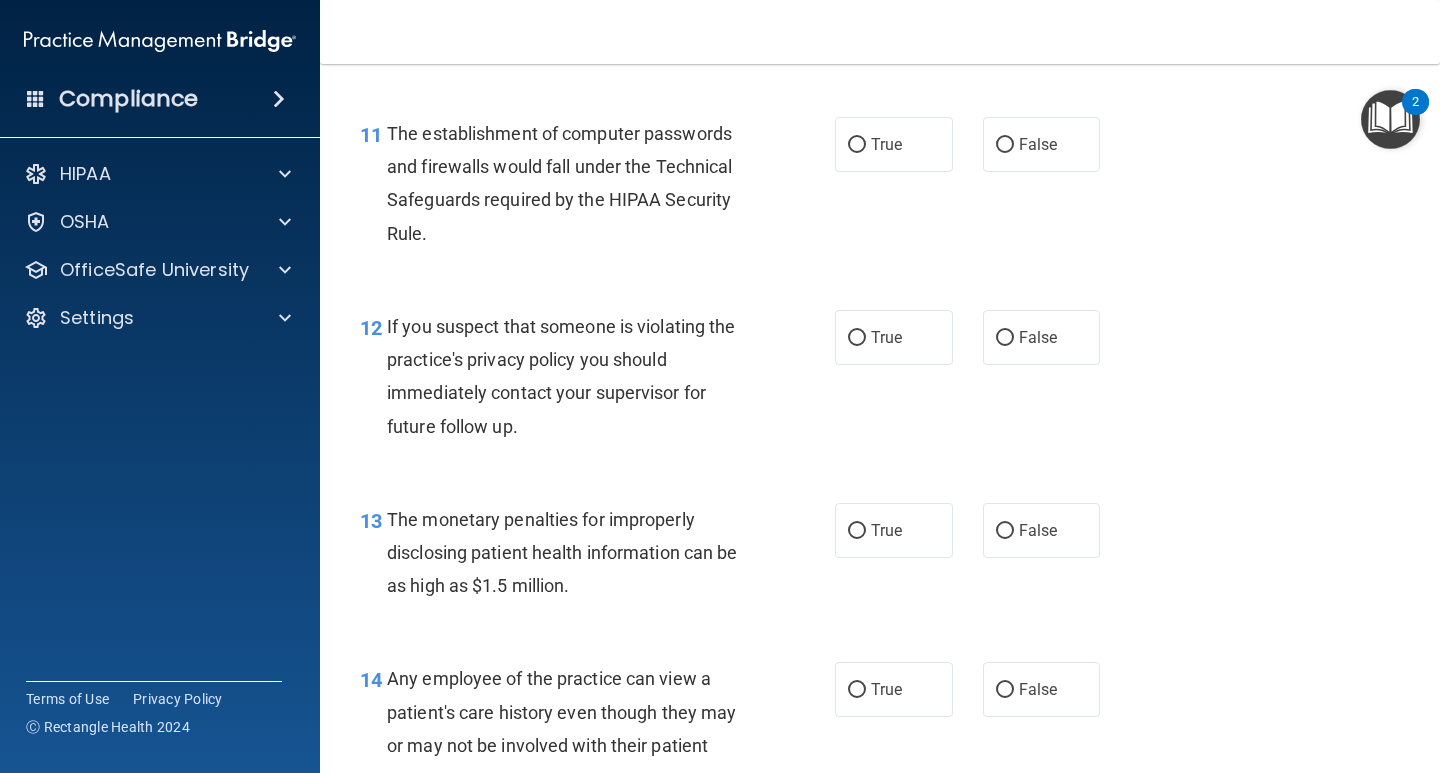 drag, startPoint x: 995, startPoint y: 141, endPoint x: 1027, endPoint y: 224, distance: 88.95505 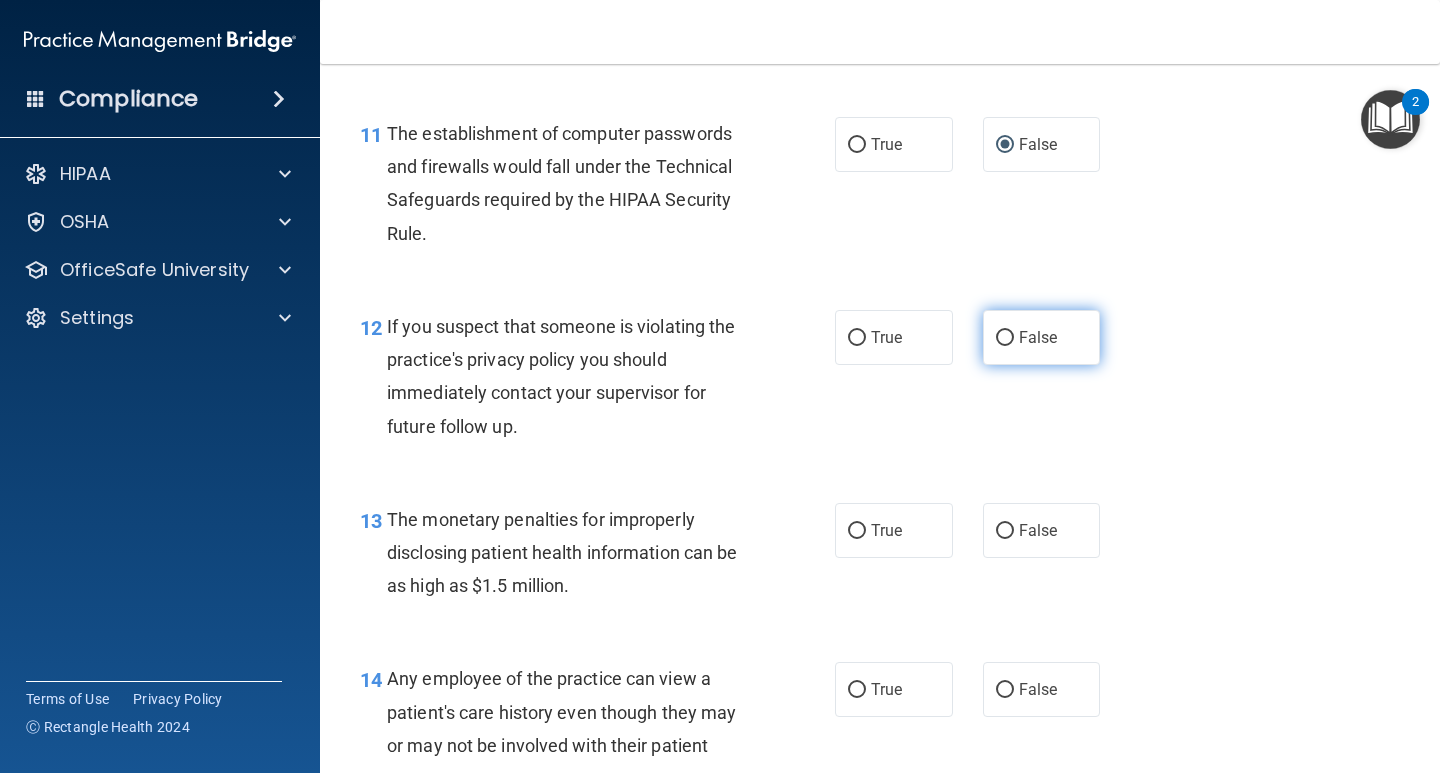 drag, startPoint x: 1034, startPoint y: 338, endPoint x: 1063, endPoint y: 383, distance: 53.535034 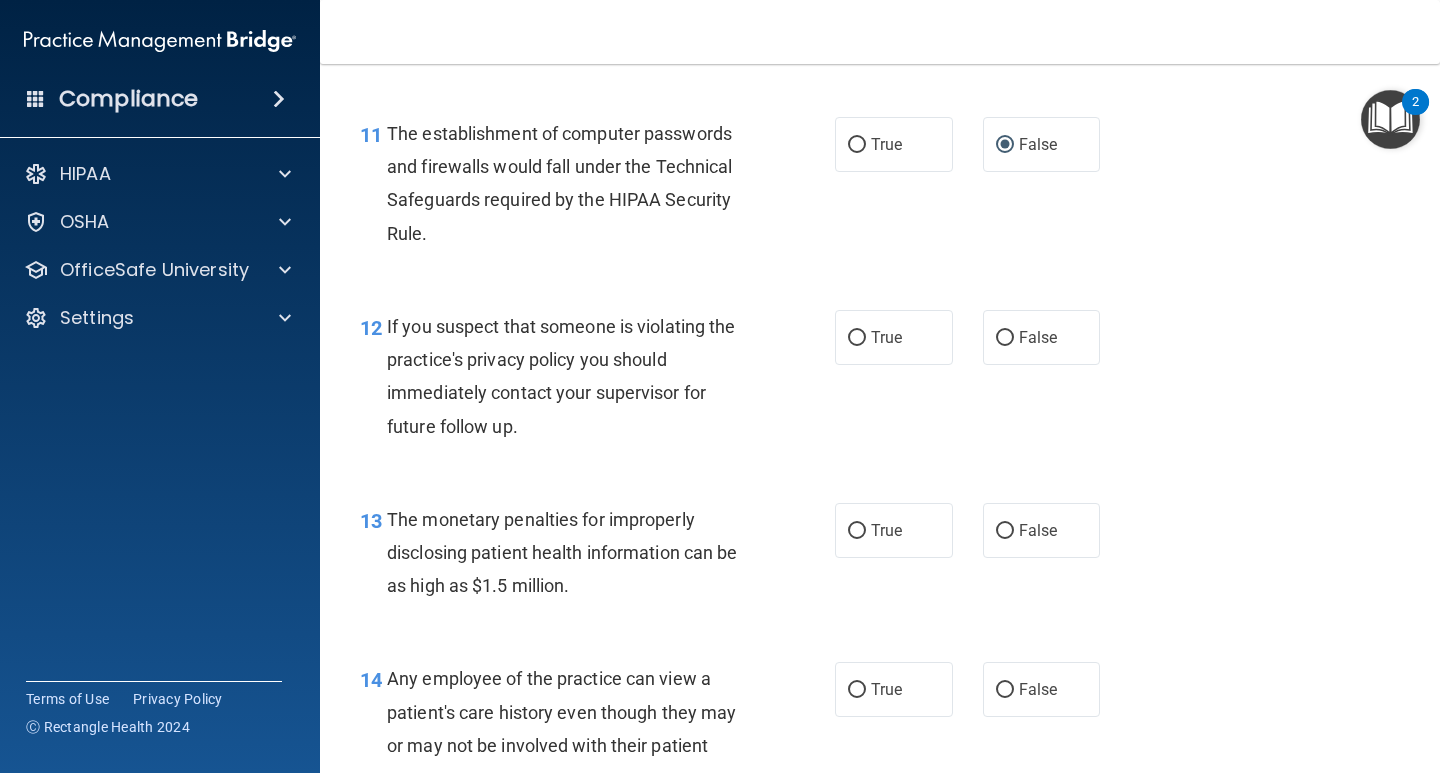 click on "False" at bounding box center [1005, 338] 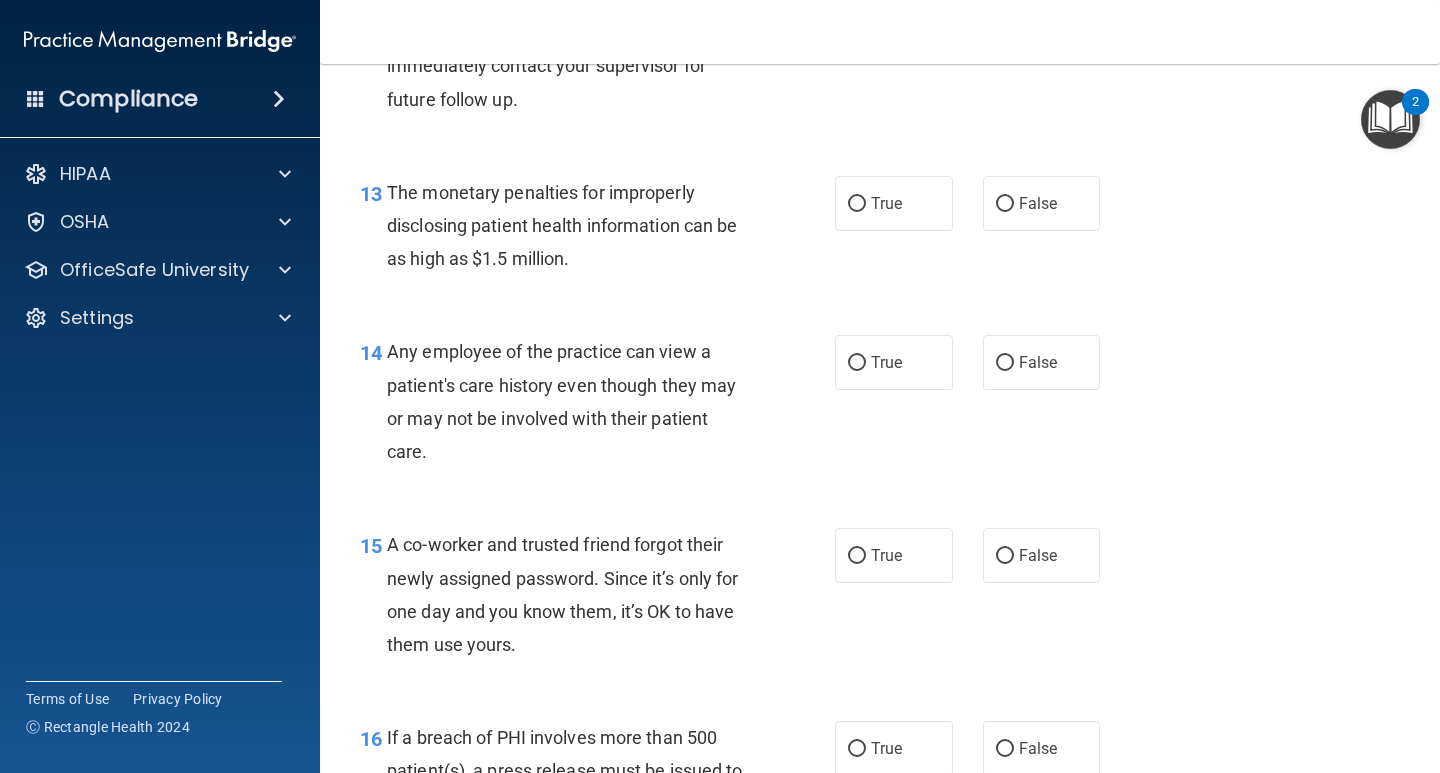 scroll, scrollTop: 2148, scrollLeft: 0, axis: vertical 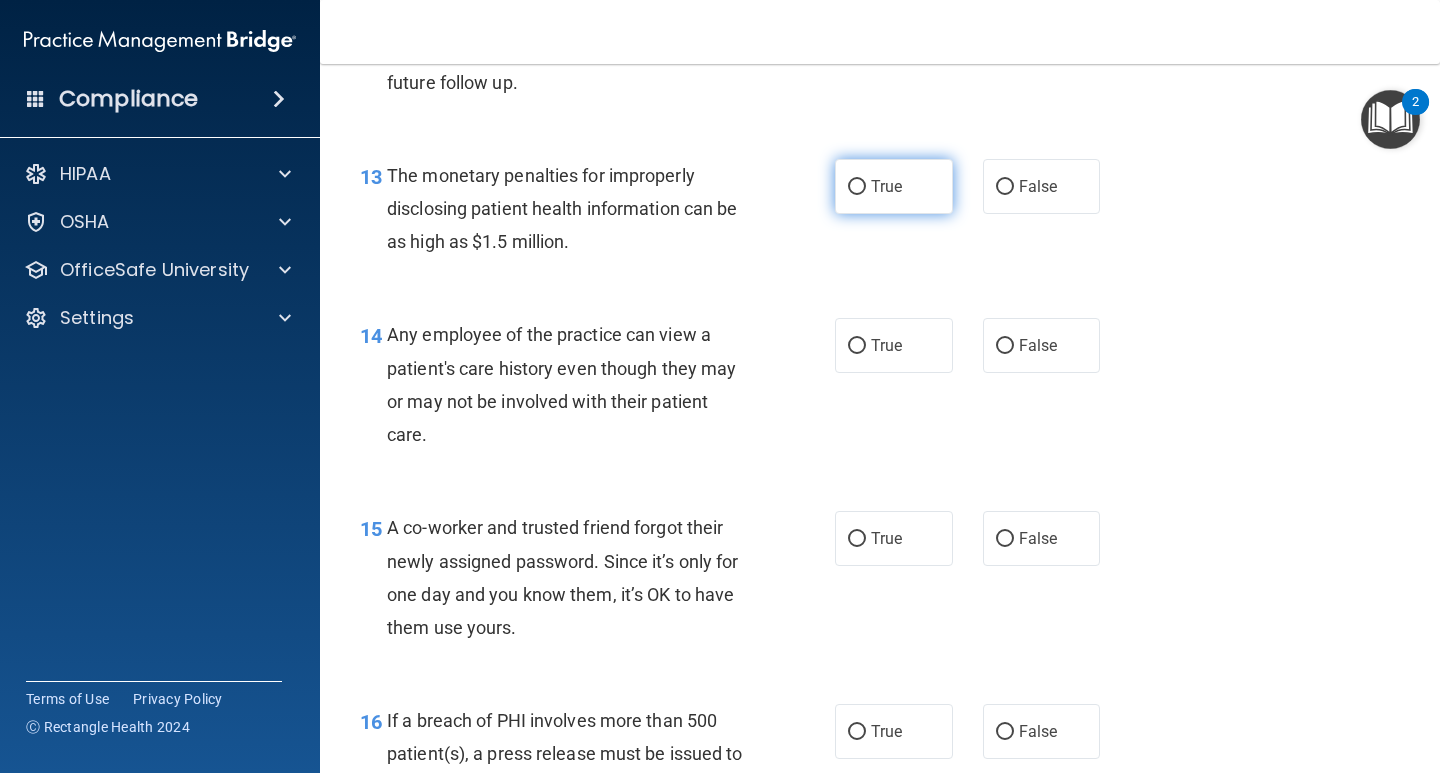 drag, startPoint x: 864, startPoint y: 192, endPoint x: 860, endPoint y: 203, distance: 11.7046995 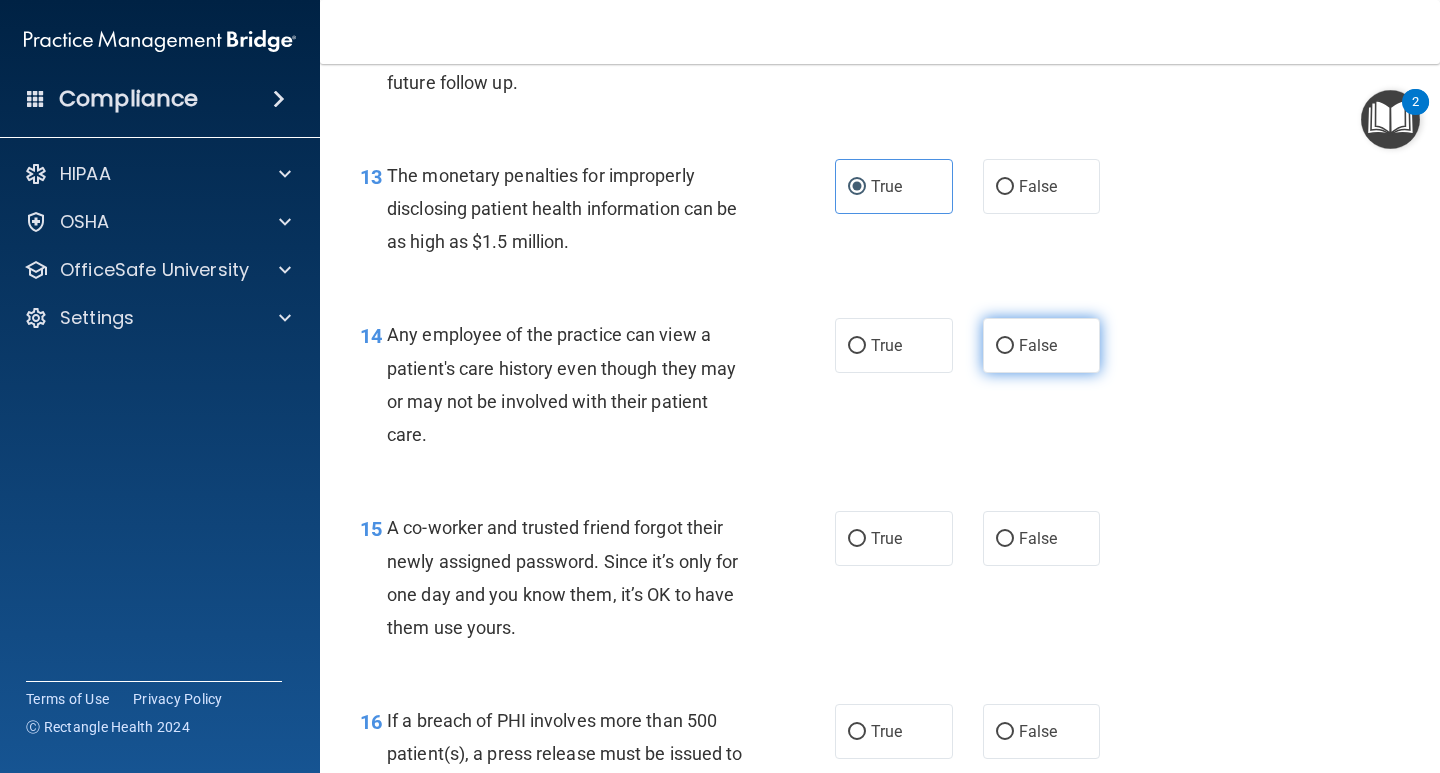 click on "False" at bounding box center (1038, 345) 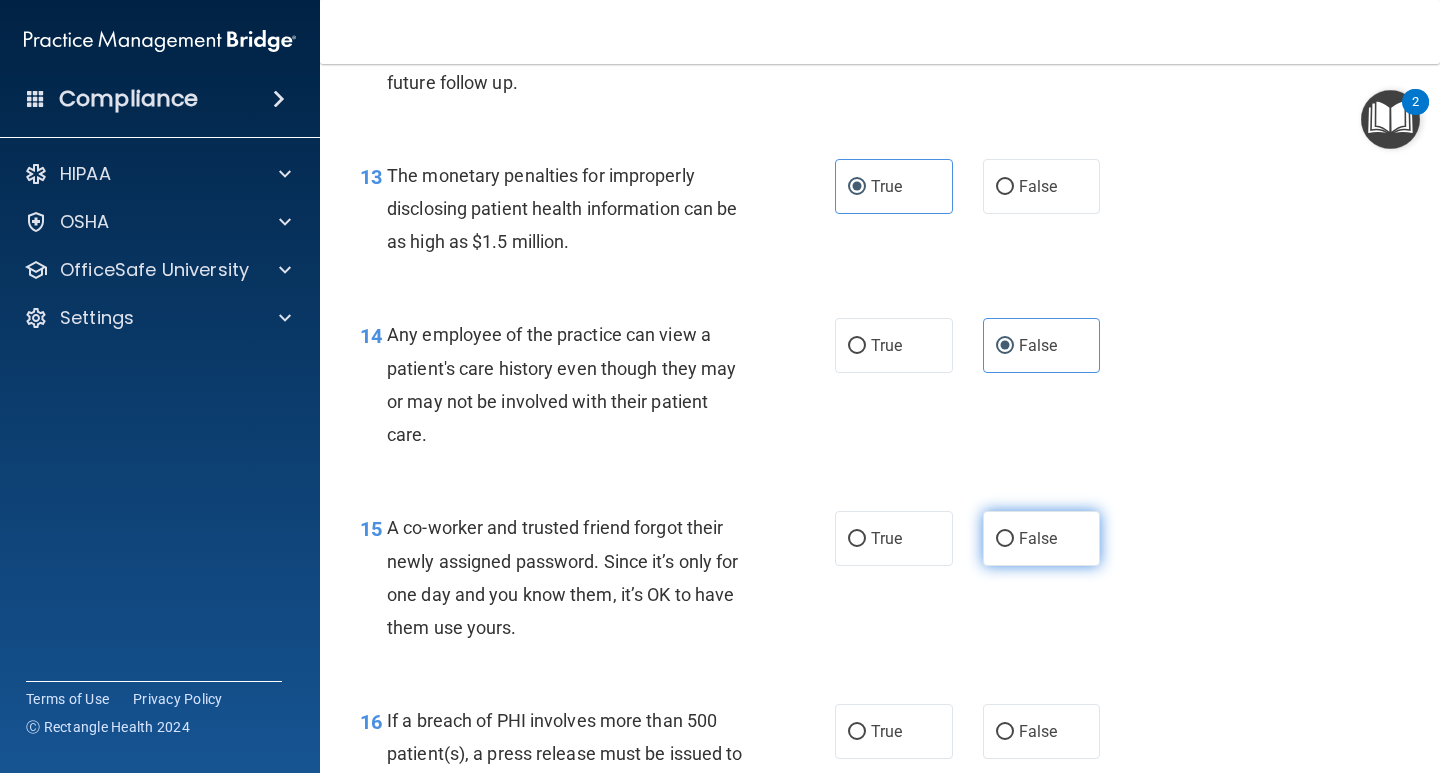 click on "False" at bounding box center (1038, 538) 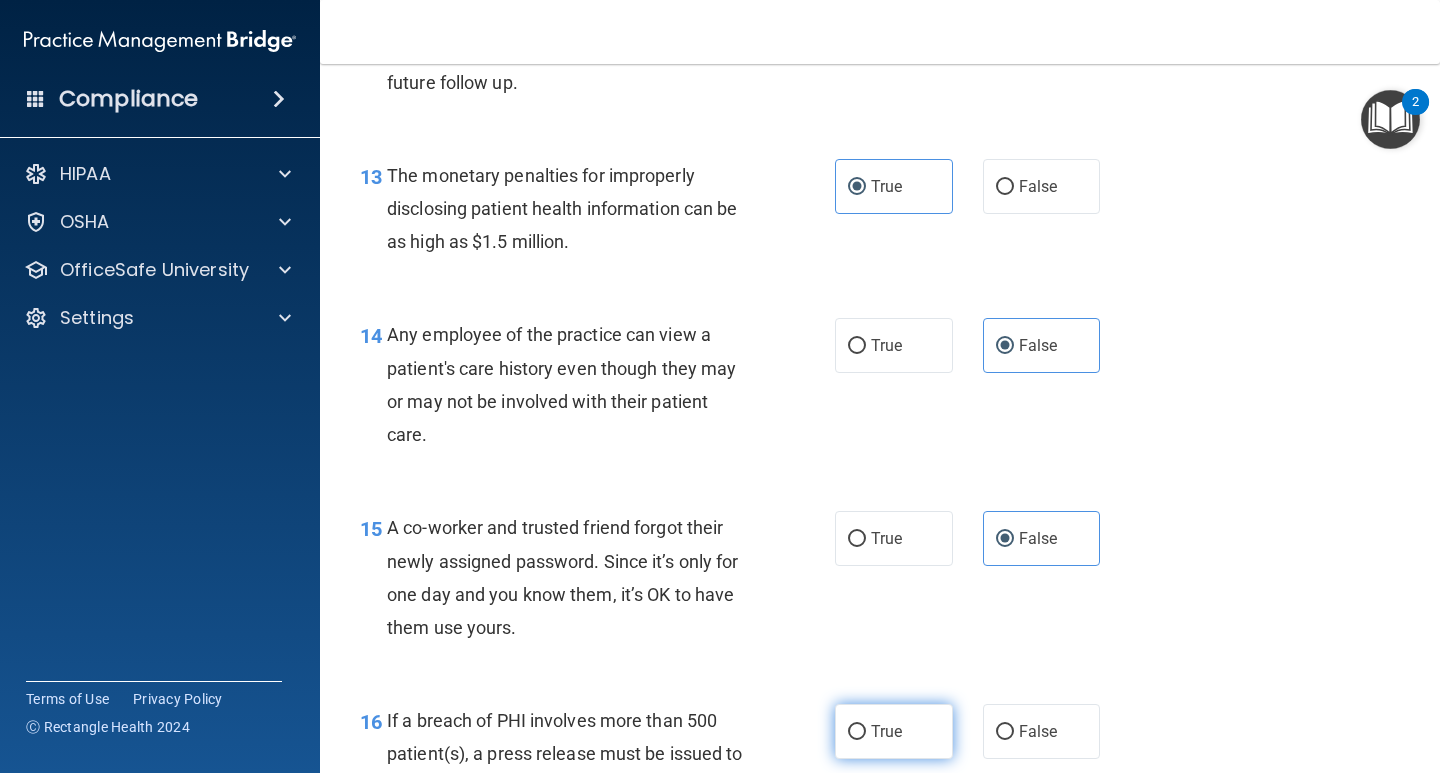 click on "True" at bounding box center [886, 731] 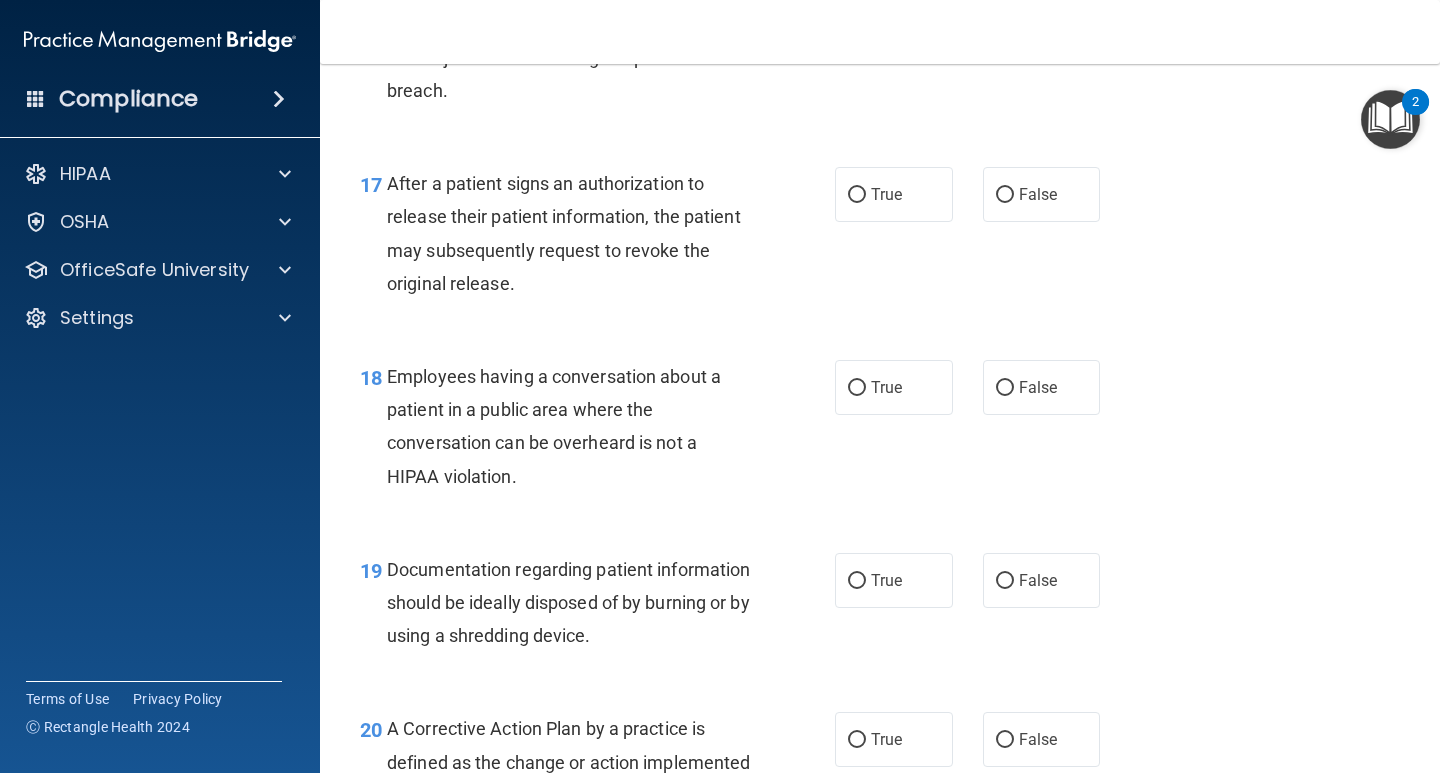 scroll, scrollTop: 2904, scrollLeft: 0, axis: vertical 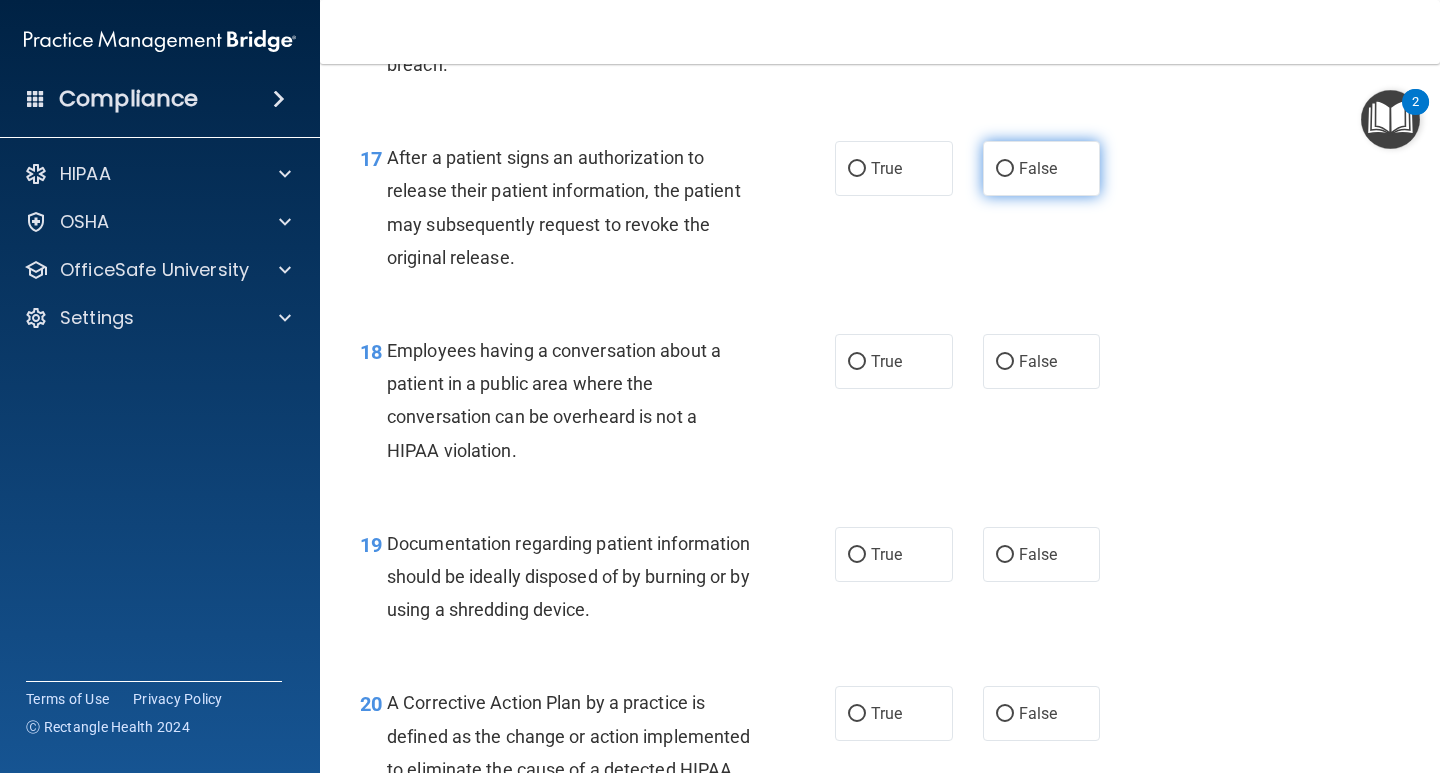 click on "False" at bounding box center (1042, 168) 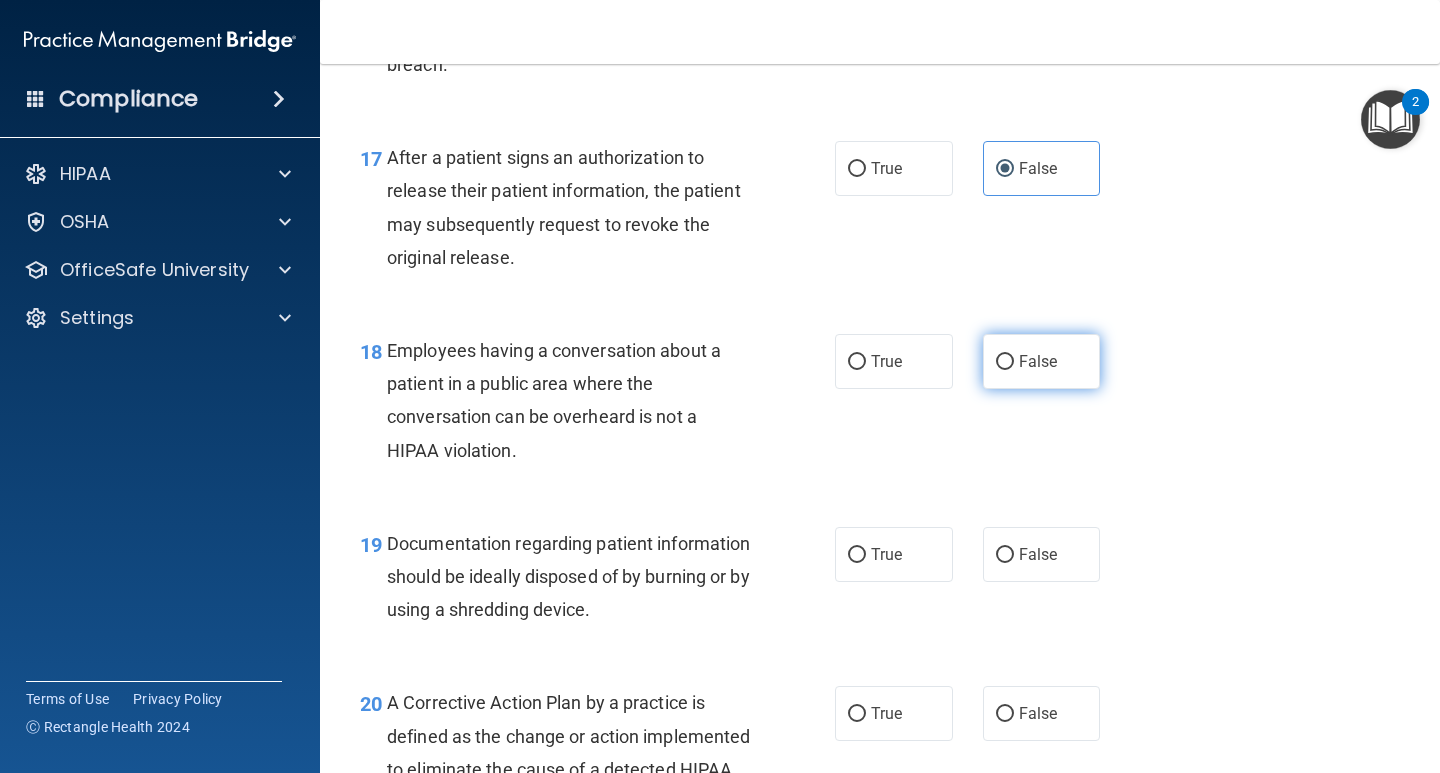 click on "False" at bounding box center [1042, 361] 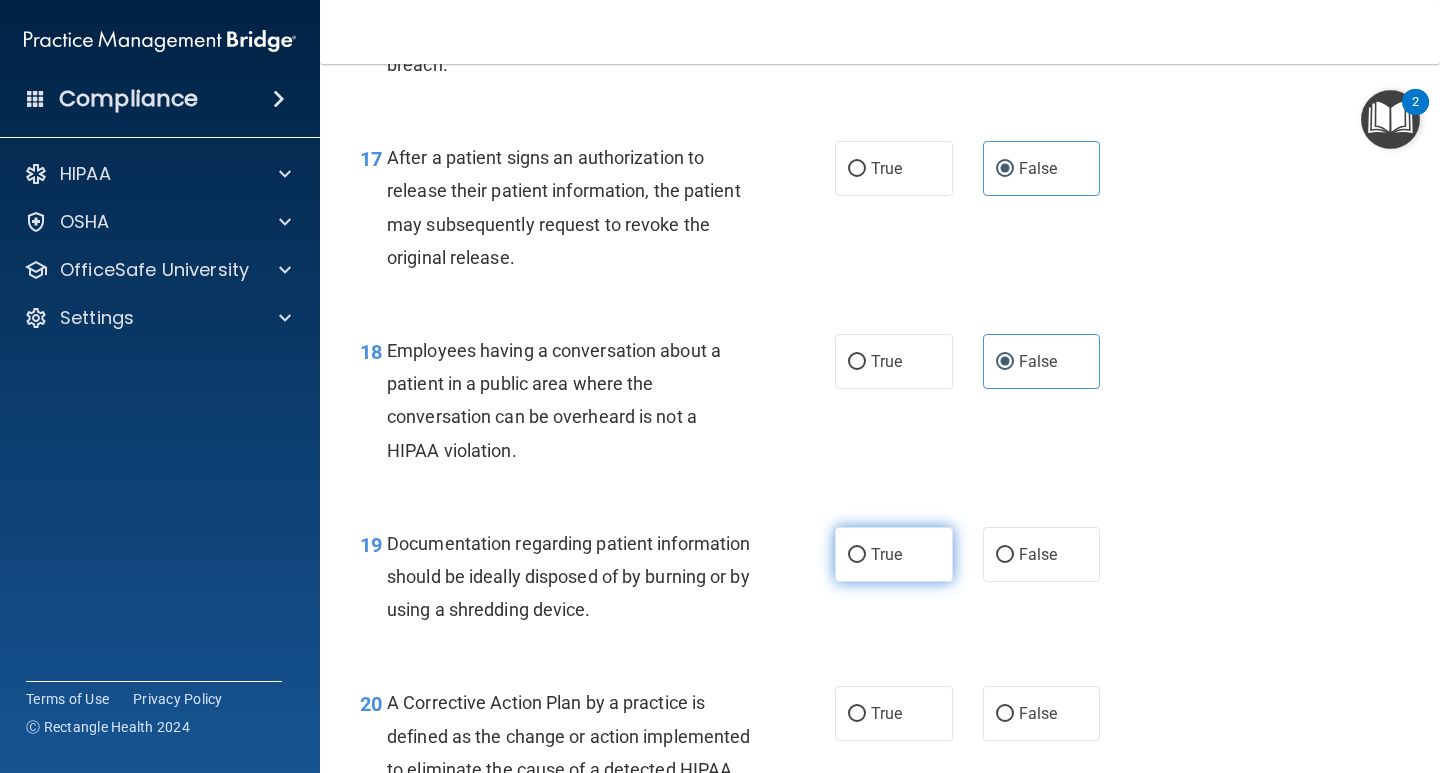 click on "True" at bounding box center (886, 554) 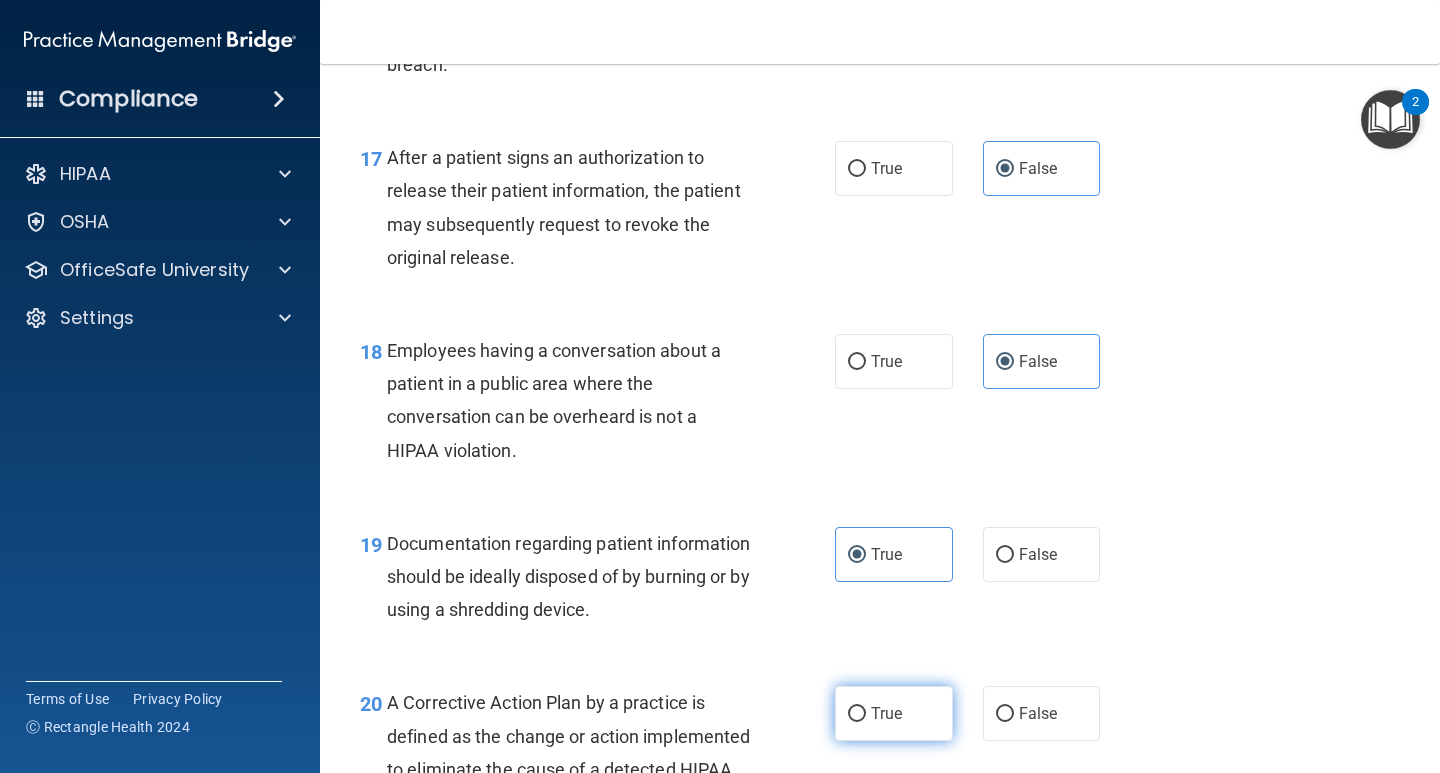 click on "True" at bounding box center [894, 713] 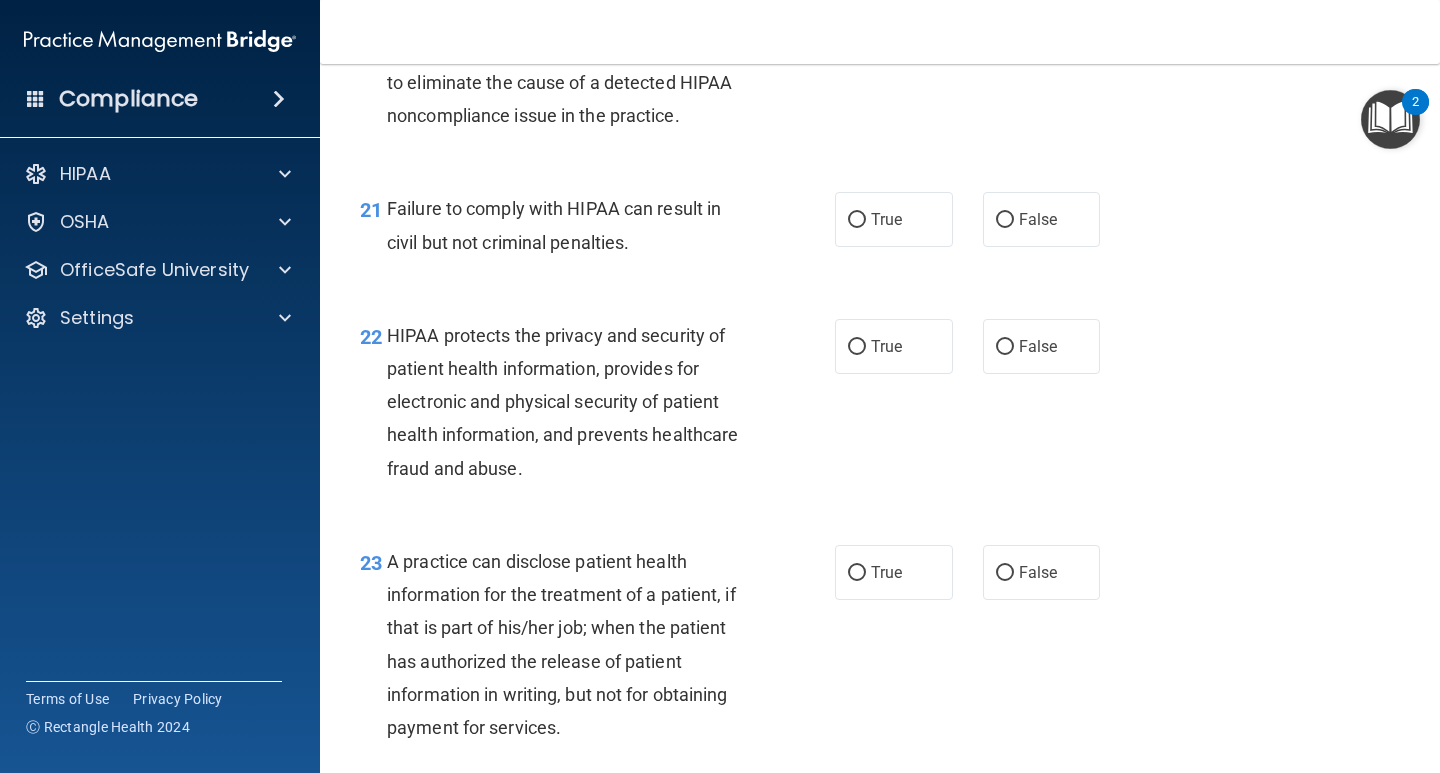 scroll, scrollTop: 3600, scrollLeft: 0, axis: vertical 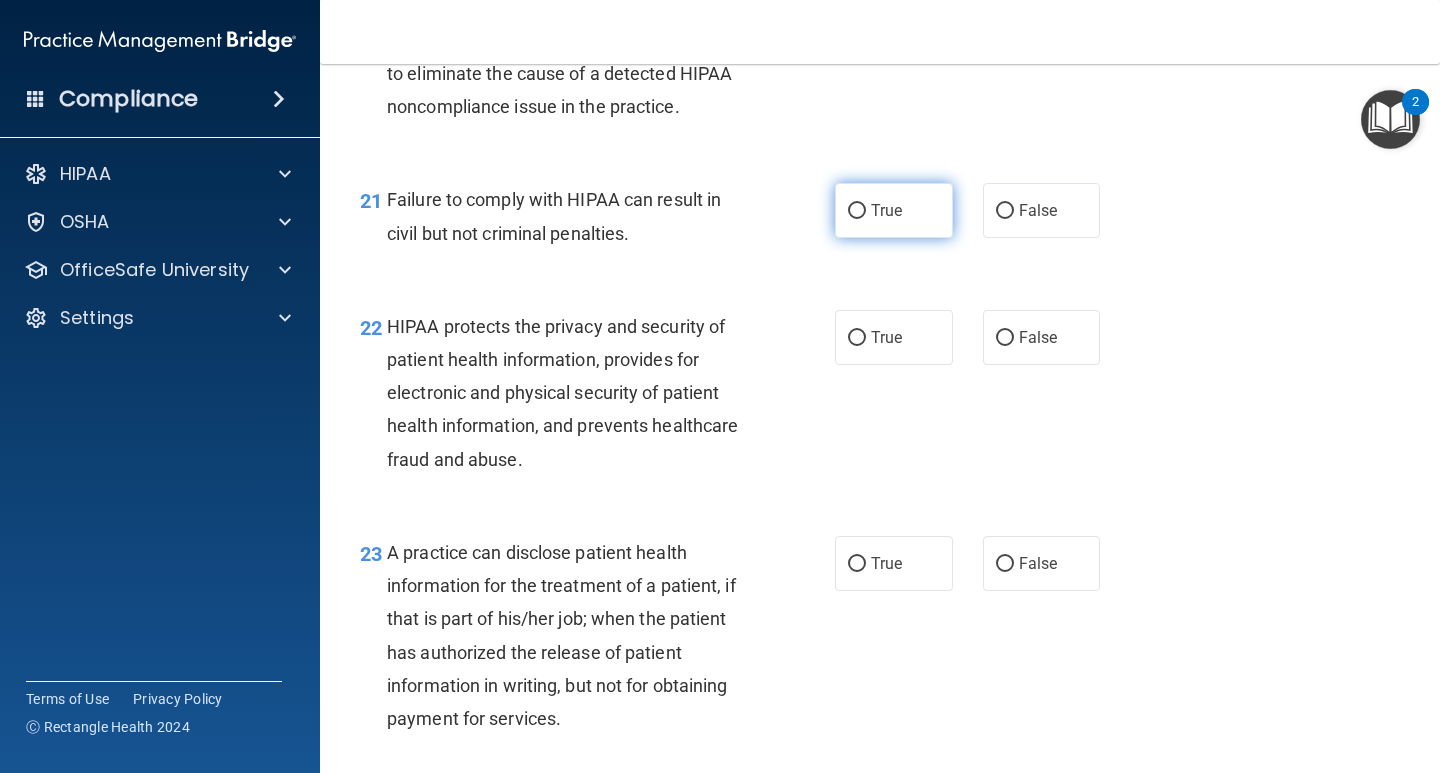 click on "True" at bounding box center (886, 210) 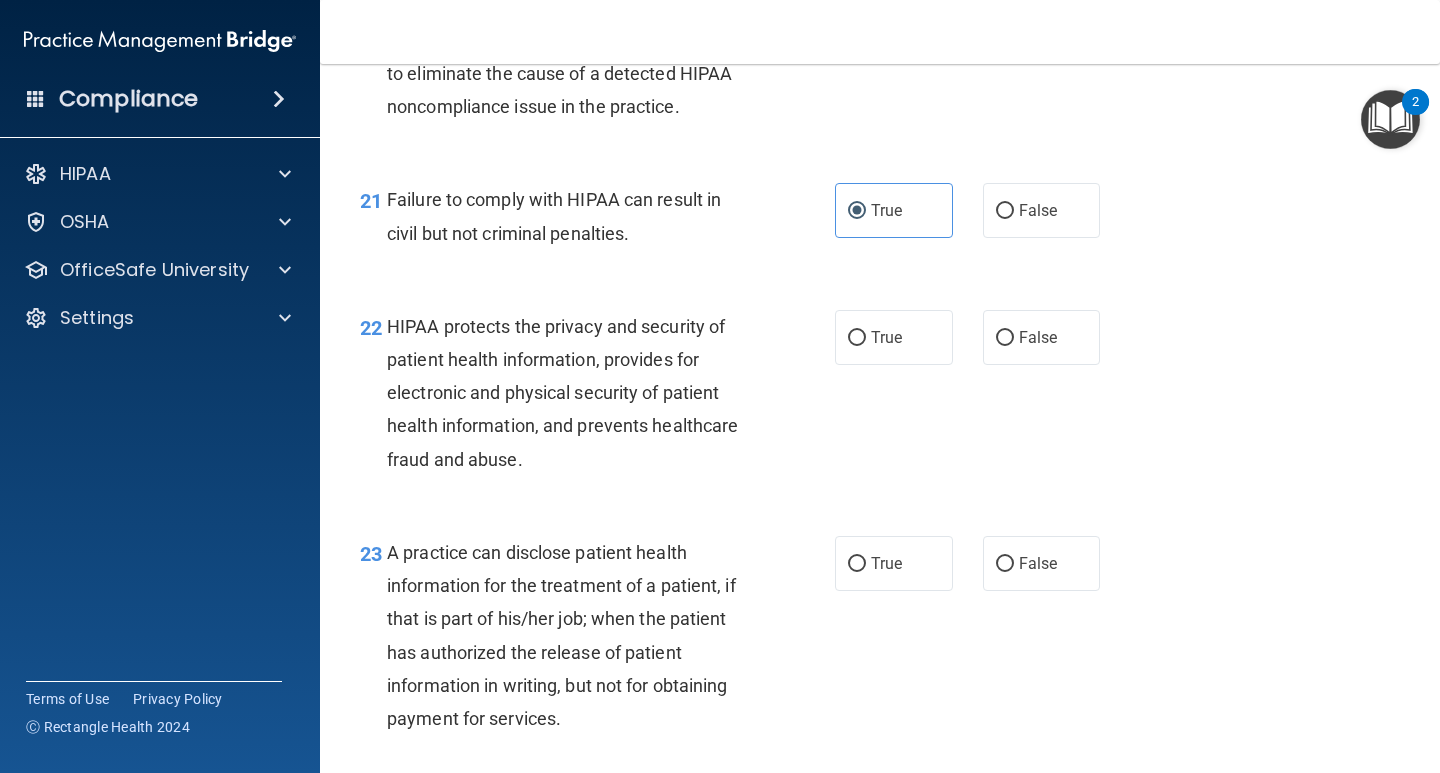 drag, startPoint x: 1012, startPoint y: 373, endPoint x: 1052, endPoint y: 515, distance: 147.52628 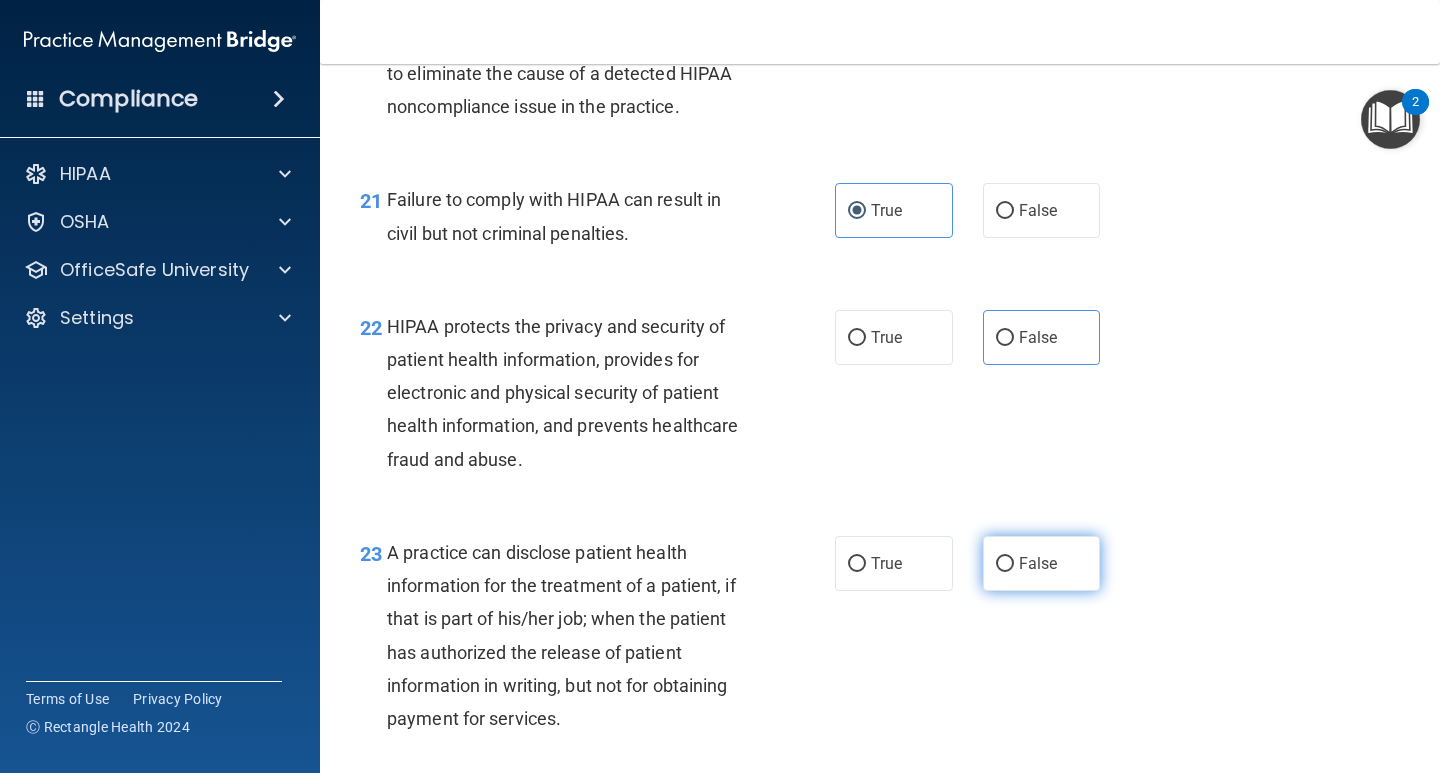 click on "False" at bounding box center [1042, 563] 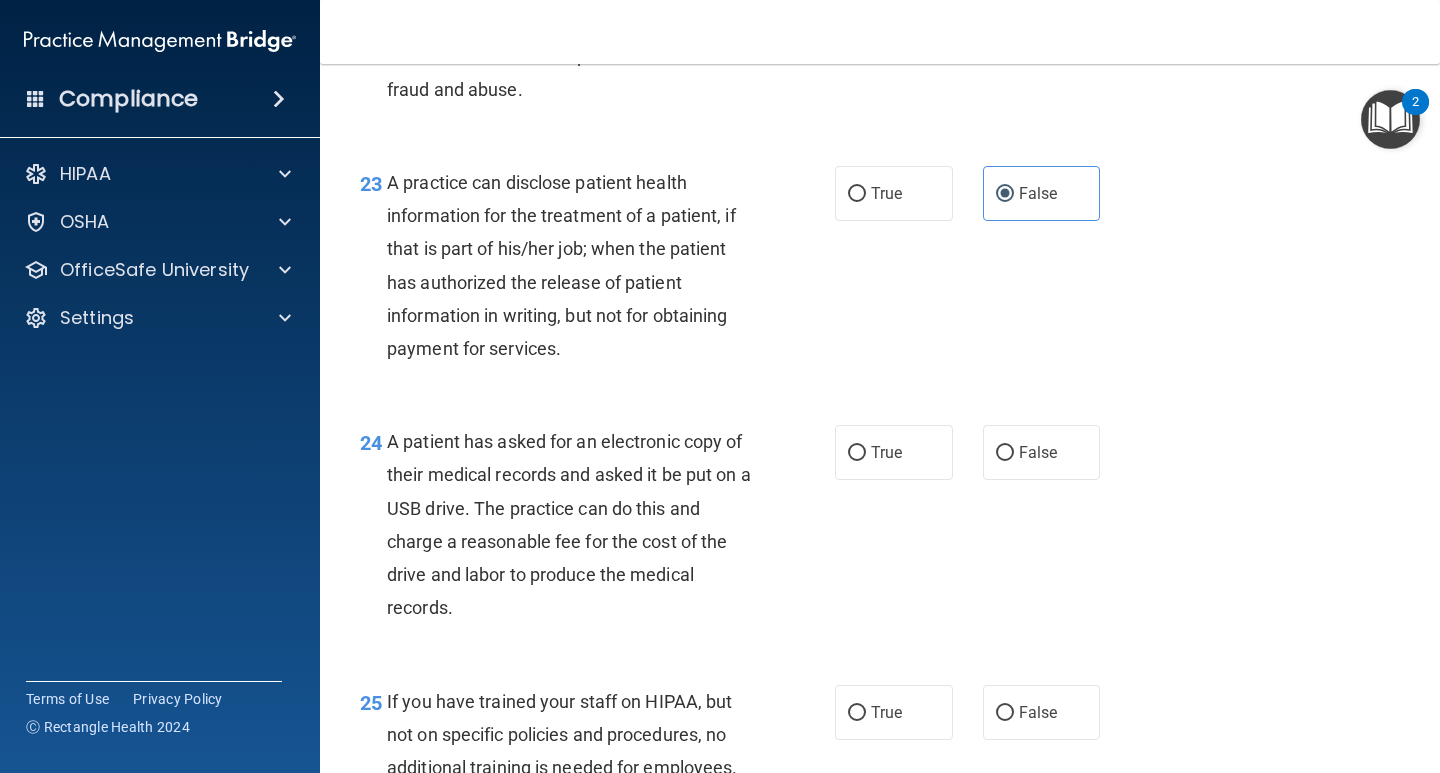 scroll, scrollTop: 4159, scrollLeft: 0, axis: vertical 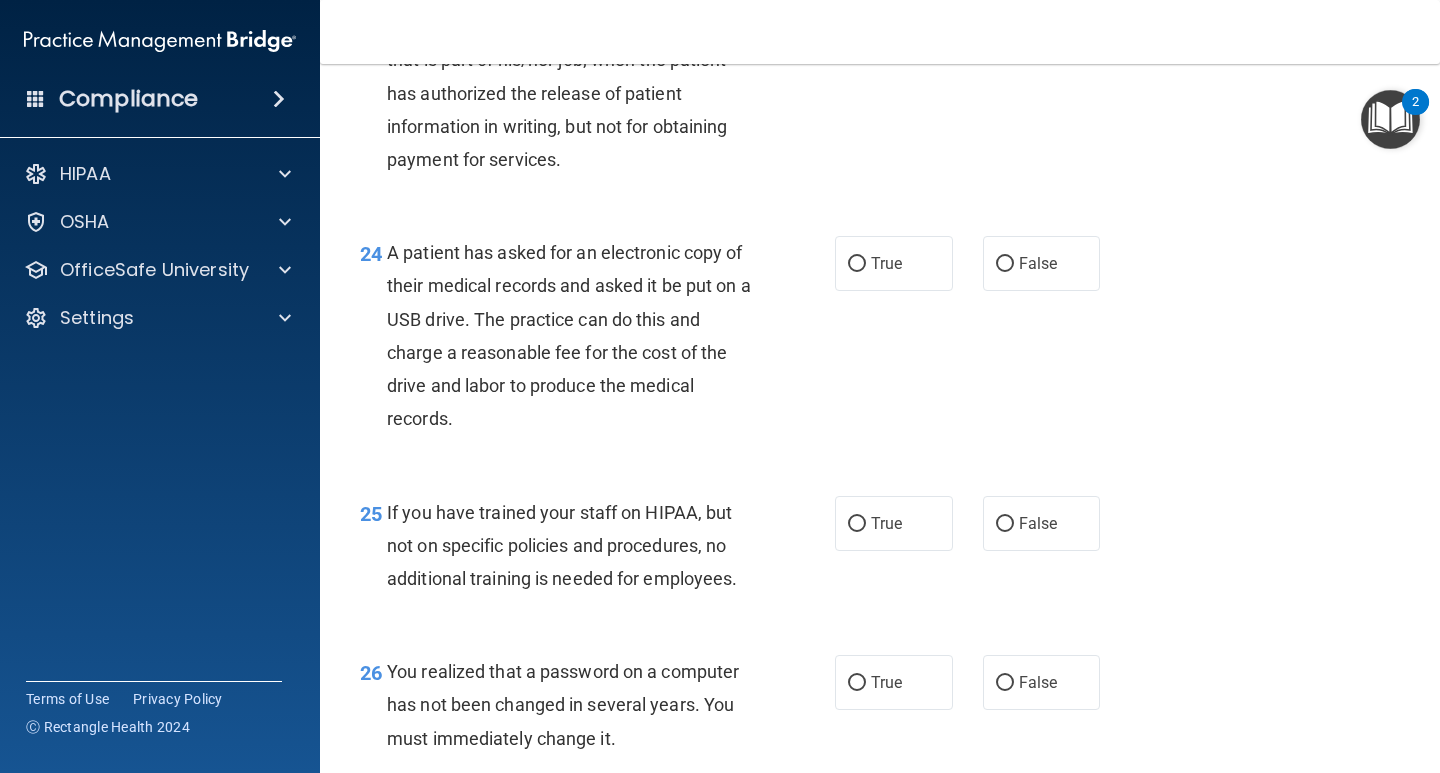drag, startPoint x: 888, startPoint y: 295, endPoint x: 976, endPoint y: 618, distance: 334.77307 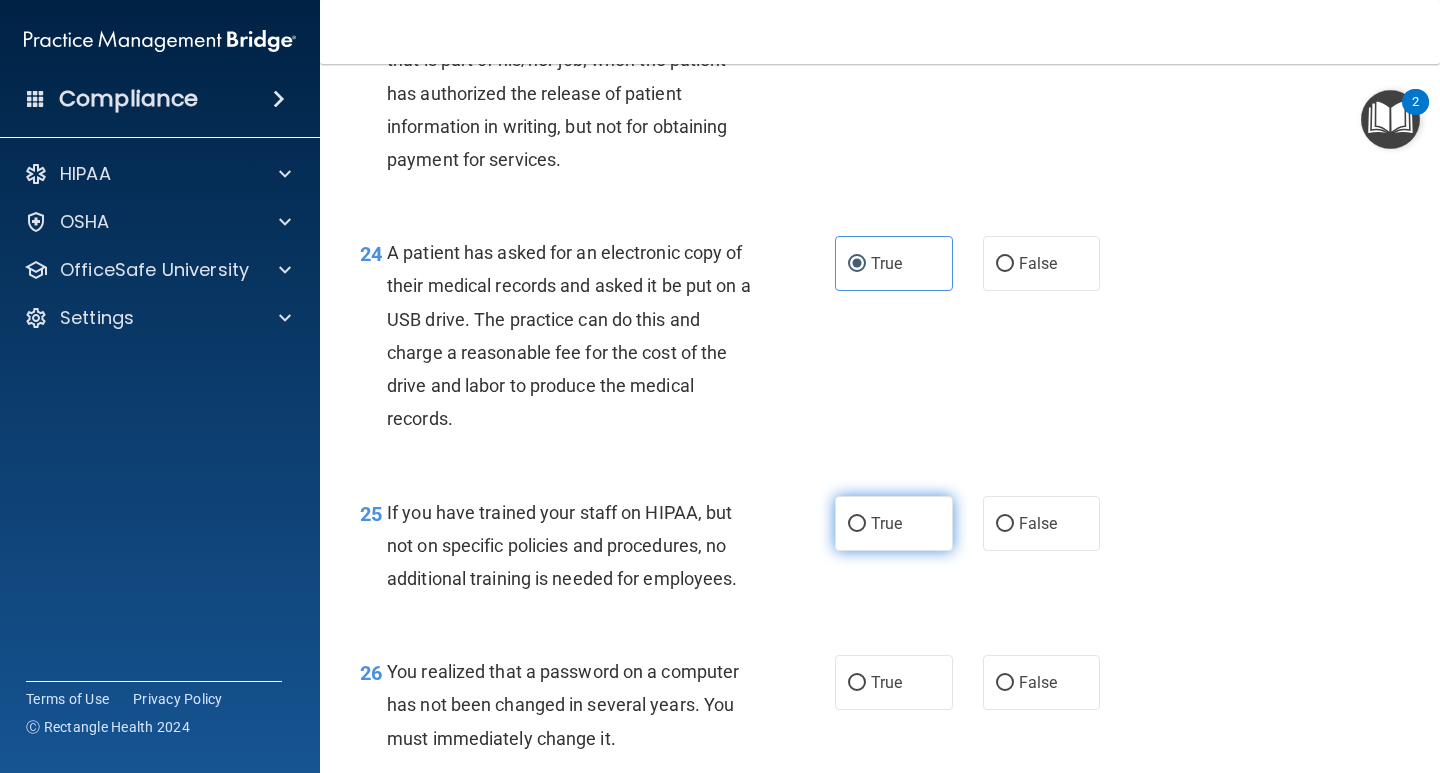 click on "True" at bounding box center [894, 523] 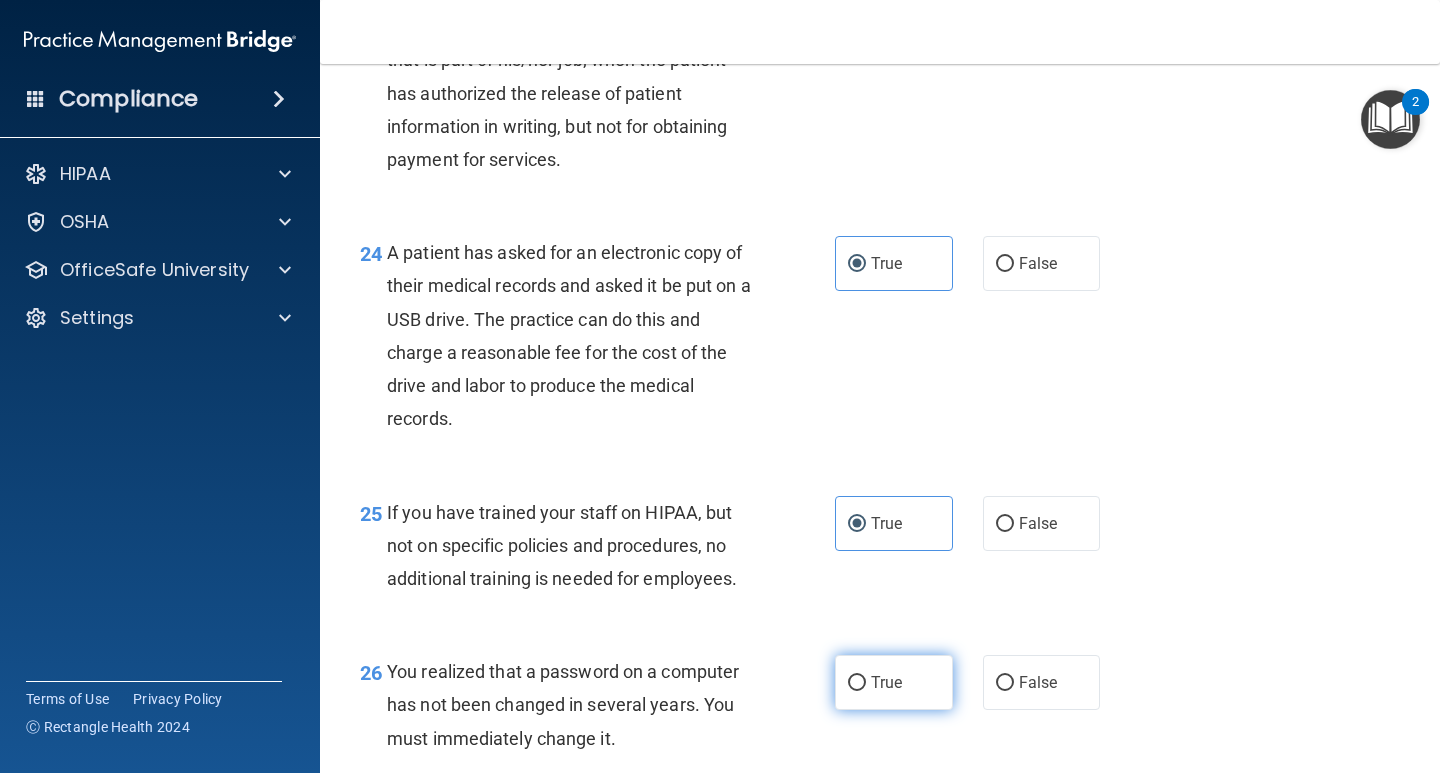 click on "True" at bounding box center (894, 682) 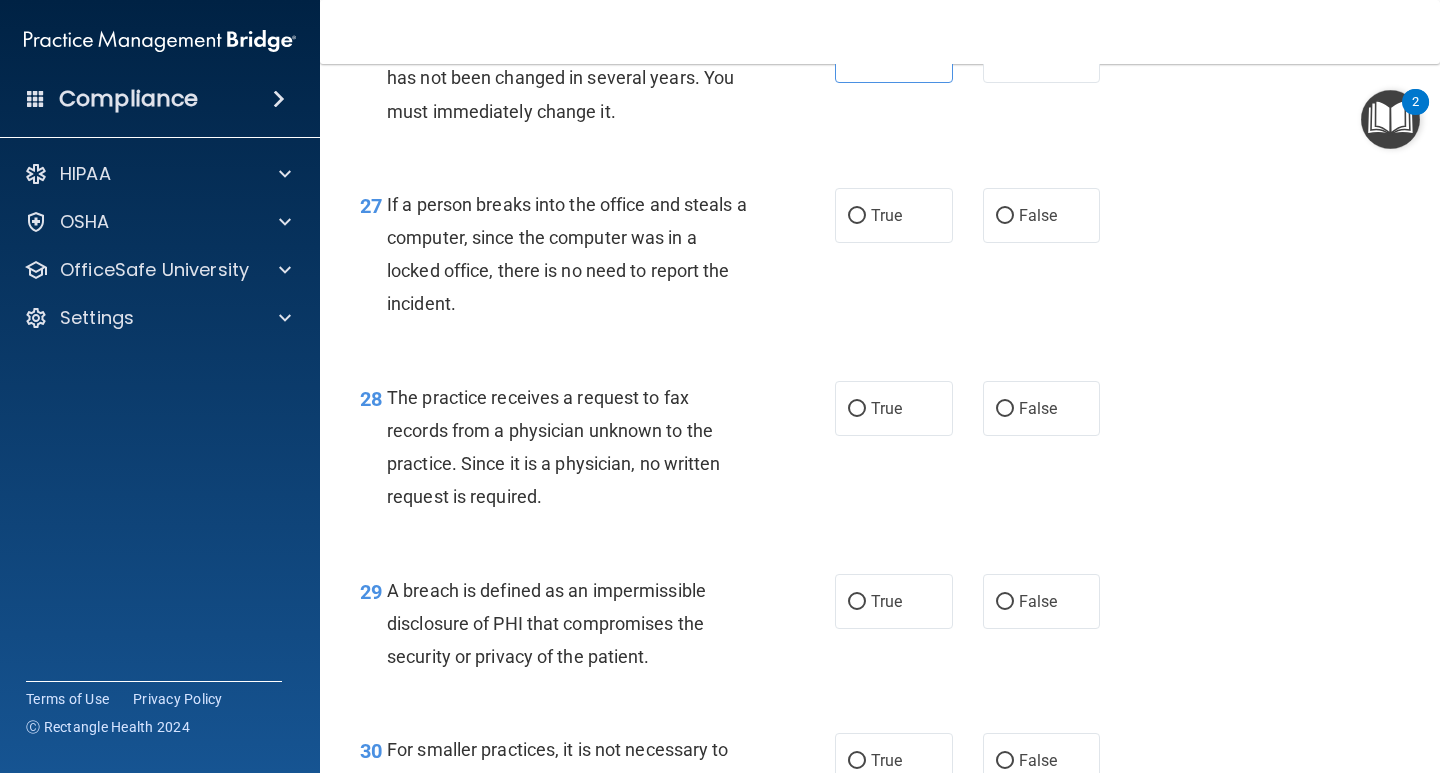 scroll, scrollTop: 4837, scrollLeft: 0, axis: vertical 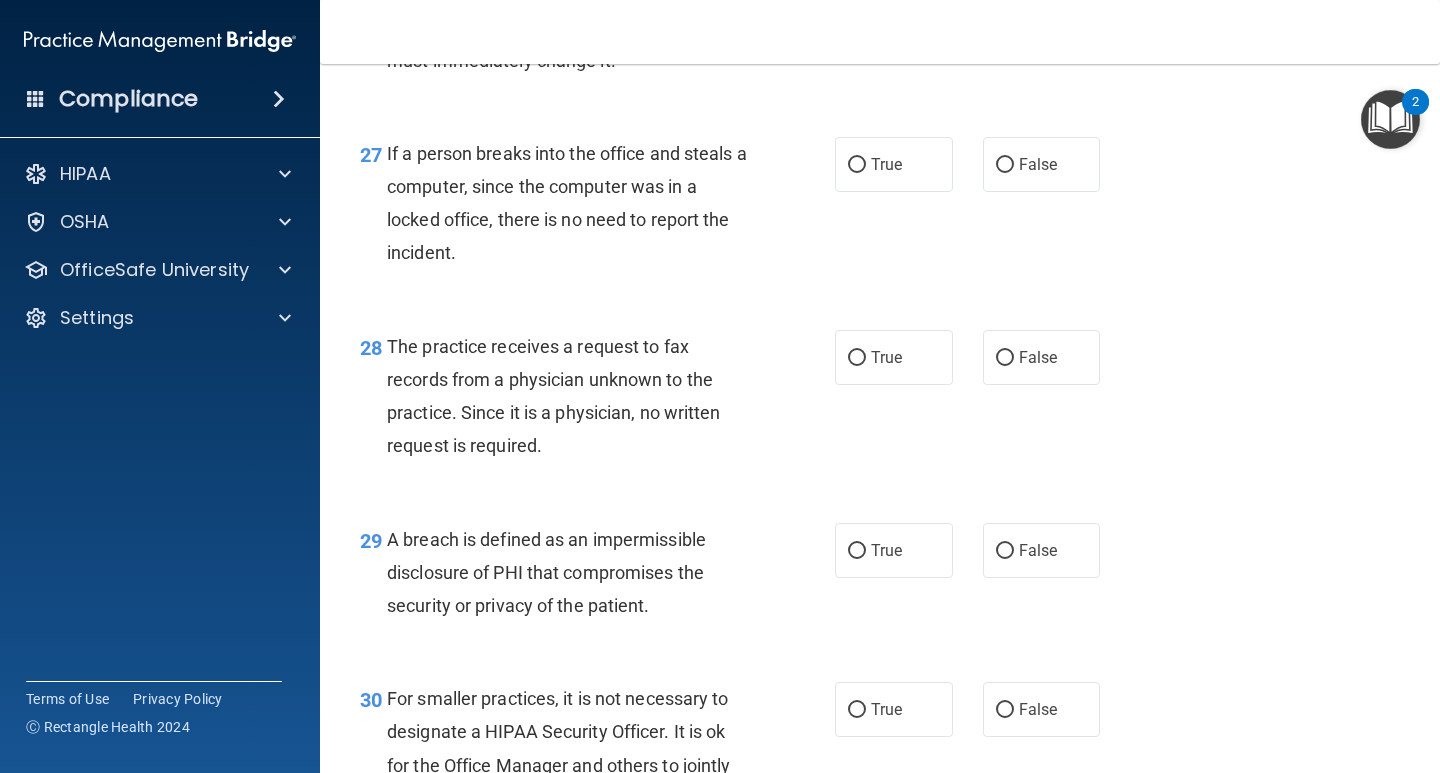 drag, startPoint x: 1054, startPoint y: 400, endPoint x: 1071, endPoint y: 526, distance: 127.141655 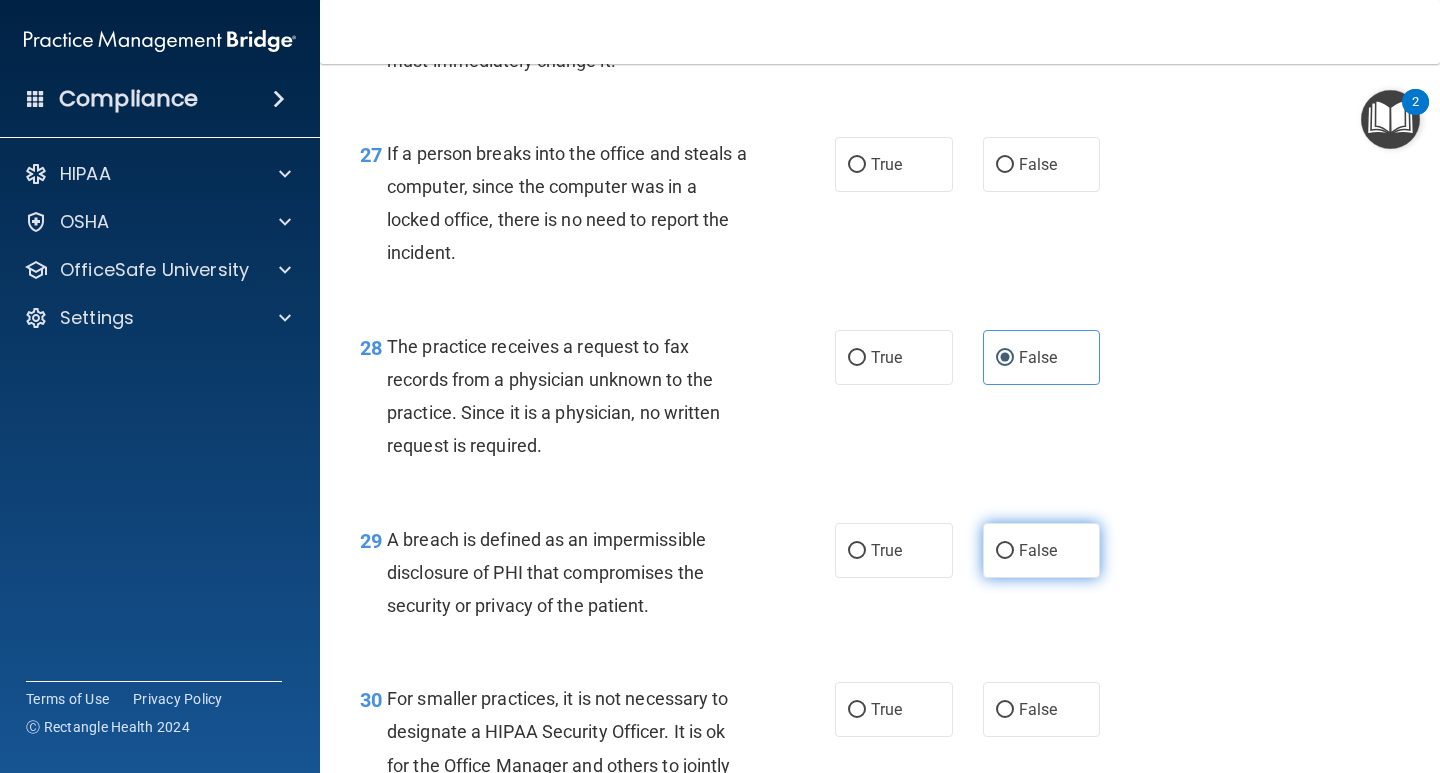 click on "False" at bounding box center [1042, 550] 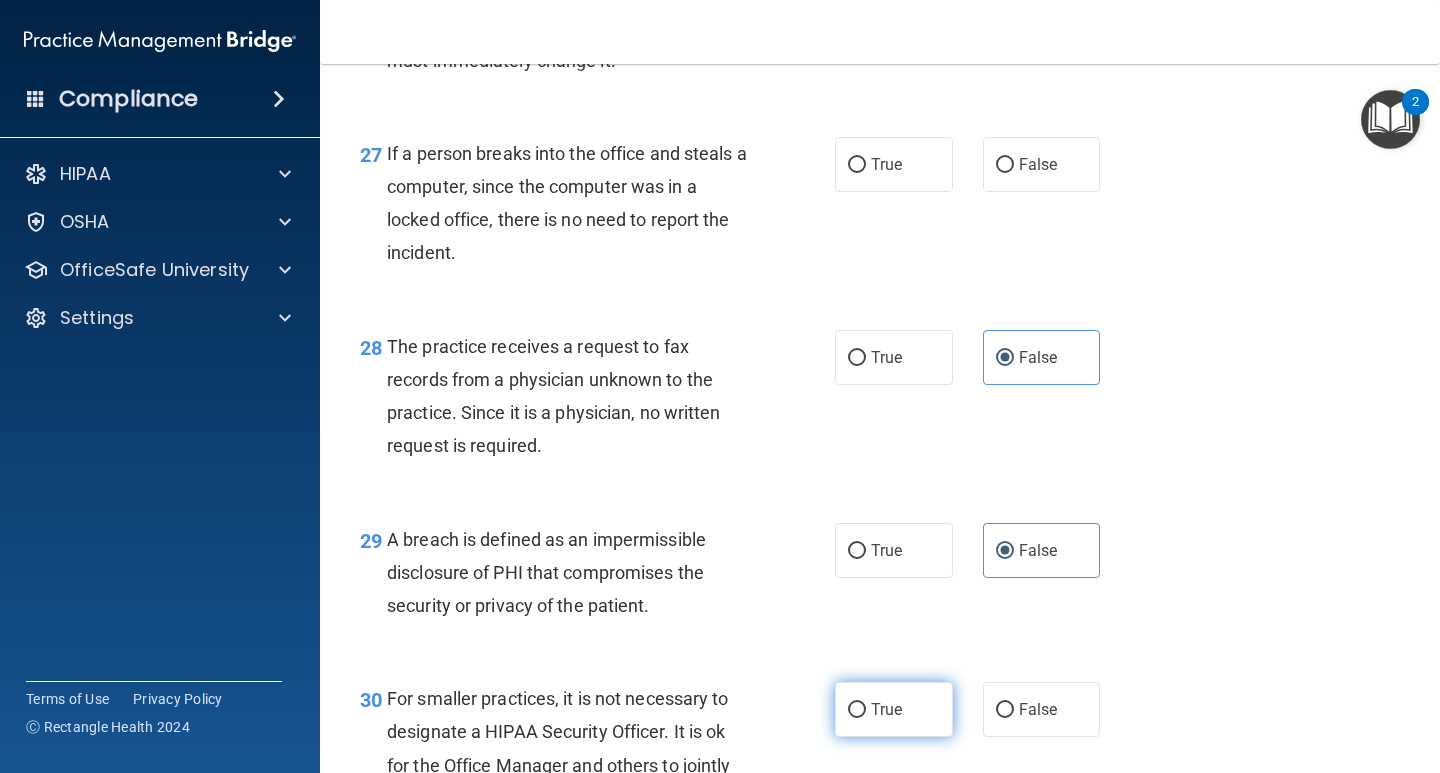 drag, startPoint x: 894, startPoint y: 736, endPoint x: 911, endPoint y: 721, distance: 22.671568 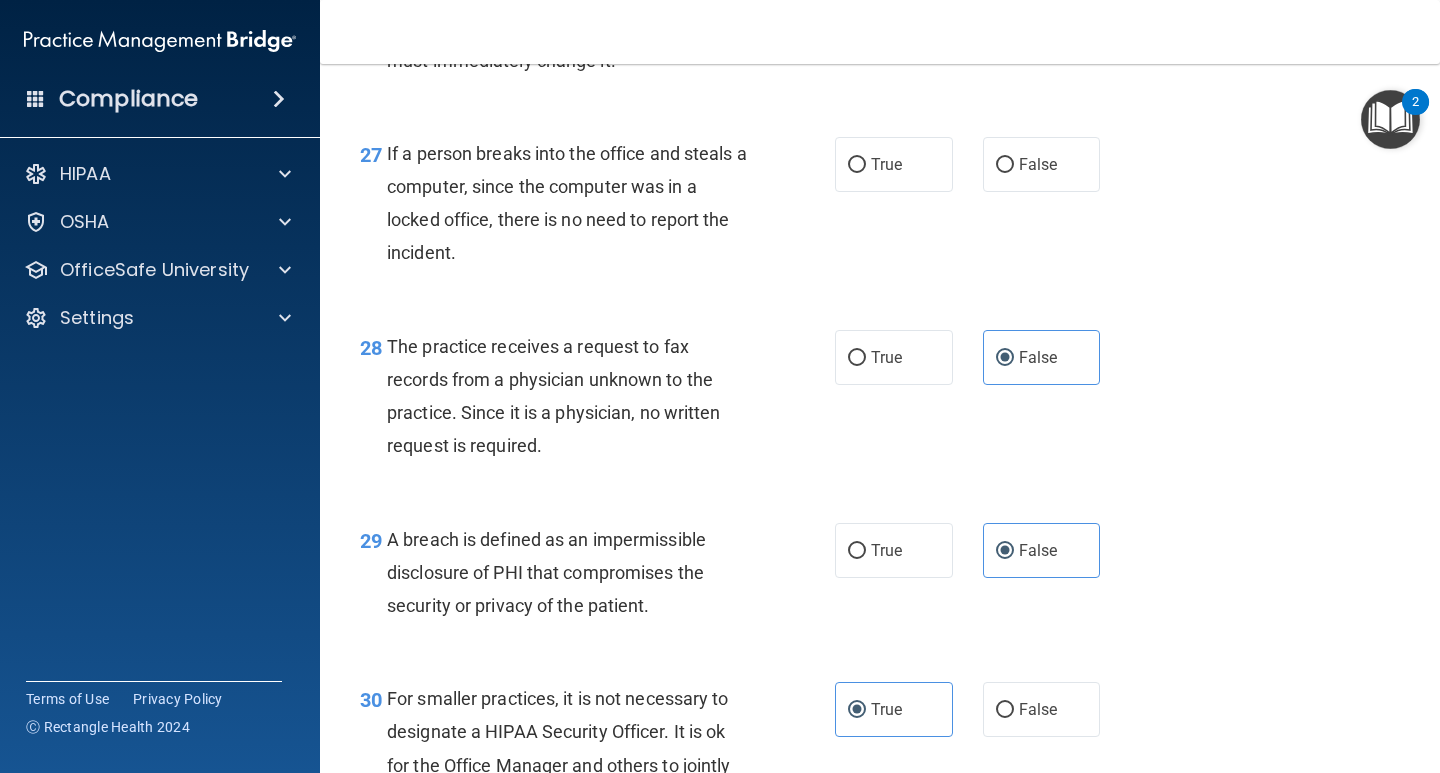 scroll, scrollTop: 5078, scrollLeft: 0, axis: vertical 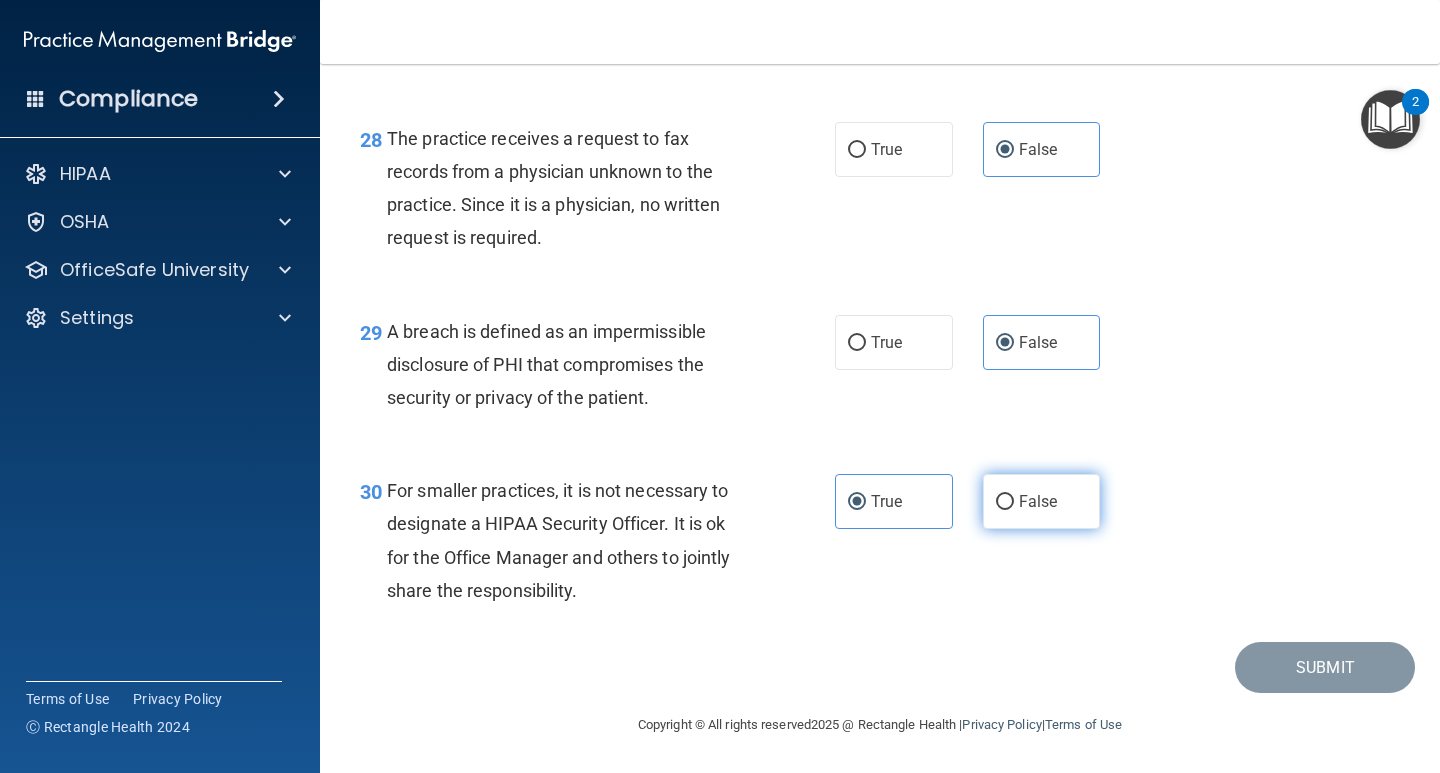 click on "False" at bounding box center (1005, 502) 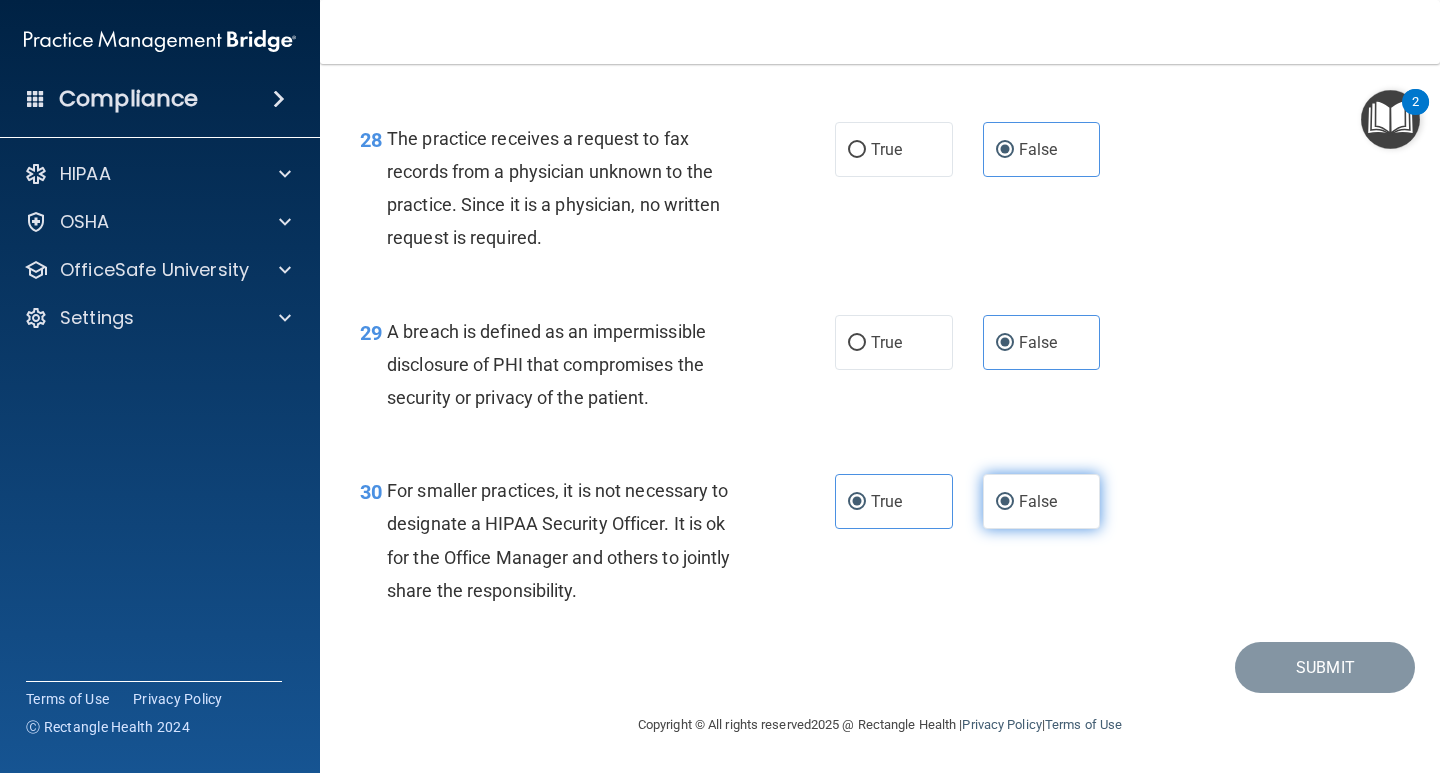 radio on "false" 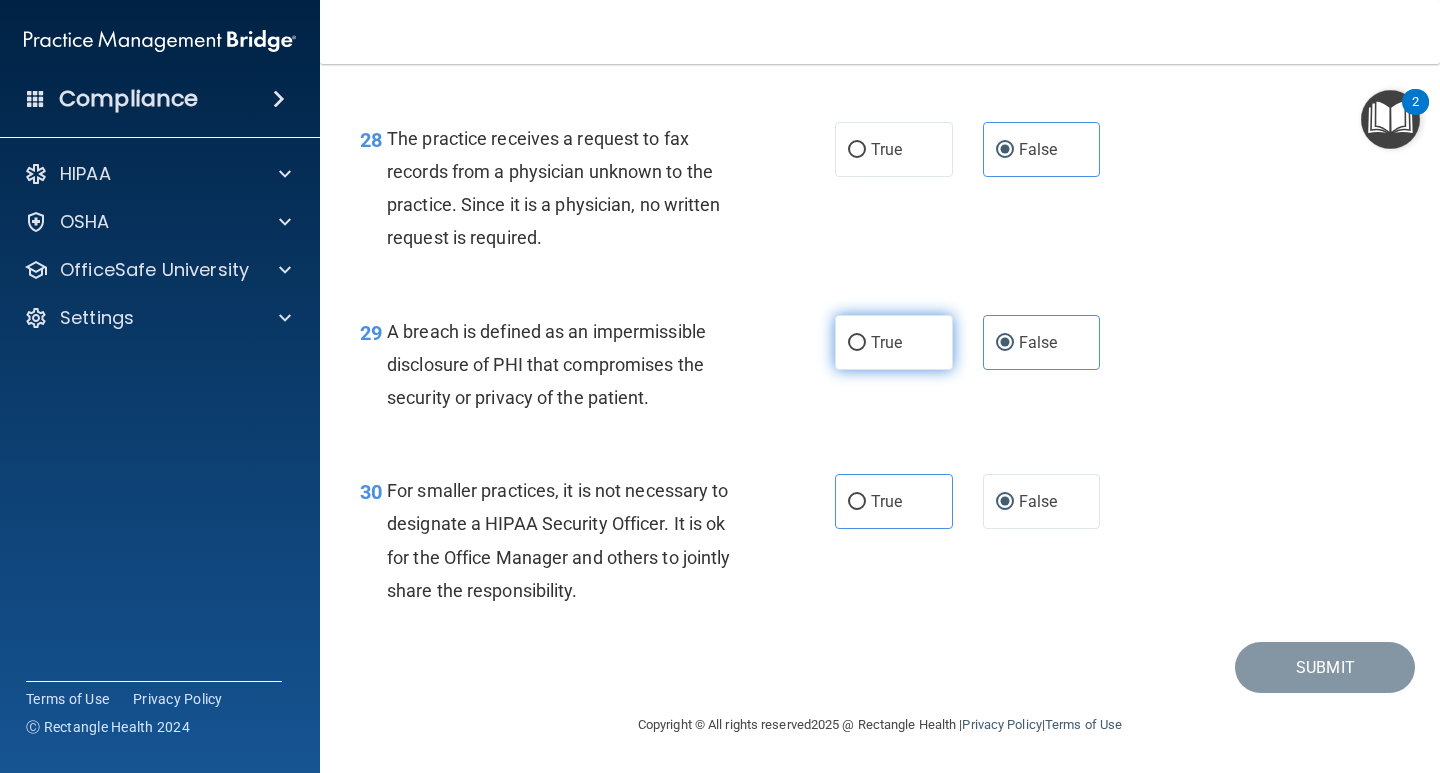 click on "True" at bounding box center (886, 342) 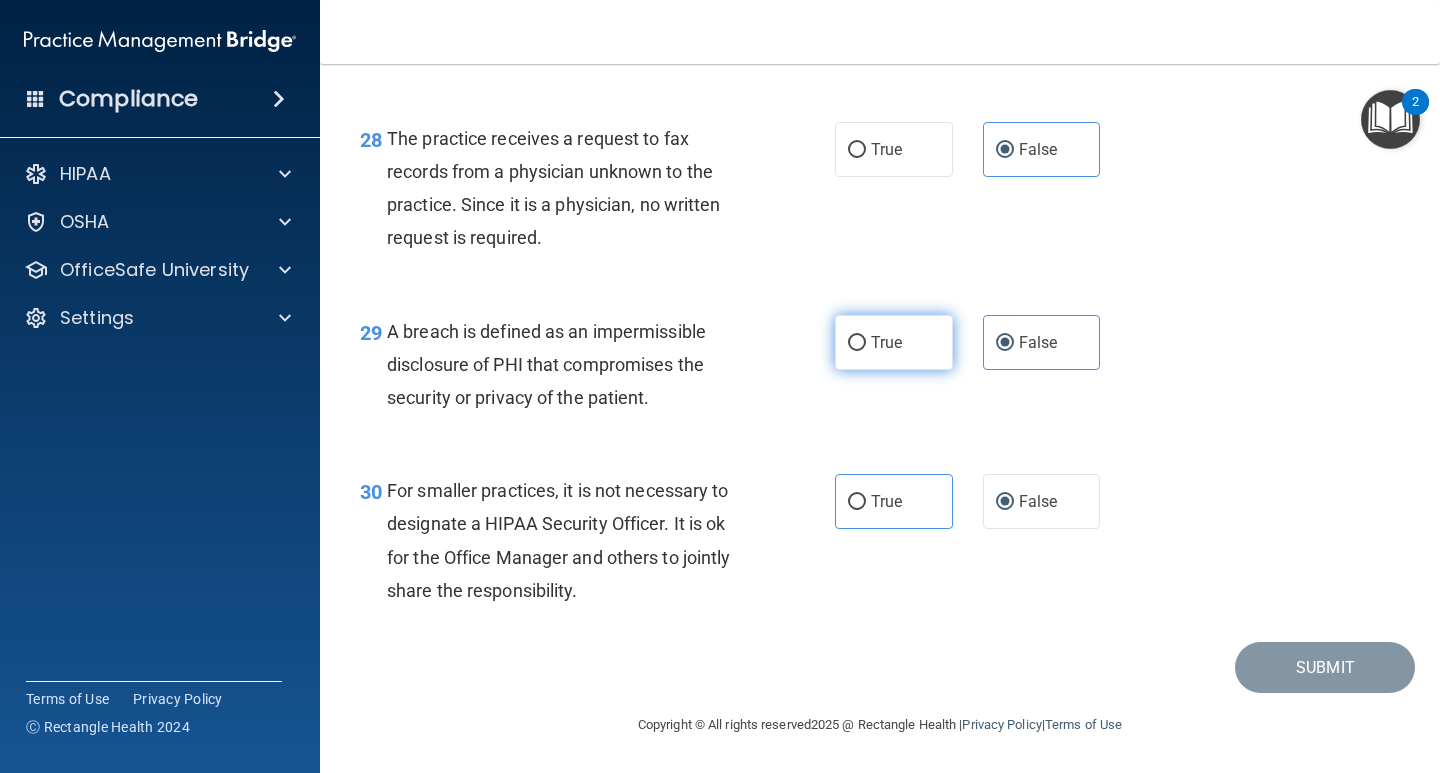 radio on "true" 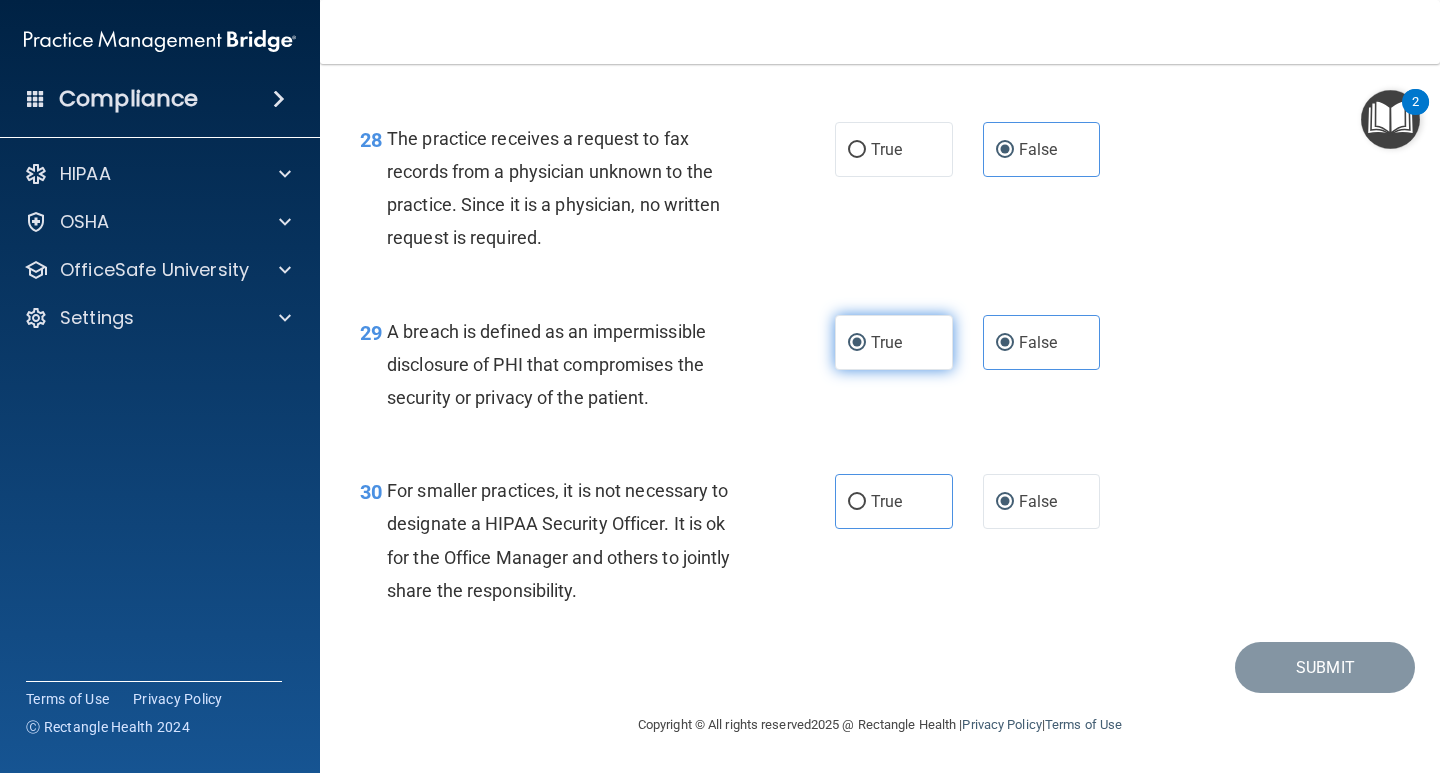 radio on "false" 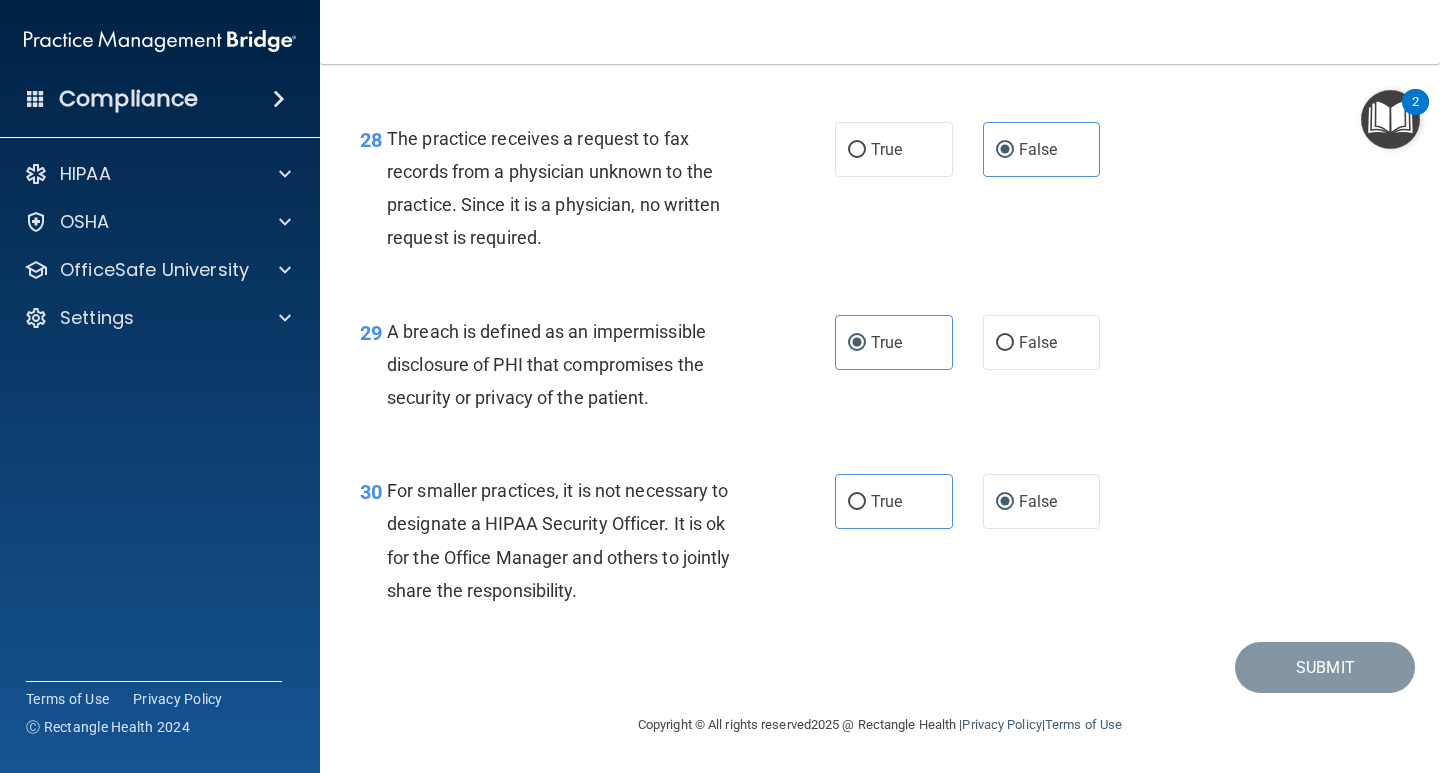 click on "29       A breach is defined as an impermissible disclosure of PHI that compromises the security or privacy of the patient.                 True           False" at bounding box center (880, 370) 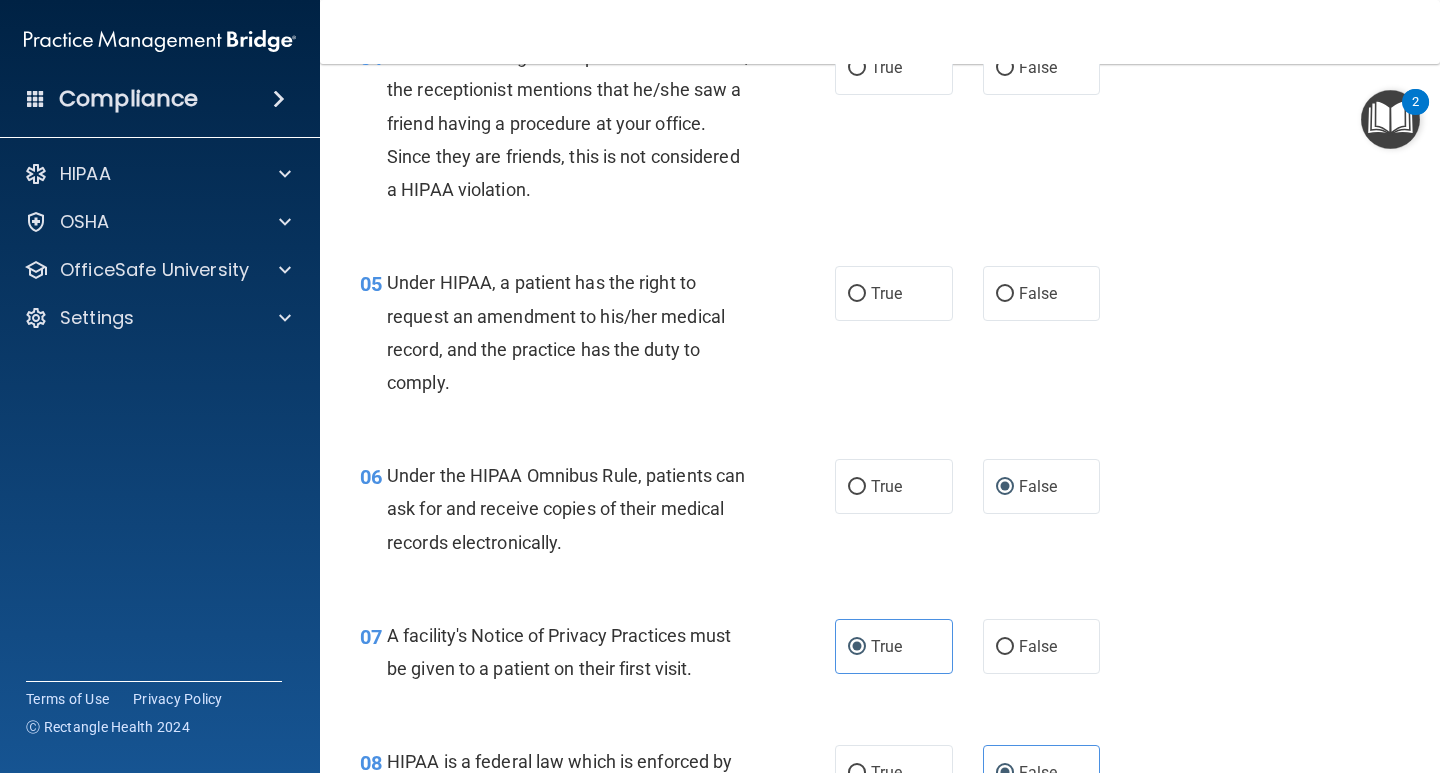 scroll, scrollTop: 578, scrollLeft: 0, axis: vertical 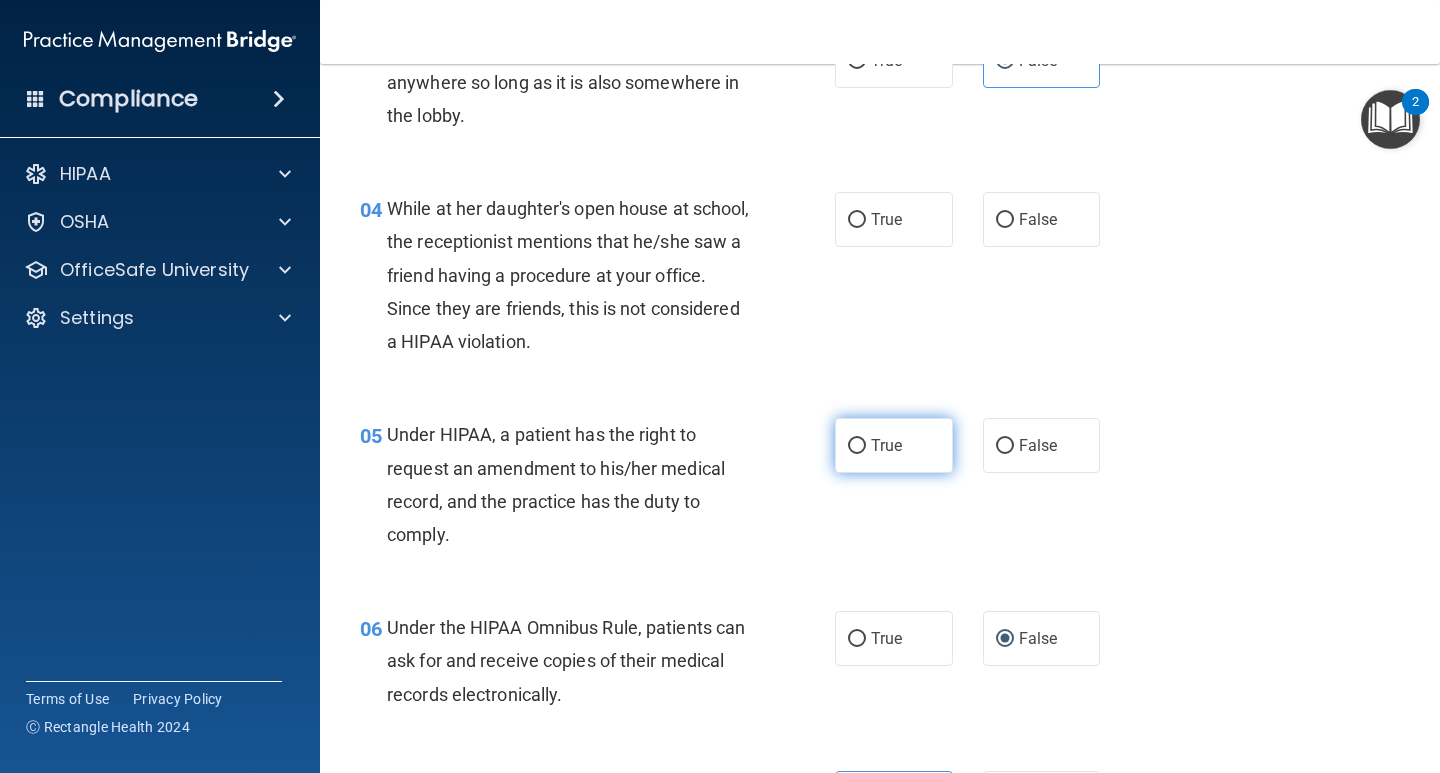 click on "True" at bounding box center [886, 445] 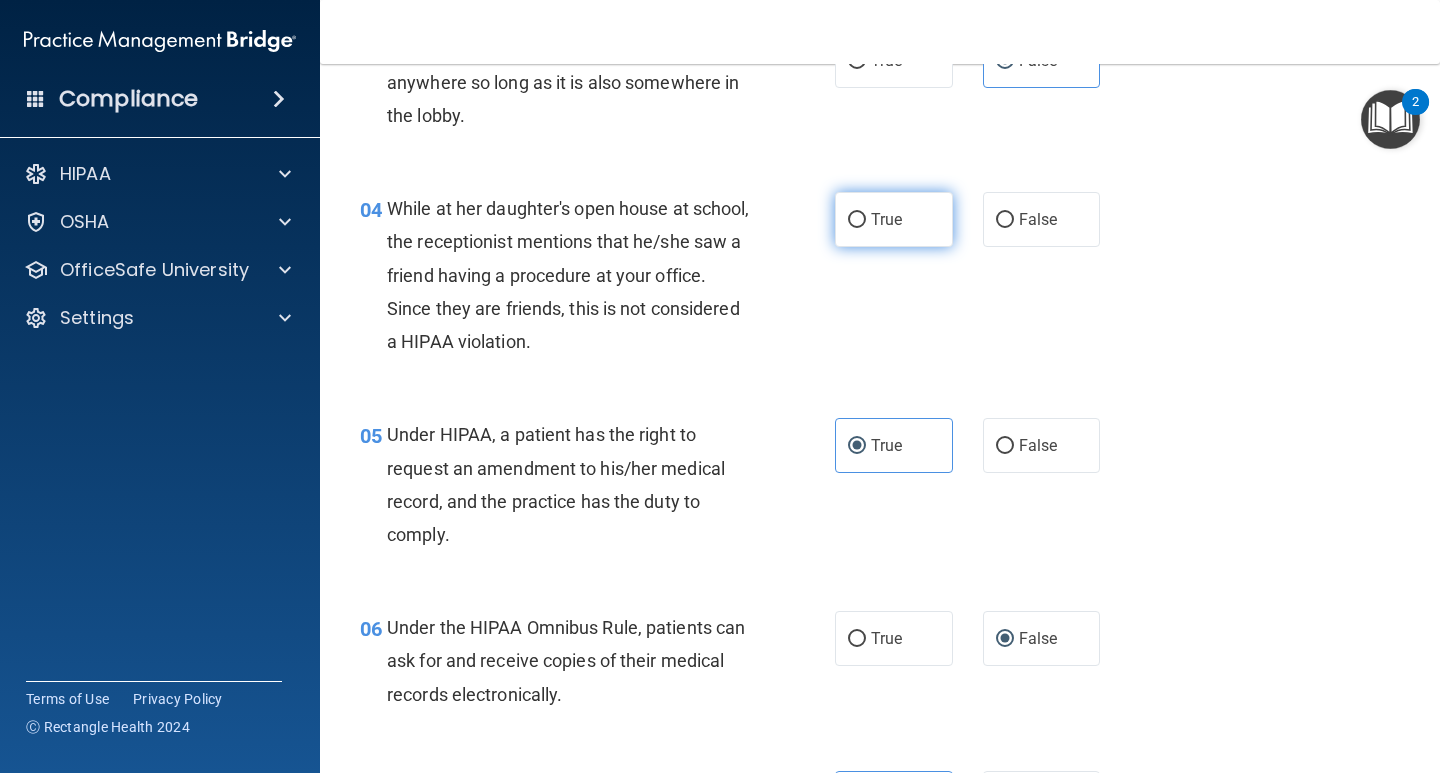 click on "True" at bounding box center (857, 220) 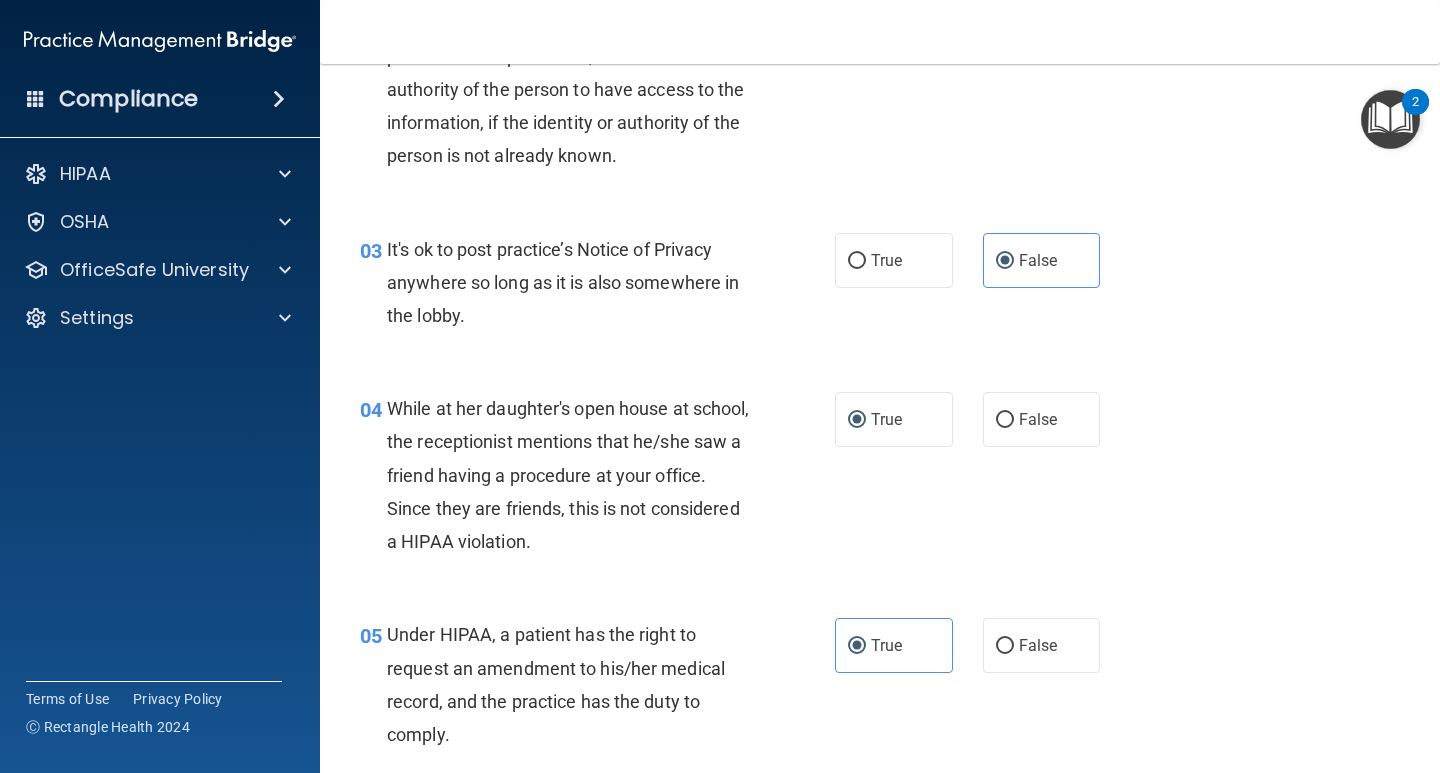 drag, startPoint x: 1211, startPoint y: 437, endPoint x: 1218, endPoint y: 489, distance: 52.46904 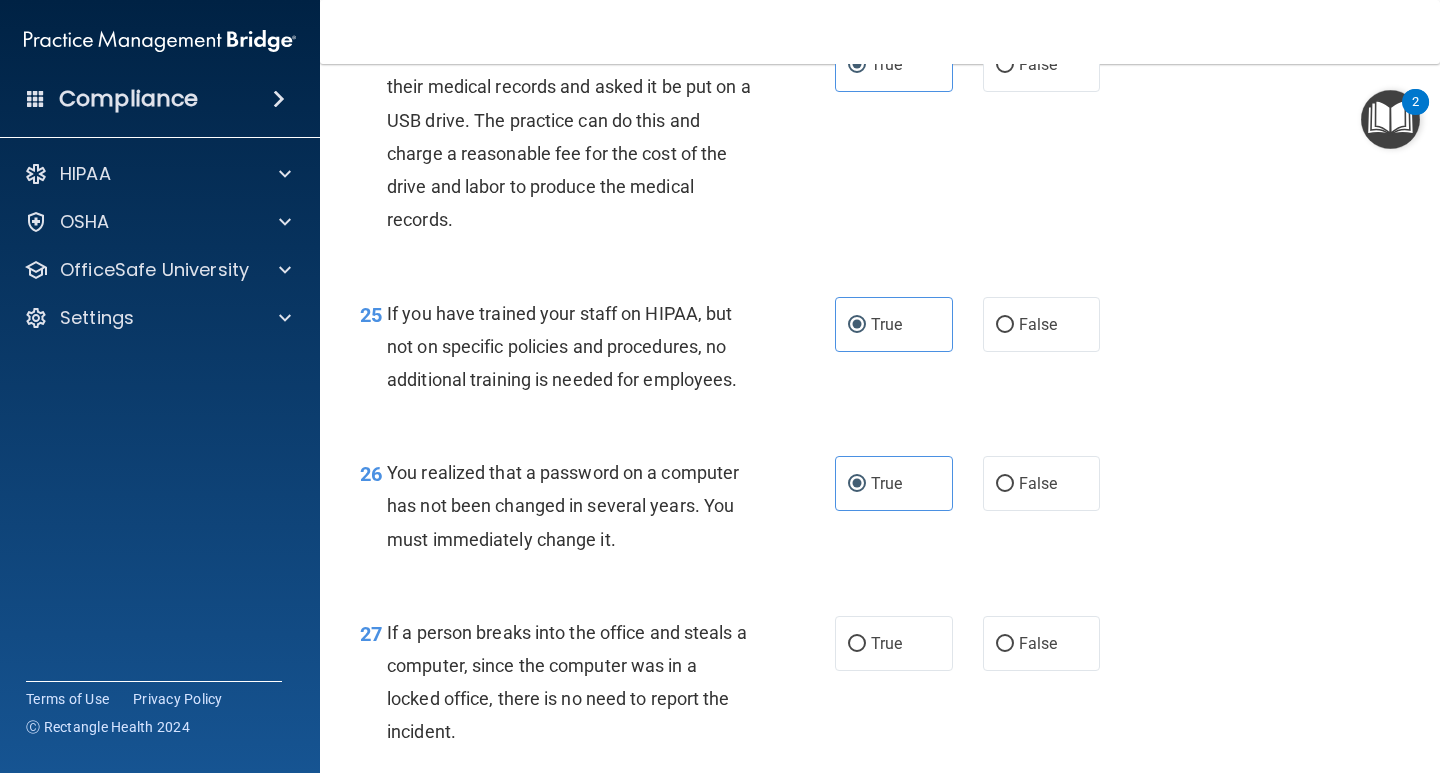 scroll, scrollTop: 5078, scrollLeft: 0, axis: vertical 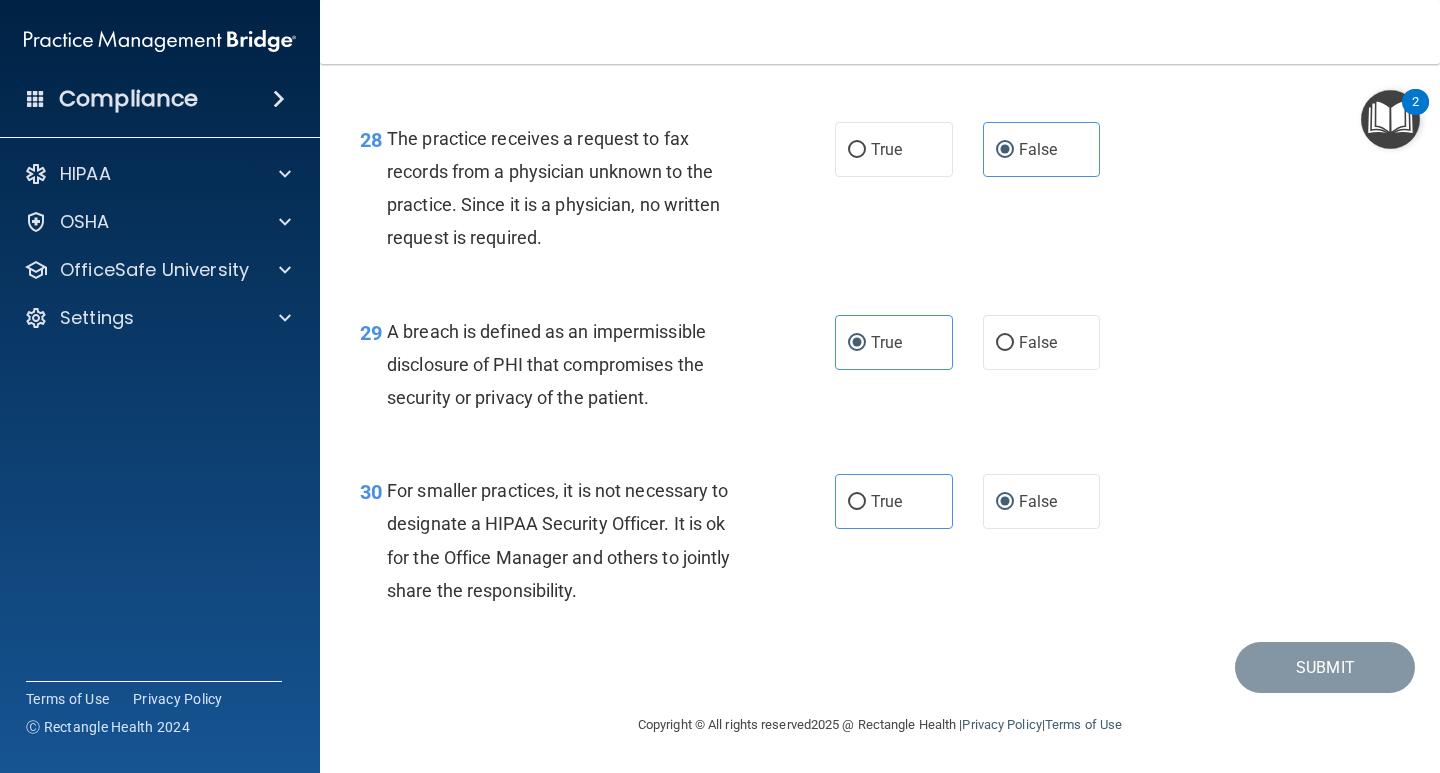 click on "28       The practice receives a request to fax records from a physician unknown to the practice.  Since it is a physician, no written request is required.                 True           False" at bounding box center (880, 193) 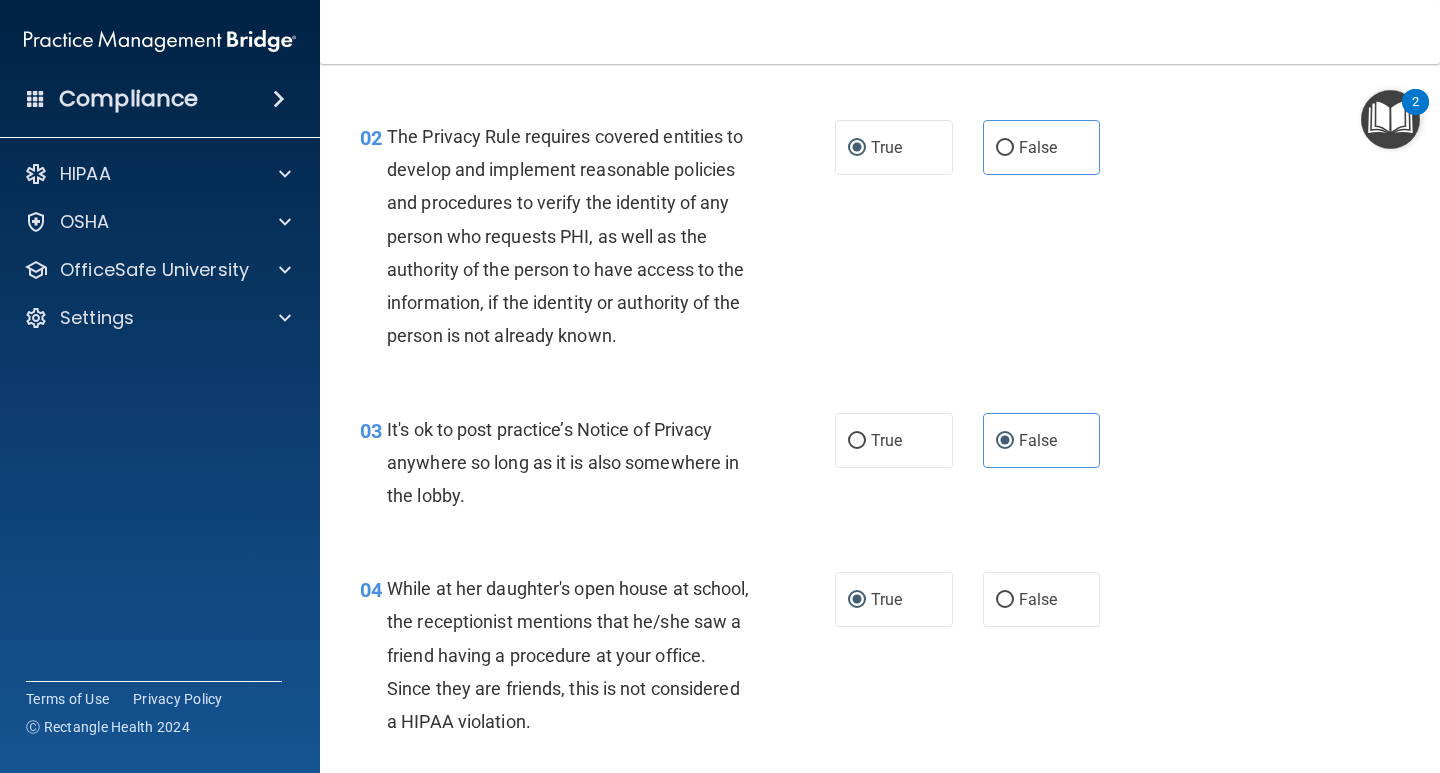 scroll, scrollTop: 0, scrollLeft: 0, axis: both 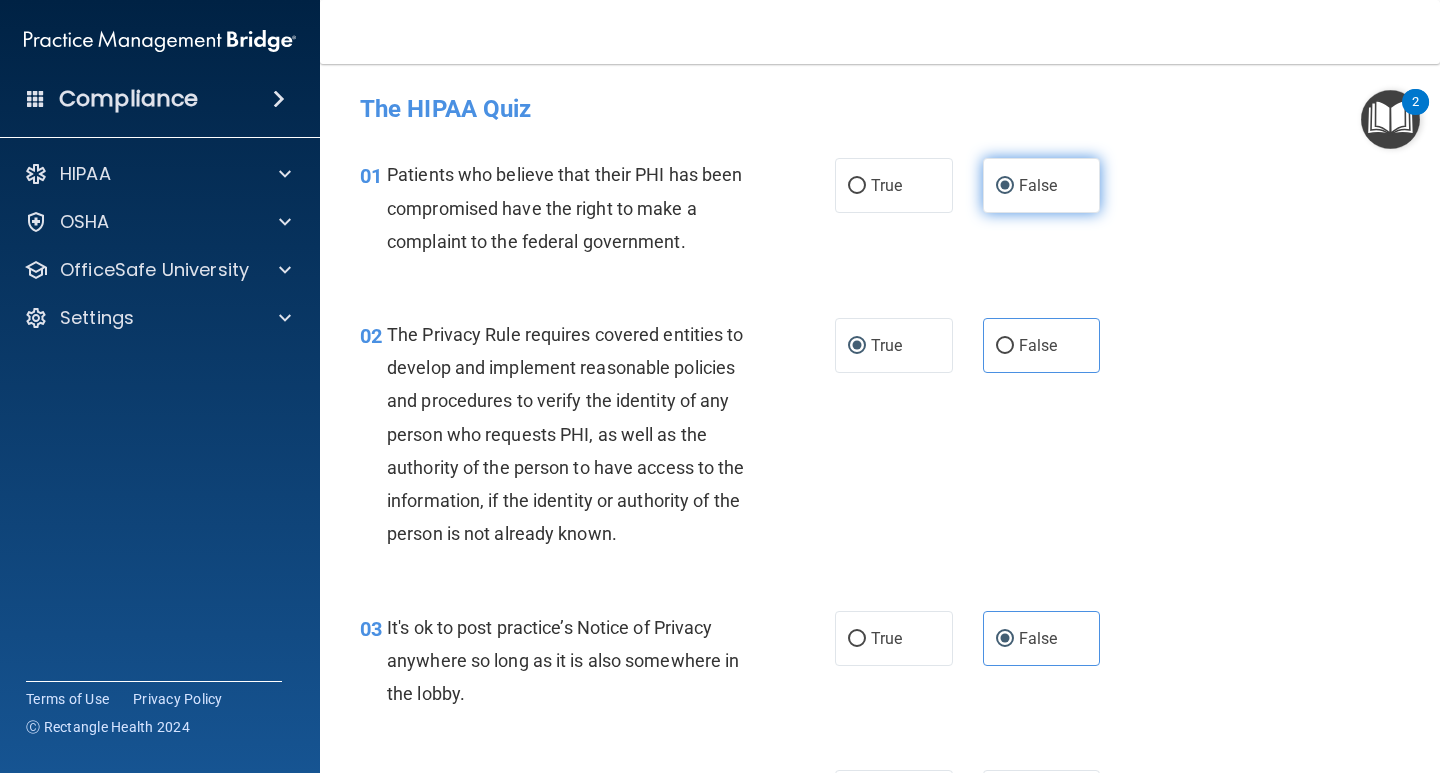 click on "False" at bounding box center (1005, 186) 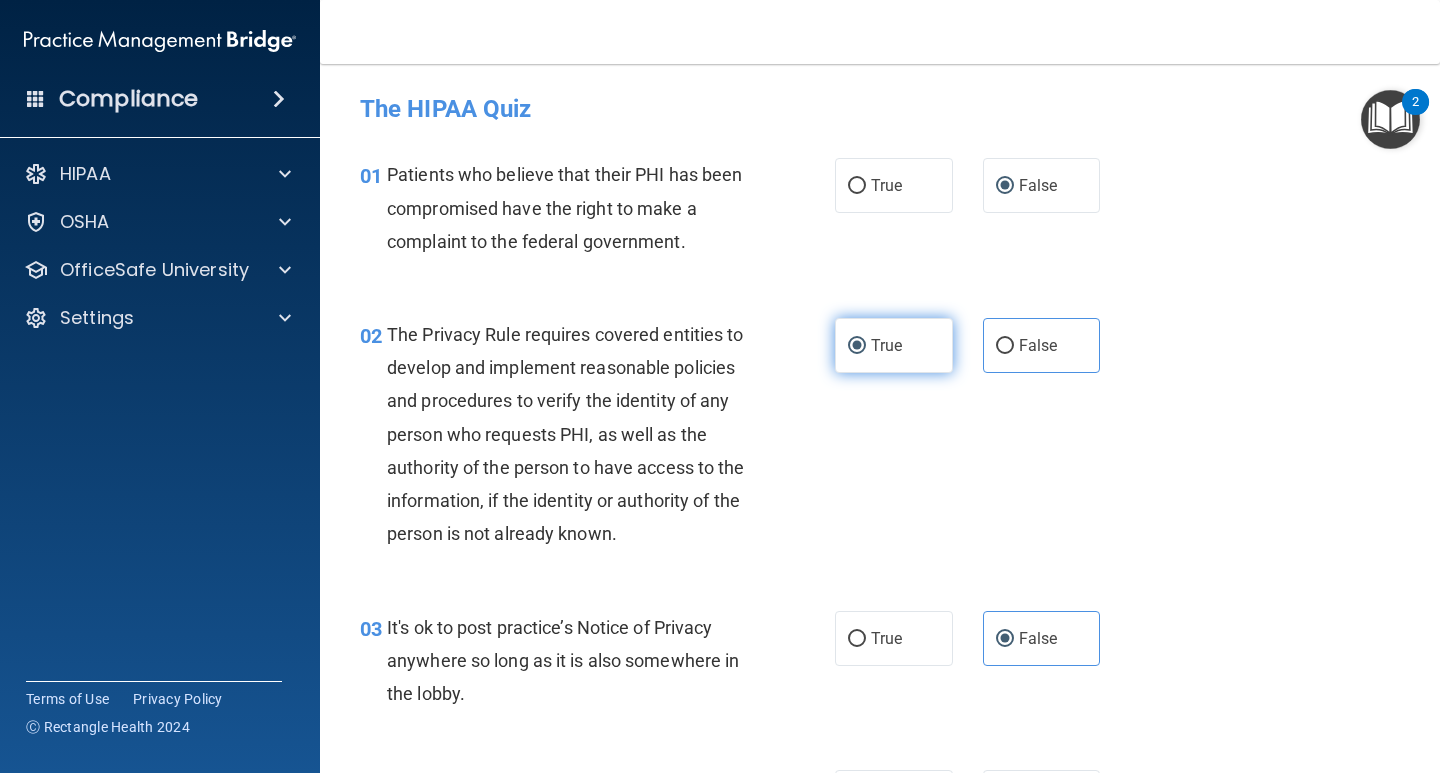 click on "True" at bounding box center (857, 346) 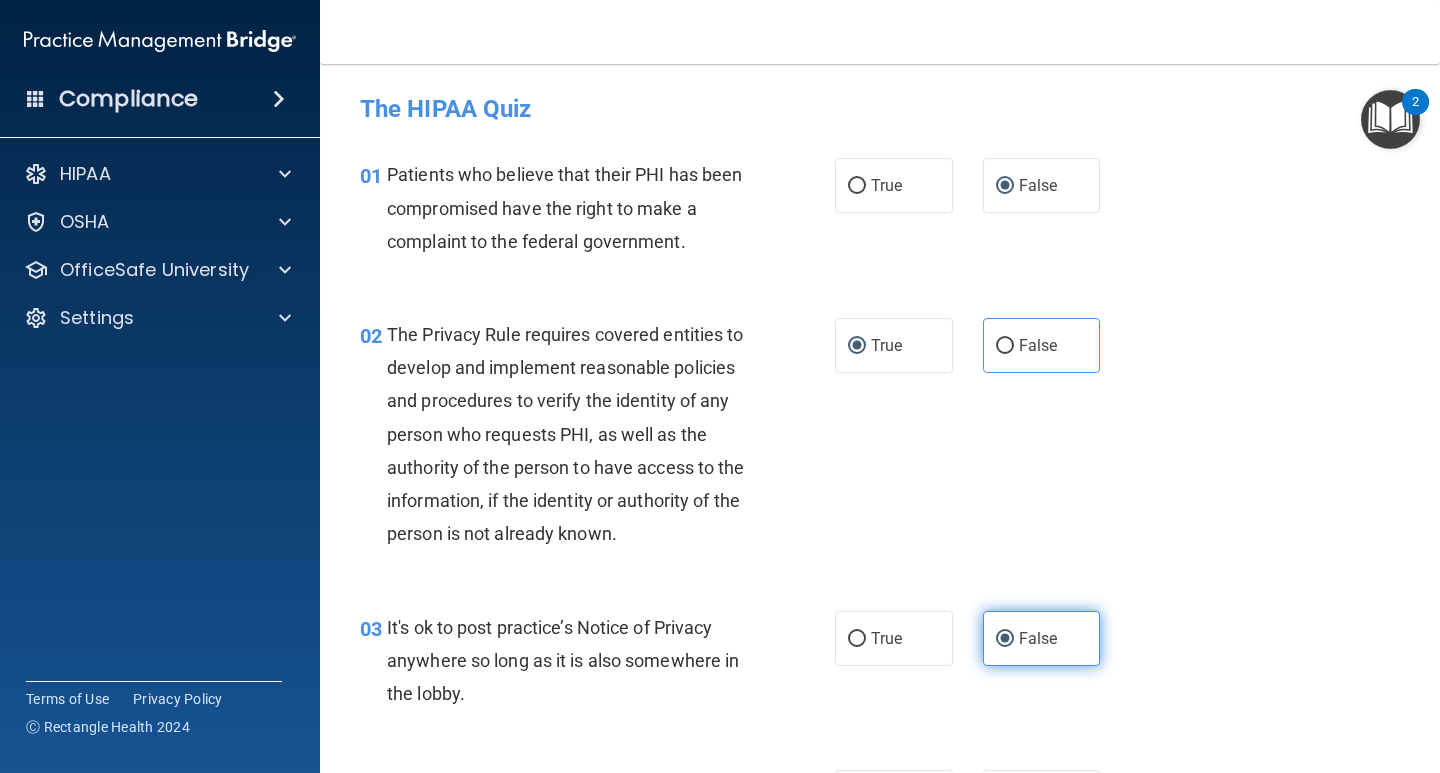 drag, startPoint x: 991, startPoint y: 634, endPoint x: 1000, endPoint y: 626, distance: 12.0415945 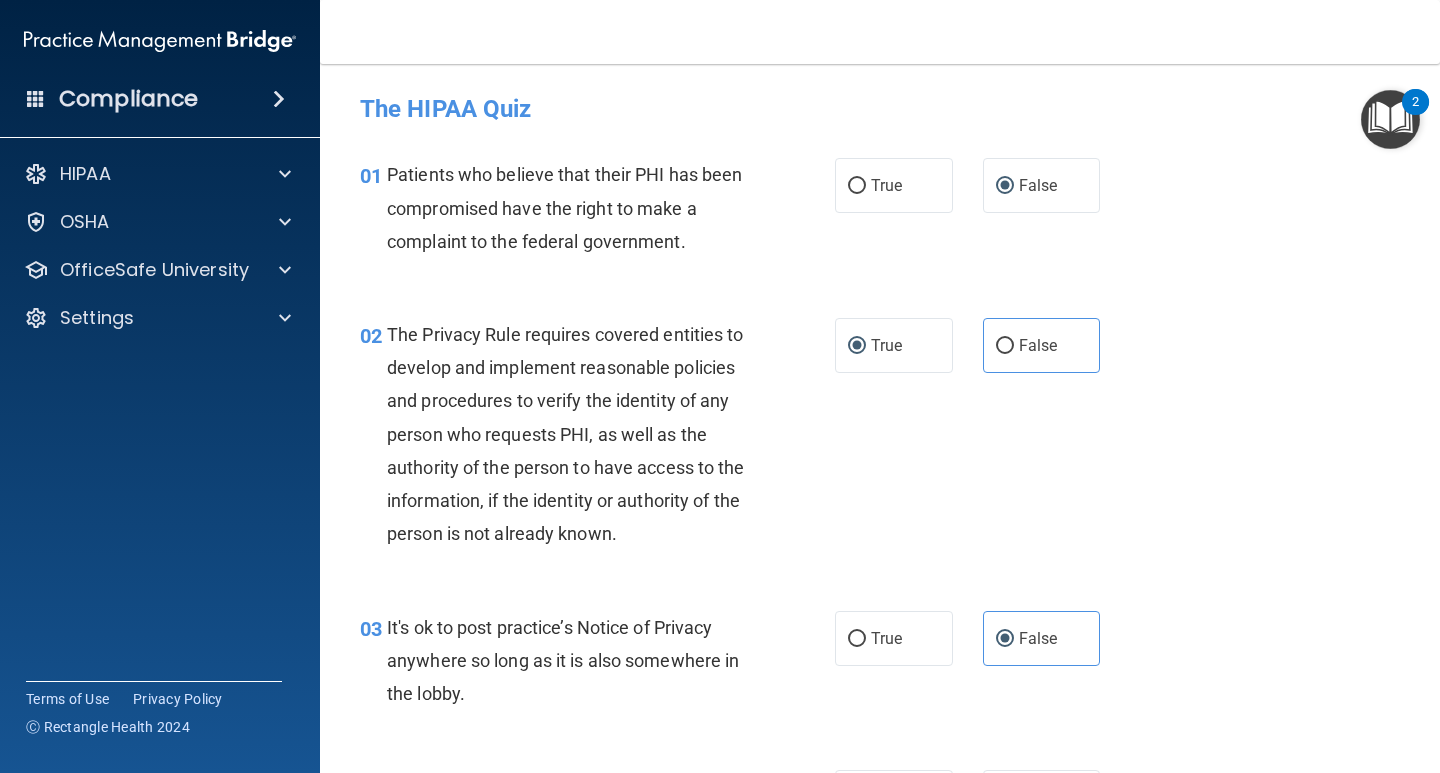 click on "02       The Privacy Rule requires covered entities to develop and implement reasonable policies and procedures to verify the identity of any person who requests PHI, as well as the authority of the person to have access to the information, if the identity or authority of the person is not already known.                 True           False" at bounding box center (880, 439) 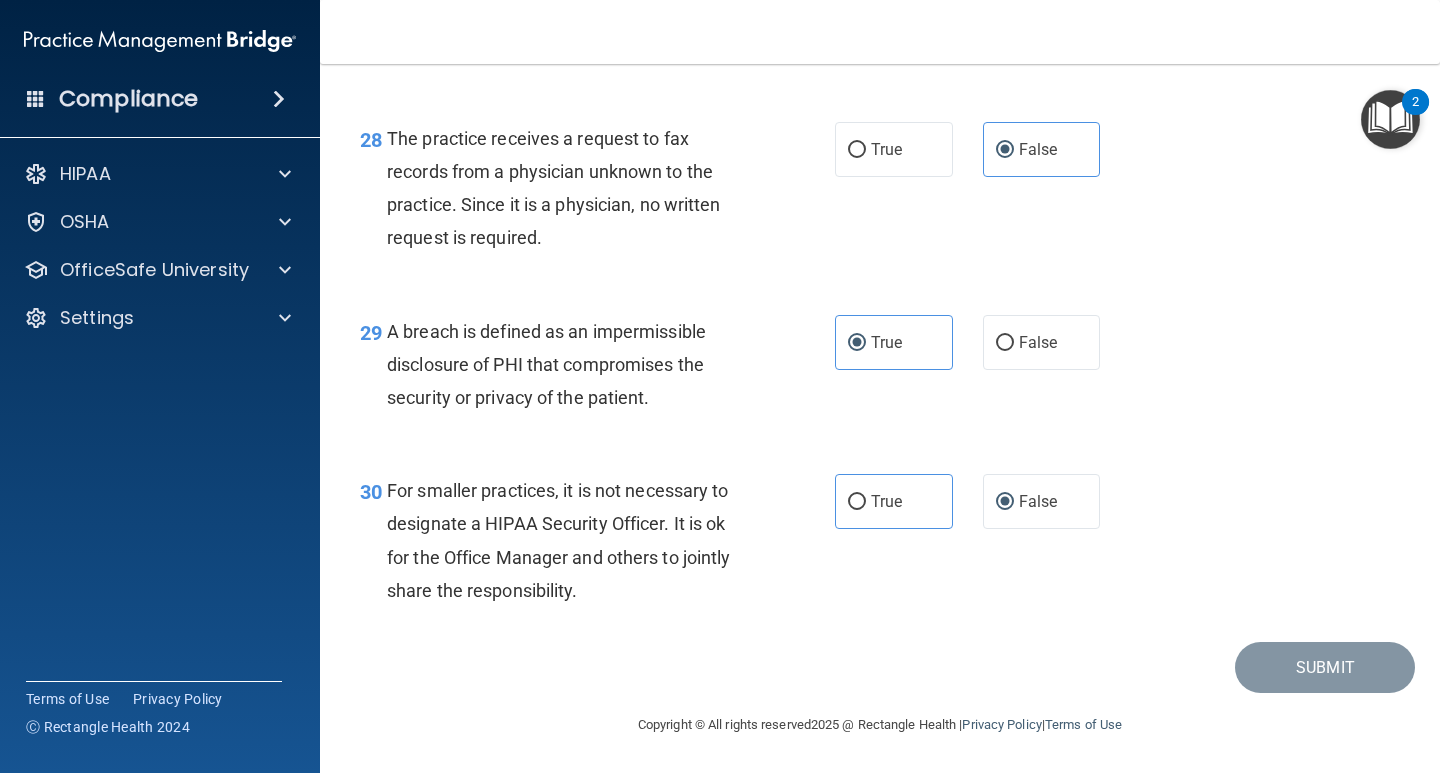 drag, startPoint x: 1148, startPoint y: 179, endPoint x: 1219, endPoint y: 167, distance: 72.00694 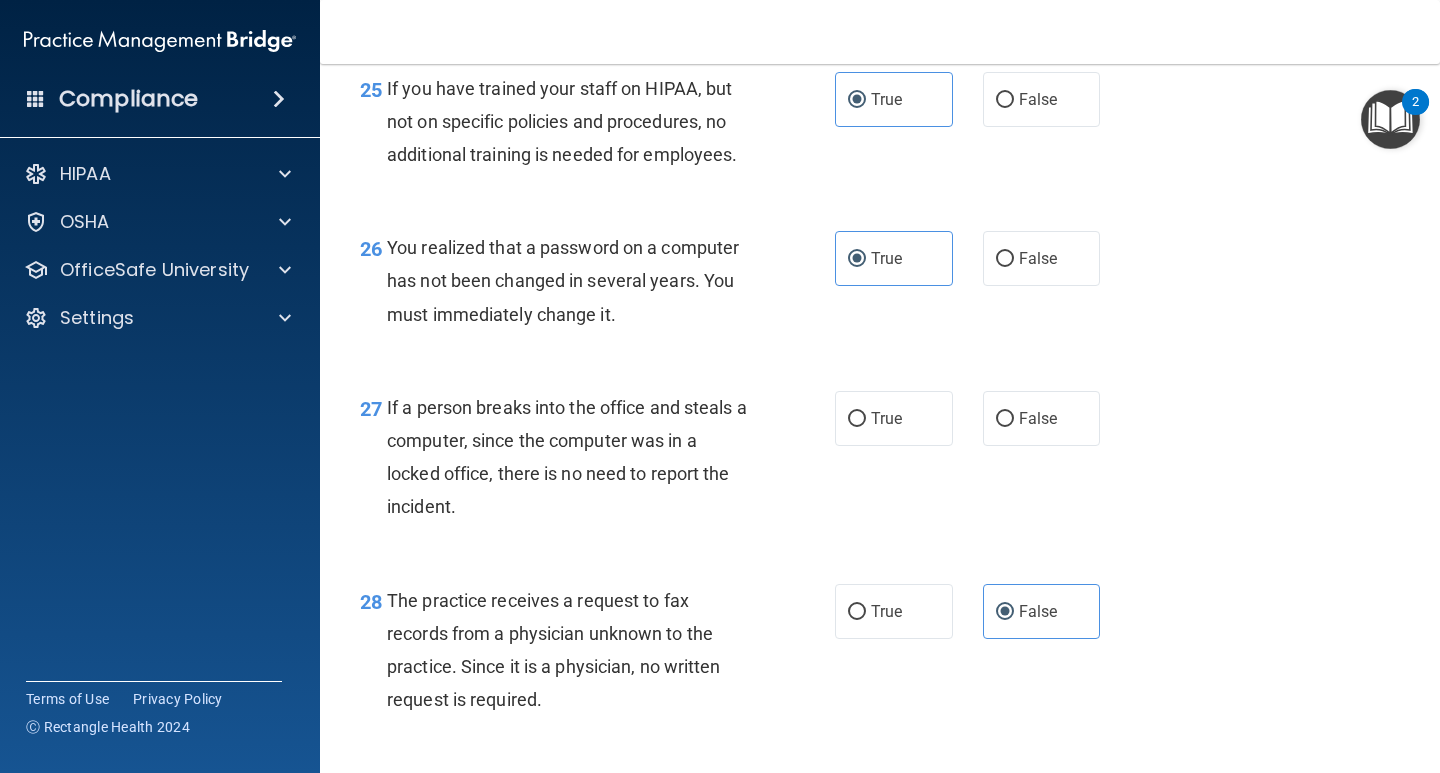 scroll, scrollTop: 4578, scrollLeft: 0, axis: vertical 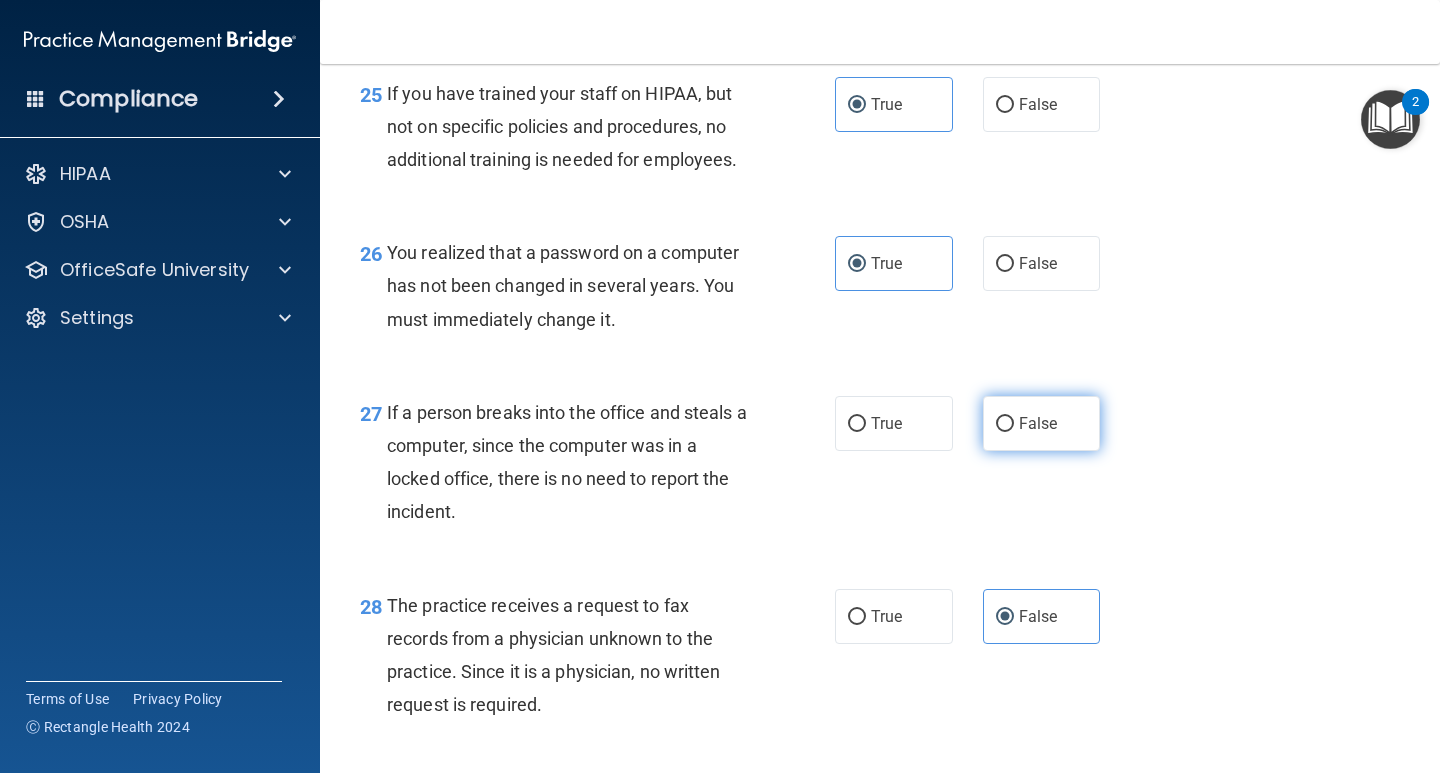 click on "False" at bounding box center [1005, 424] 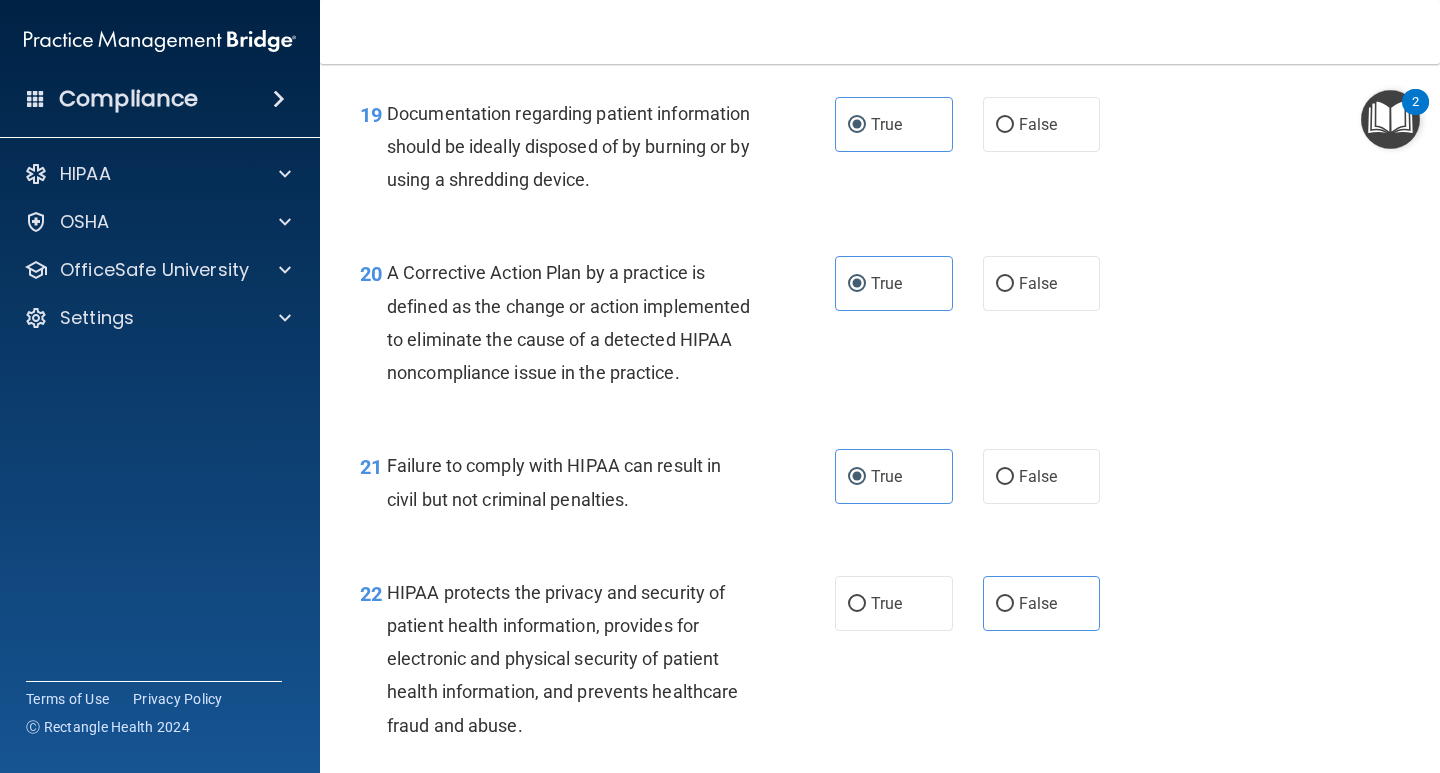 scroll, scrollTop: 3420, scrollLeft: 0, axis: vertical 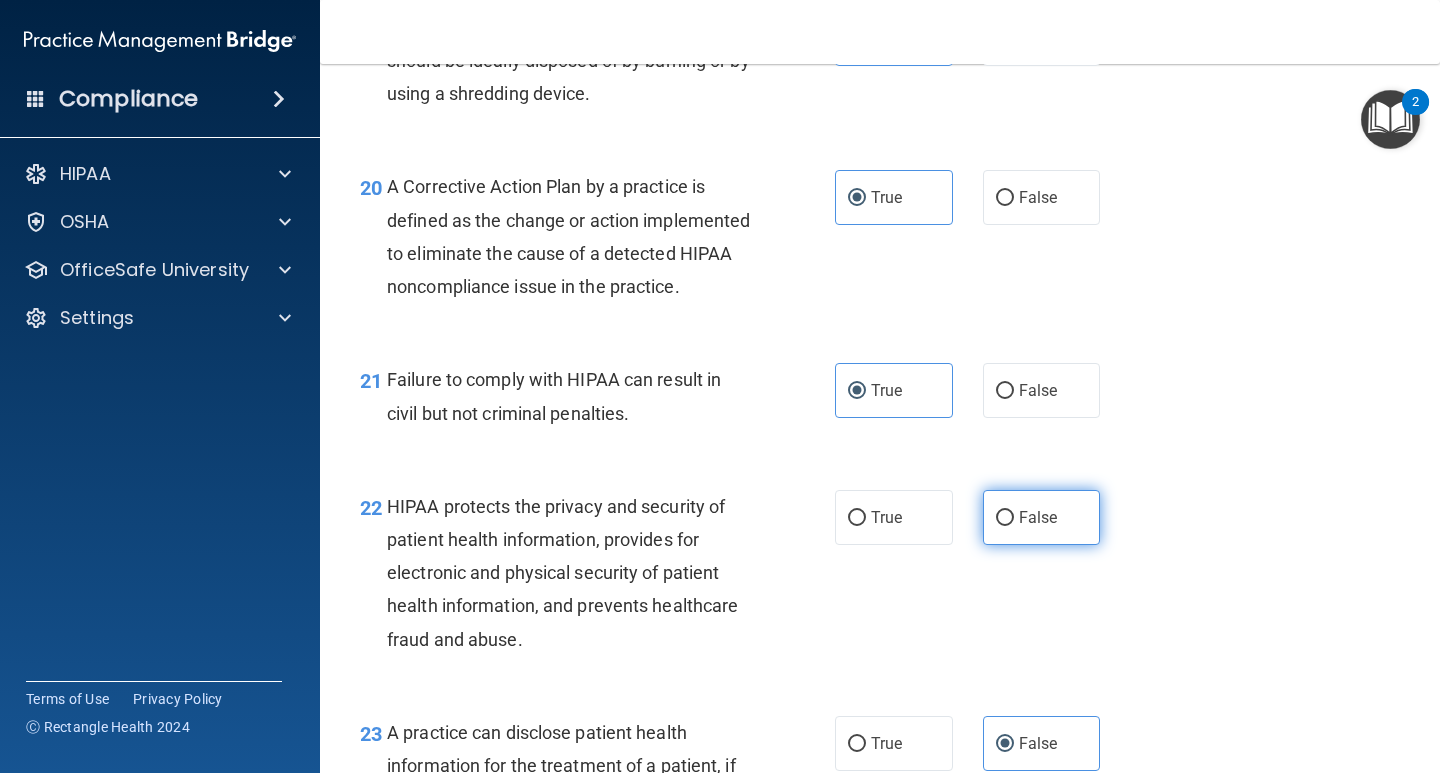 click on "False" at bounding box center [1005, 518] 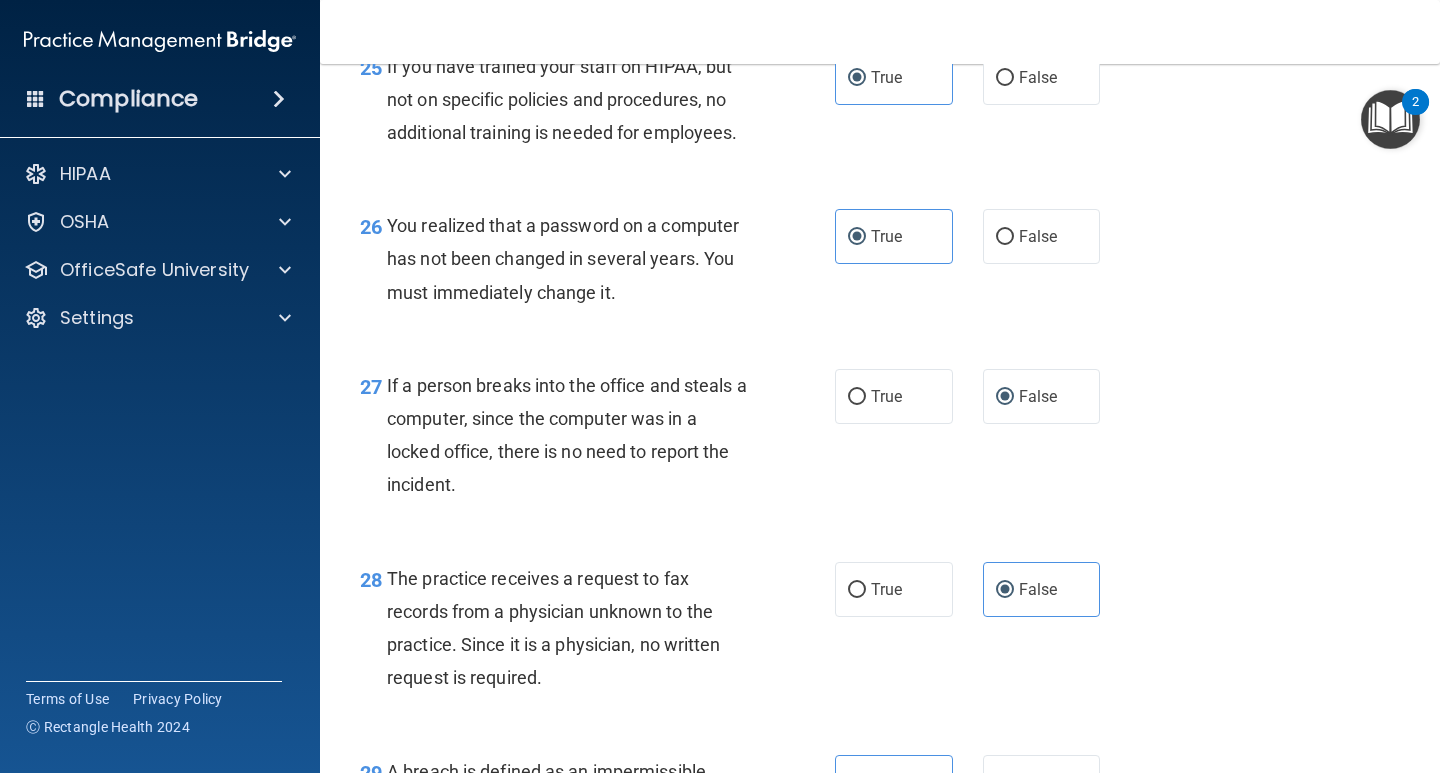 scroll, scrollTop: 5078, scrollLeft: 0, axis: vertical 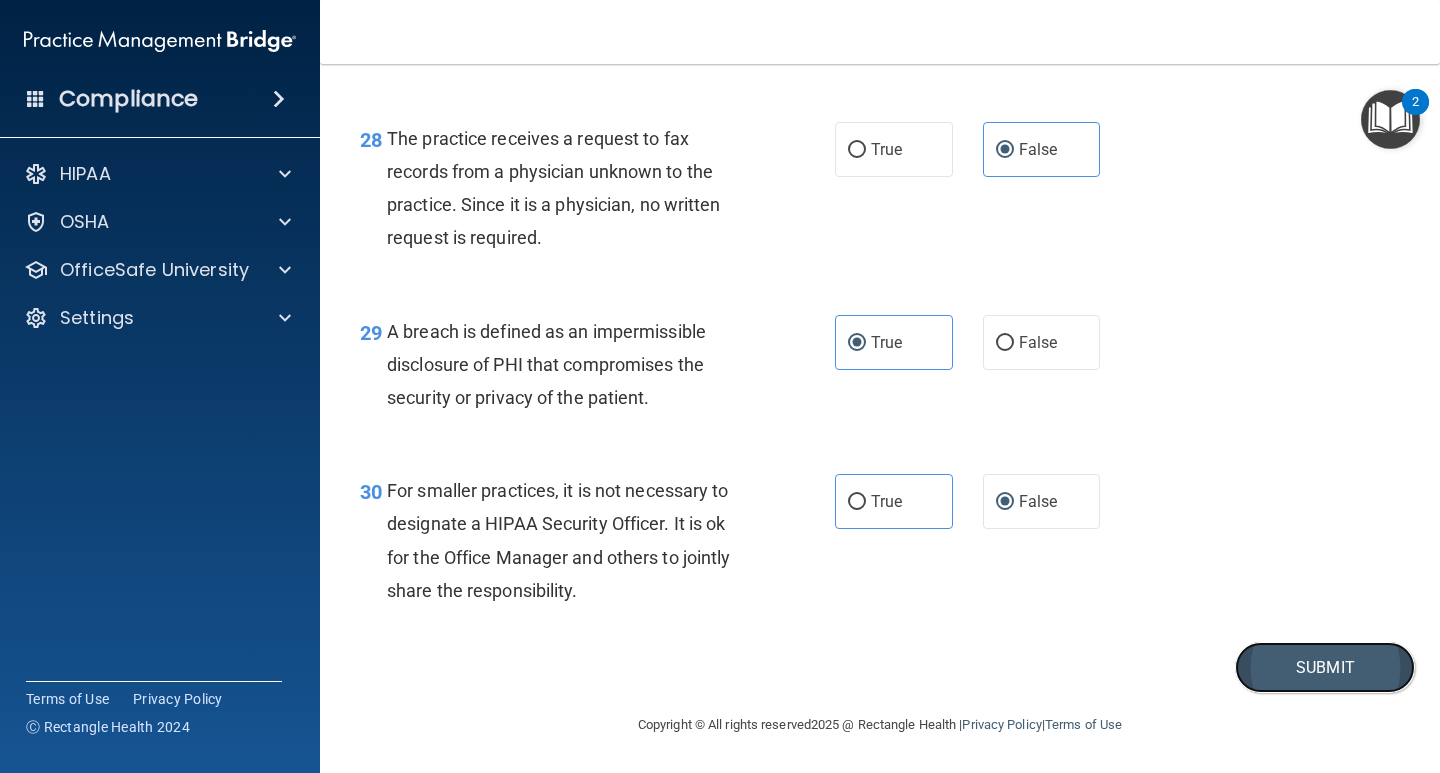 click on "Submit" at bounding box center (1325, 667) 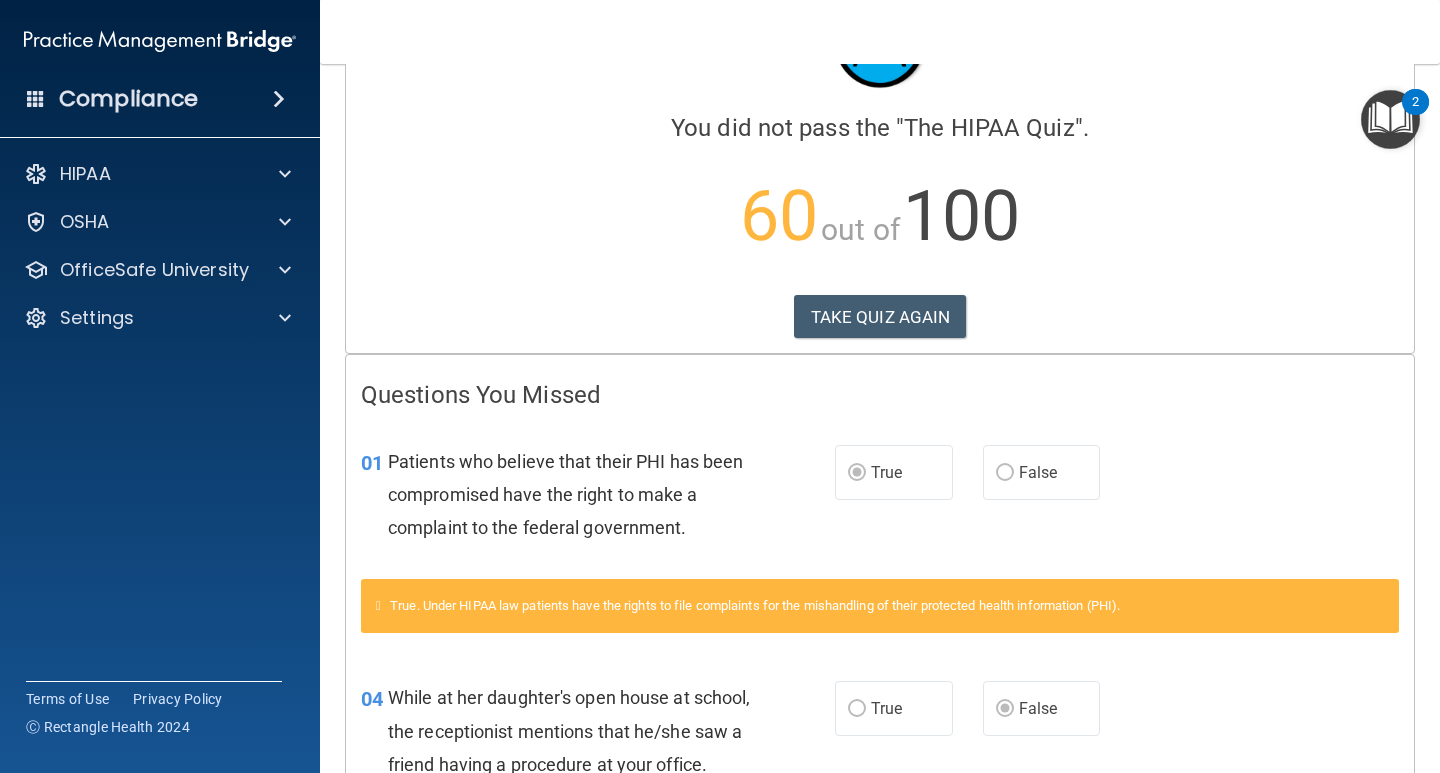 scroll, scrollTop: 0, scrollLeft: 0, axis: both 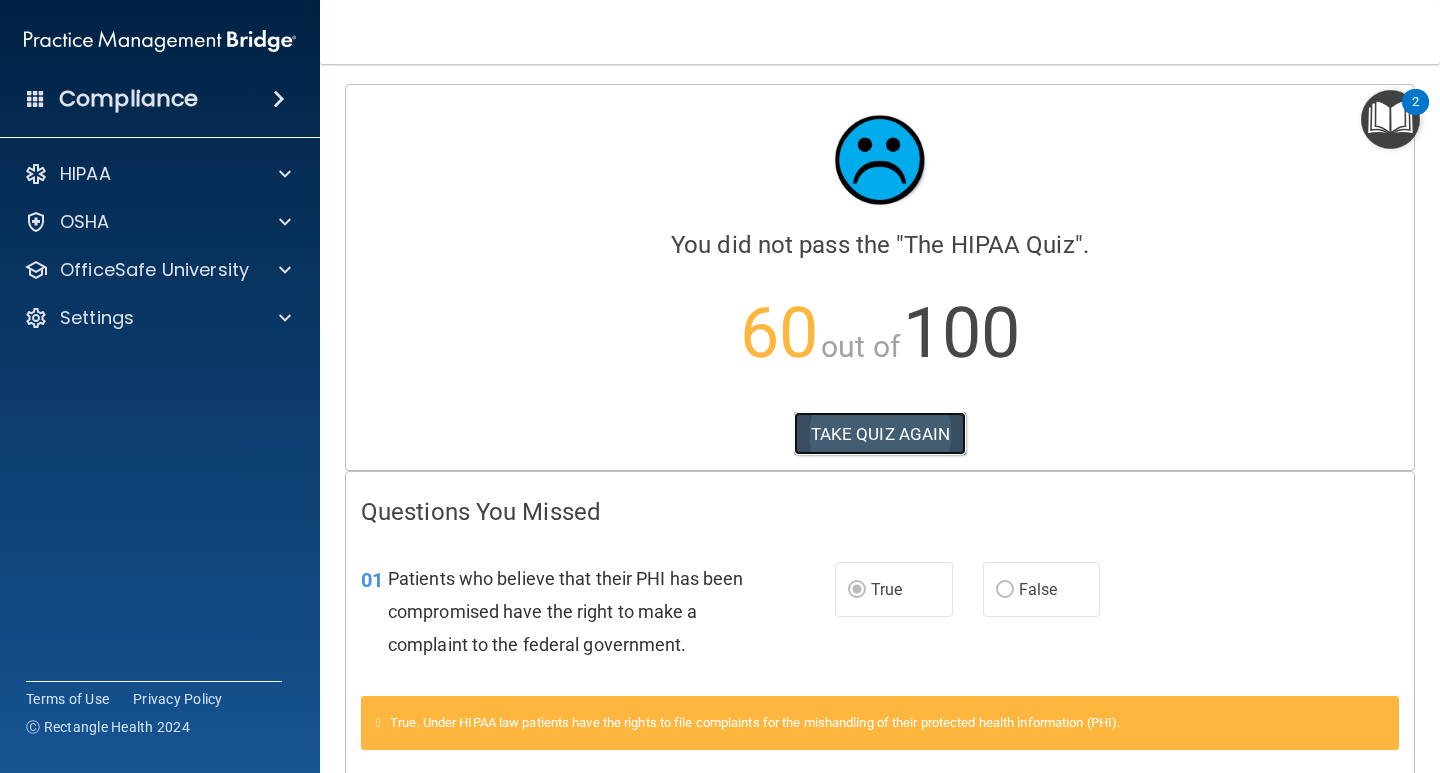 click on "TAKE QUIZ AGAIN" at bounding box center (880, 434) 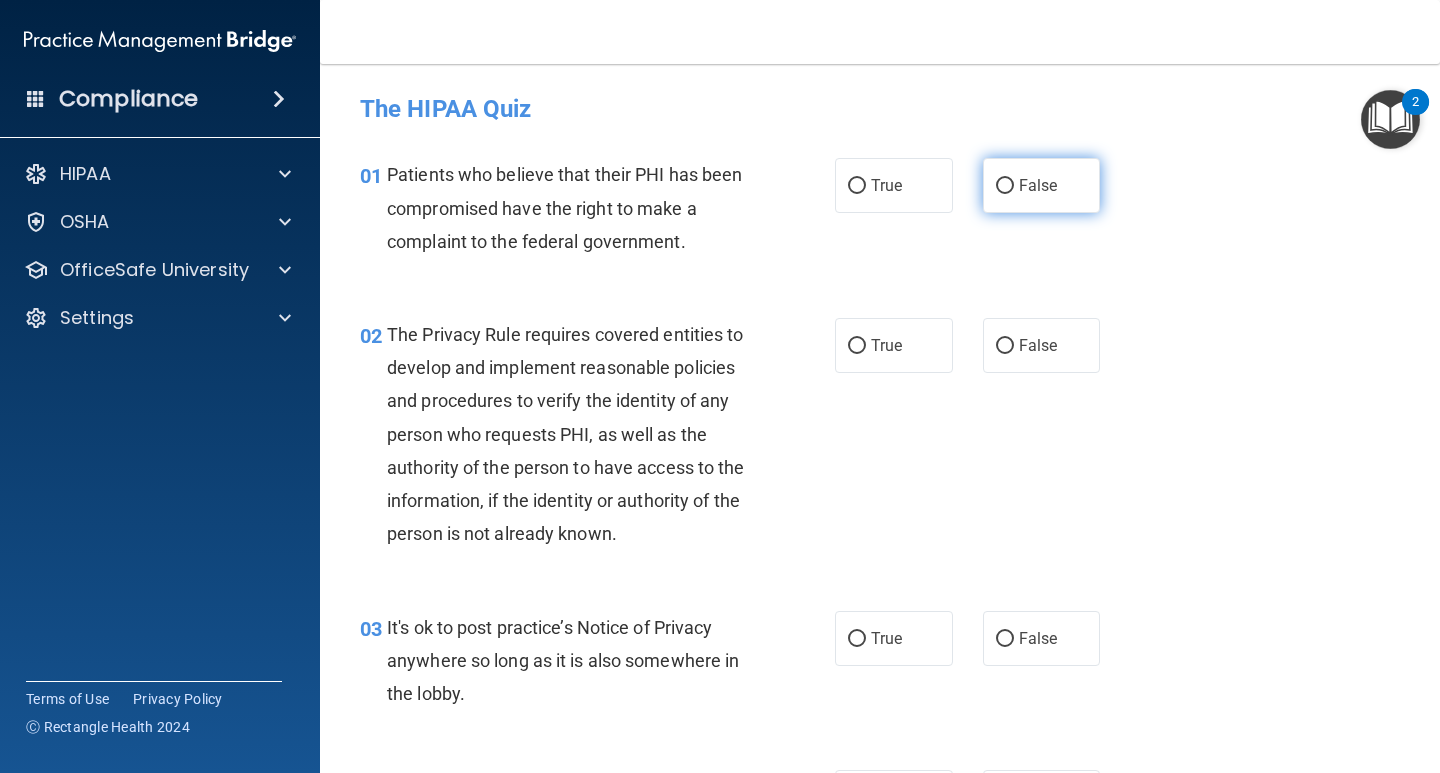 click on "False" at bounding box center (1005, 186) 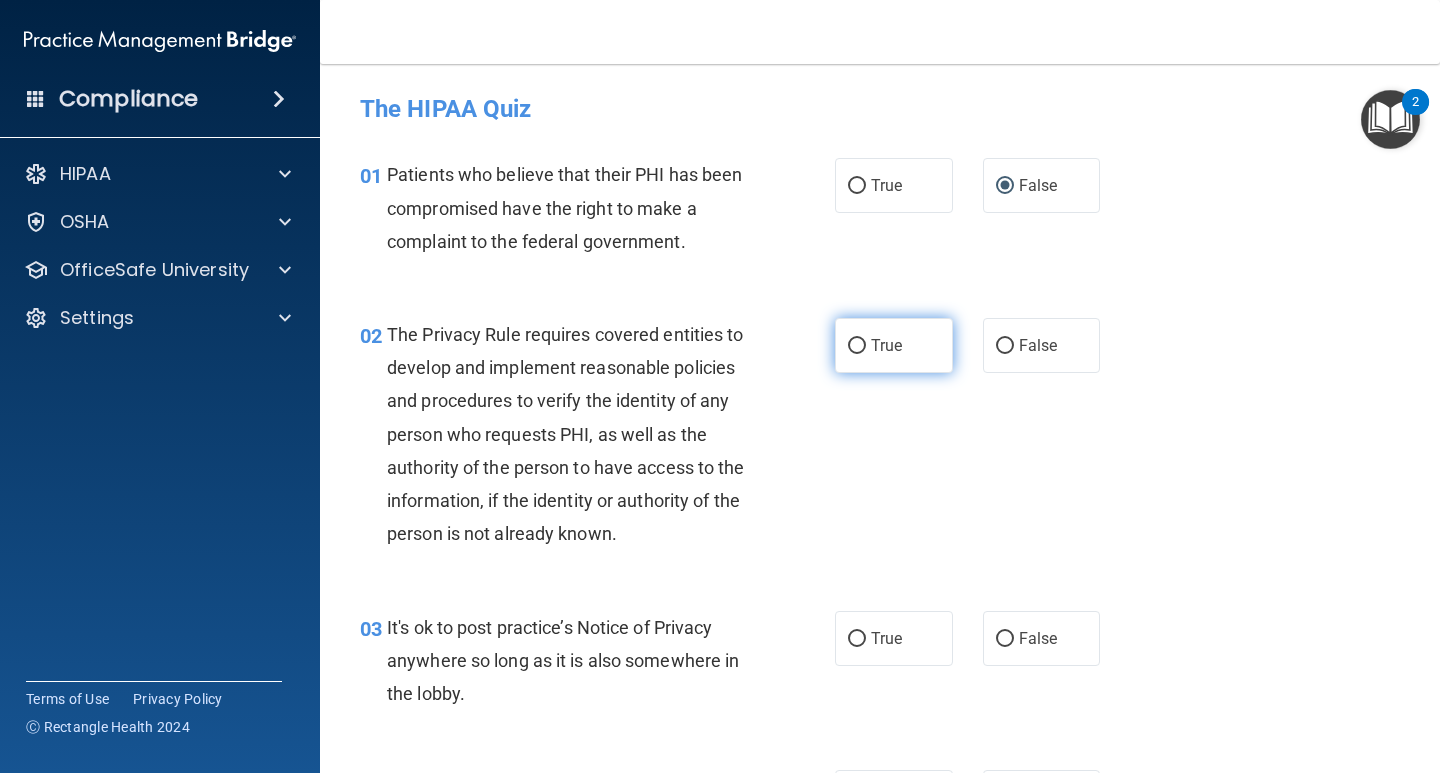 drag, startPoint x: 845, startPoint y: 346, endPoint x: 858, endPoint y: 359, distance: 18.384777 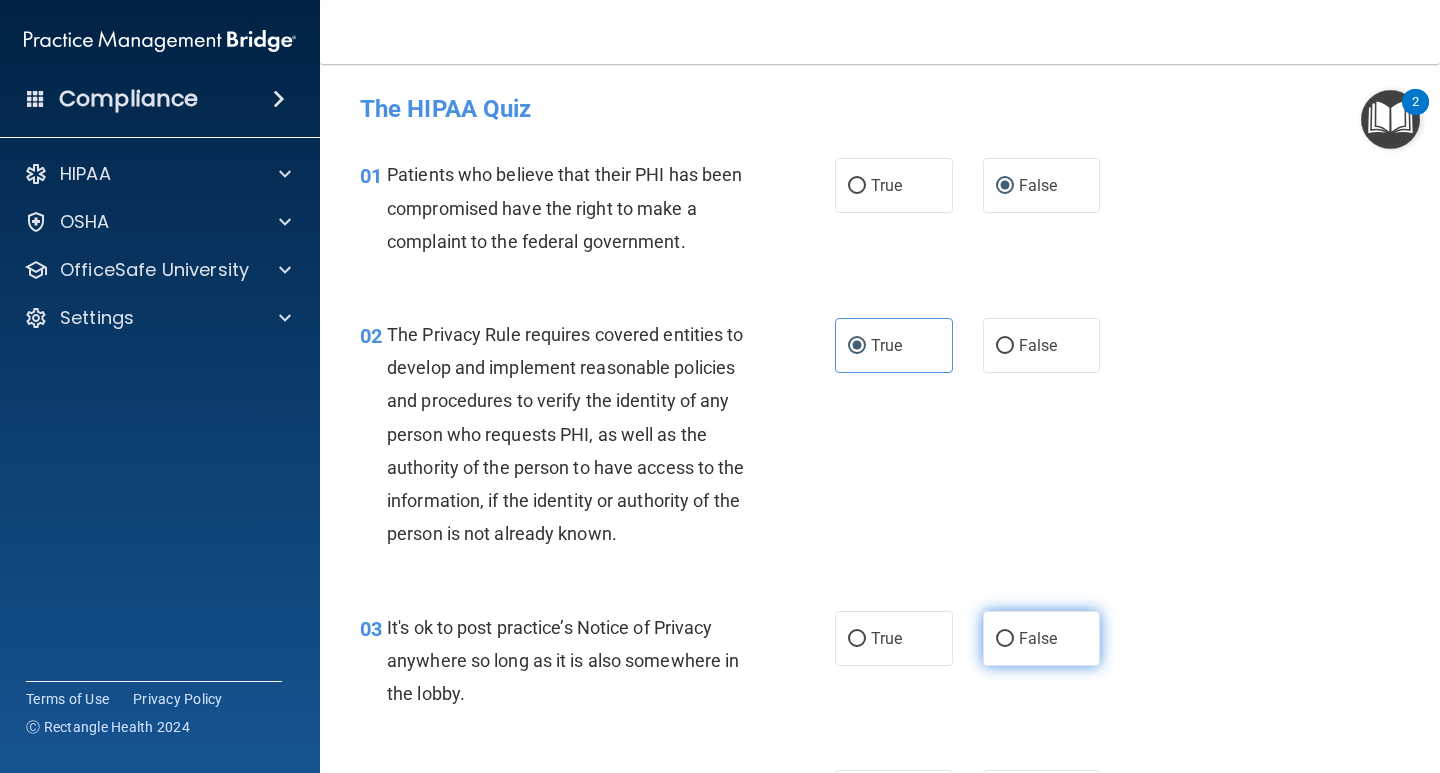 click on "False" at bounding box center (1005, 639) 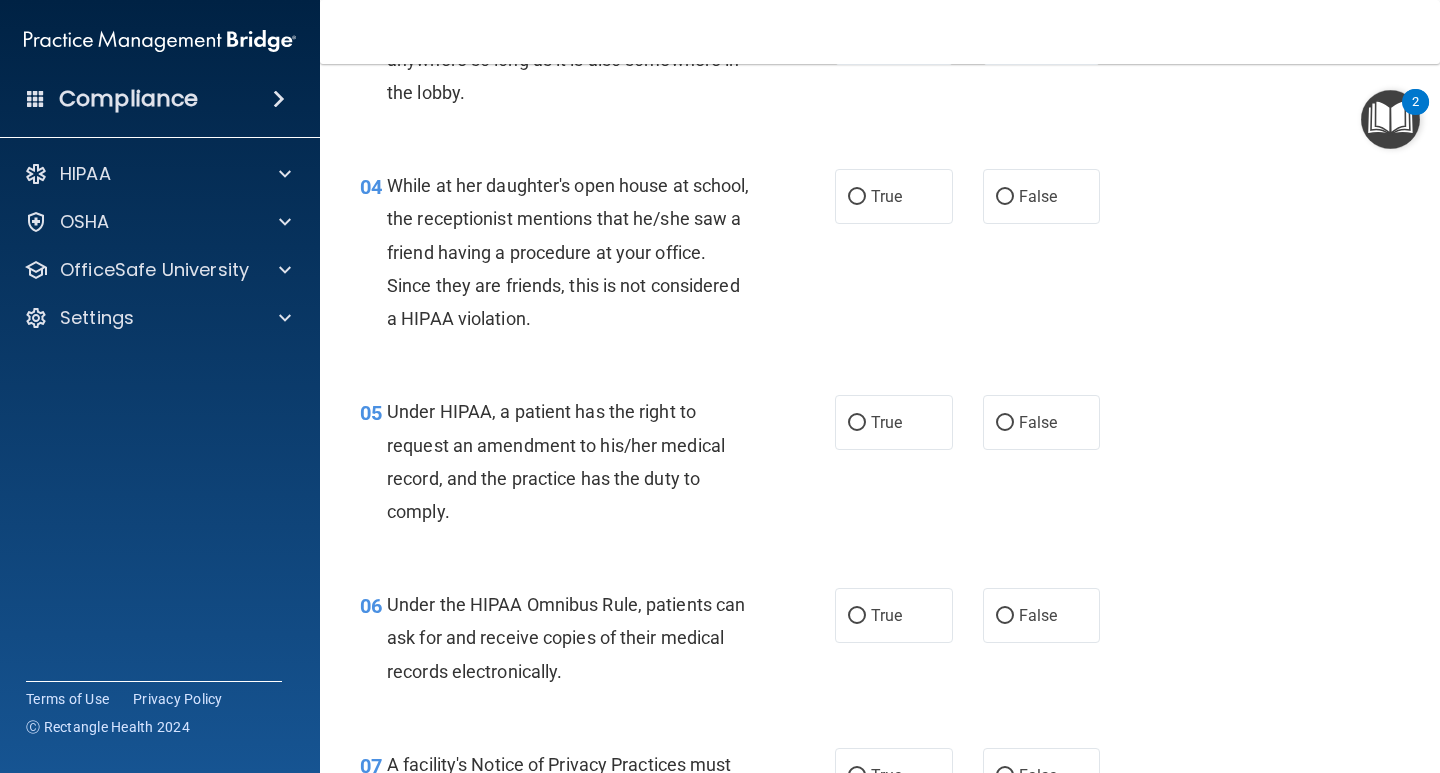 scroll, scrollTop: 610, scrollLeft: 0, axis: vertical 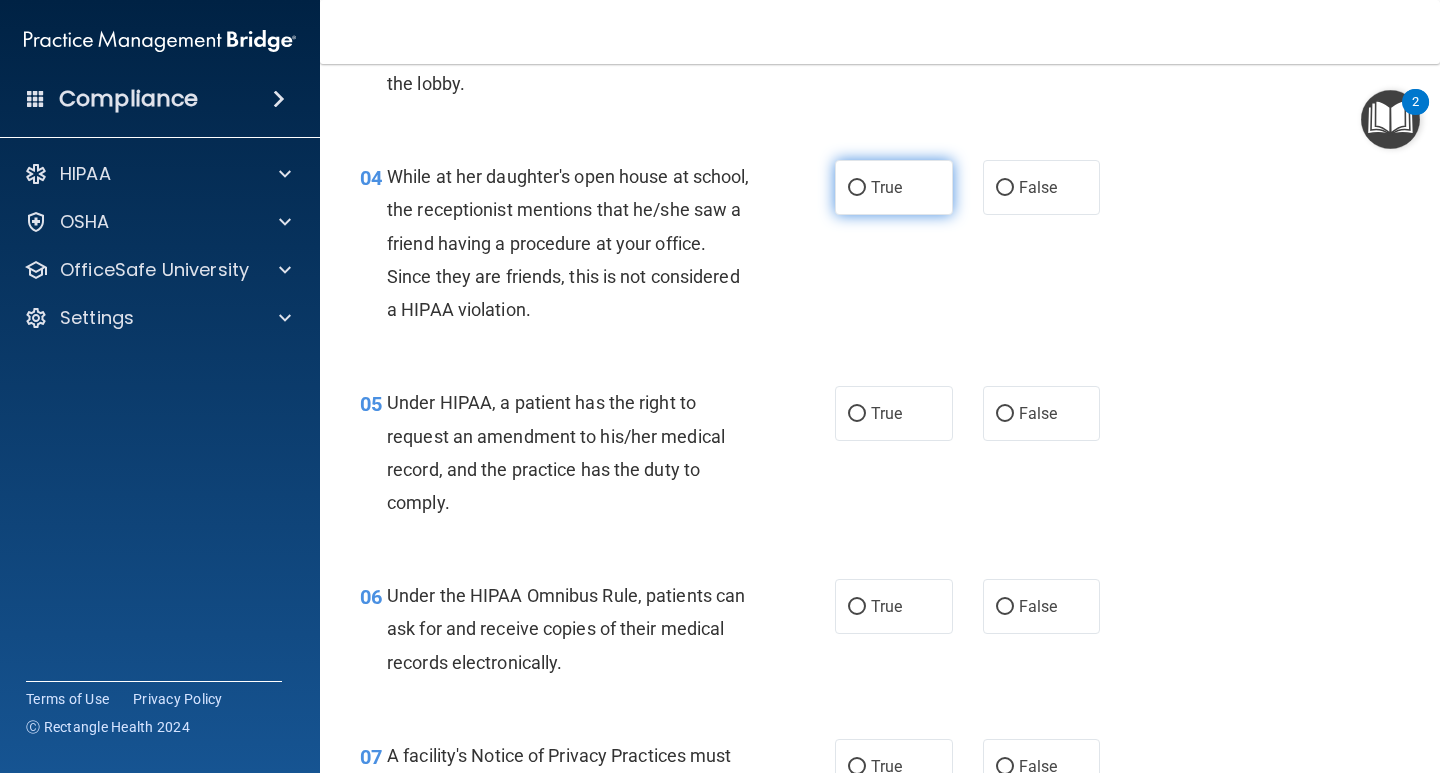 click on "True" at bounding box center (857, 188) 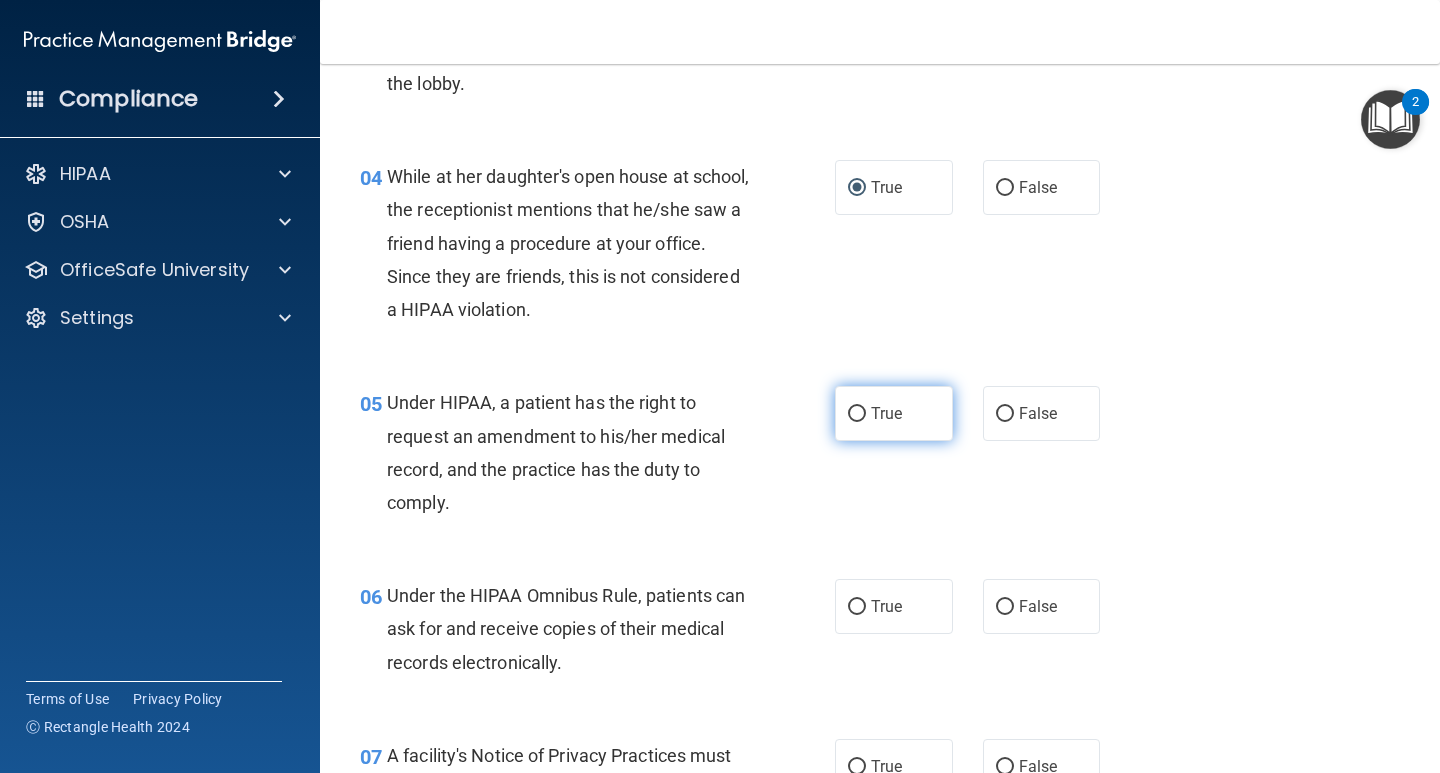 click on "True" at bounding box center [857, 414] 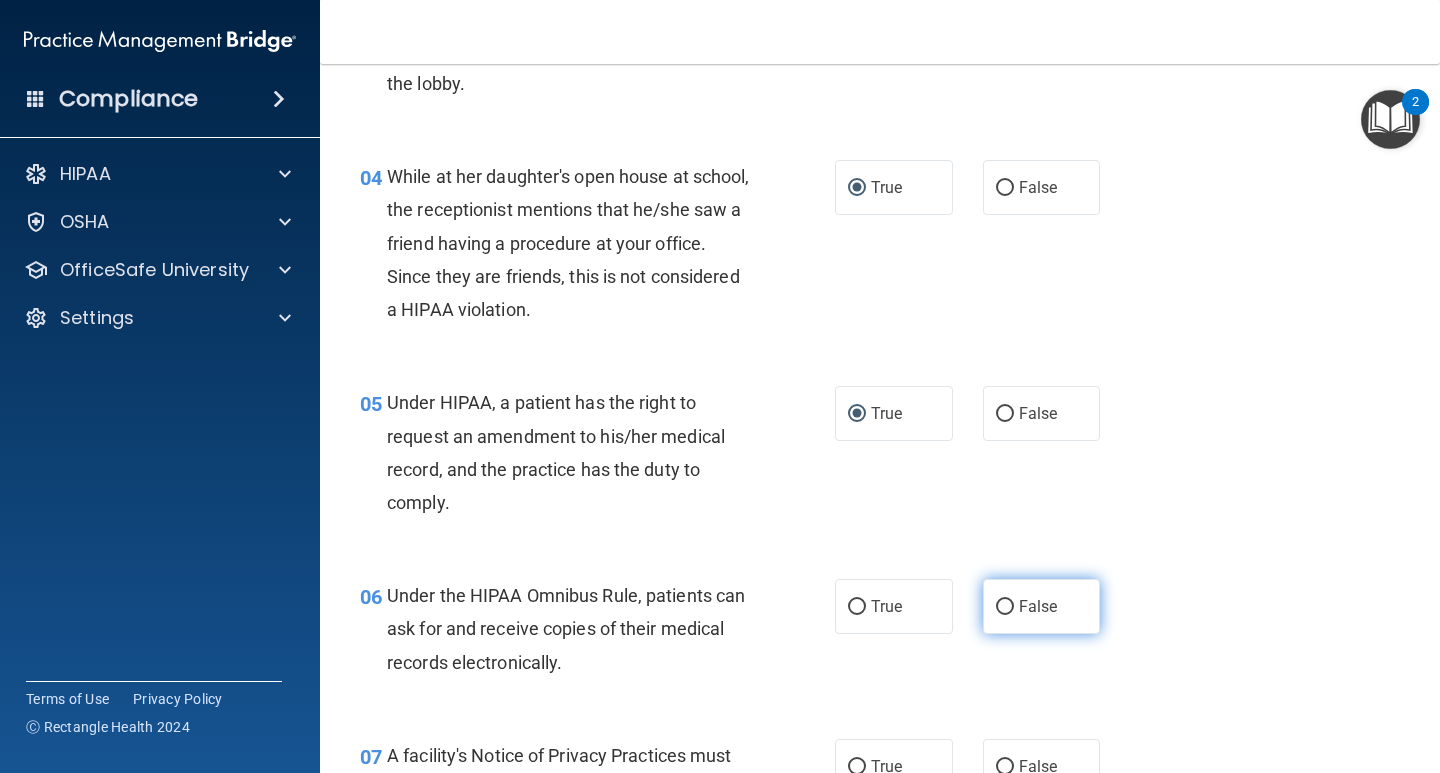 click on "False" at bounding box center [1042, 606] 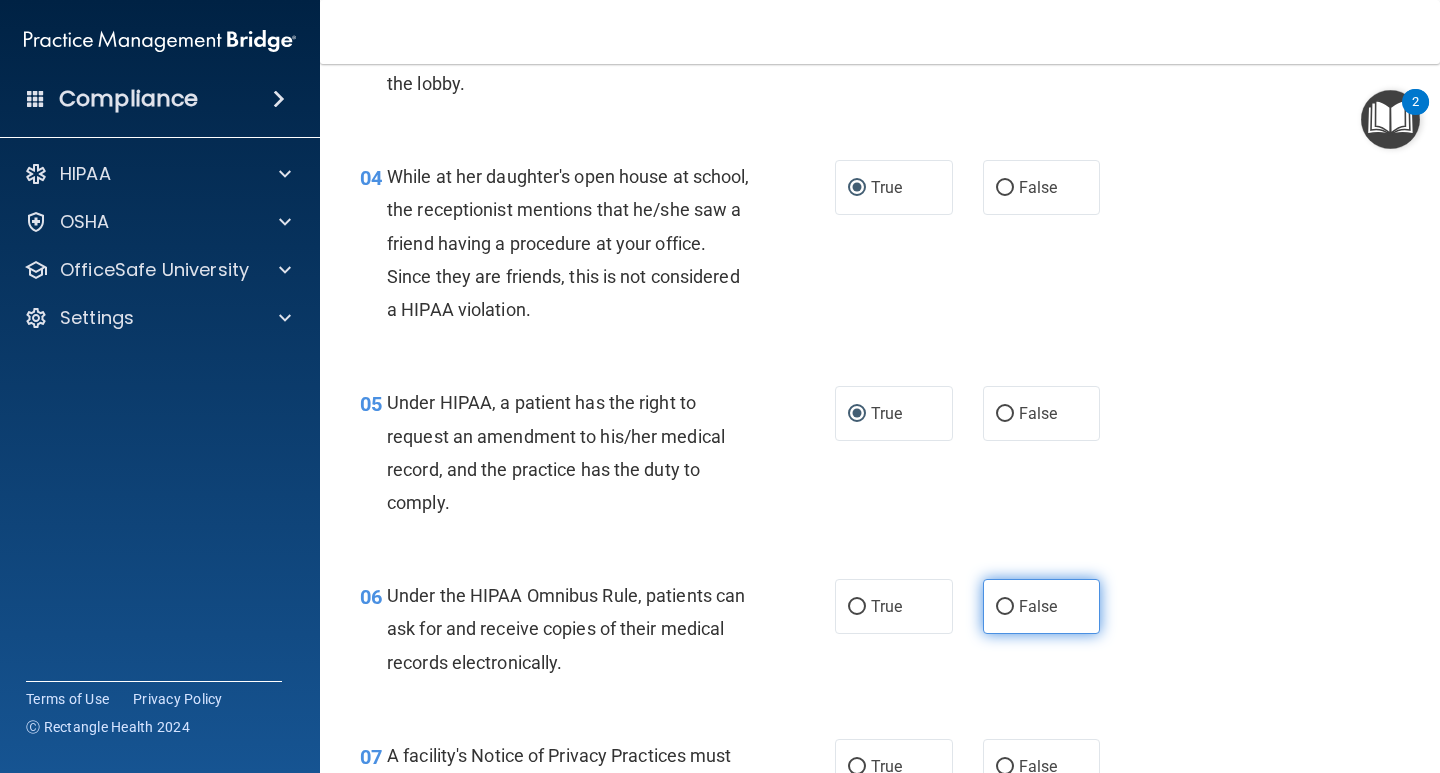 click on "False" at bounding box center [1005, 607] 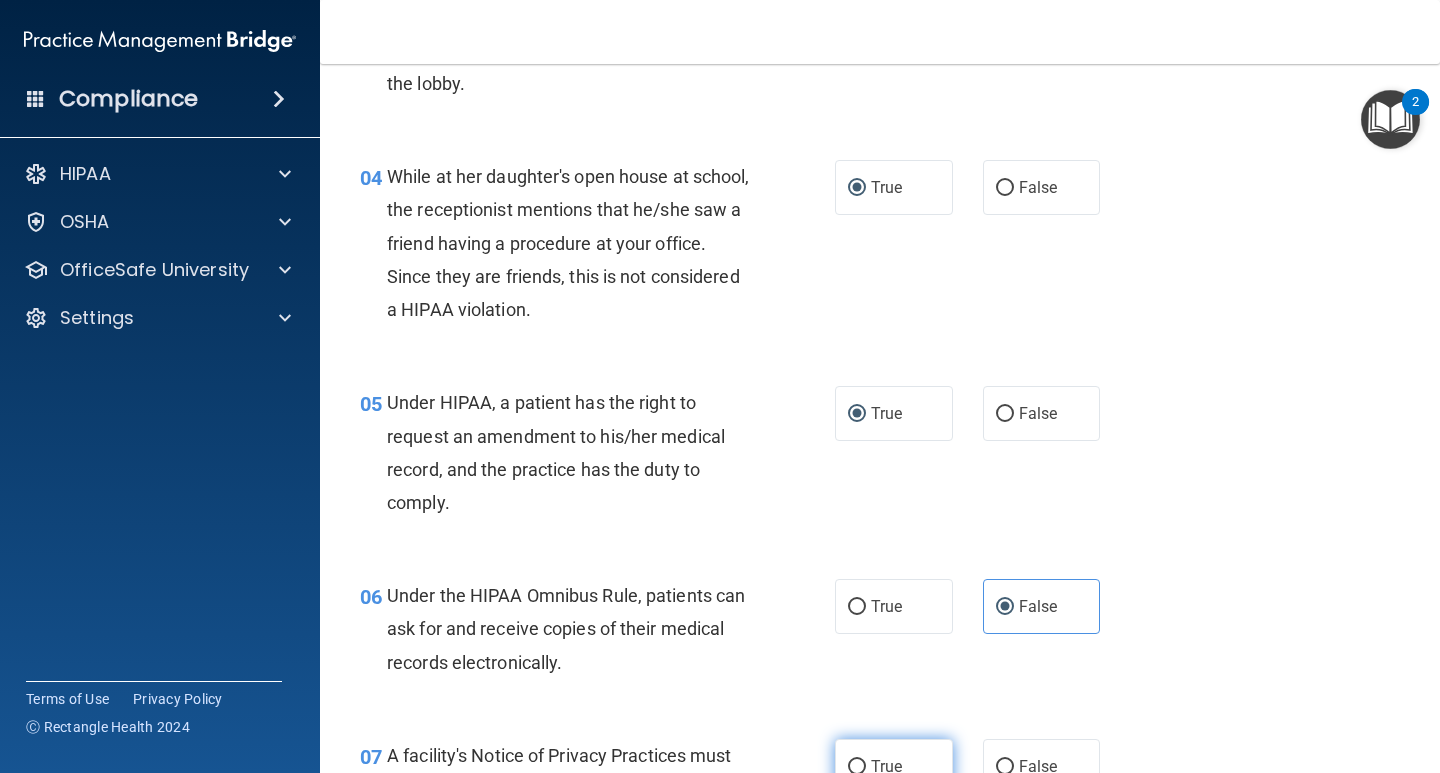 click on "True" at bounding box center (857, 767) 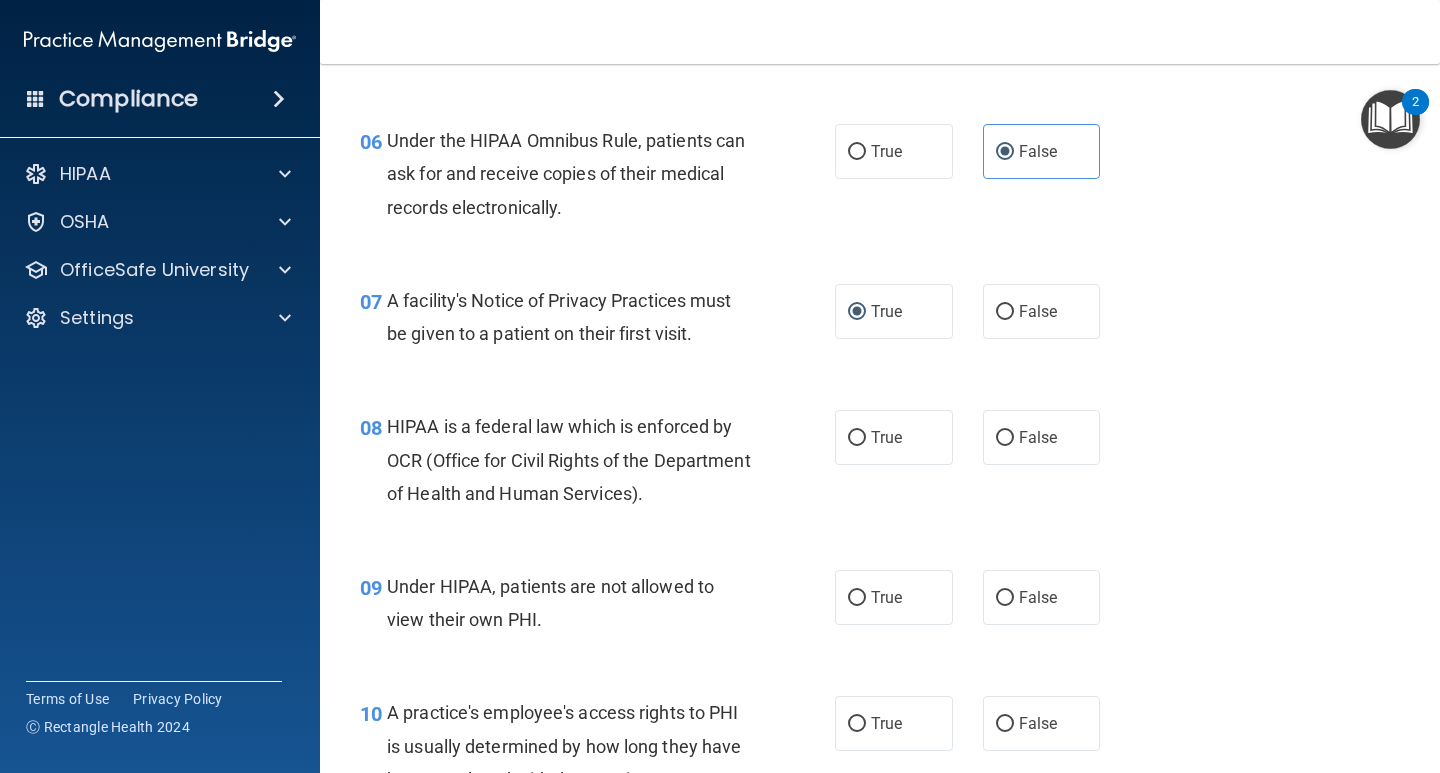 scroll, scrollTop: 1108, scrollLeft: 0, axis: vertical 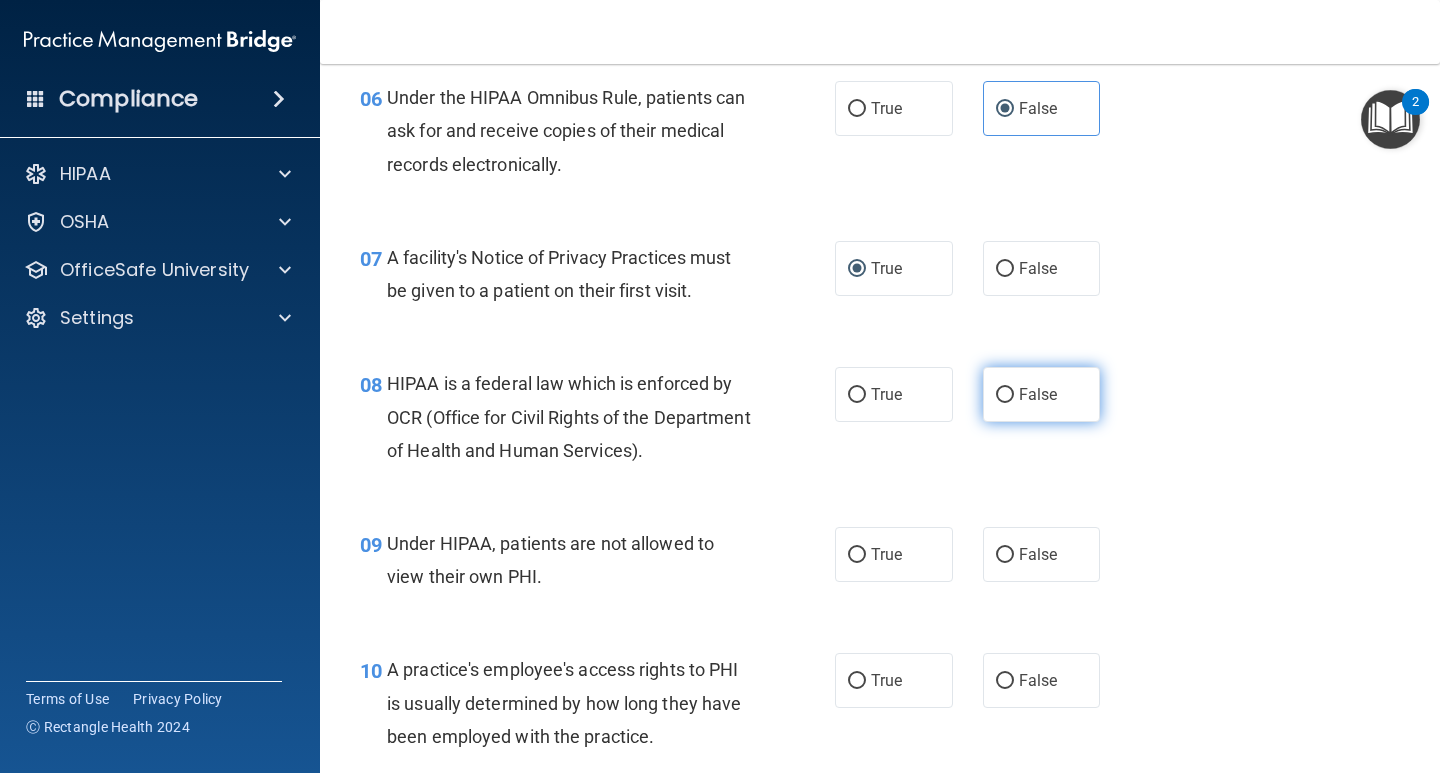 click on "False" at bounding box center (1005, 395) 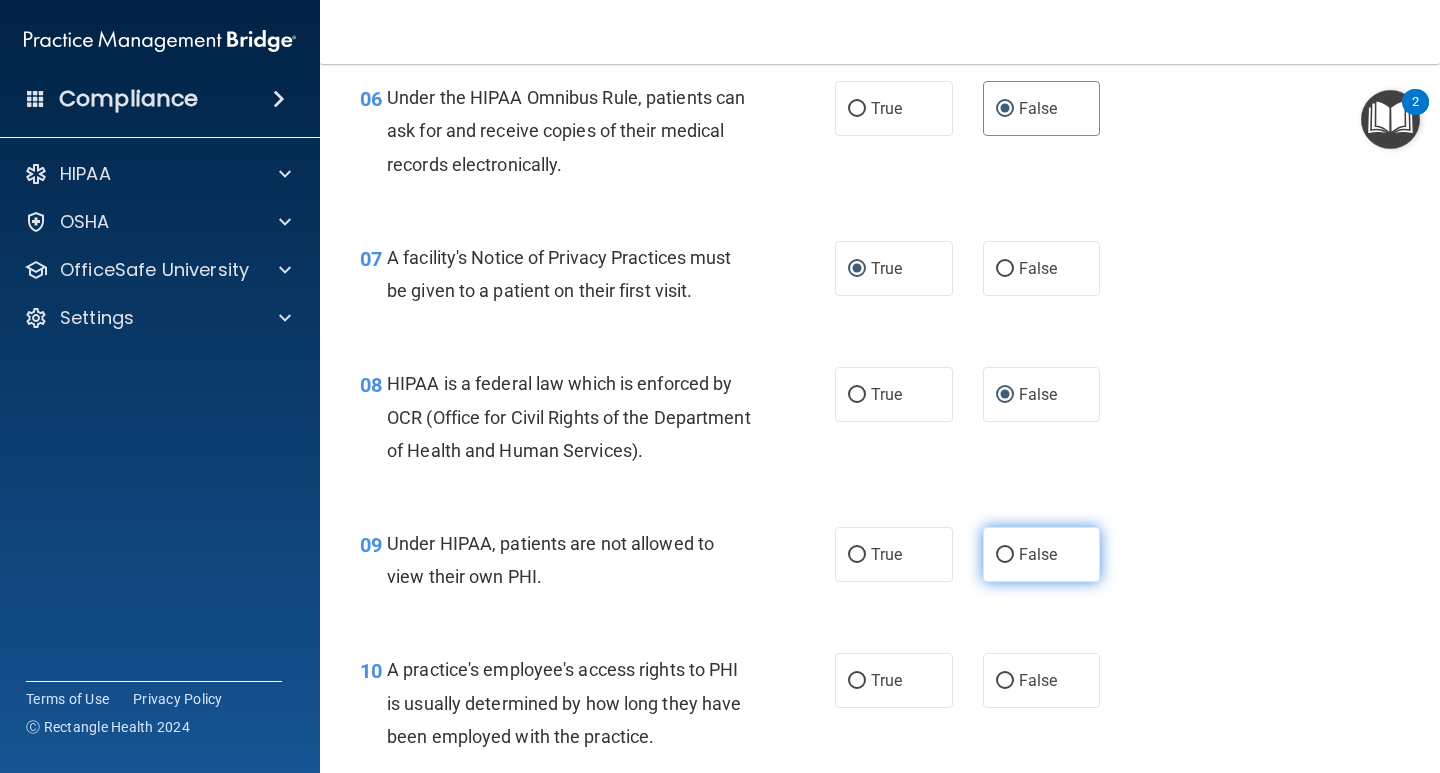click on "False" at bounding box center (1005, 555) 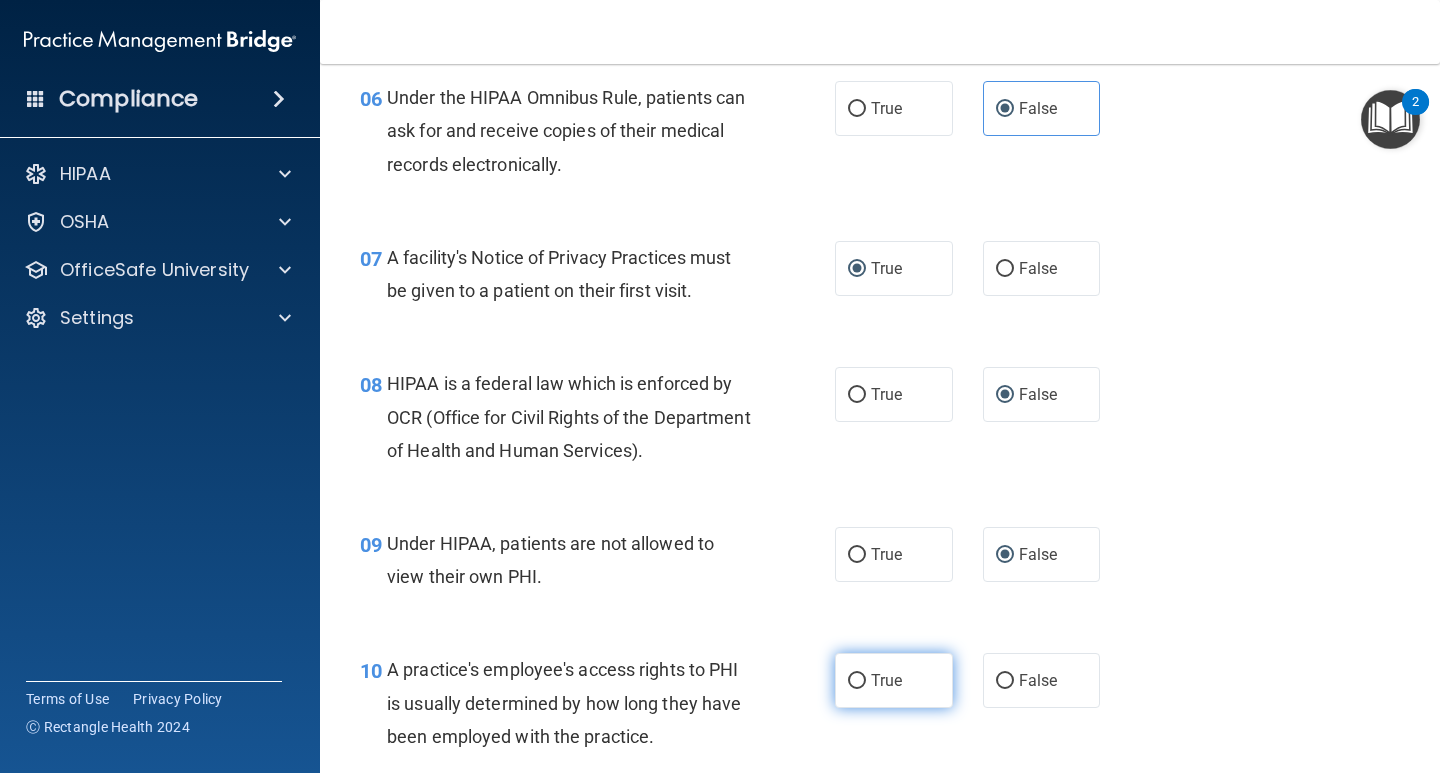 click on "True" at bounding box center (857, 681) 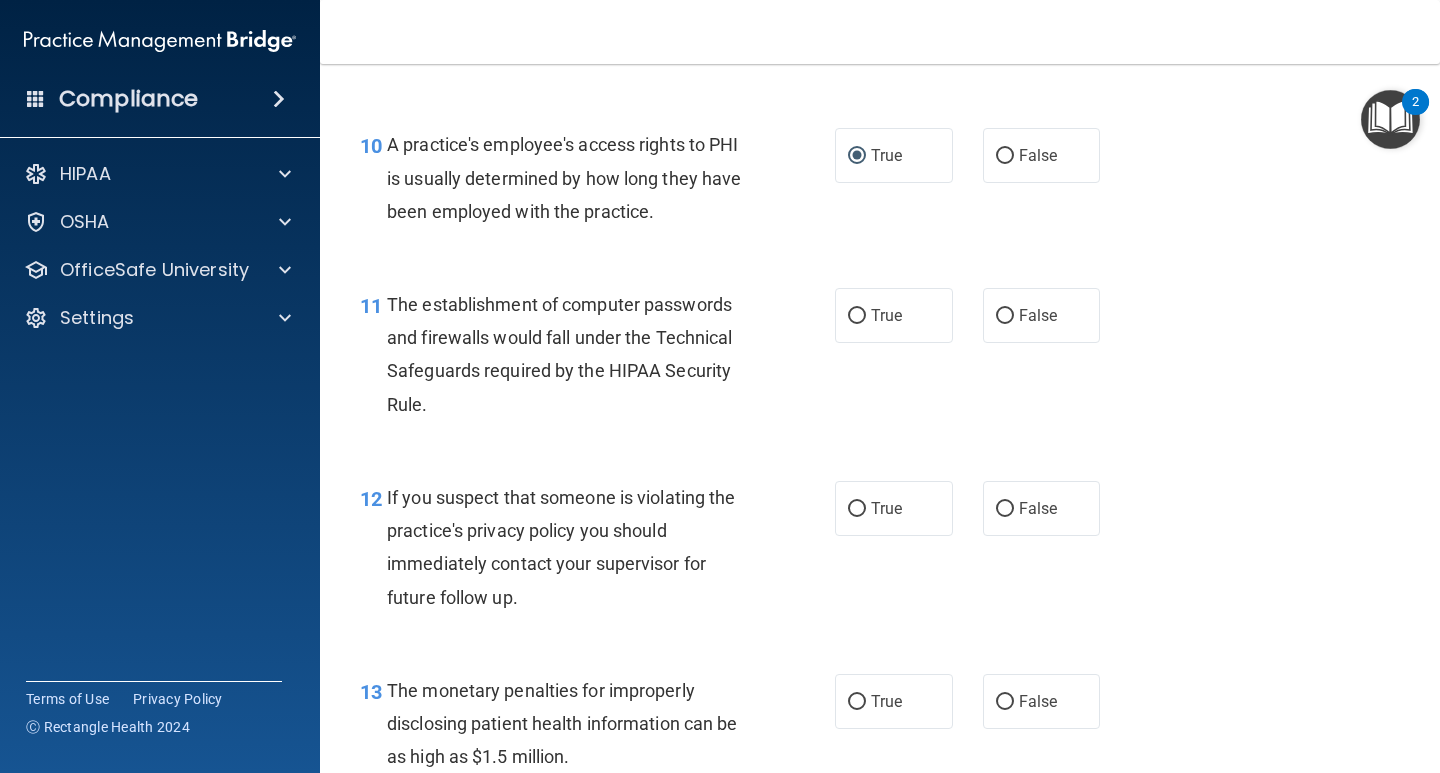 scroll, scrollTop: 1641, scrollLeft: 0, axis: vertical 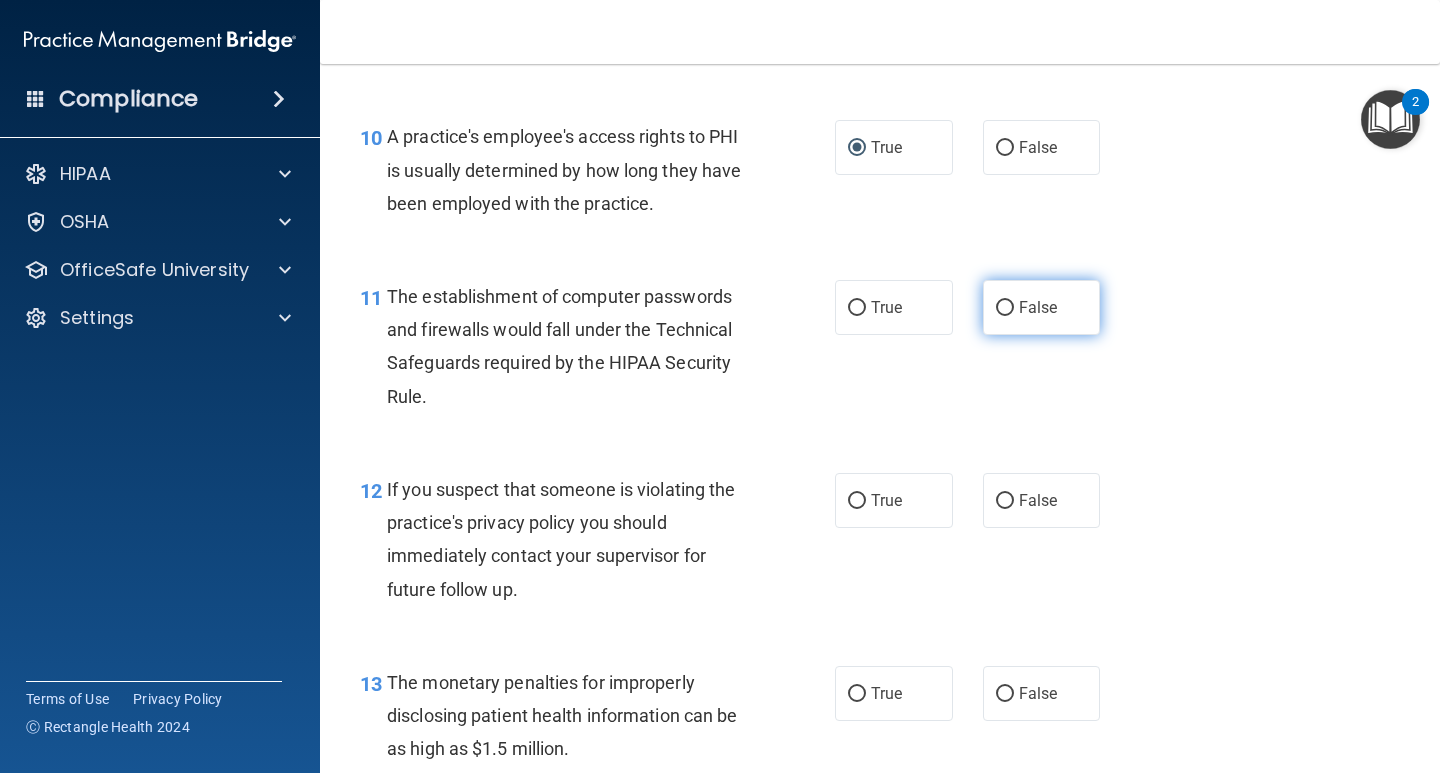 click on "False" at bounding box center (1005, 308) 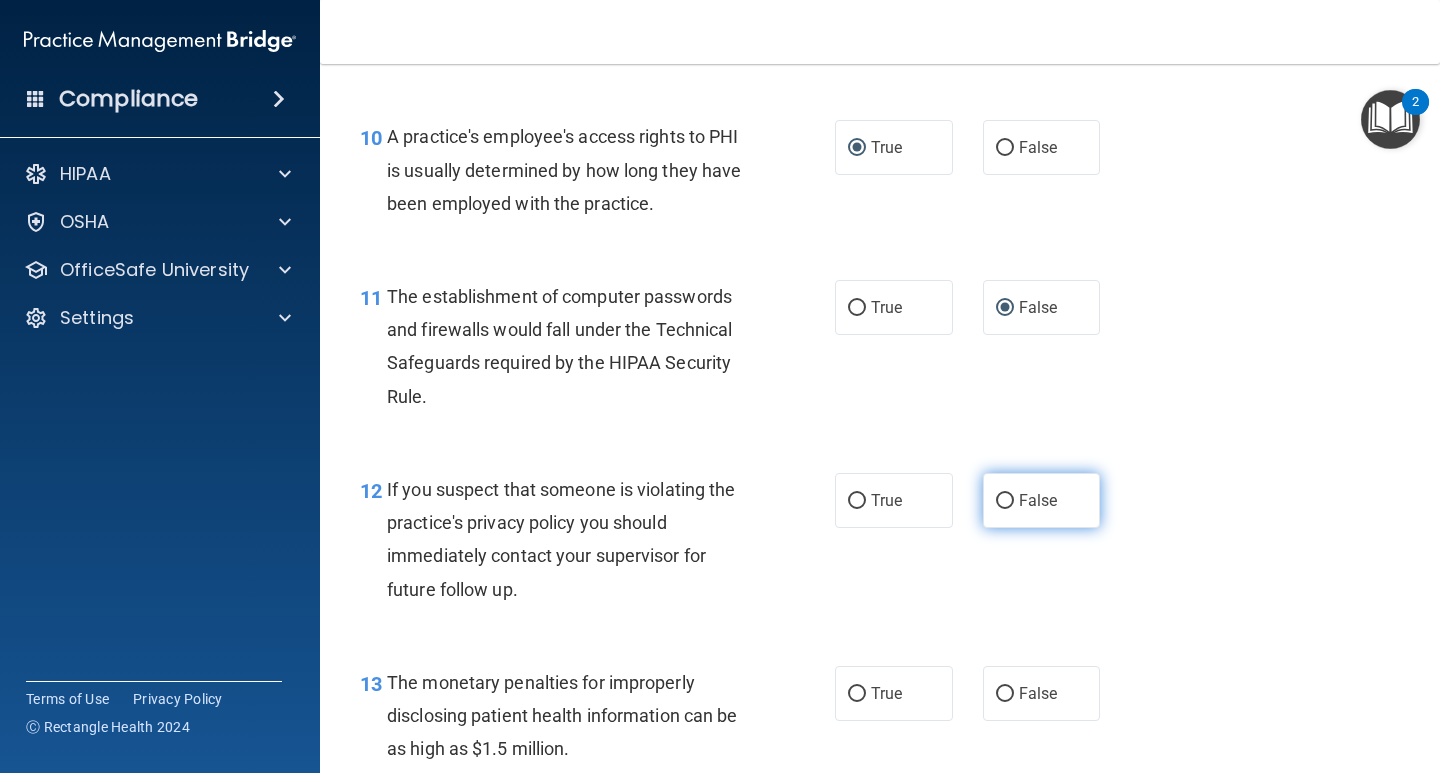 click on "False" at bounding box center (1042, 500) 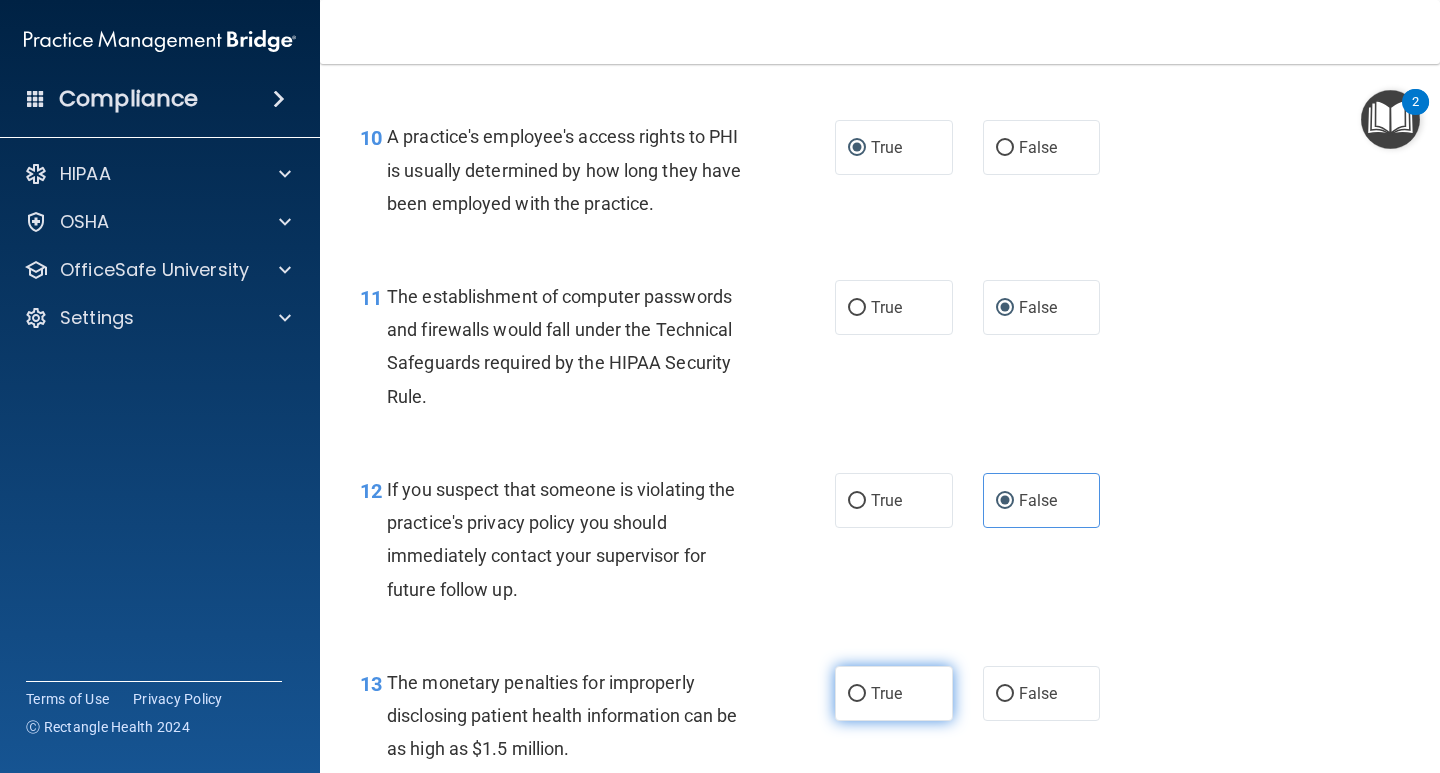 drag, startPoint x: 854, startPoint y: 688, endPoint x: 874, endPoint y: 682, distance: 20.880613 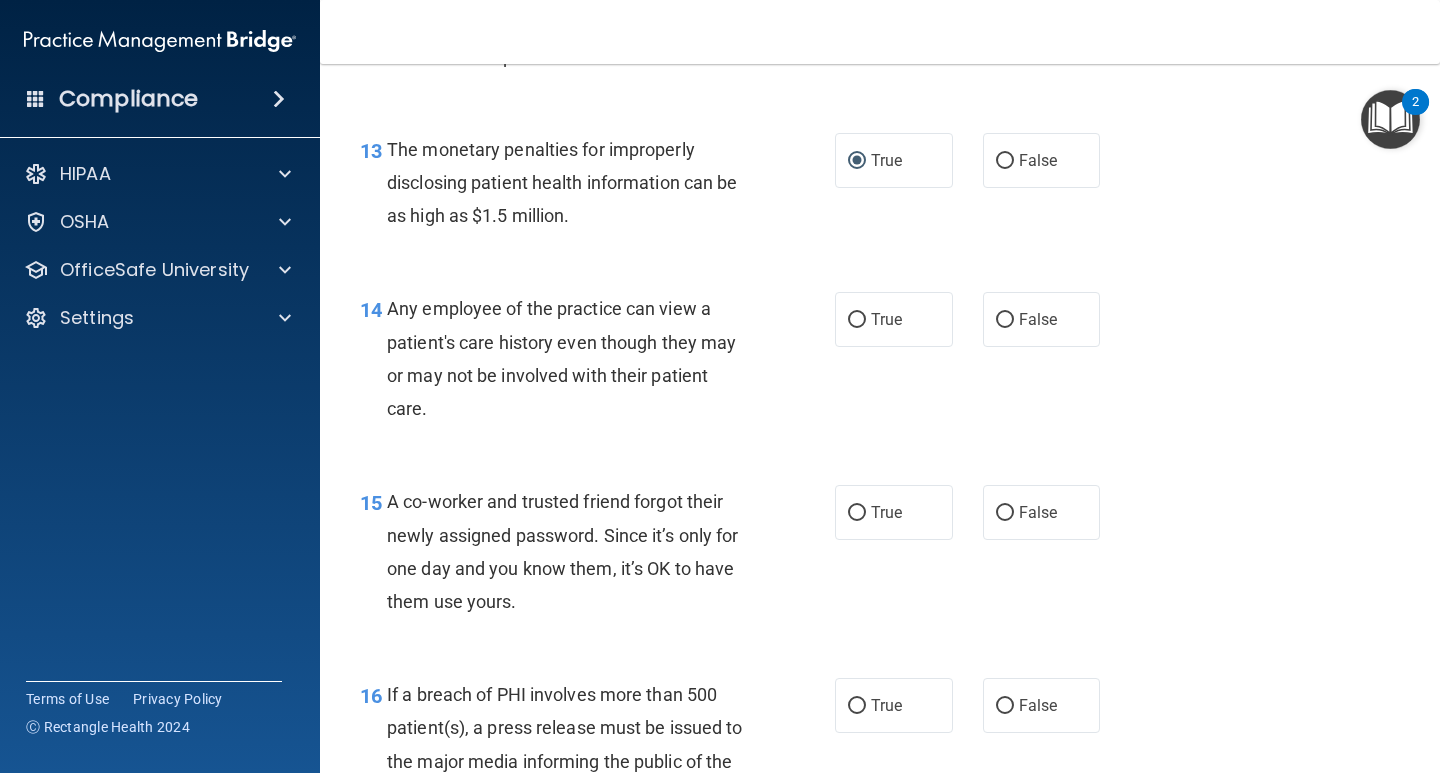scroll, scrollTop: 2200, scrollLeft: 0, axis: vertical 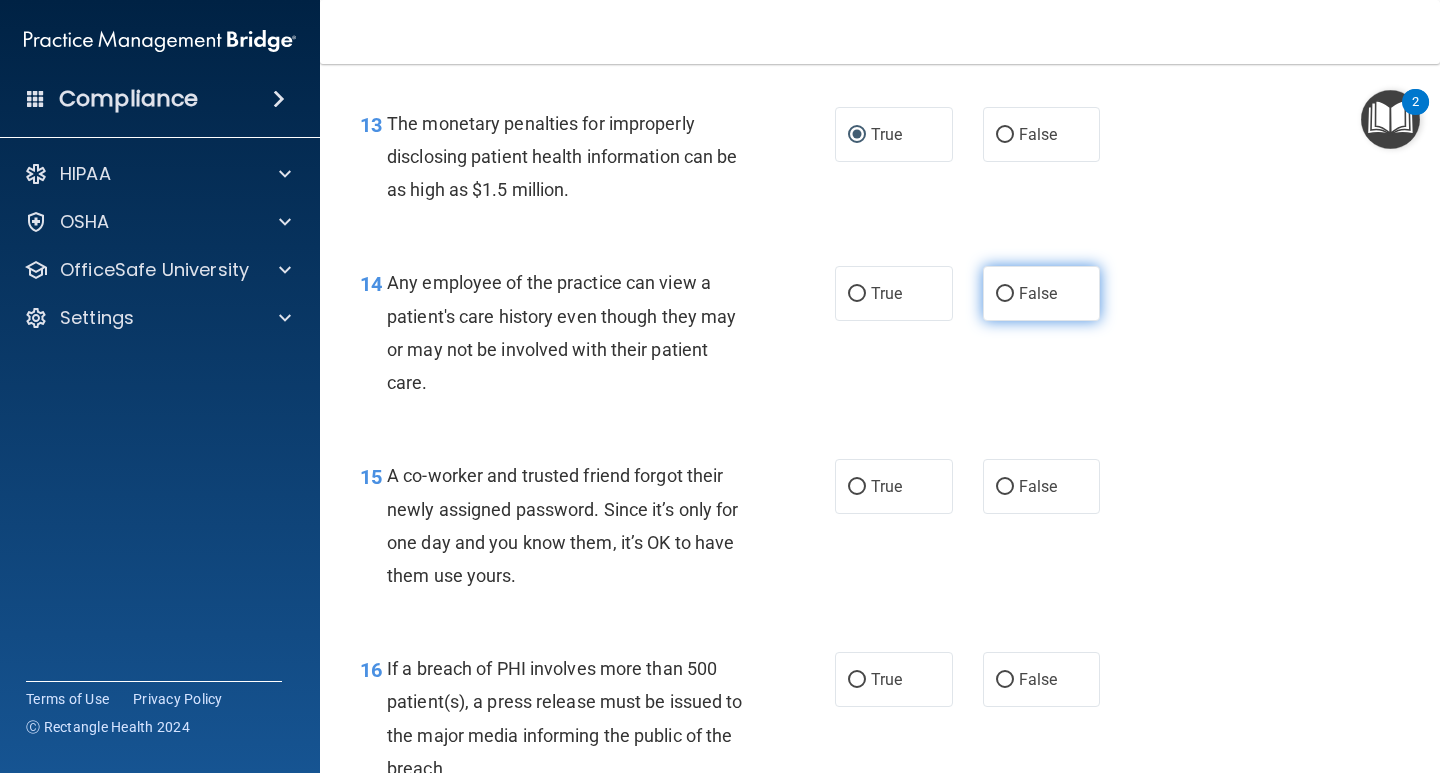 click on "False" at bounding box center (1005, 294) 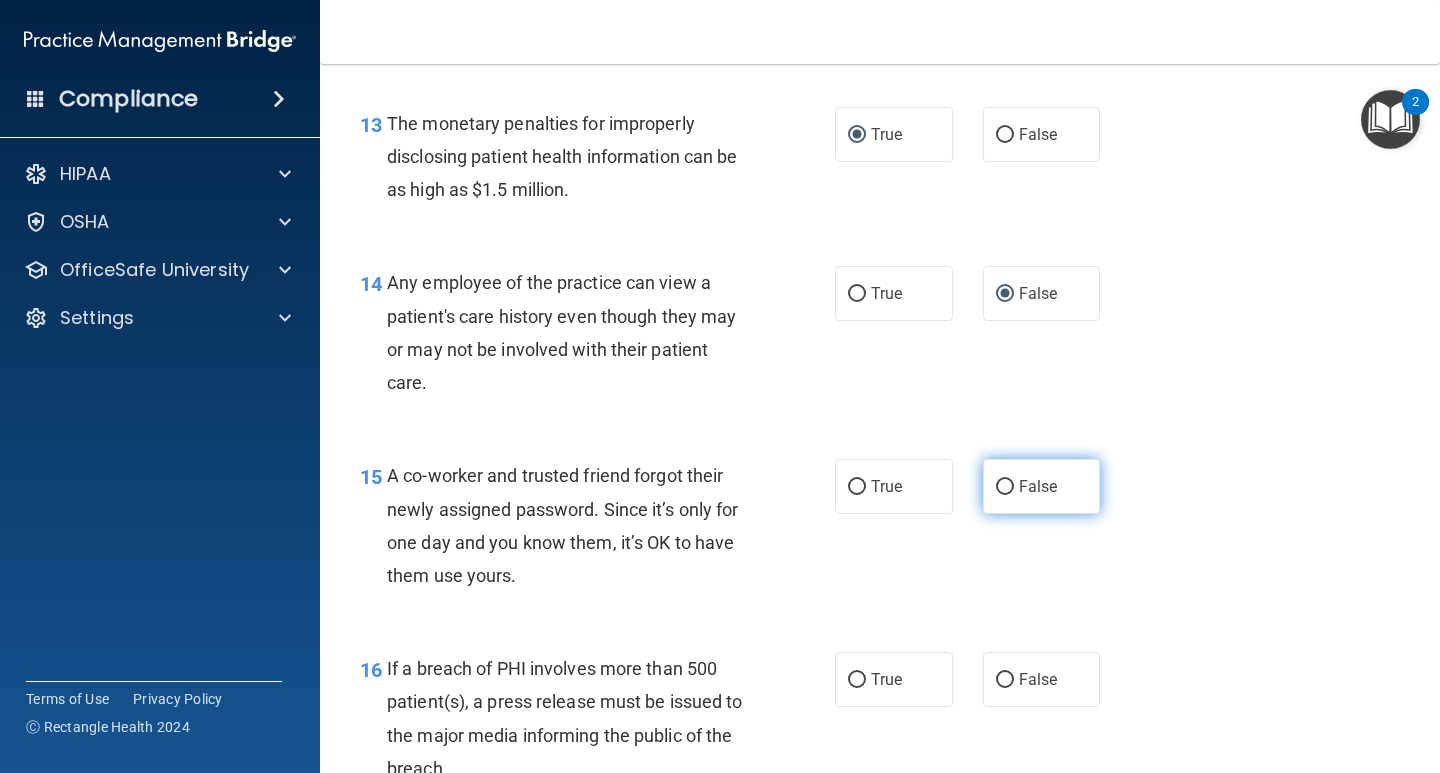click on "False" at bounding box center (1005, 487) 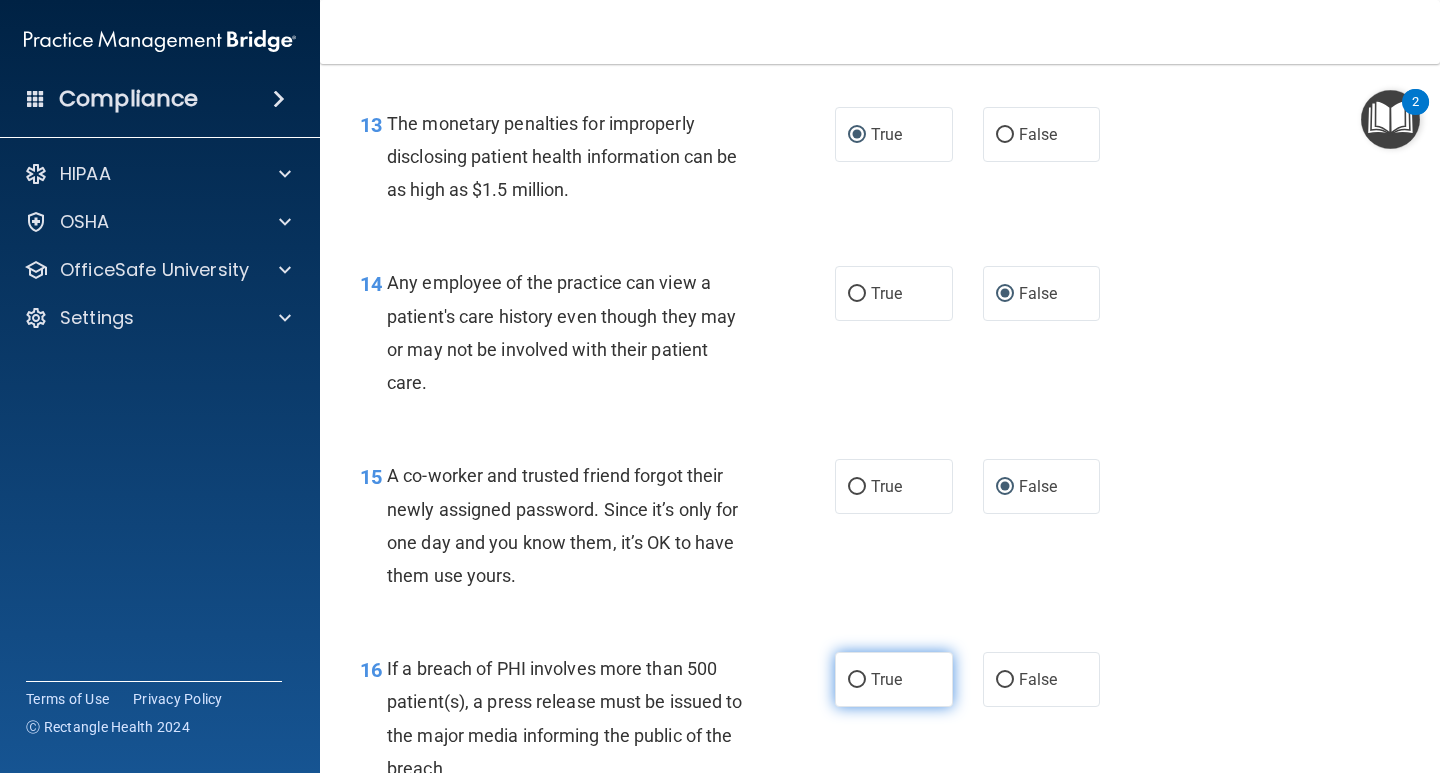 click on "True" at bounding box center [857, 680] 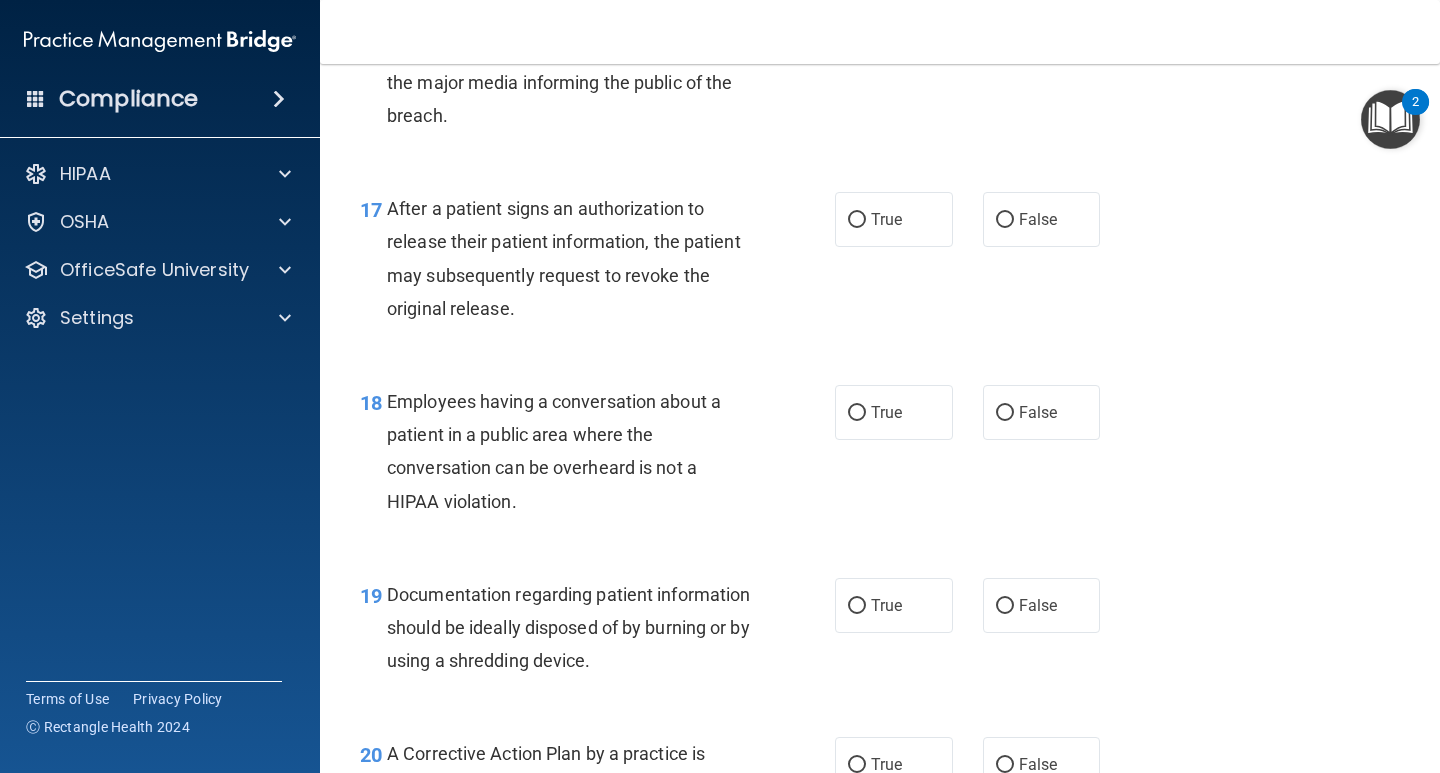 scroll, scrollTop: 2896, scrollLeft: 0, axis: vertical 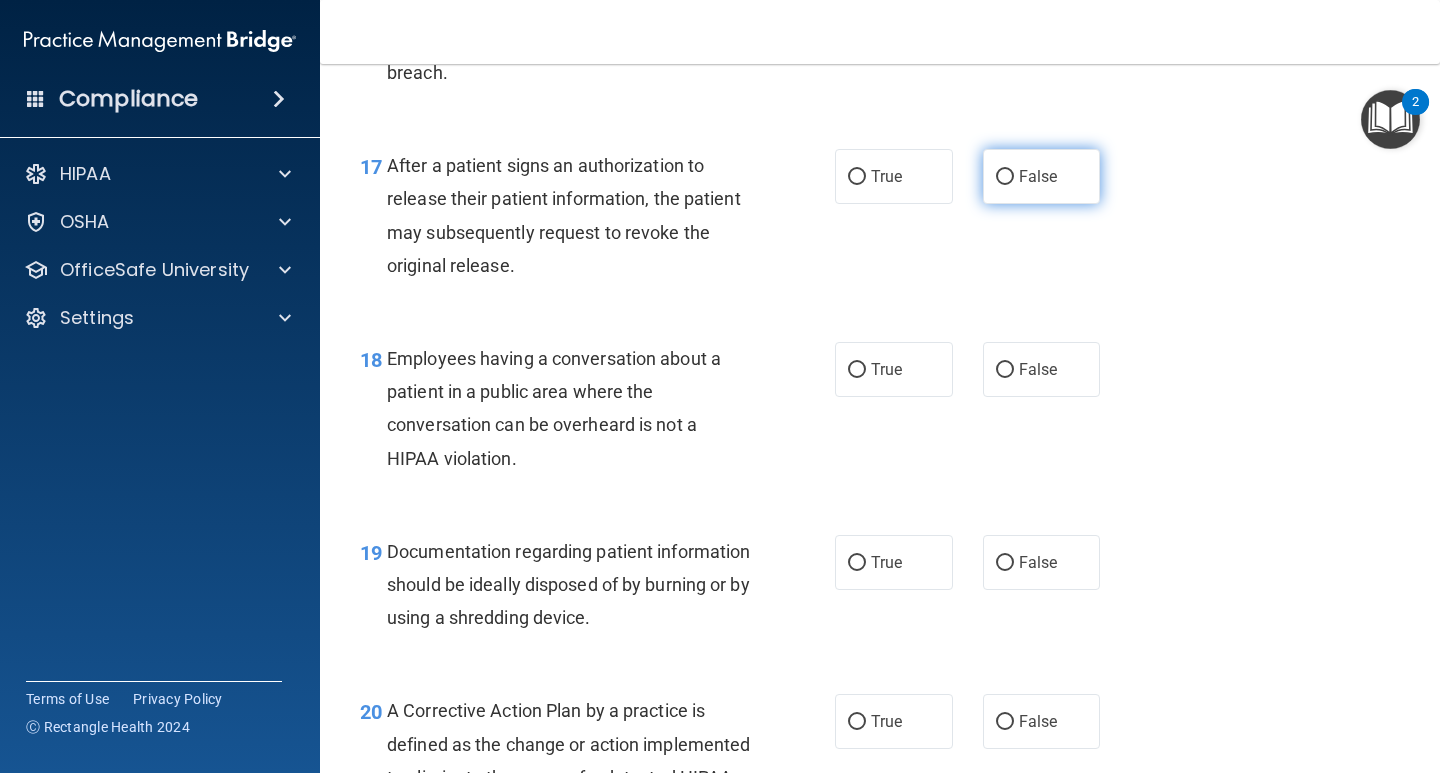 click on "False" at bounding box center (1005, 177) 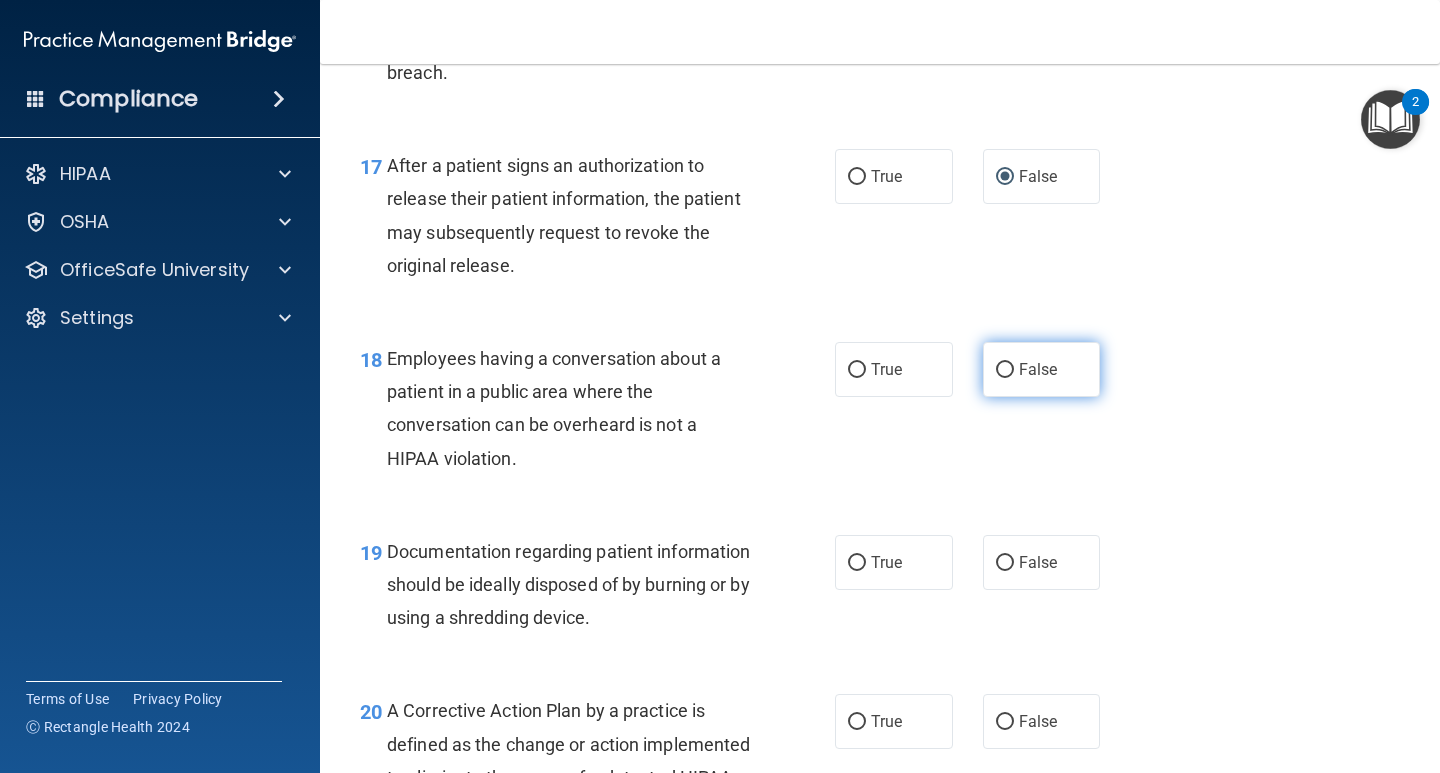 click on "False" at bounding box center (1005, 370) 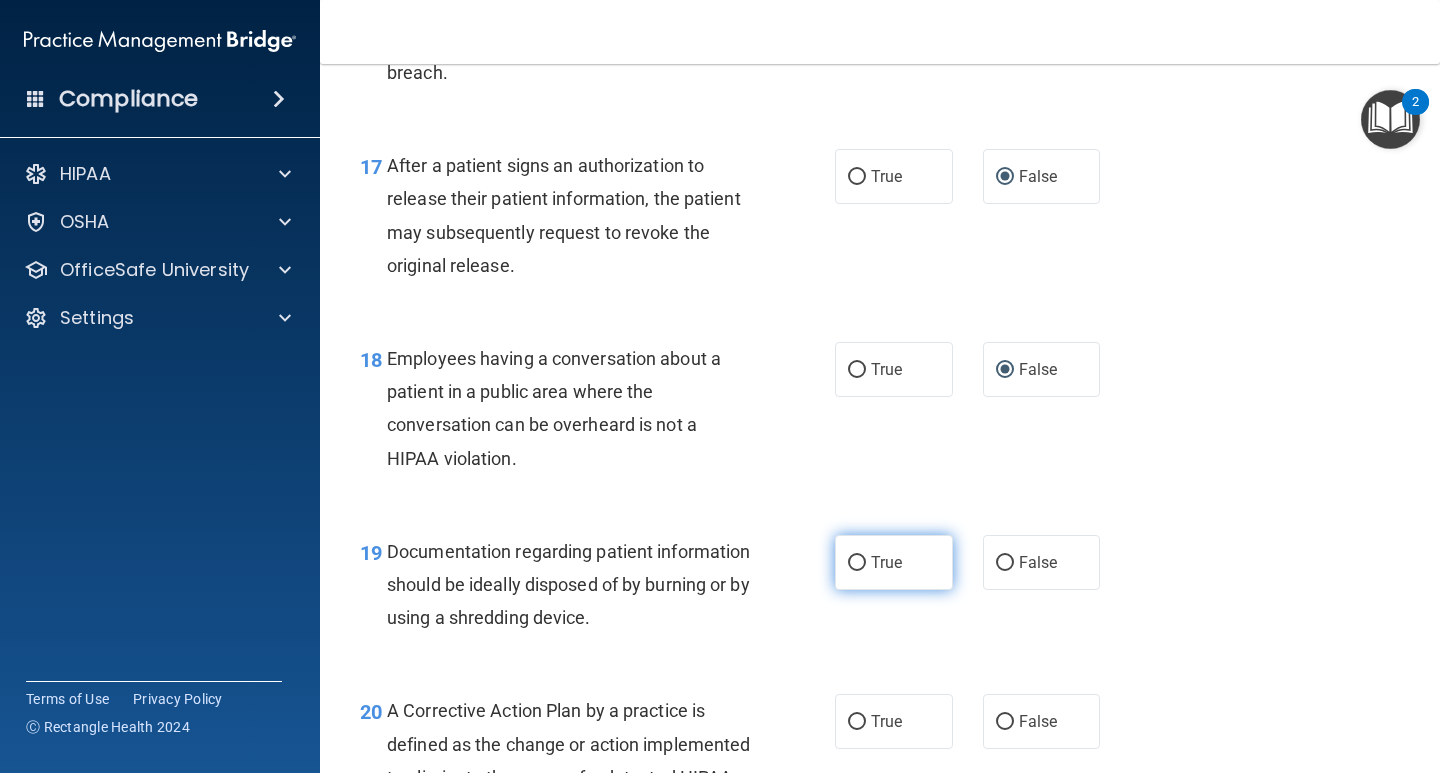 drag, startPoint x: 845, startPoint y: 560, endPoint x: 857, endPoint y: 561, distance: 12.0415945 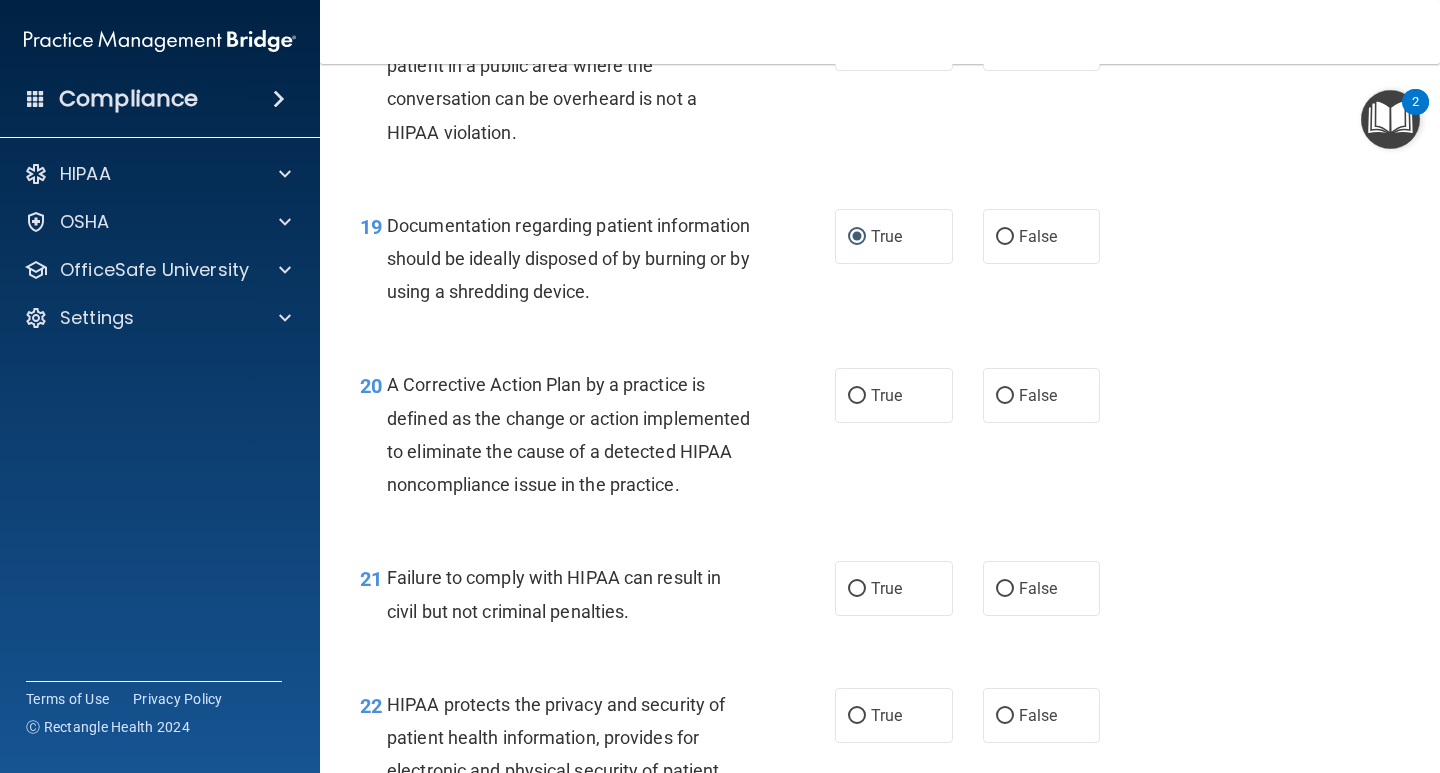scroll, scrollTop: 3231, scrollLeft: 0, axis: vertical 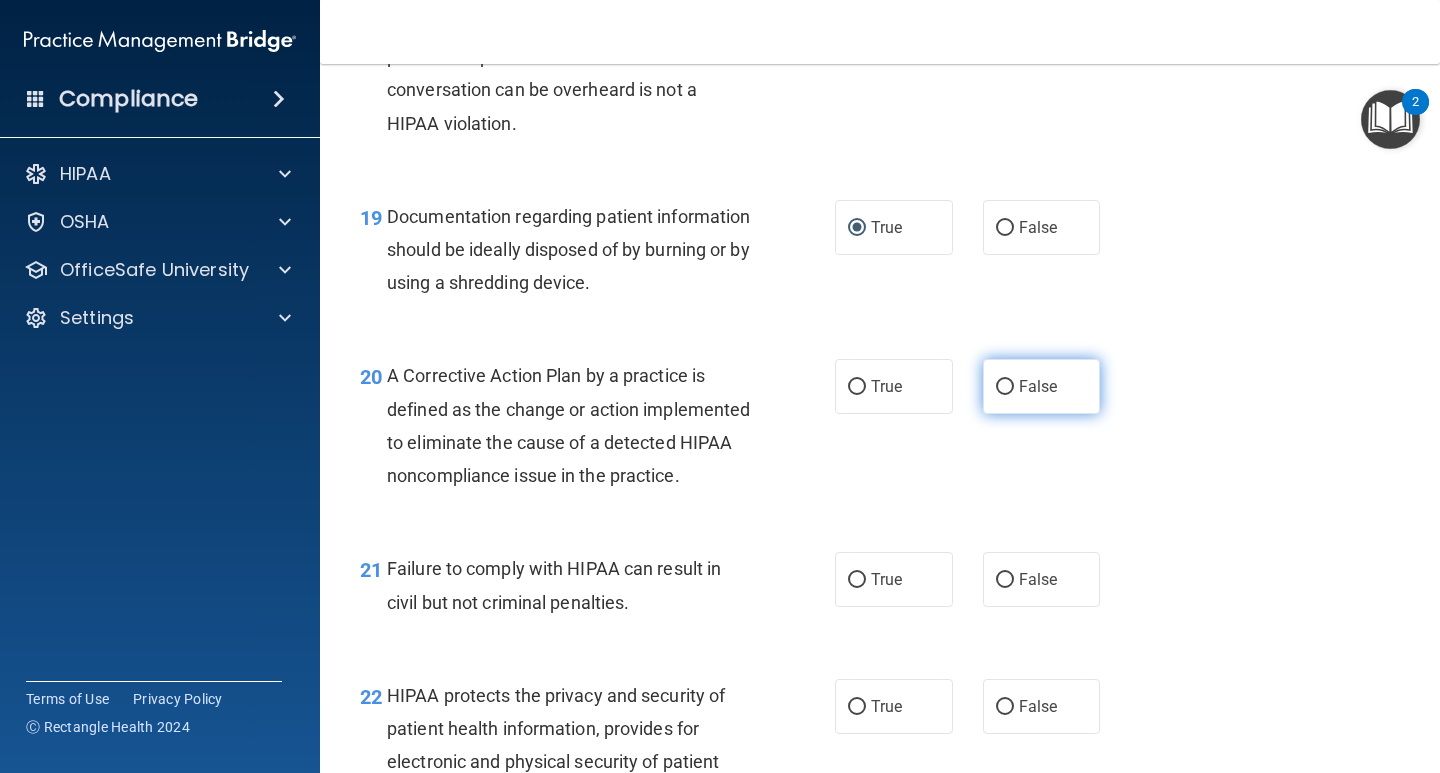 click on "False" at bounding box center (1005, 387) 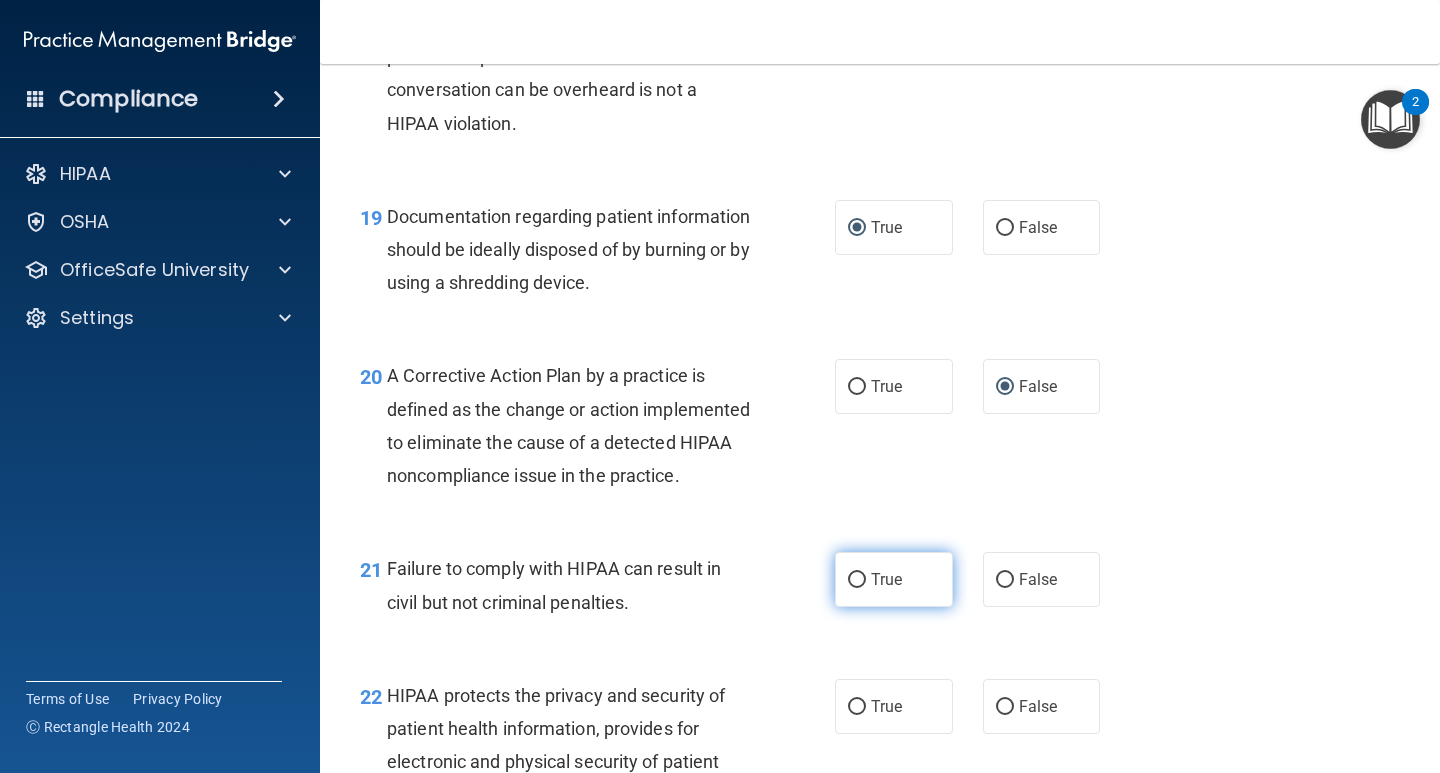 click on "True" at bounding box center [857, 580] 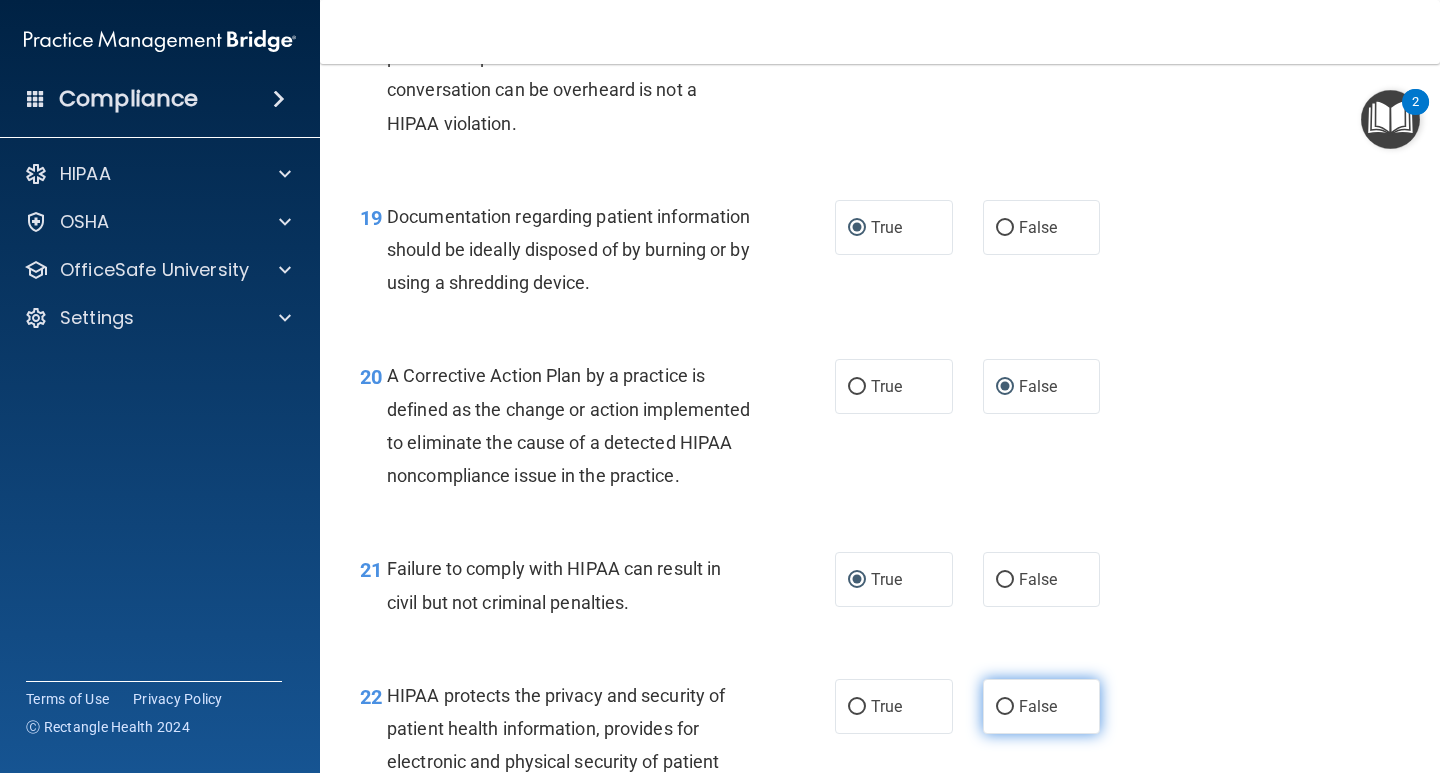 click on "False" at bounding box center [1005, 707] 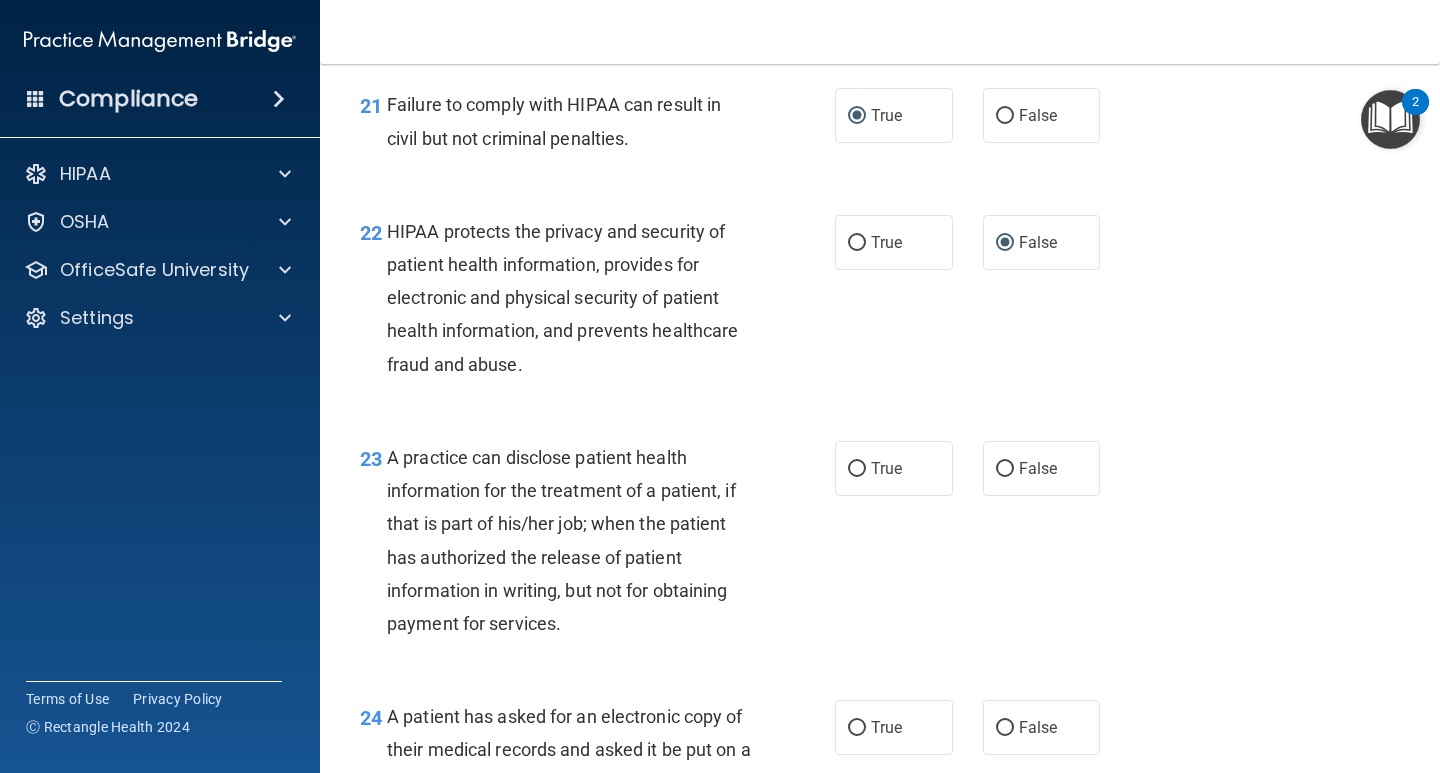 scroll, scrollTop: 3703, scrollLeft: 0, axis: vertical 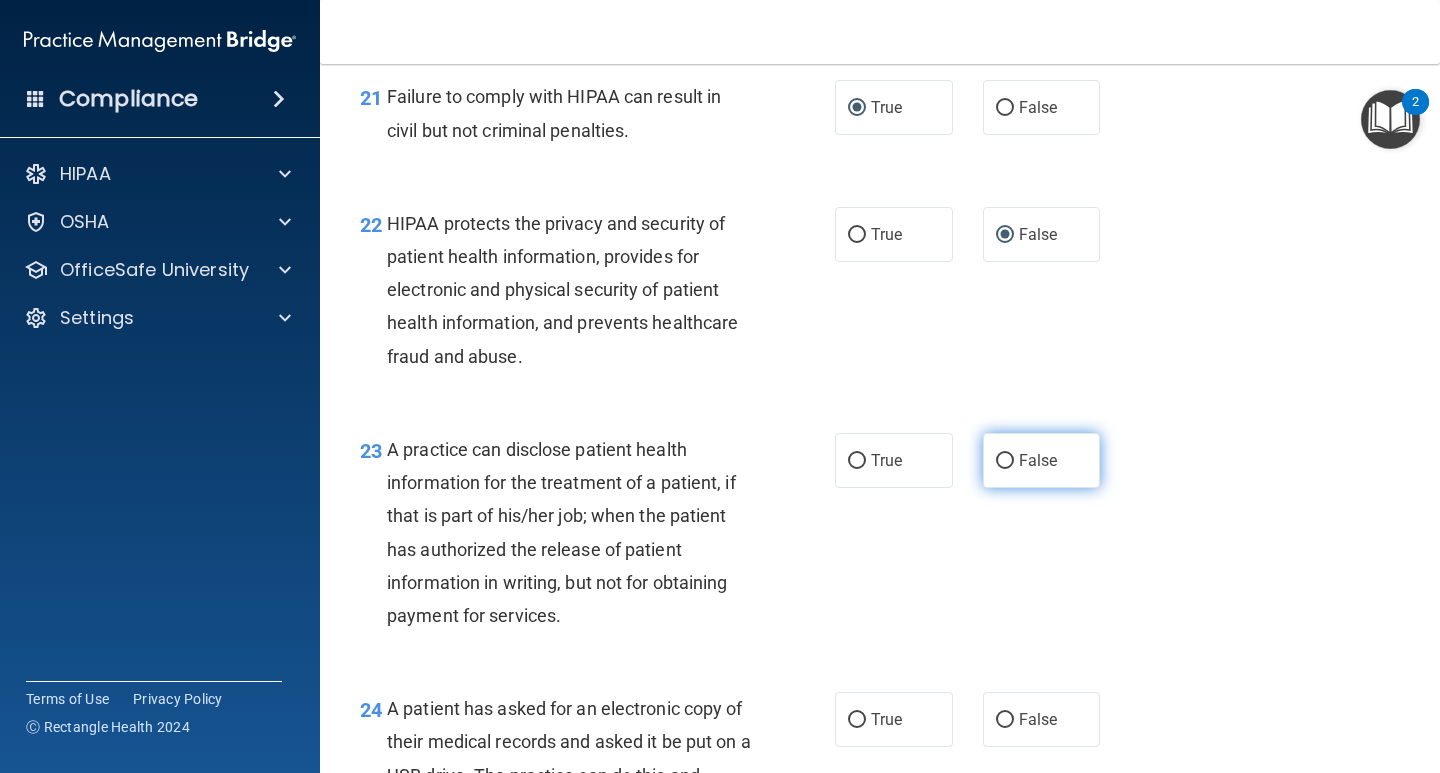 click on "False" at bounding box center (1042, 460) 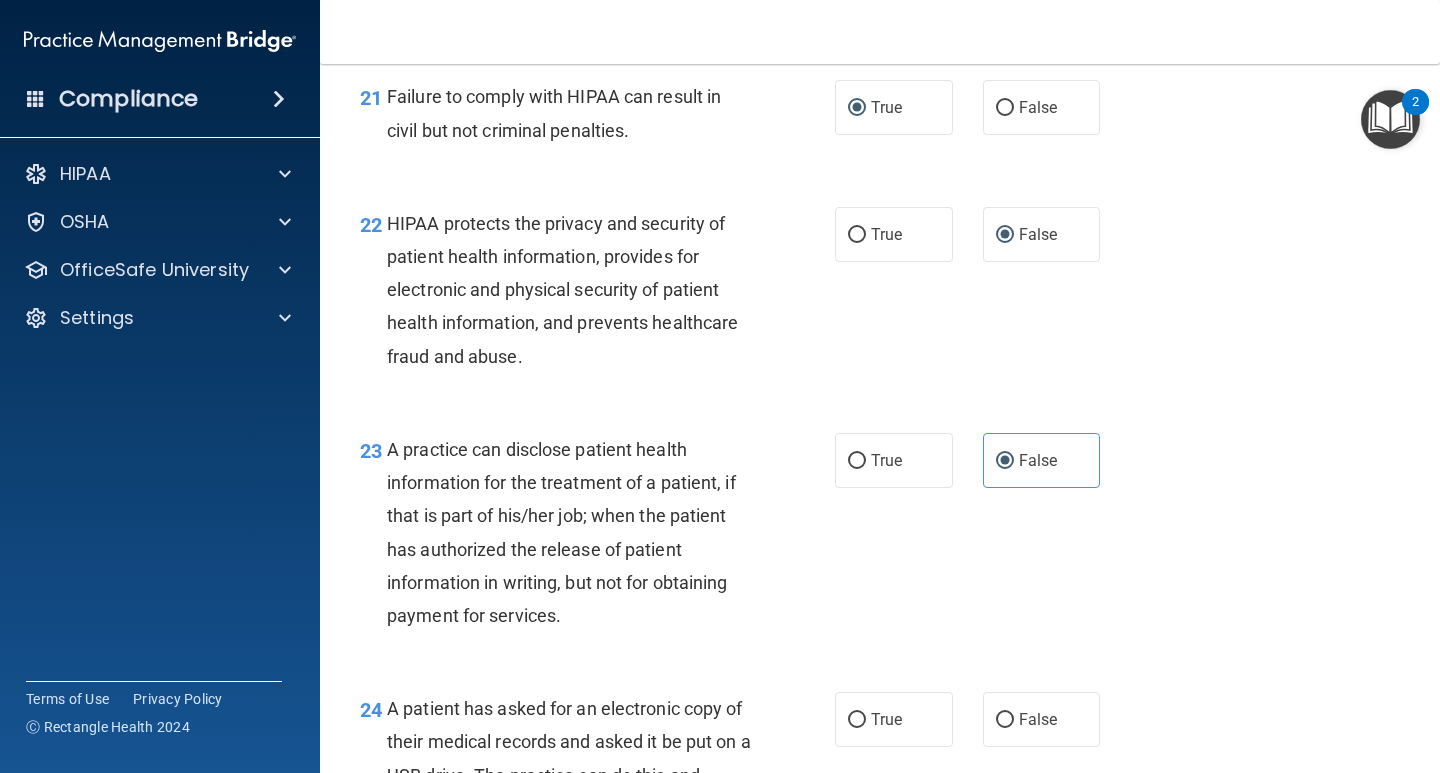 drag, startPoint x: 850, startPoint y: 748, endPoint x: 906, endPoint y: 716, distance: 64.49806 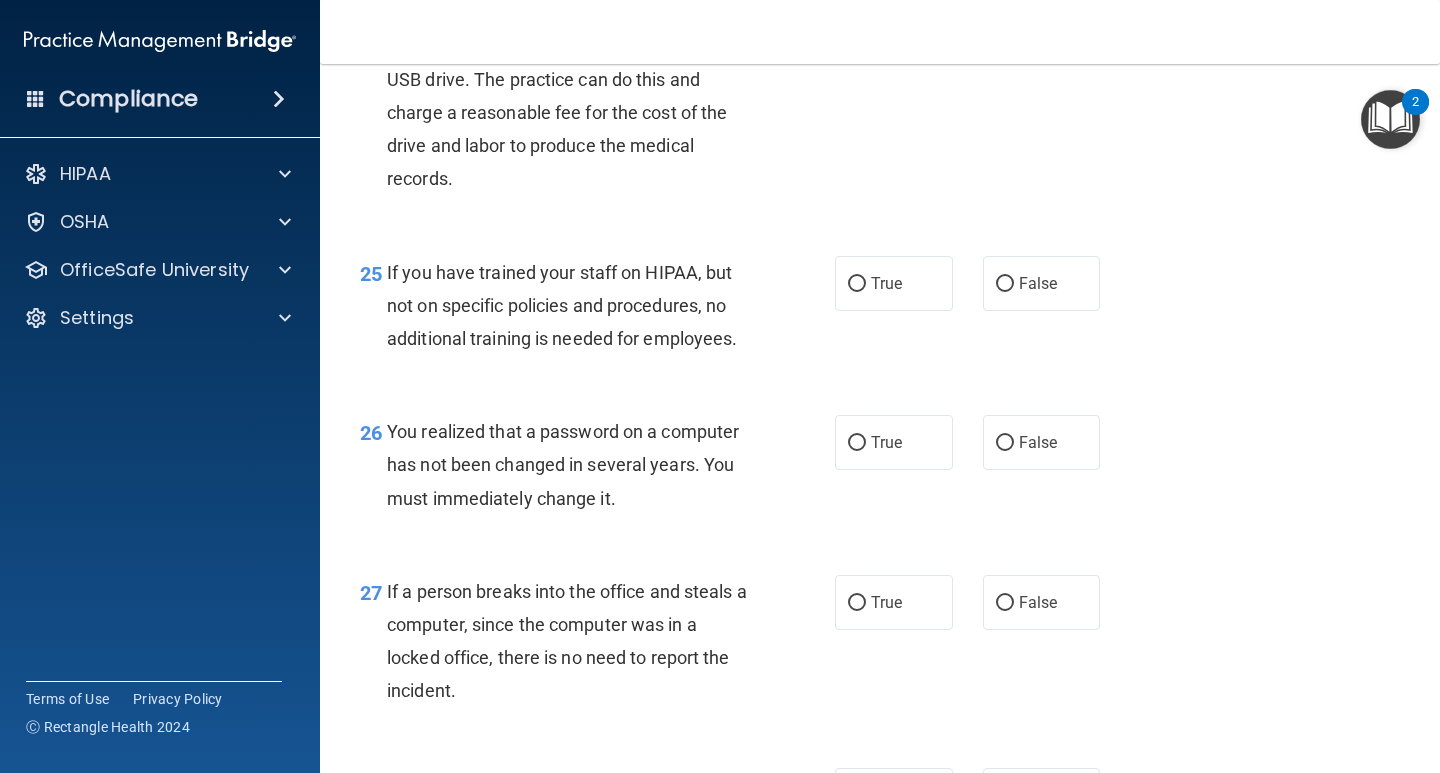 scroll, scrollTop: 4631, scrollLeft: 0, axis: vertical 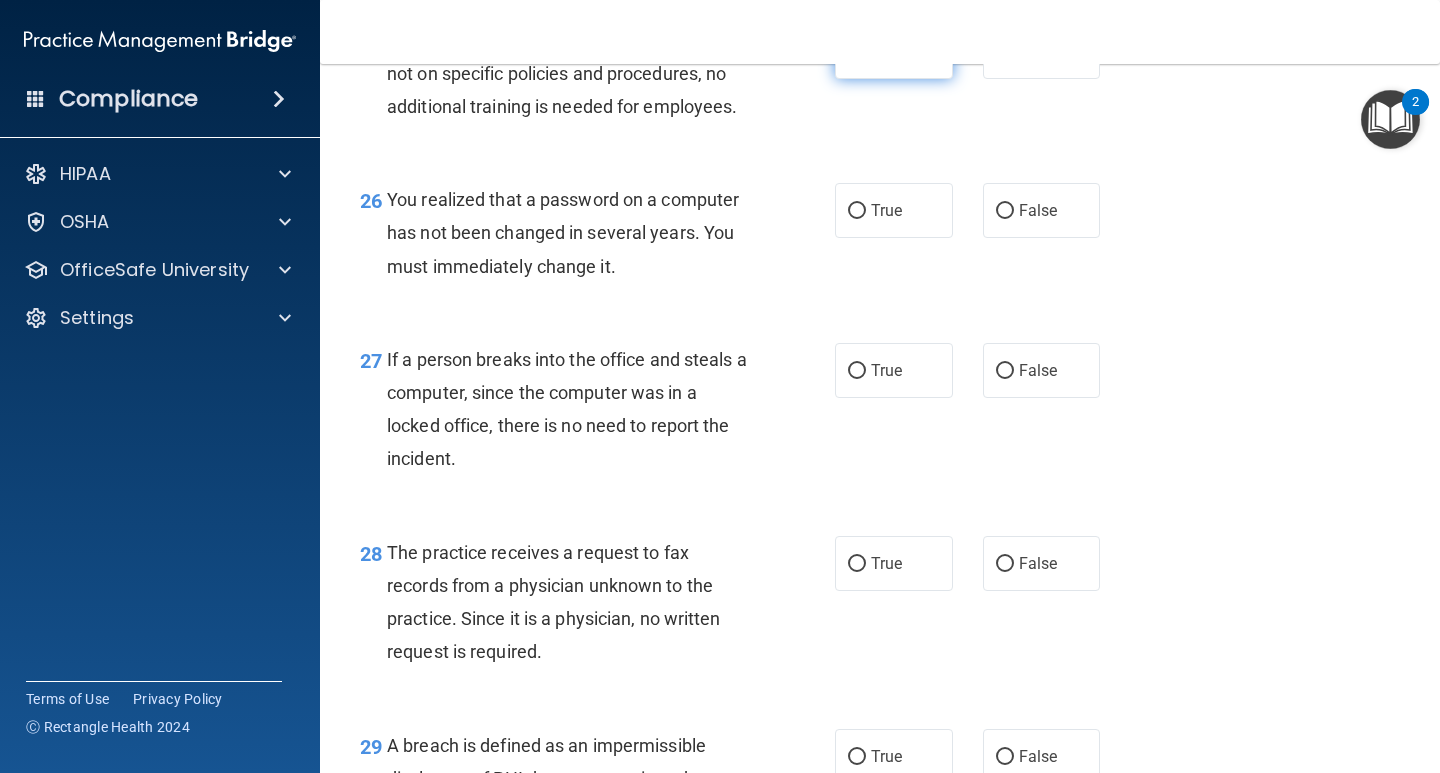 click on "True" at bounding box center [857, 52] 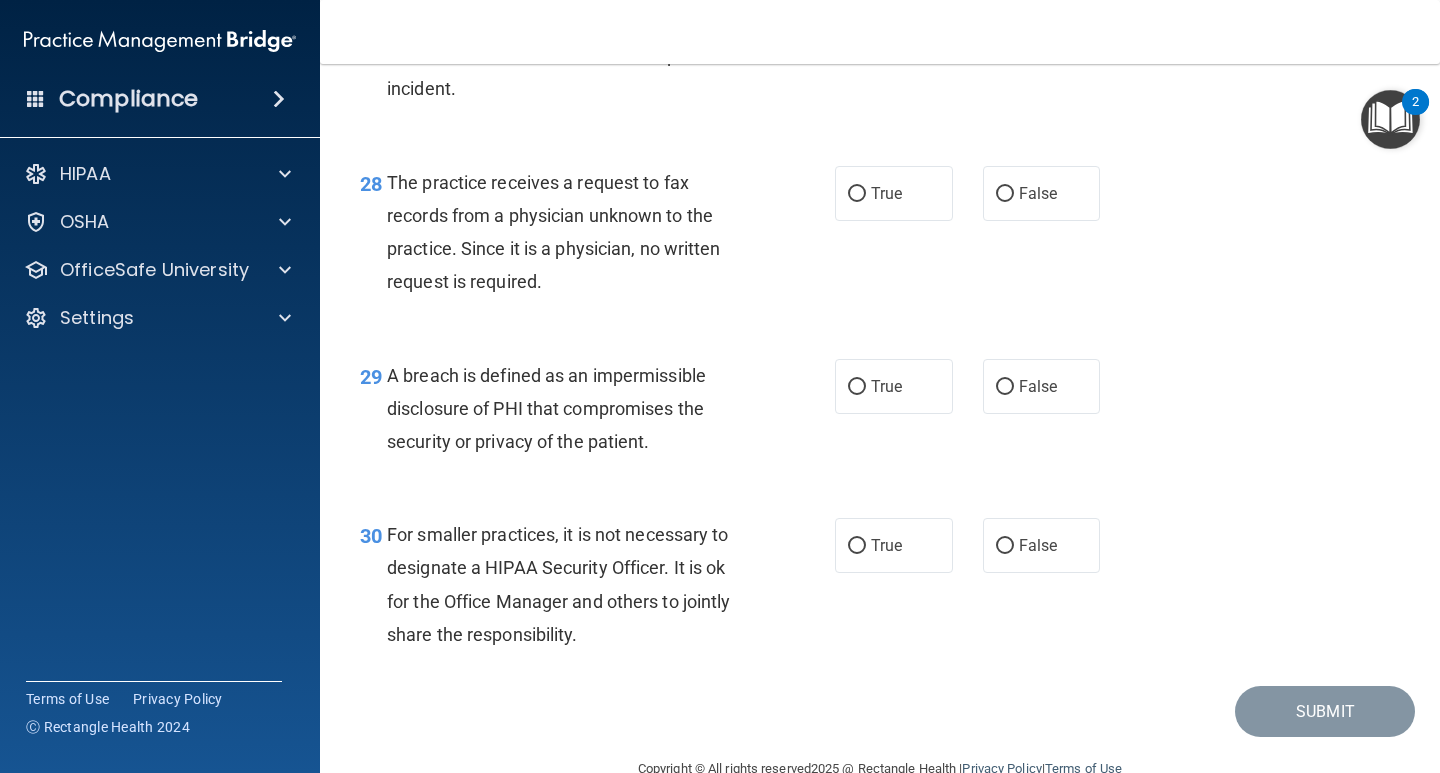 scroll, scrollTop: 5061, scrollLeft: 0, axis: vertical 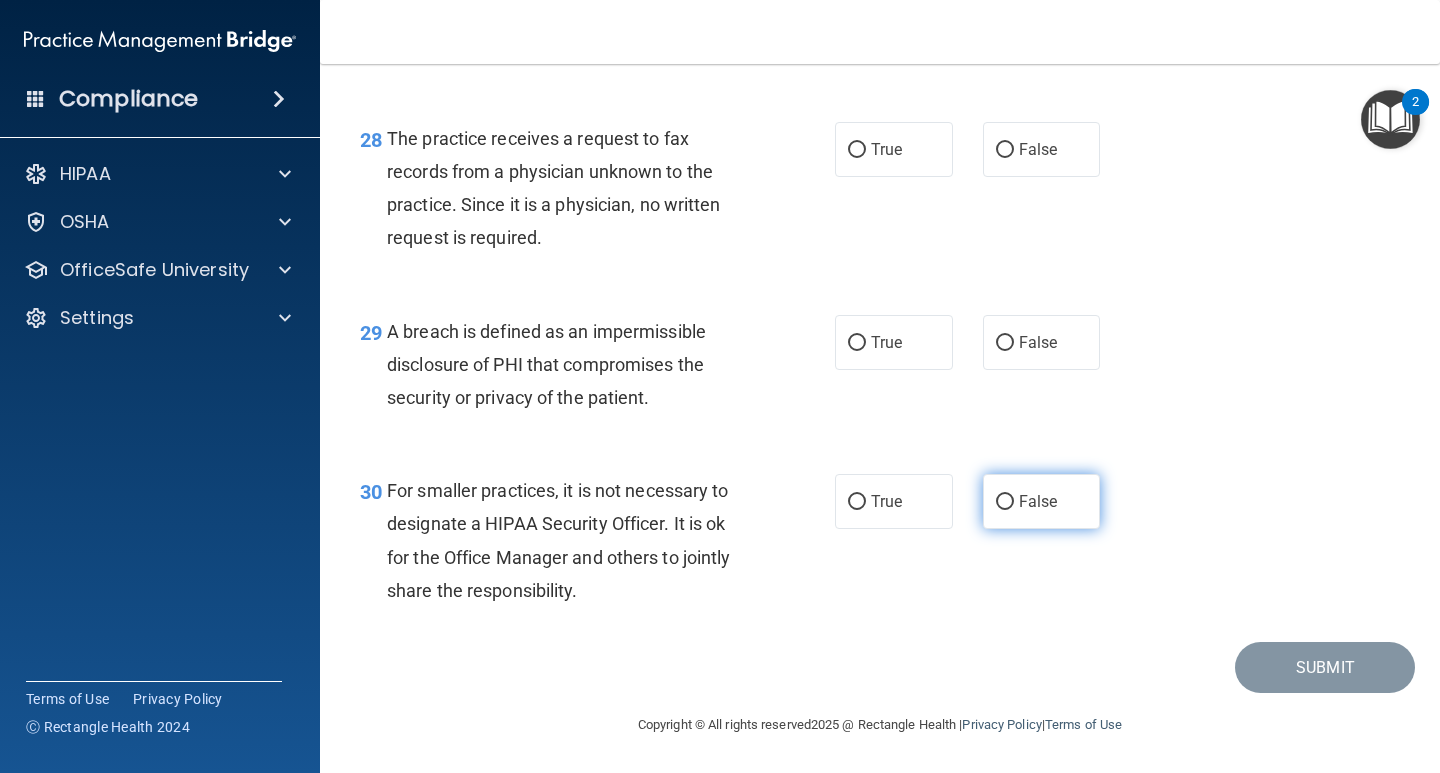 click on "False" at bounding box center [1005, 502] 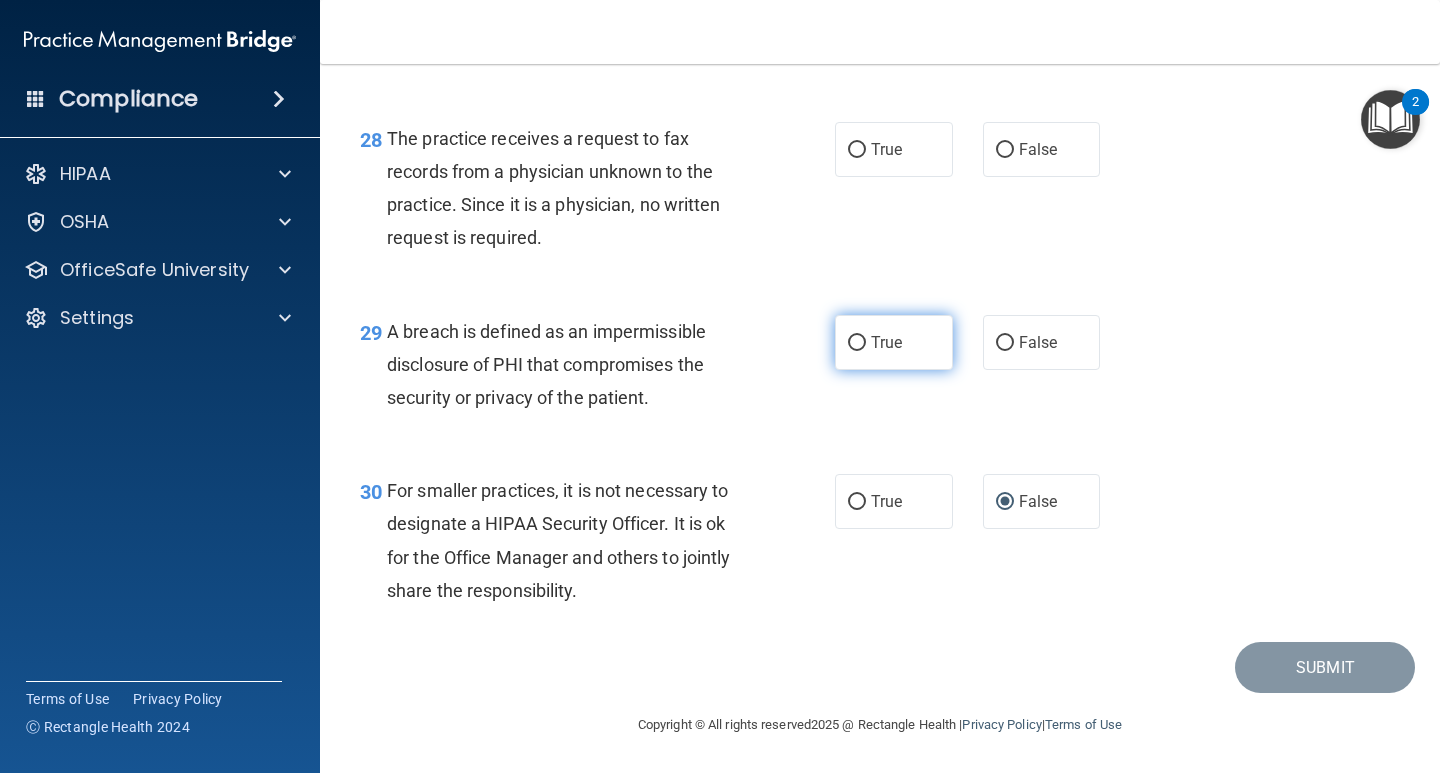 click on "True" at bounding box center (894, 342) 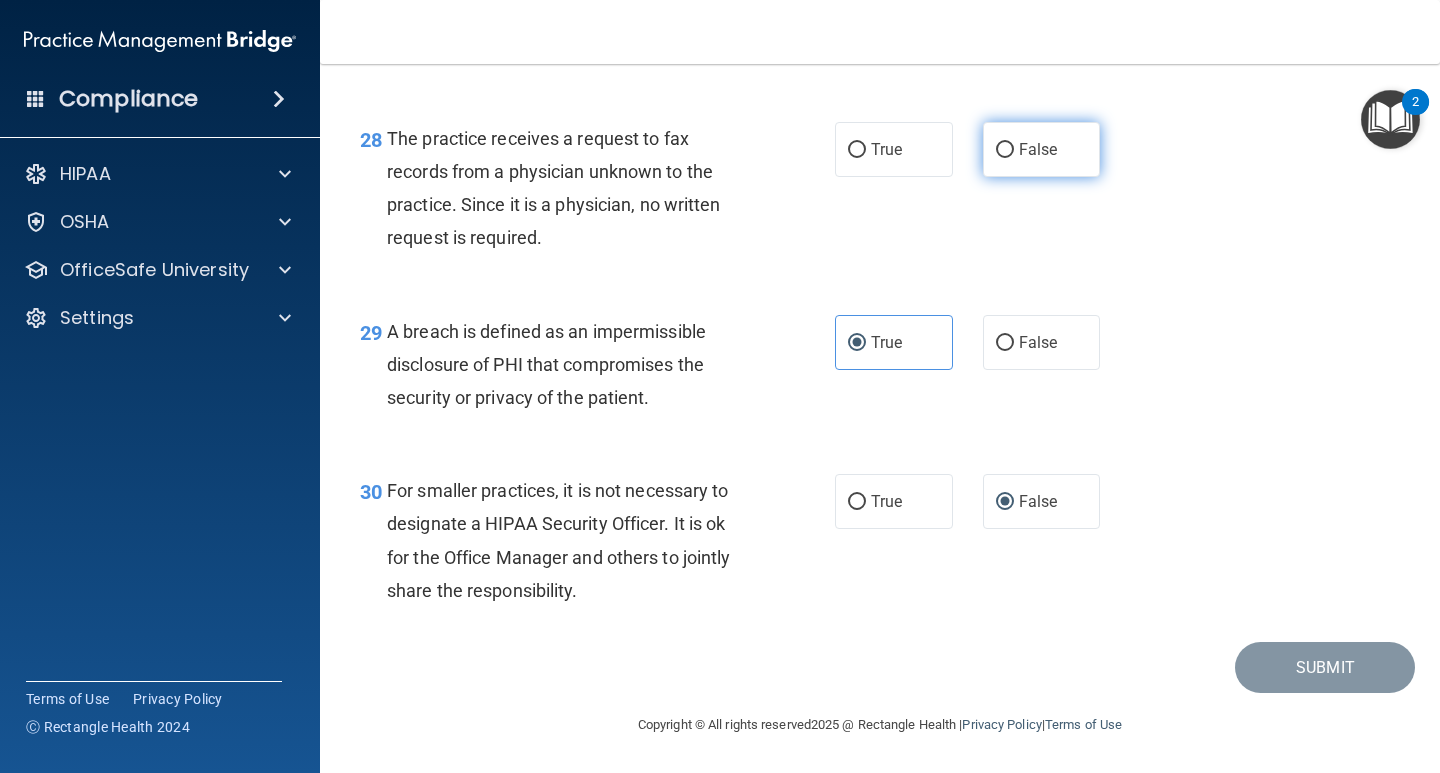 click on "False" at bounding box center (1005, 150) 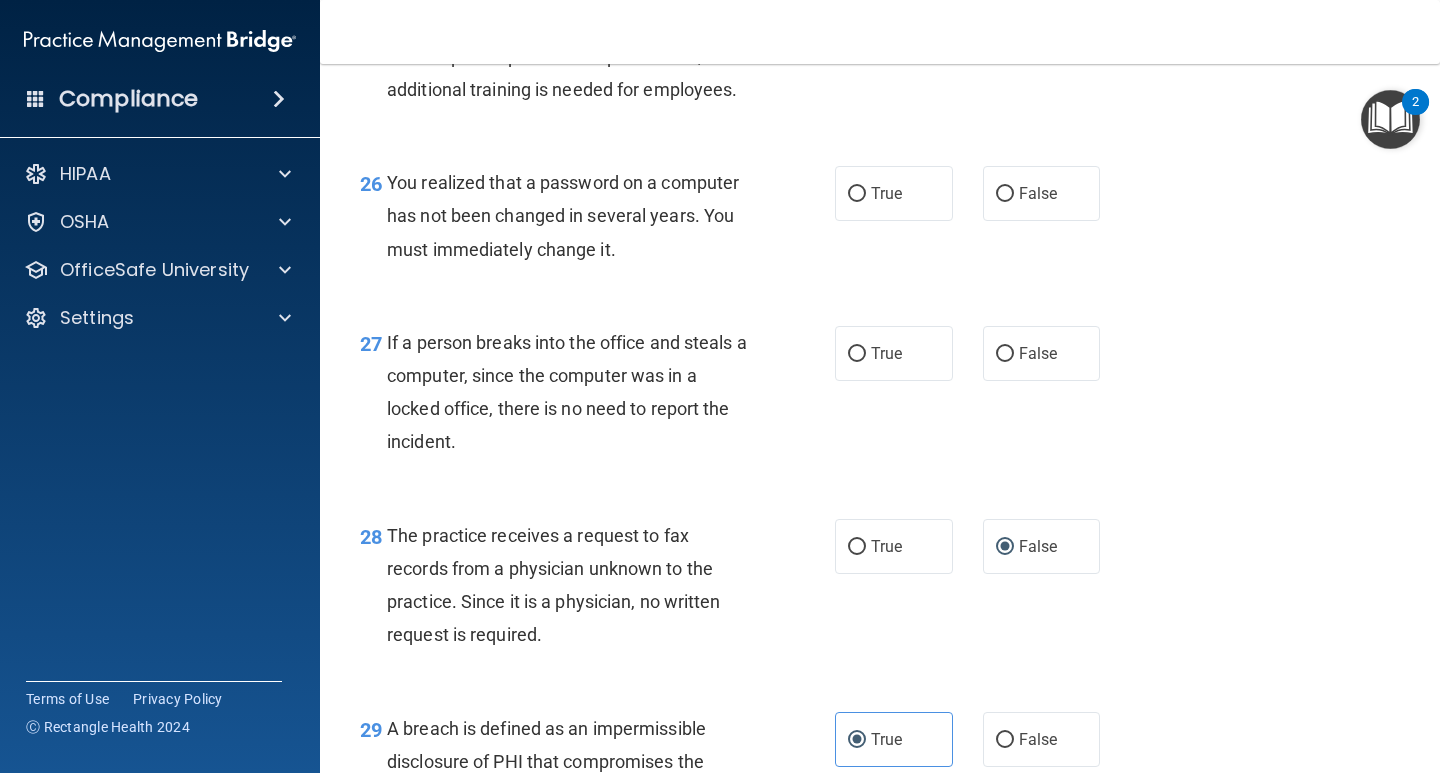 scroll, scrollTop: 4631, scrollLeft: 0, axis: vertical 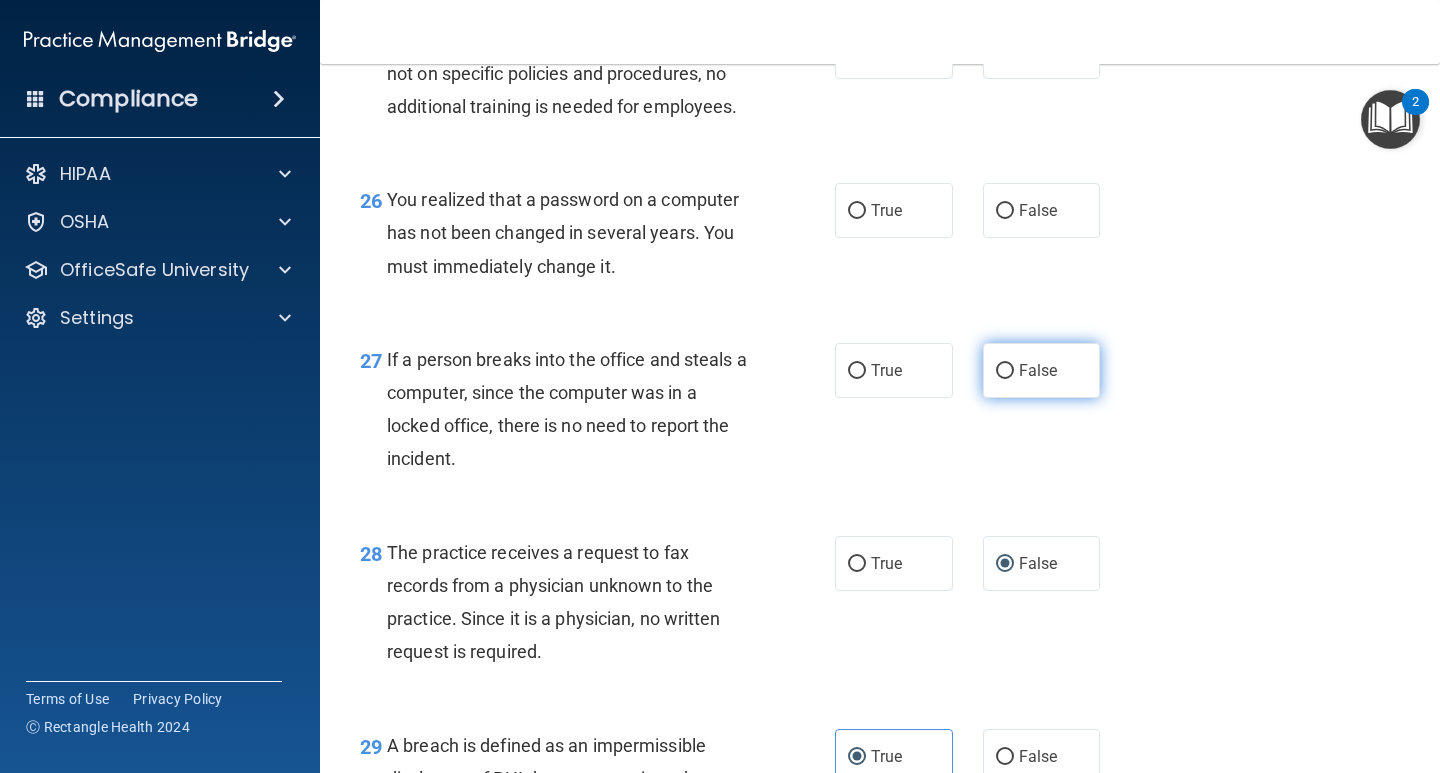 click on "False" at bounding box center [1005, 371] 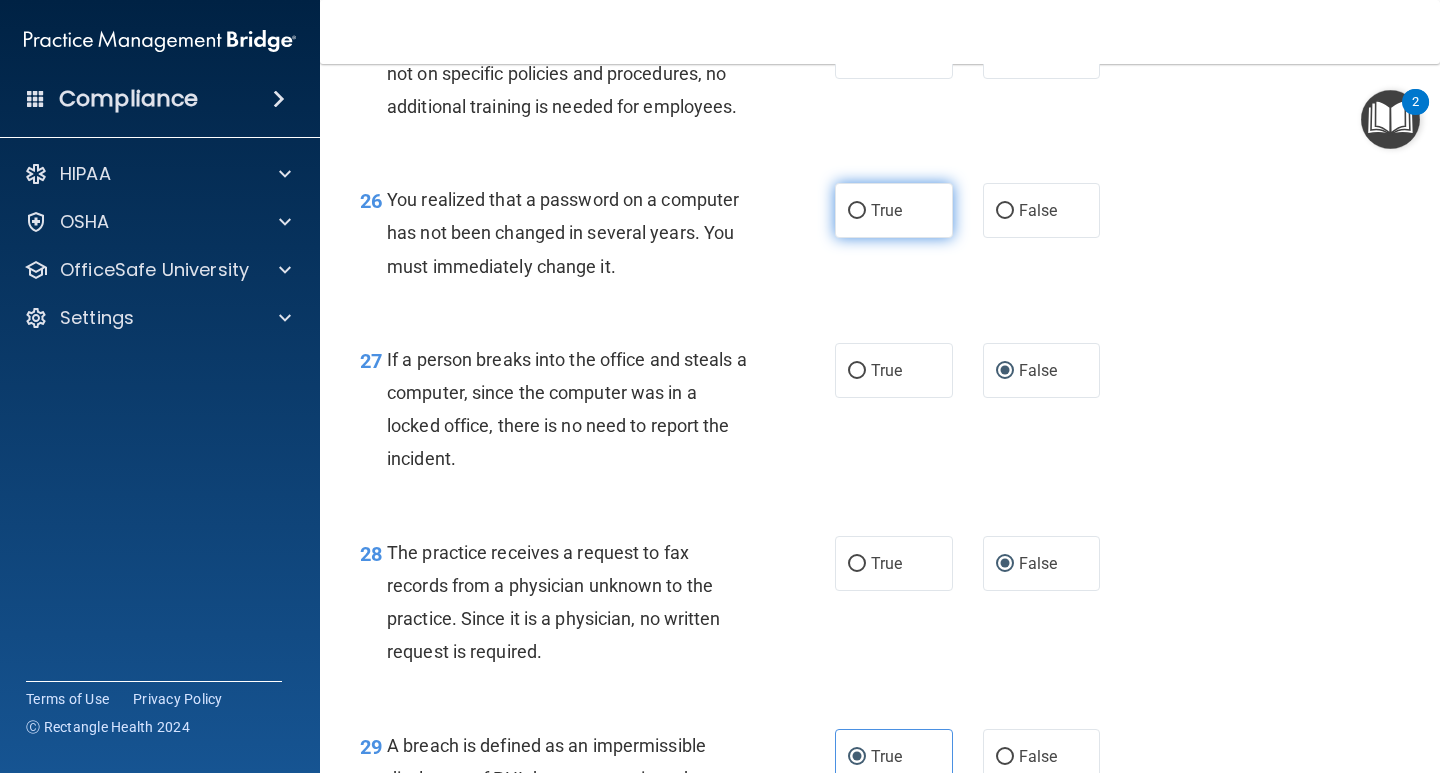 click on "True" at bounding box center [857, 211] 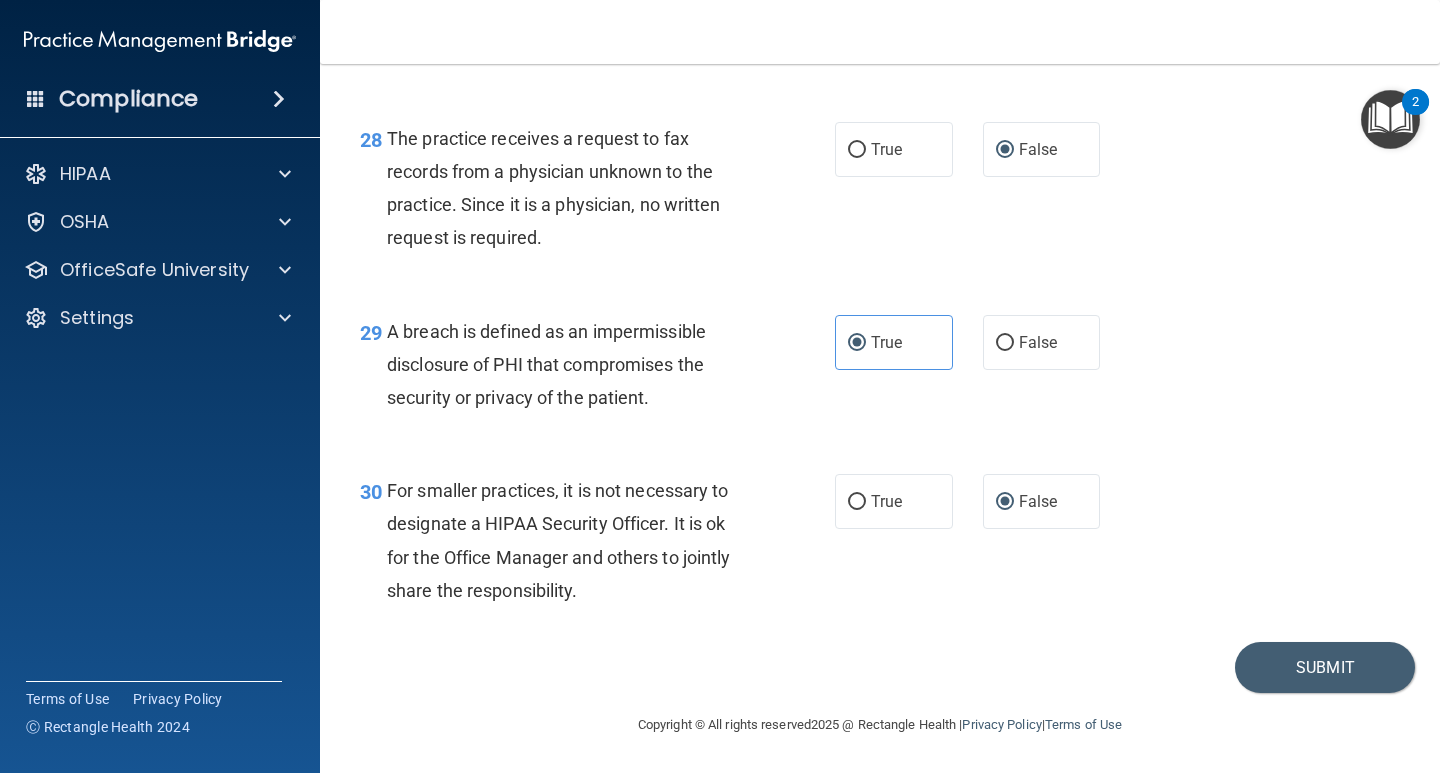 scroll, scrollTop: 5069, scrollLeft: 0, axis: vertical 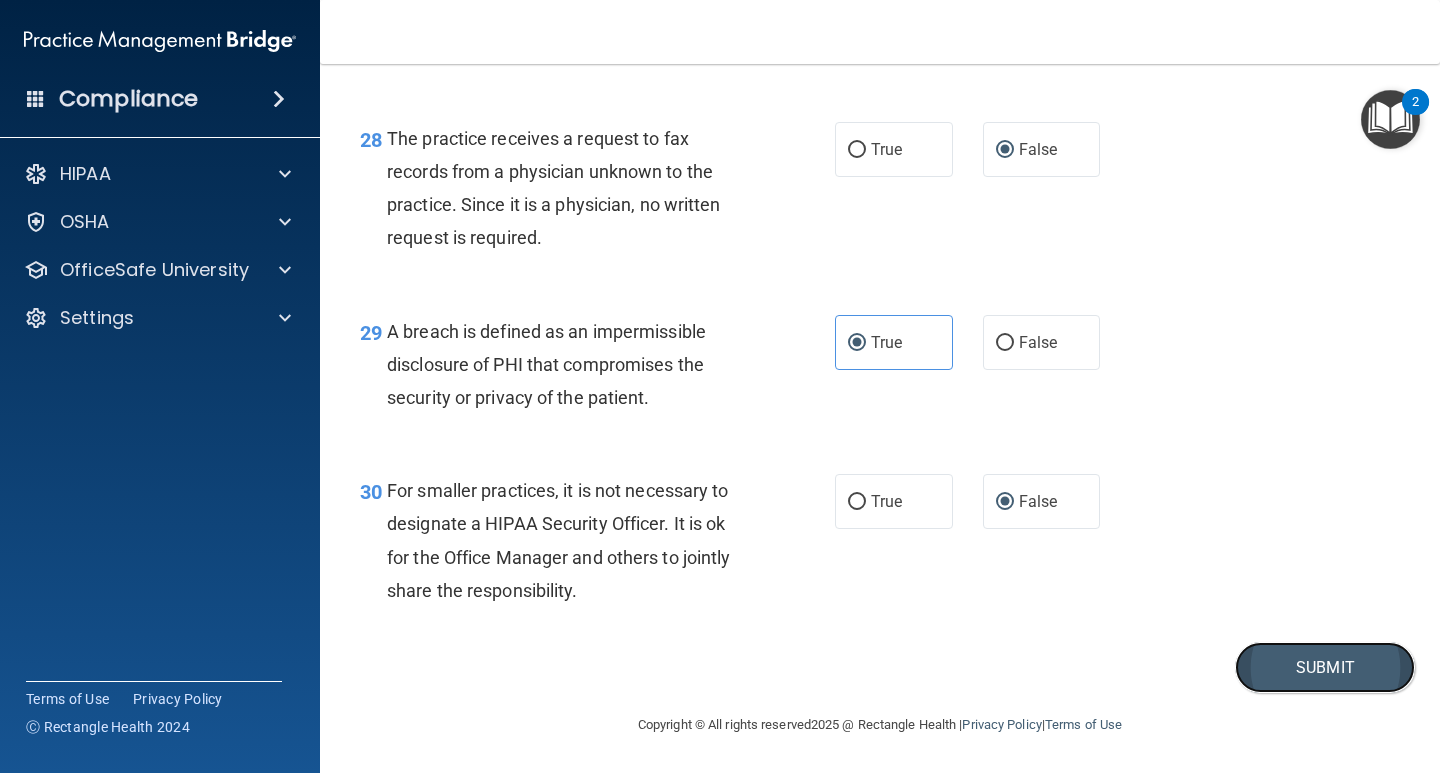 click on "Submit" at bounding box center (1325, 667) 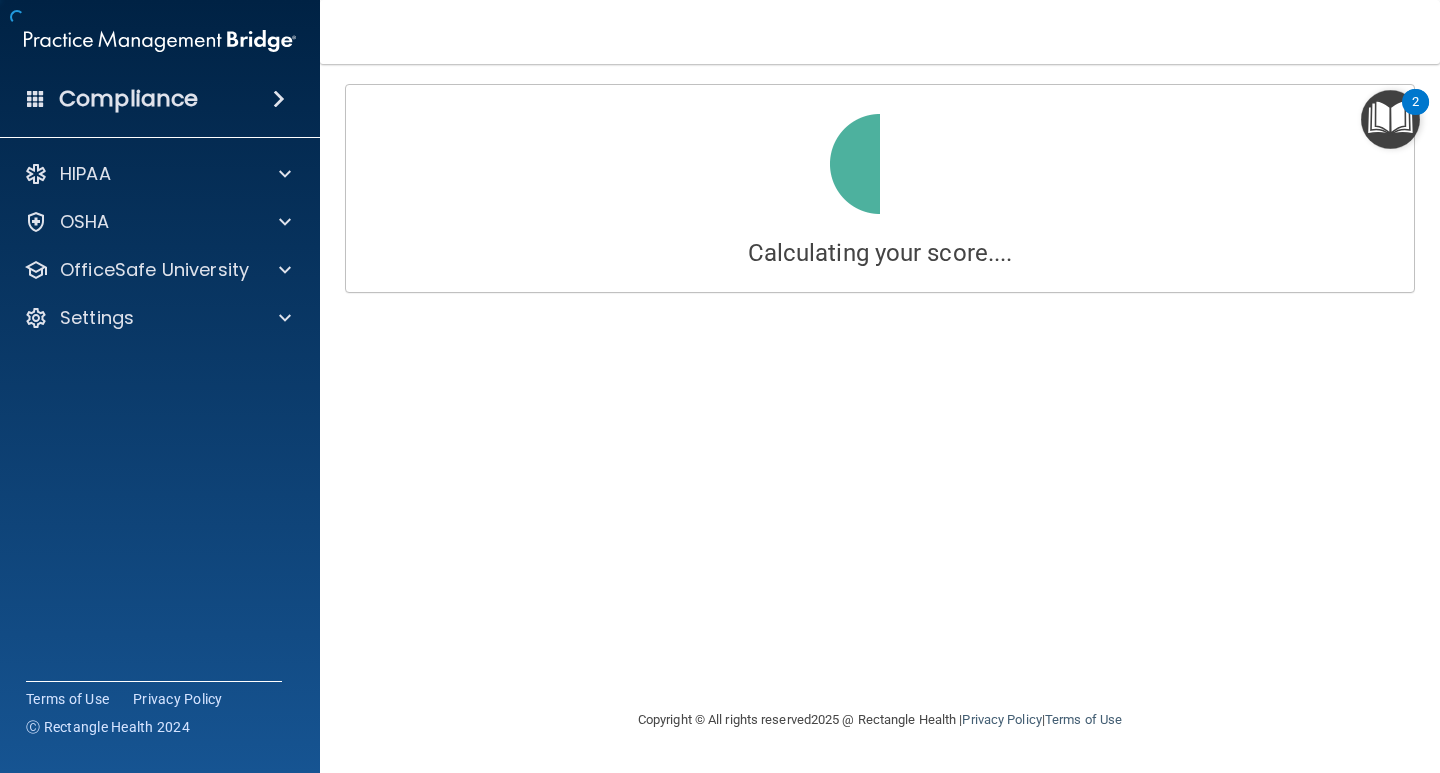 scroll, scrollTop: 0, scrollLeft: 0, axis: both 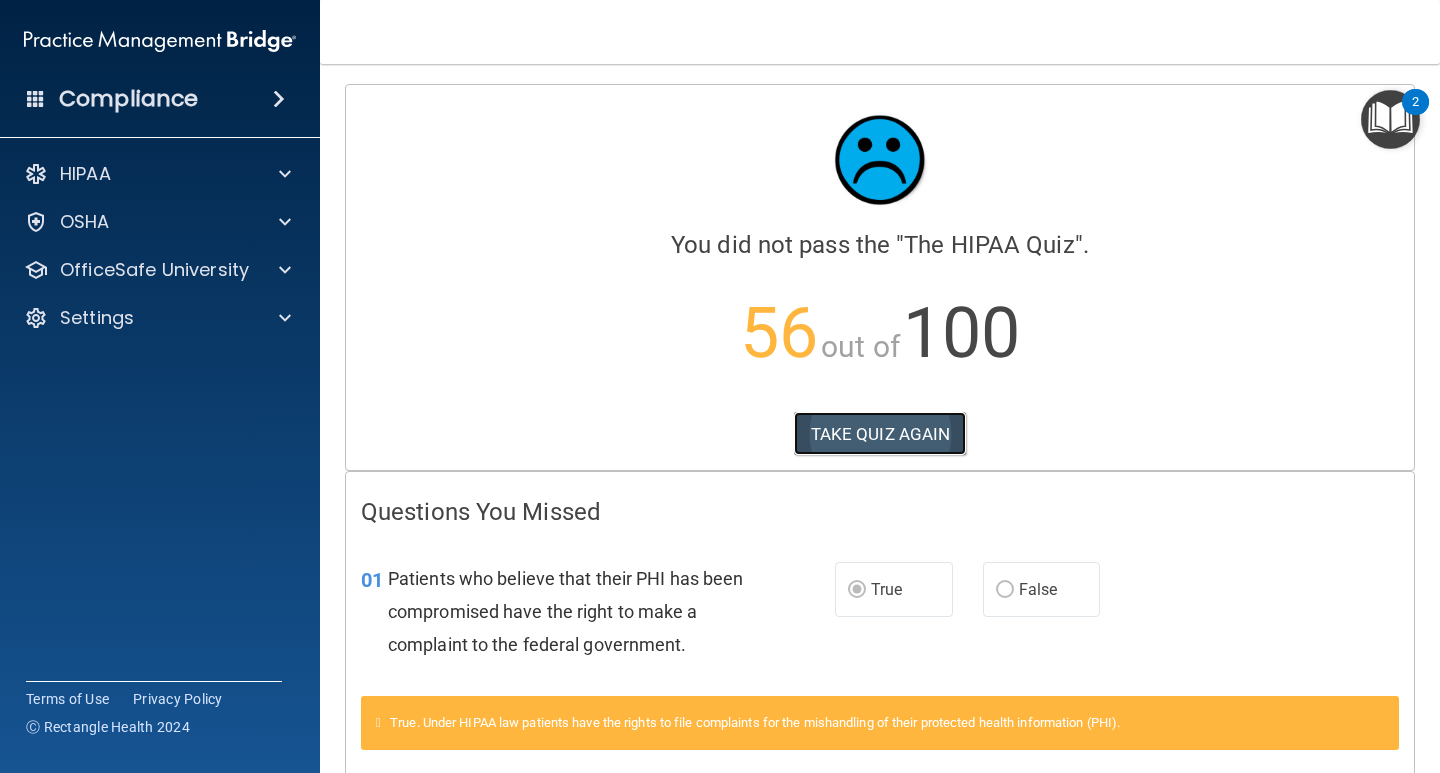 click on "TAKE QUIZ AGAIN" at bounding box center (880, 434) 